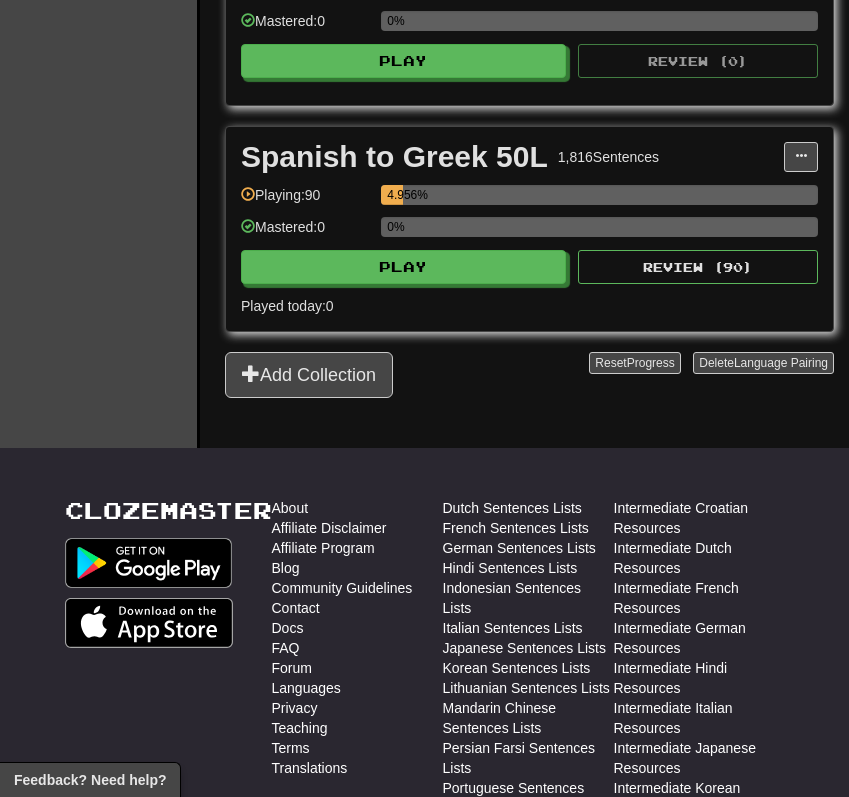 scroll, scrollTop: 1549, scrollLeft: 0, axis: vertical 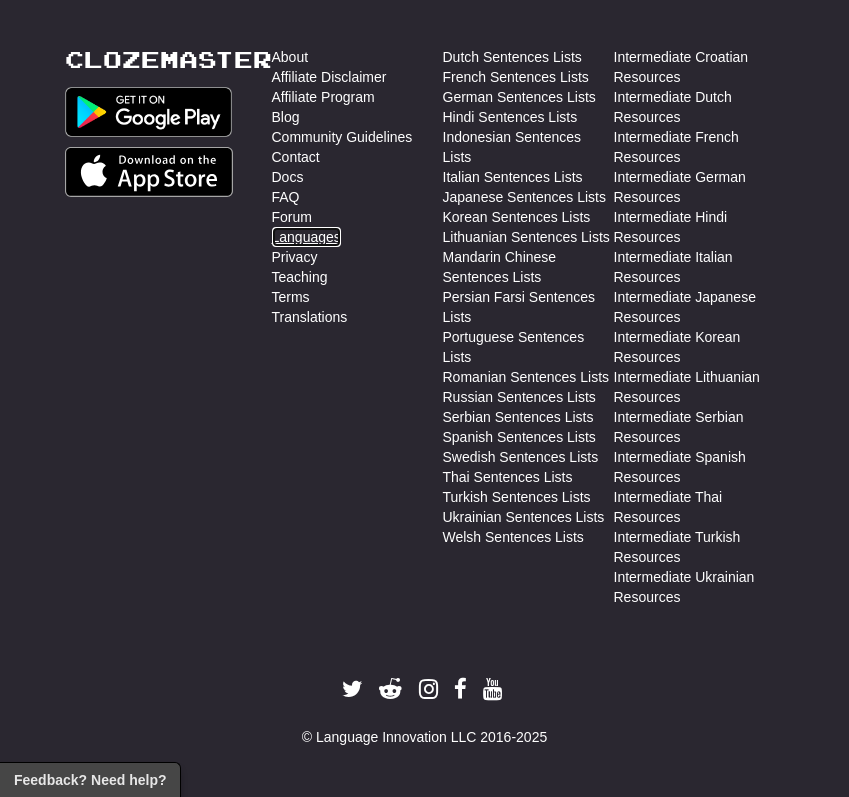 click on "Languages" at bounding box center [306, 237] 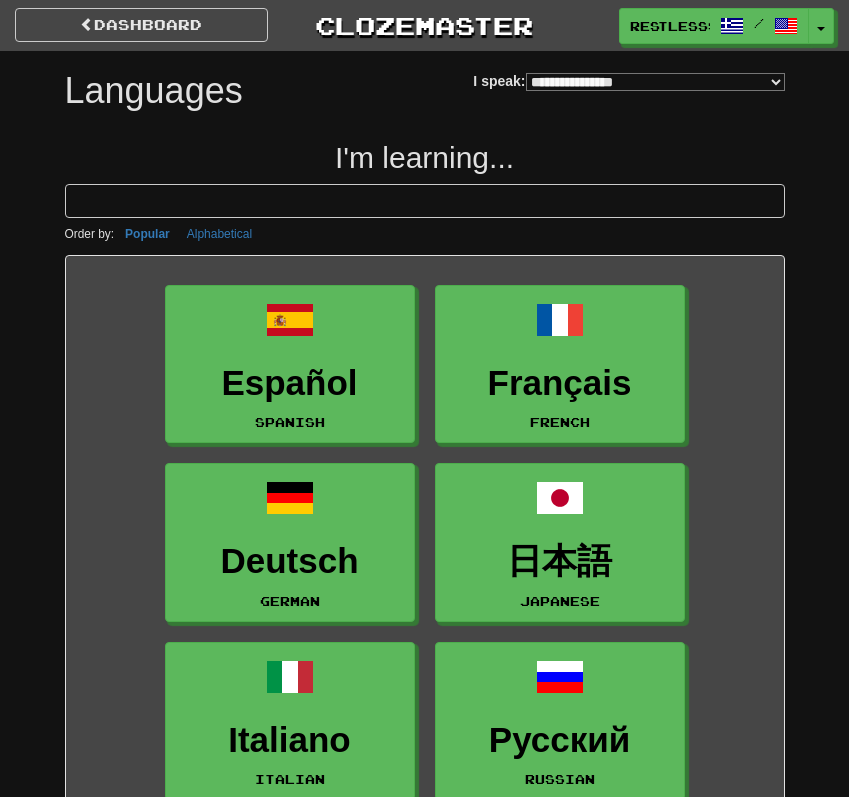 select on "*******" 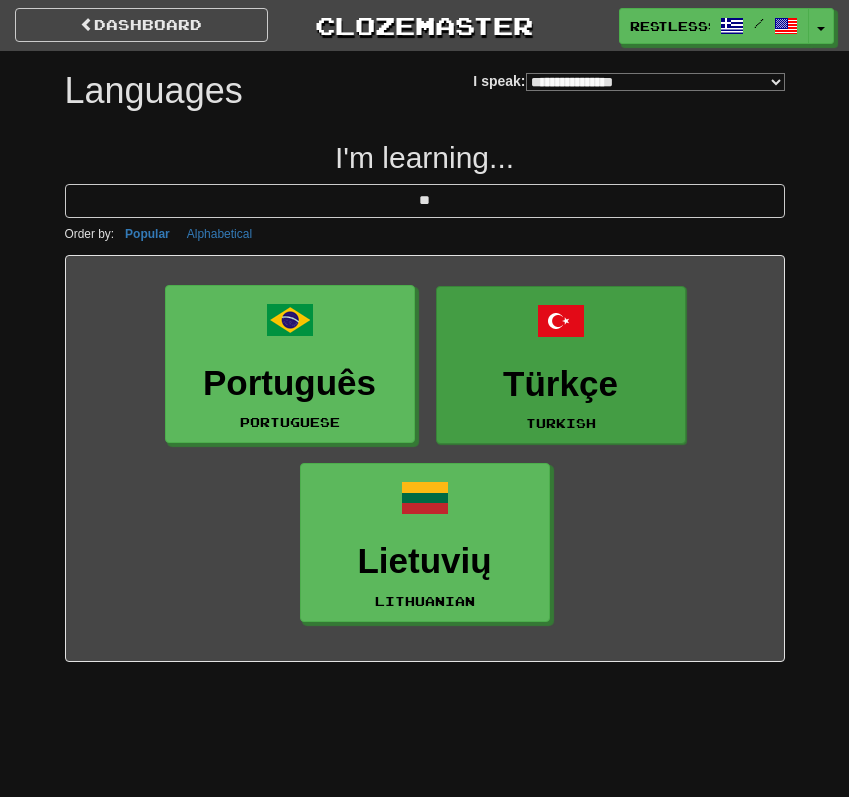 type on "**" 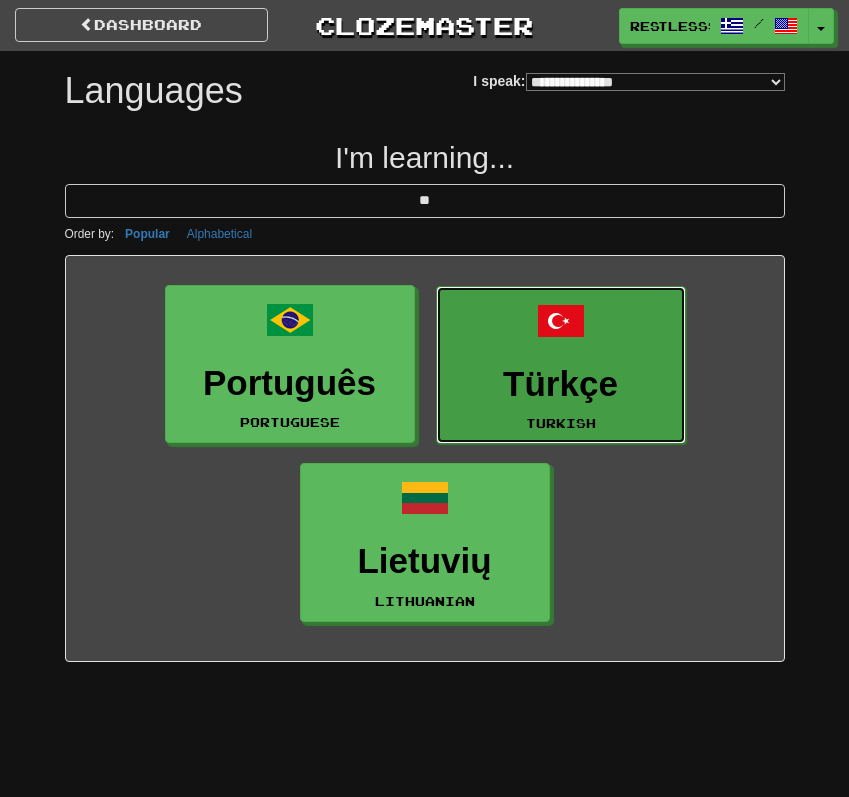 click on "Türkçe Turkish" at bounding box center [561, 365] 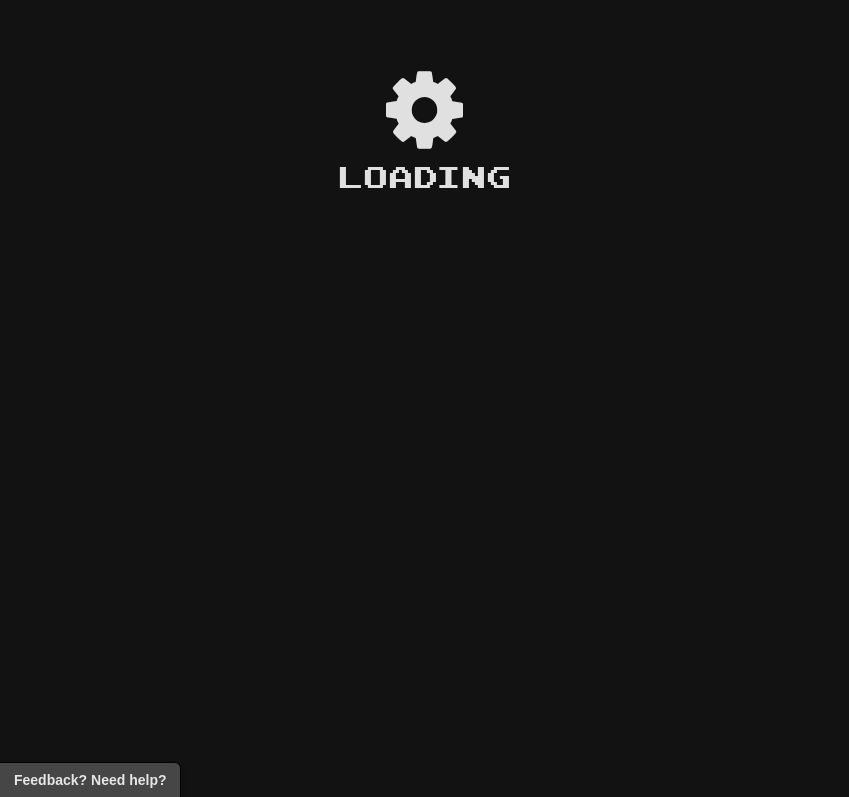 scroll, scrollTop: 0, scrollLeft: 0, axis: both 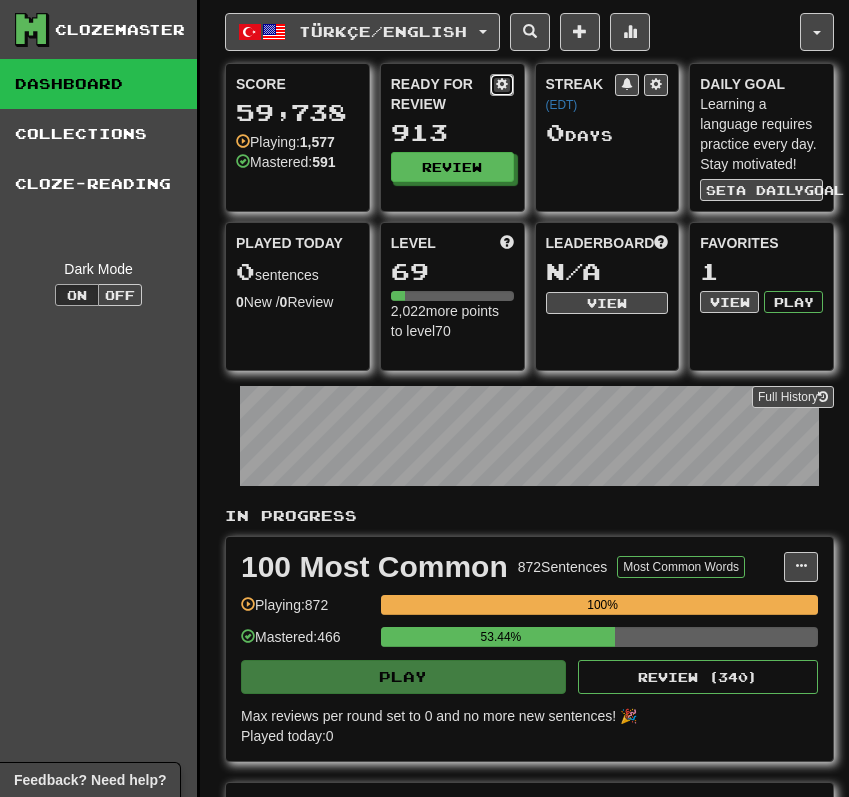 click at bounding box center (502, 84) 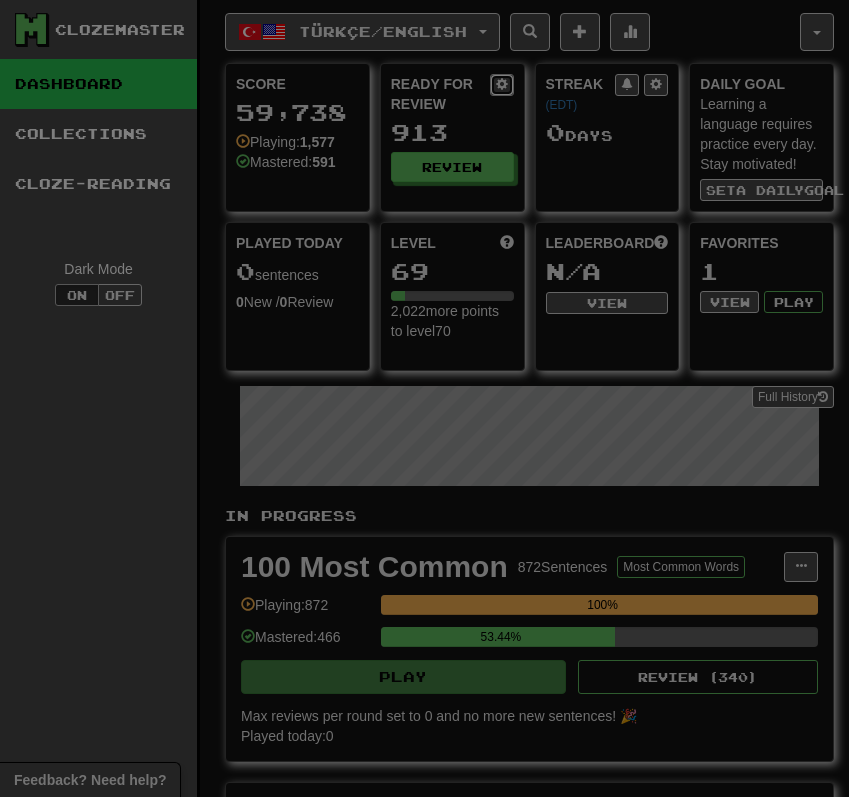 select on "*" 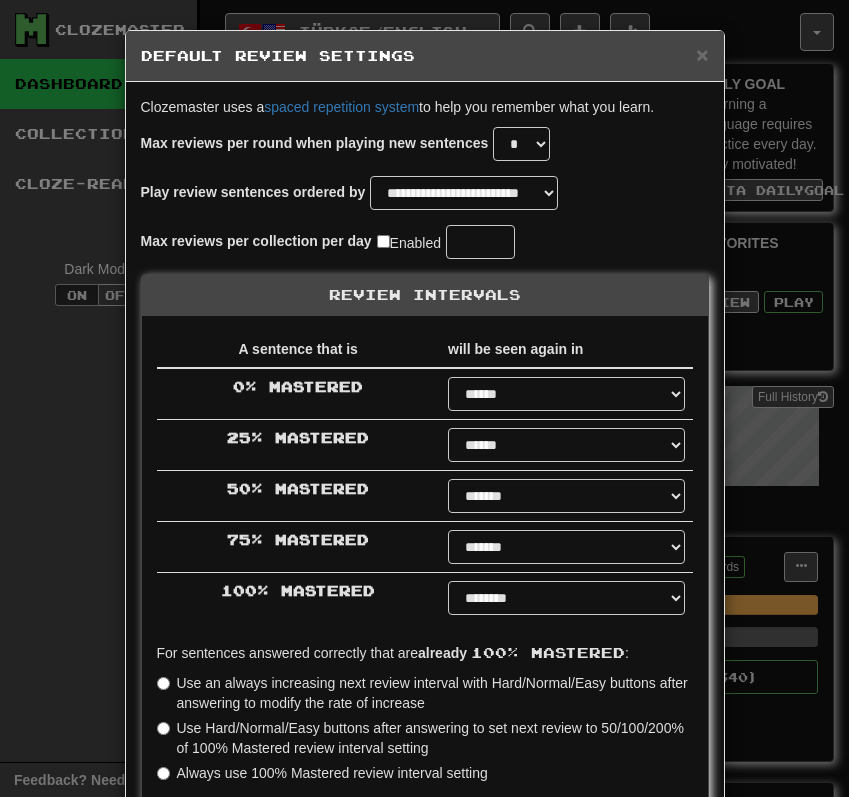 click on "Max reviews per round when playing new sentences * * * * * * * * * * ** ** ** ** ** ** ** ** ** ** ** ** ** ** ** ** ** ** ** ** ** ** ** ** ** ** ** ** ** ** ** ** ** ** ** ** ** ** ** ** **" at bounding box center [425, 151] 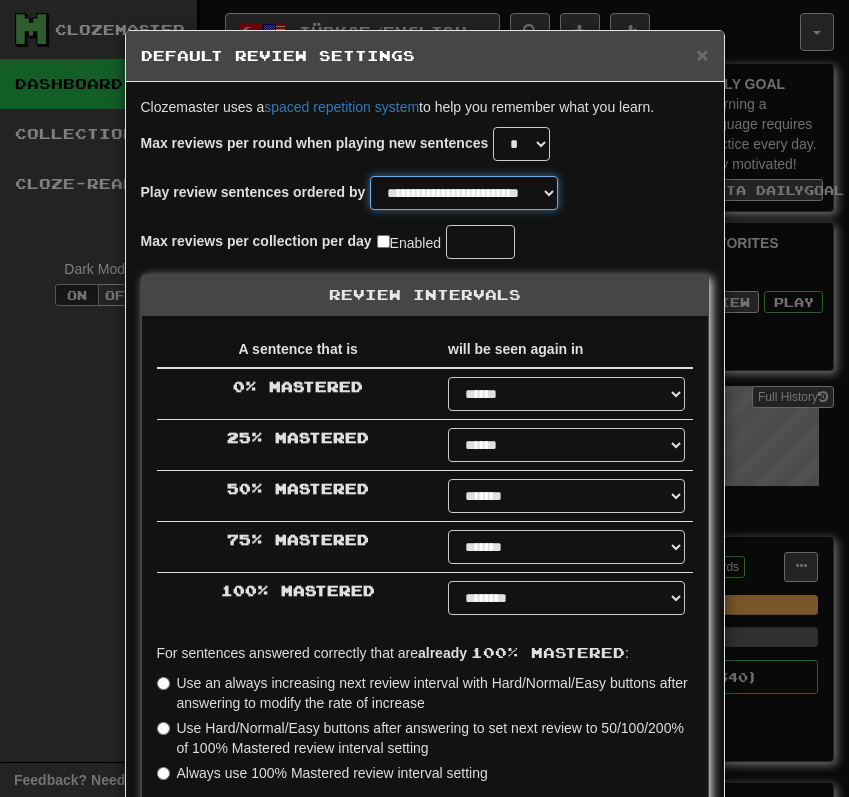 click on "**********" at bounding box center [464, 193] 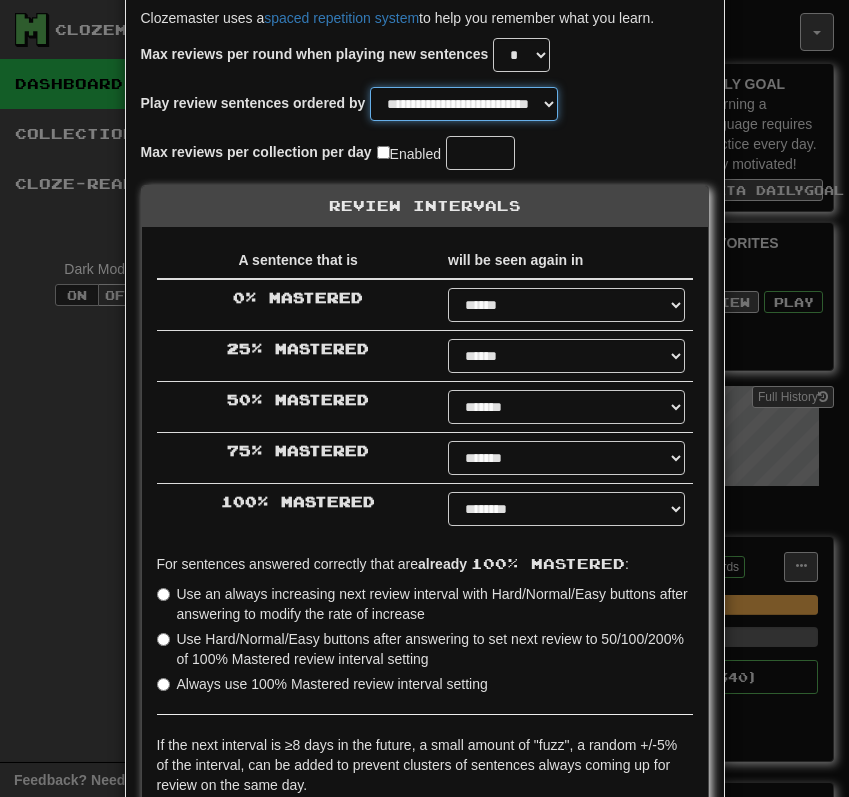 scroll, scrollTop: 308, scrollLeft: 0, axis: vertical 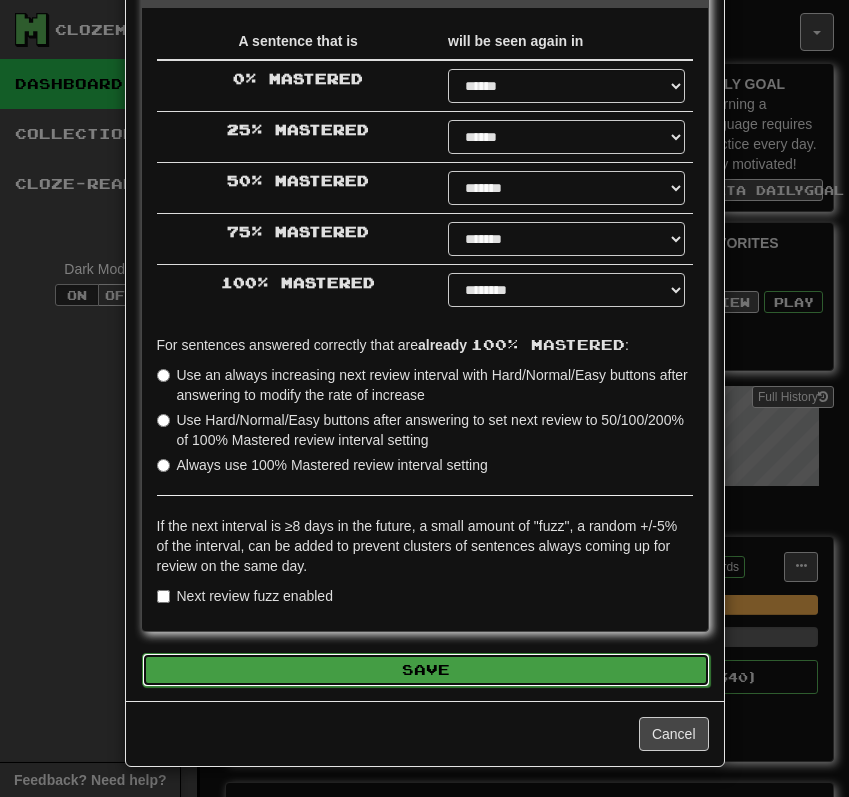 click on "Save" at bounding box center (426, 670) 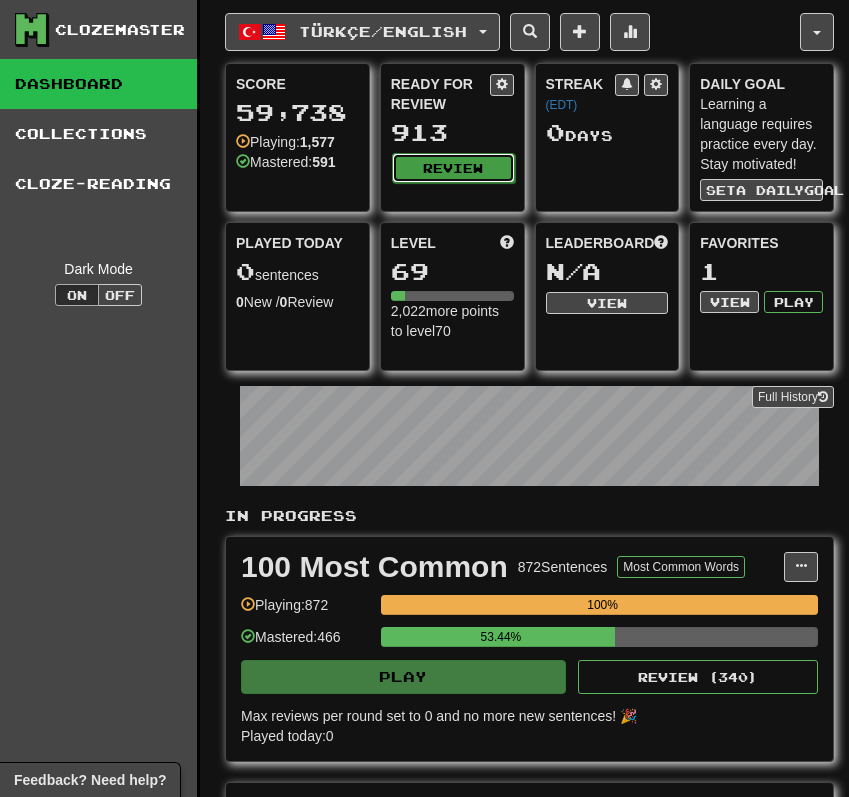 click on "Review" at bounding box center (453, 168) 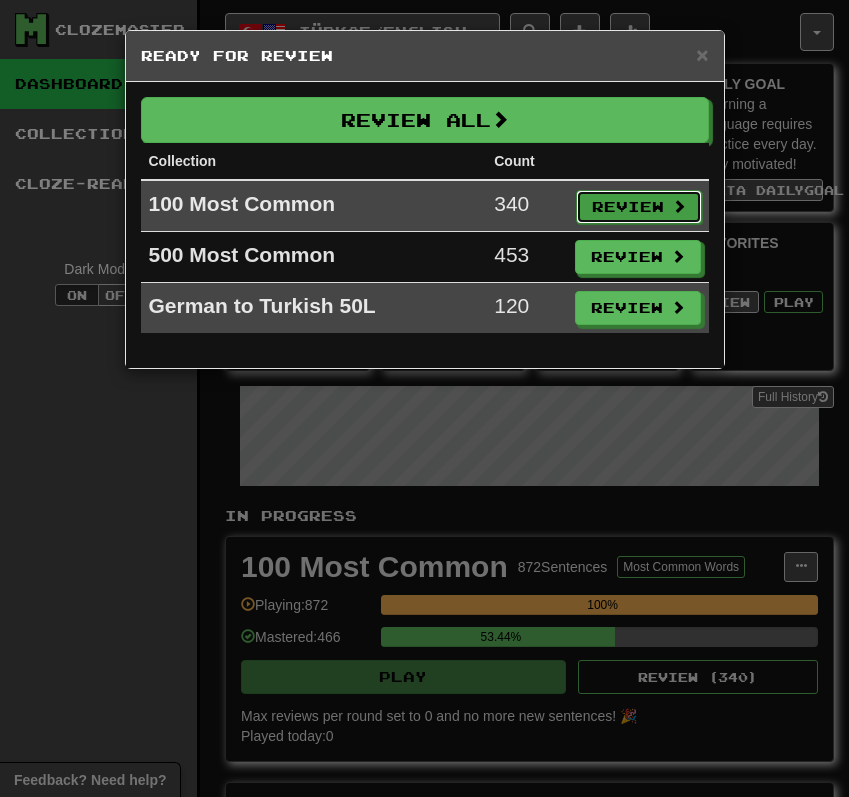 click on "Review" at bounding box center [639, 207] 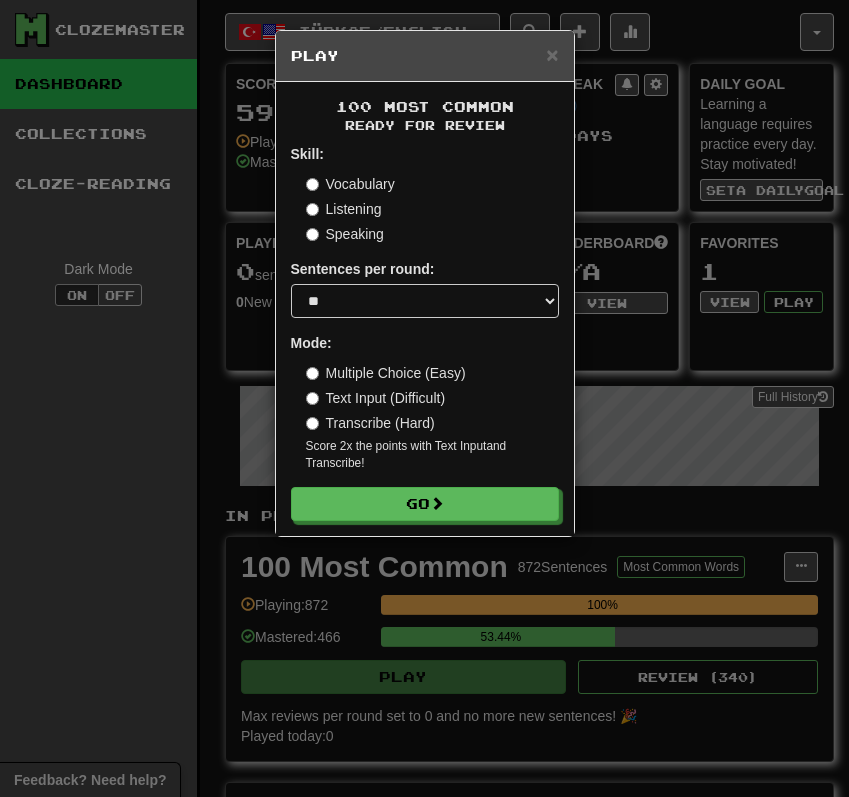 click on "Vocabulary" at bounding box center (350, 184) 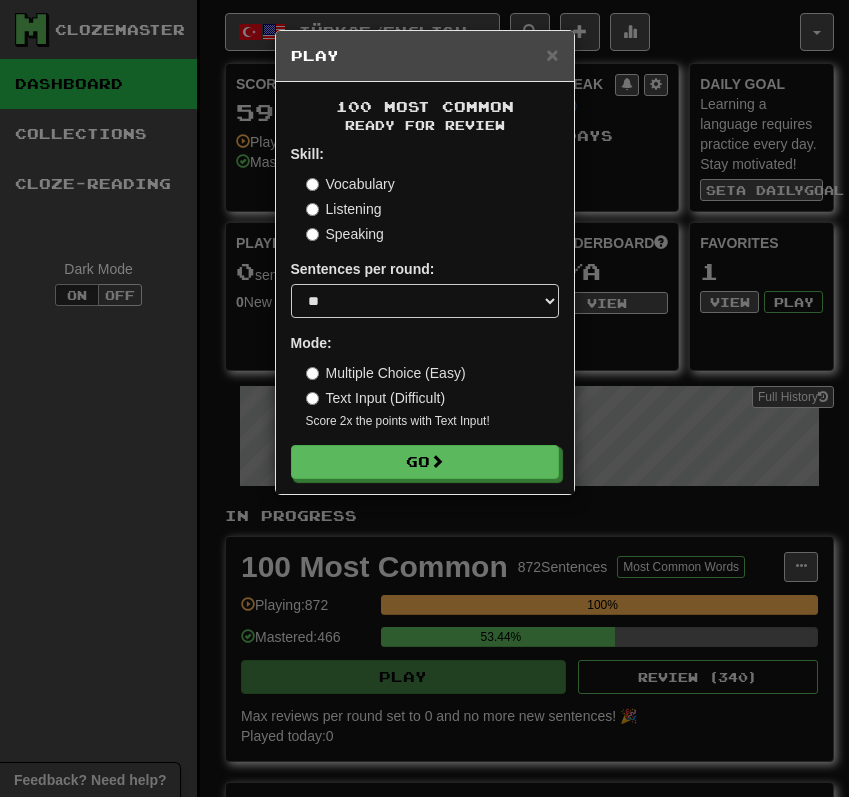 click on "× Play 100 Most Common Ready for Review Skill: Vocabulary Listening Speaking Sentences per round: * ** ** ** ** ** *** ******** Mode: Multiple Choice (Easy) Text Input (Difficult) Score 2x the points with Text Input ! Go" at bounding box center (424, 398) 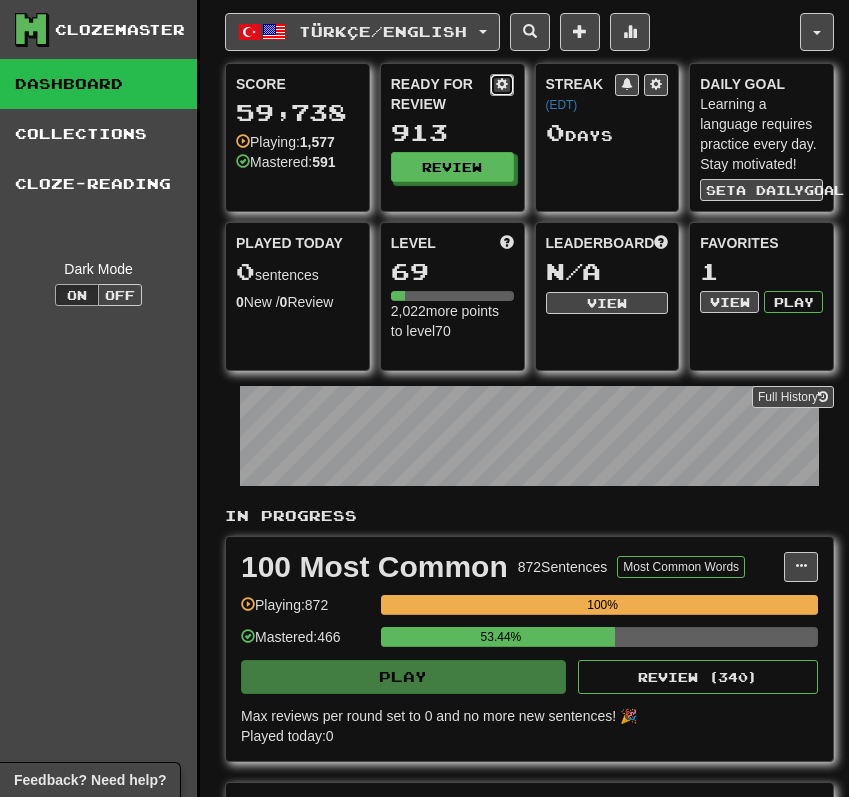 click at bounding box center (502, 84) 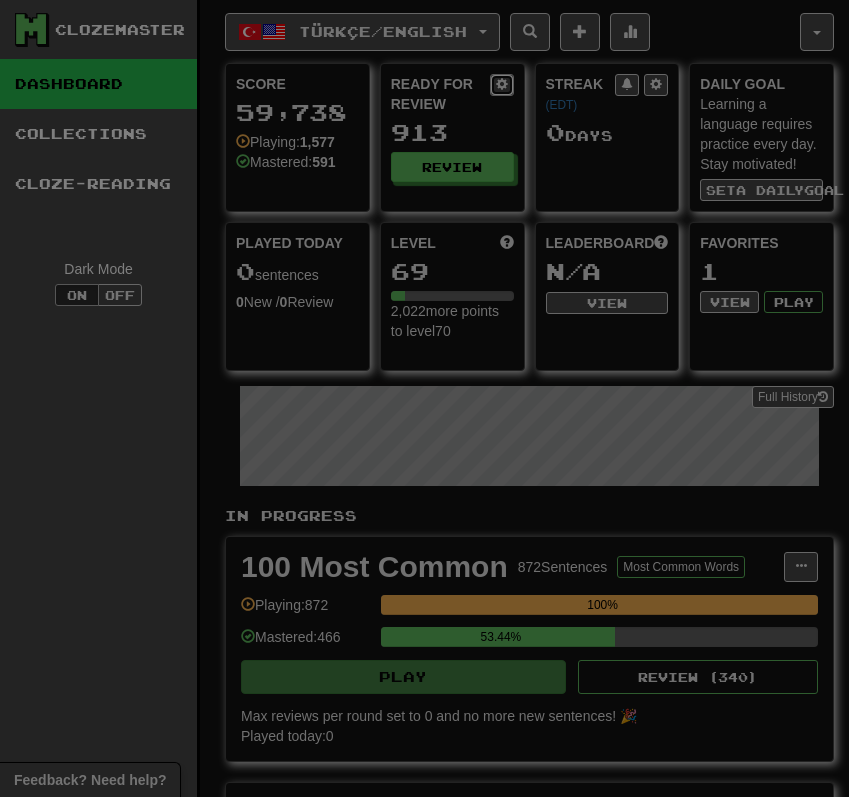 select on "*" 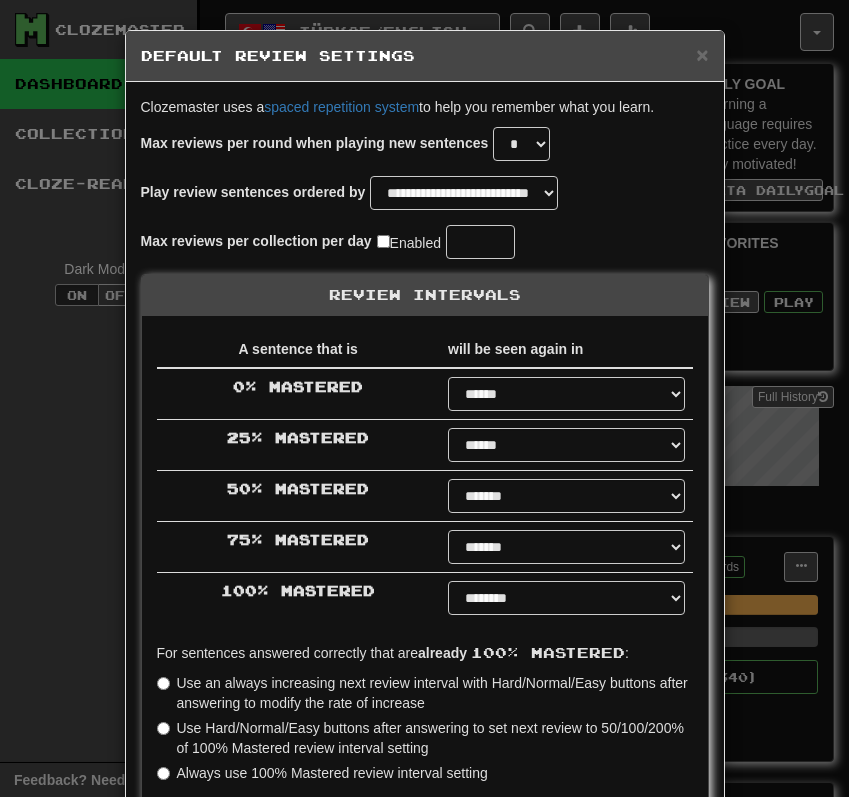 scroll, scrollTop: 308, scrollLeft: 0, axis: vertical 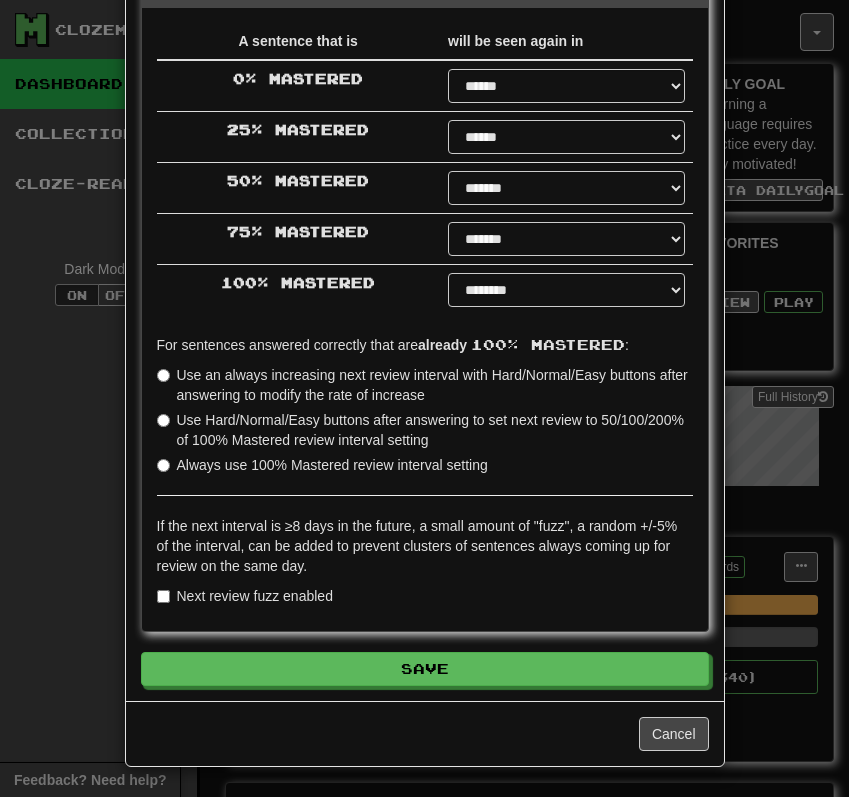 click on "**********" at bounding box center (425, 252) 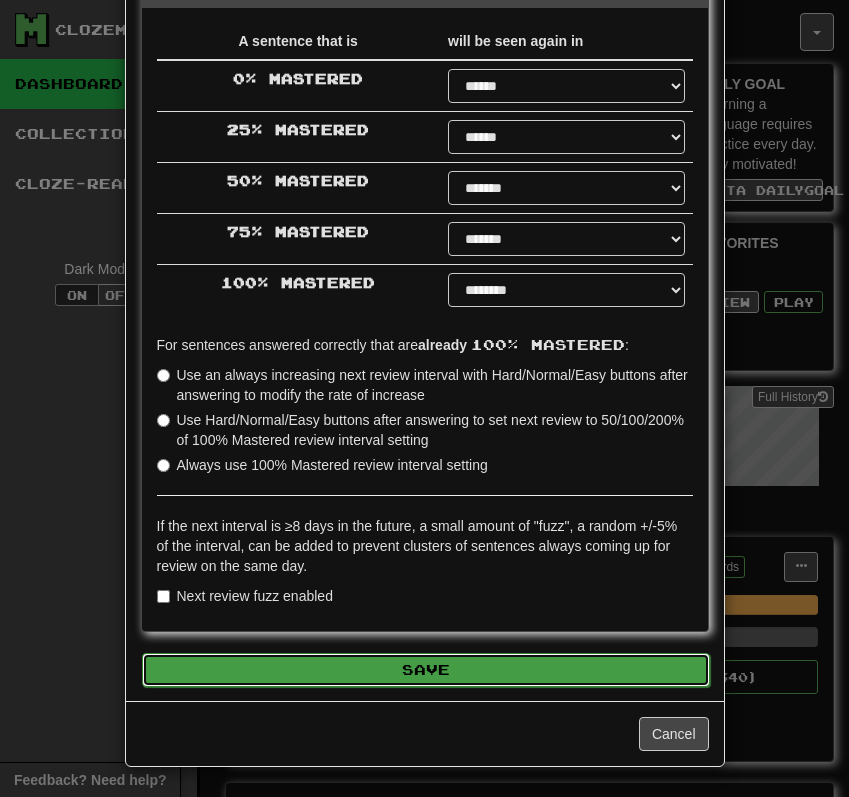 click on "Save" at bounding box center [426, 670] 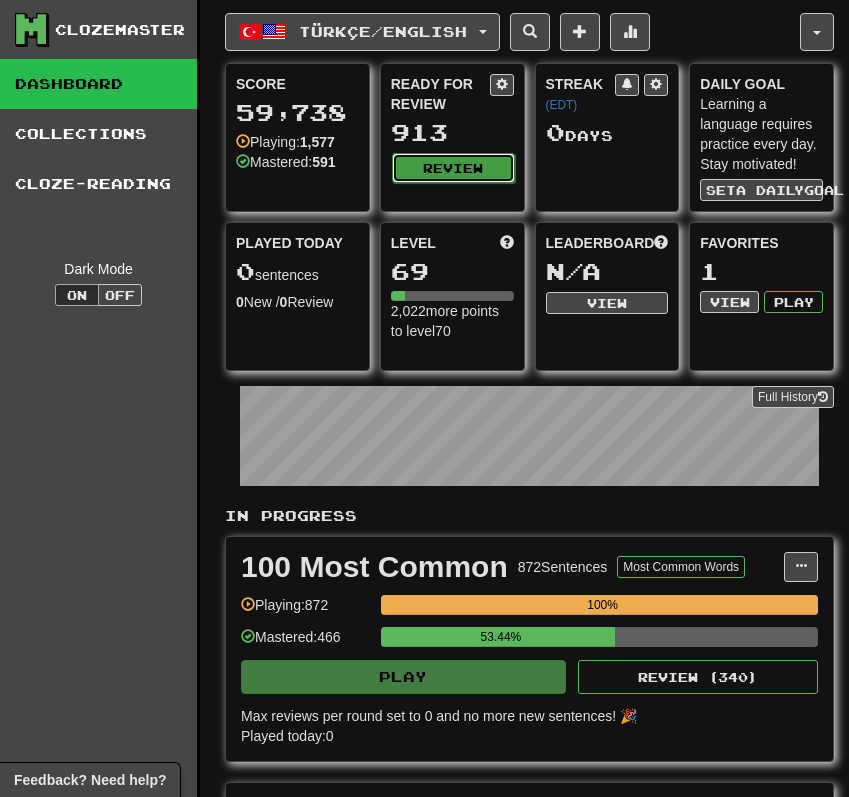 click on "Review" at bounding box center (453, 168) 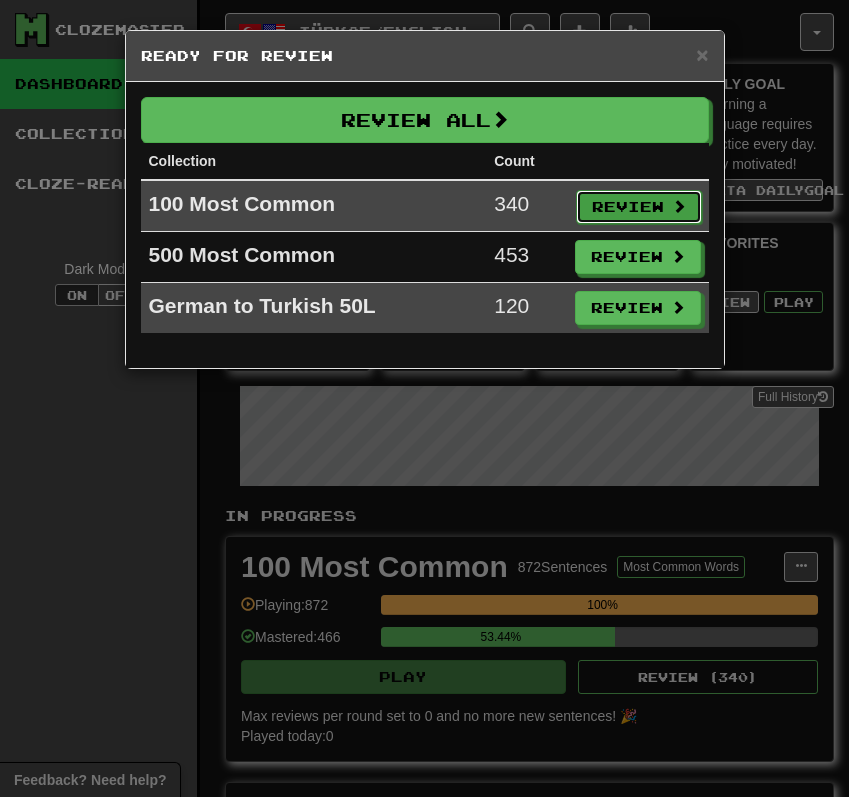click on "Review" at bounding box center [639, 207] 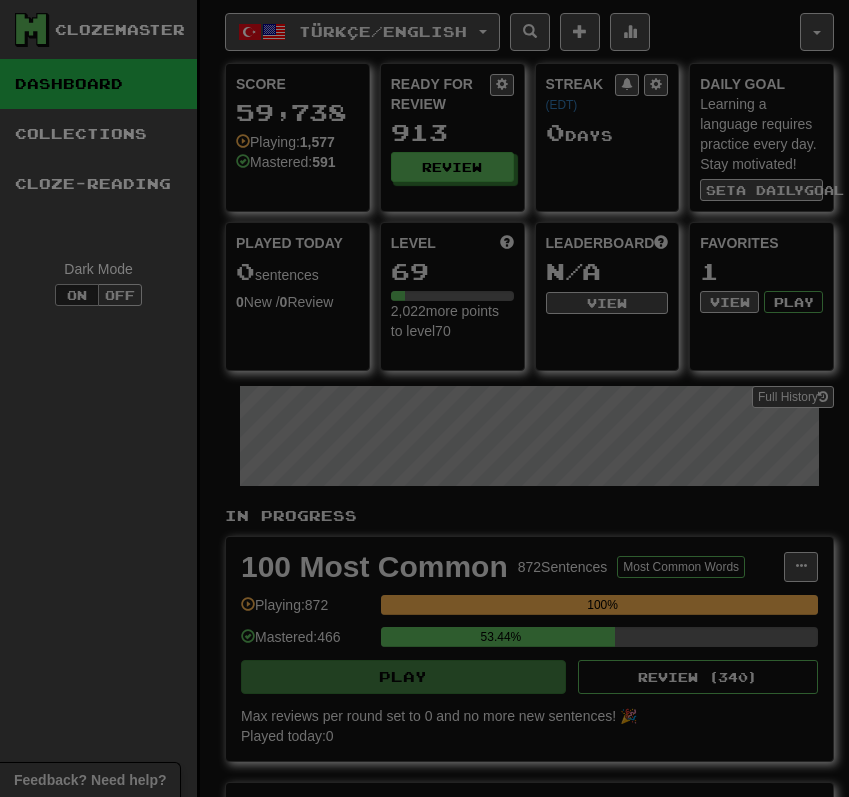 select on "**" 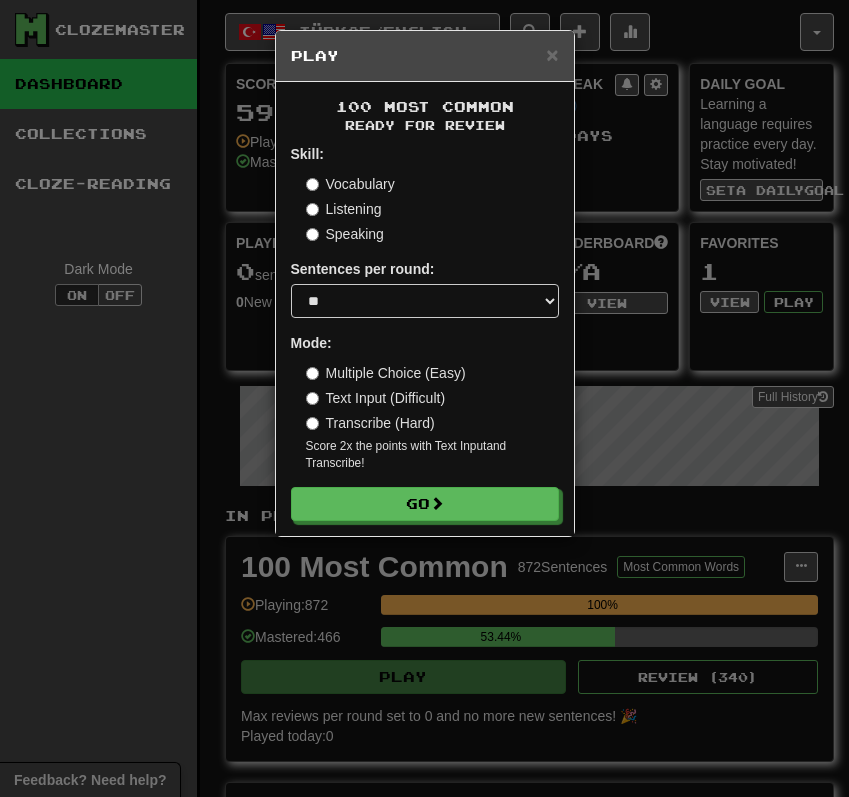 click on "Vocabulary" at bounding box center [350, 184] 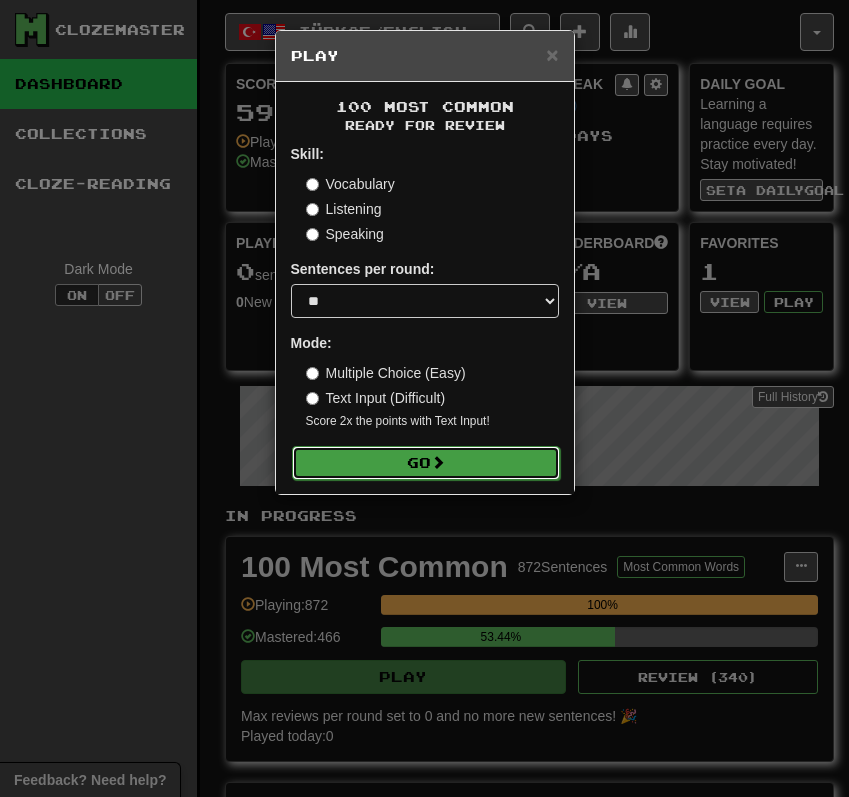 click on "Go" at bounding box center (426, 463) 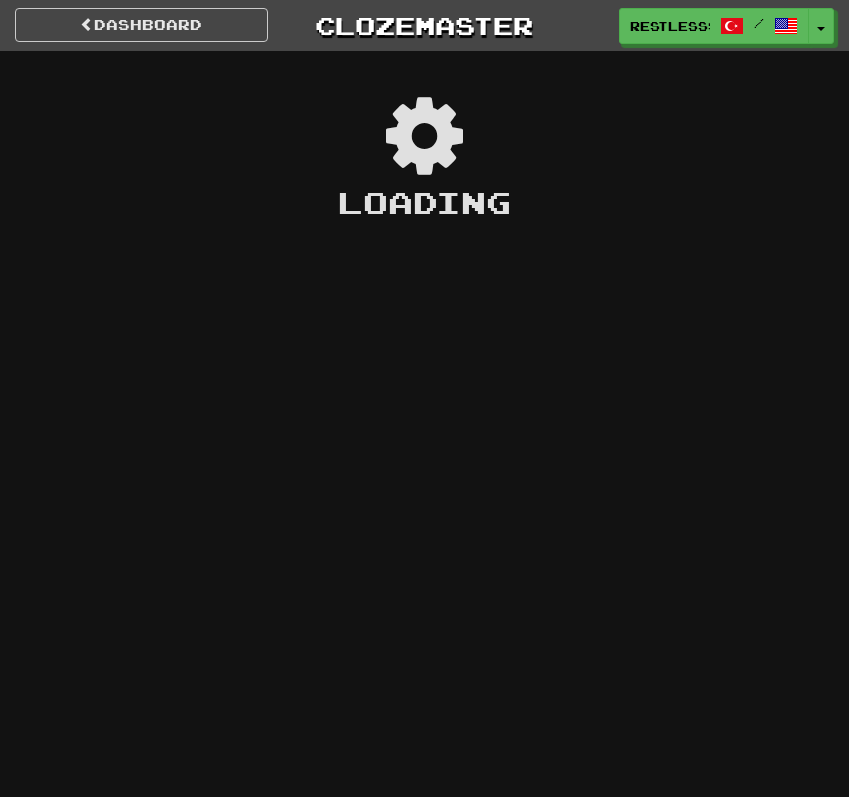 scroll, scrollTop: 0, scrollLeft: 0, axis: both 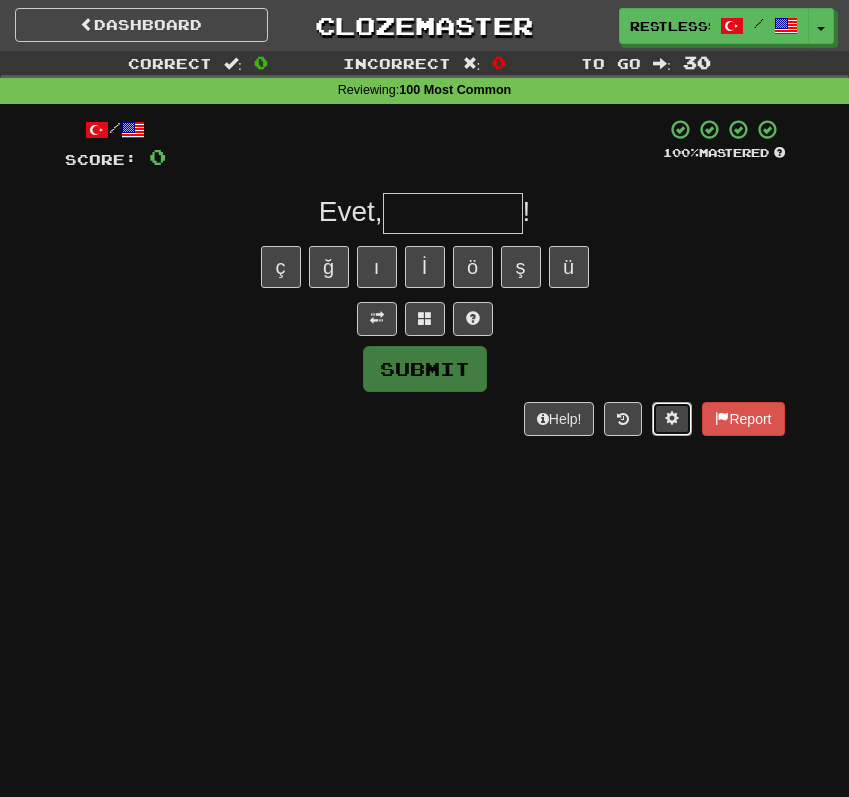 click at bounding box center [672, 419] 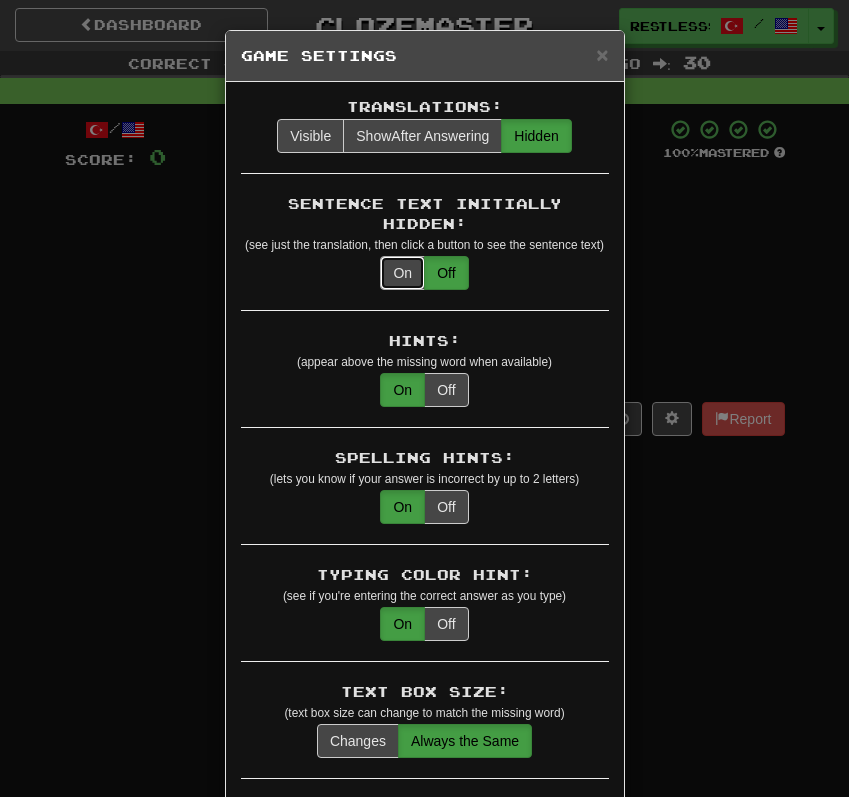 click on "On" at bounding box center [402, 273] 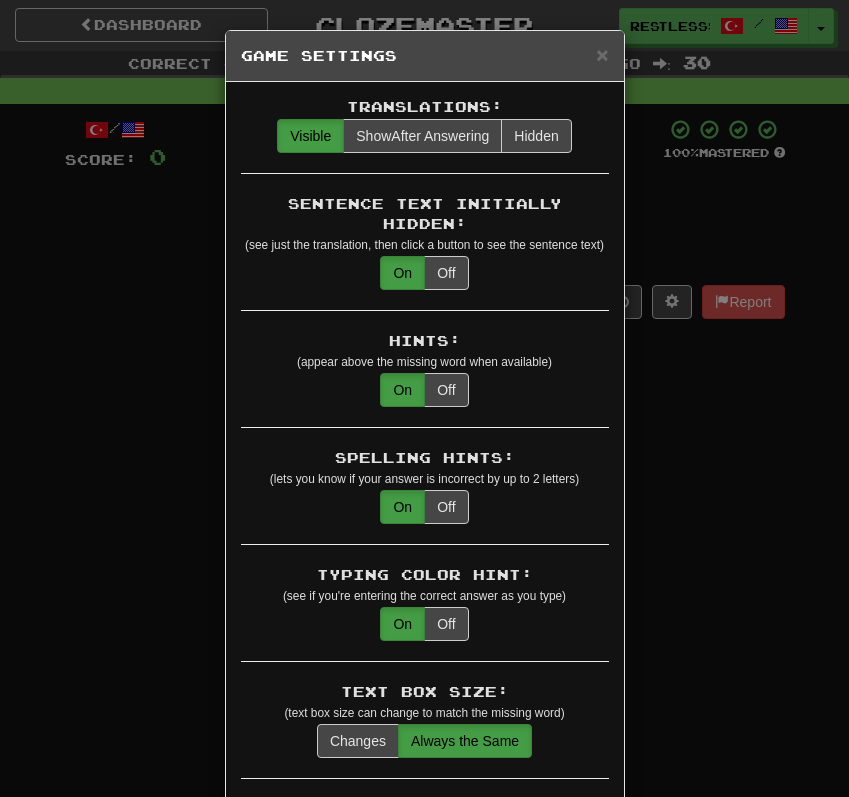 click on "× Game Settings Translations: Visible Show  After Answering Hidden Sentence Text Initially Hidden: (see just the translation, then click a button to see the sentence text) On Off Hints: (appear above the missing word when available) On Off Spelling Hints: (lets you know if your answer is incorrect by up to 2 letters) On Off Typing Color Hint: (see if you're entering the correct answer as you type) On Off Text Box Size: (text box size can change to match the missing word) Changes Always the Same Enter Submits Empty: (pressing Enter when the input is empty will submit a blank answer) On Off Clear After Answering: (keypress clears the text input after answering so you can practice re-typing the answer) On Off Image Toggle: (toggle button, if sentence image available) After Answering Before and After Off Image Background: (use sentence image as background, if available) On Off Pronunciation: (shown after answering when available) On Off Sound Effects: On Off Text-to-Speech Auto-Play: On Off Loop: On Off On Off 1" at bounding box center (424, 398) 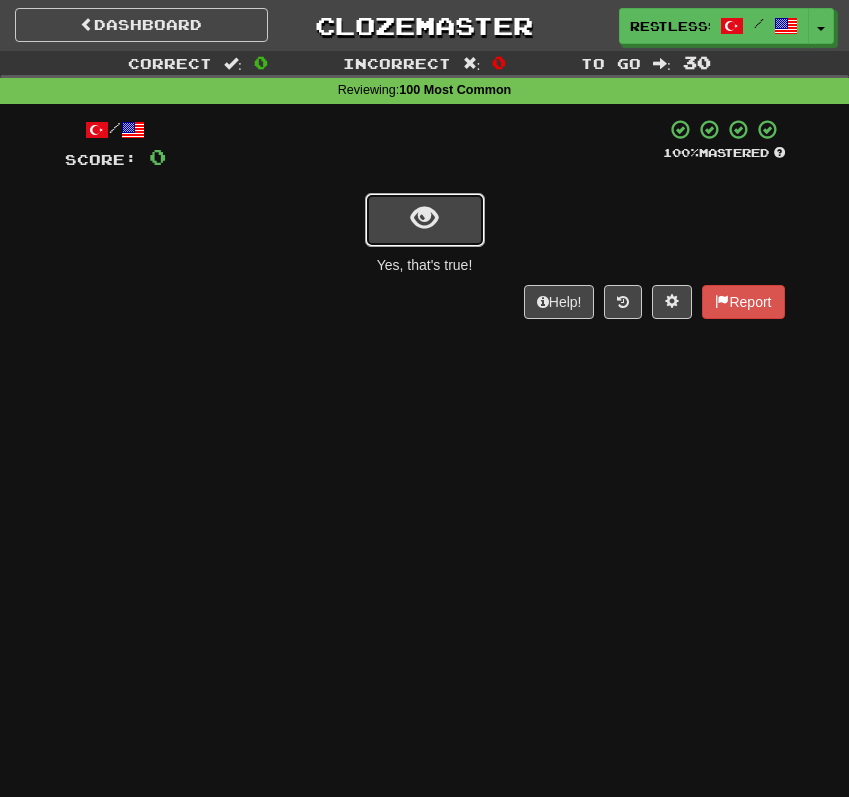 click at bounding box center (425, 220) 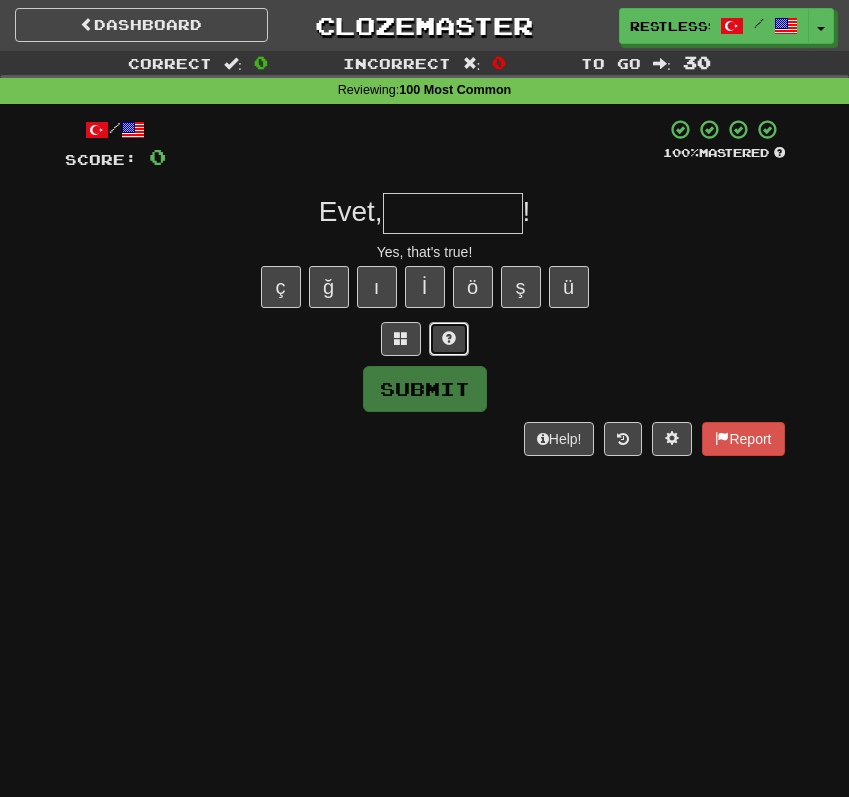 click at bounding box center (449, 339) 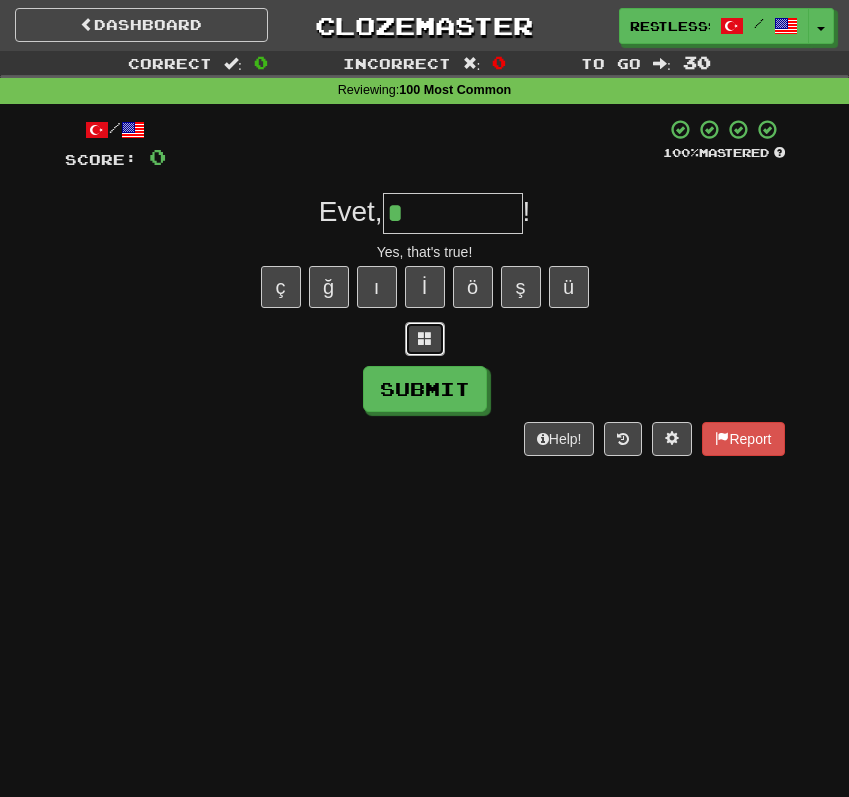 click at bounding box center [425, 339] 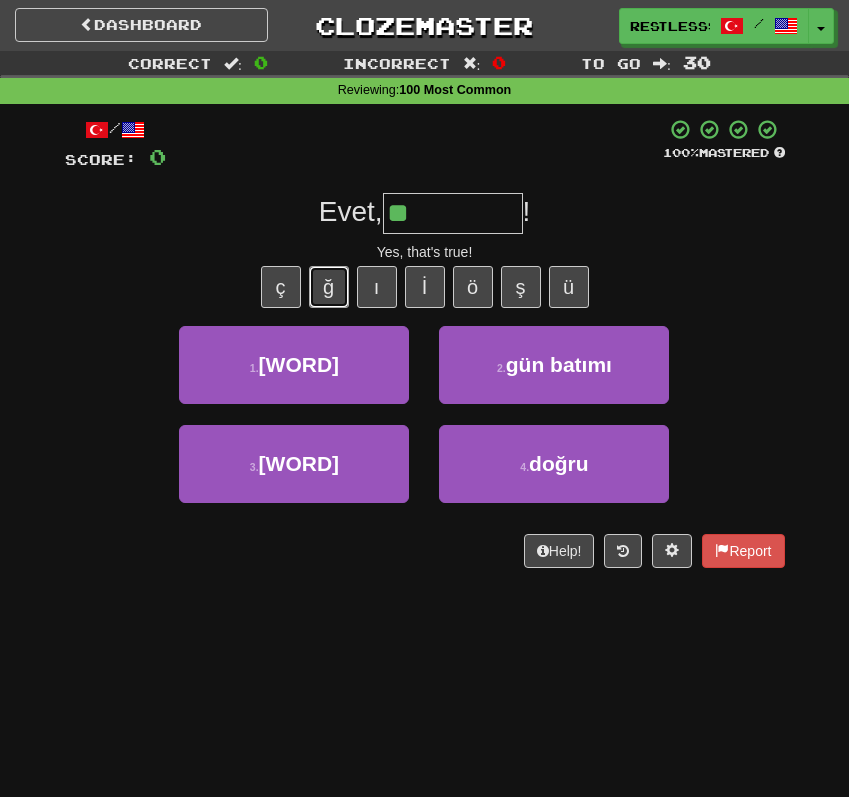 click on "ğ" at bounding box center [329, 287] 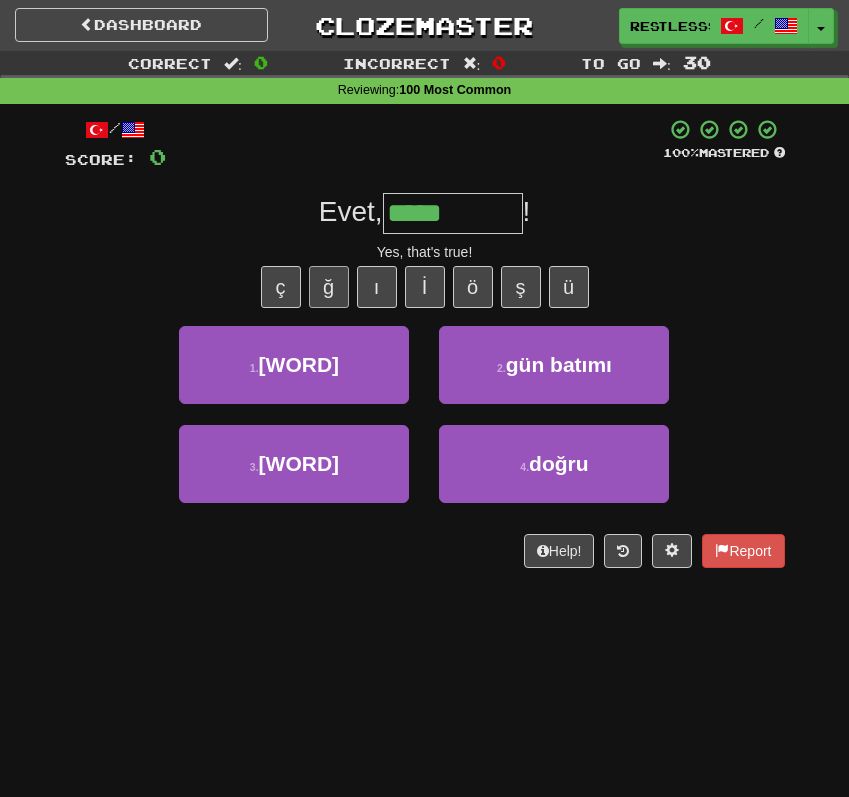 type on "*****" 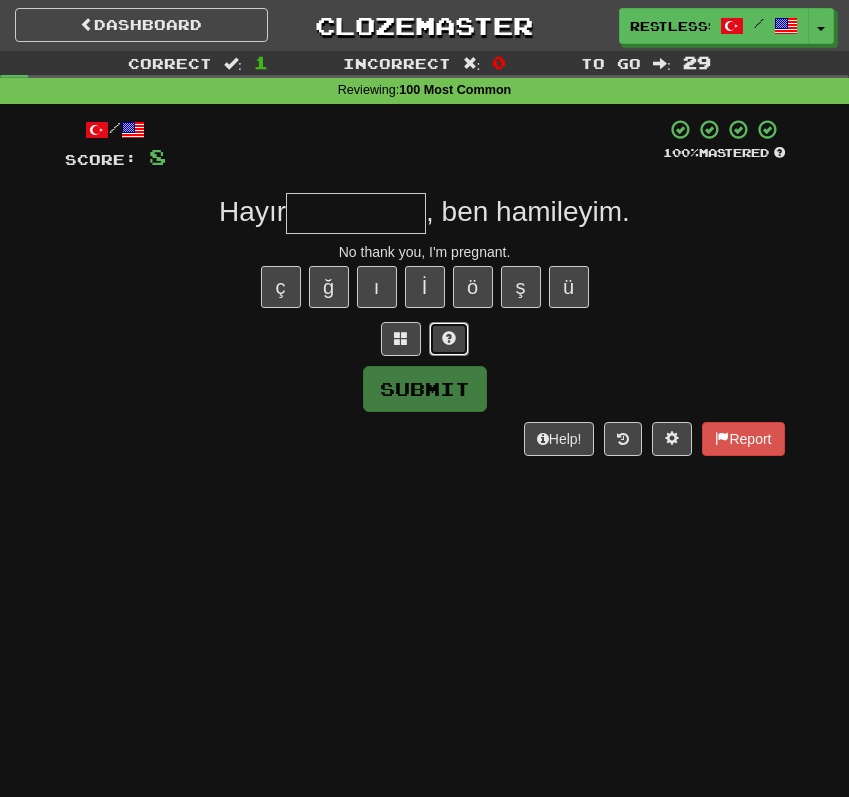 click at bounding box center (449, 339) 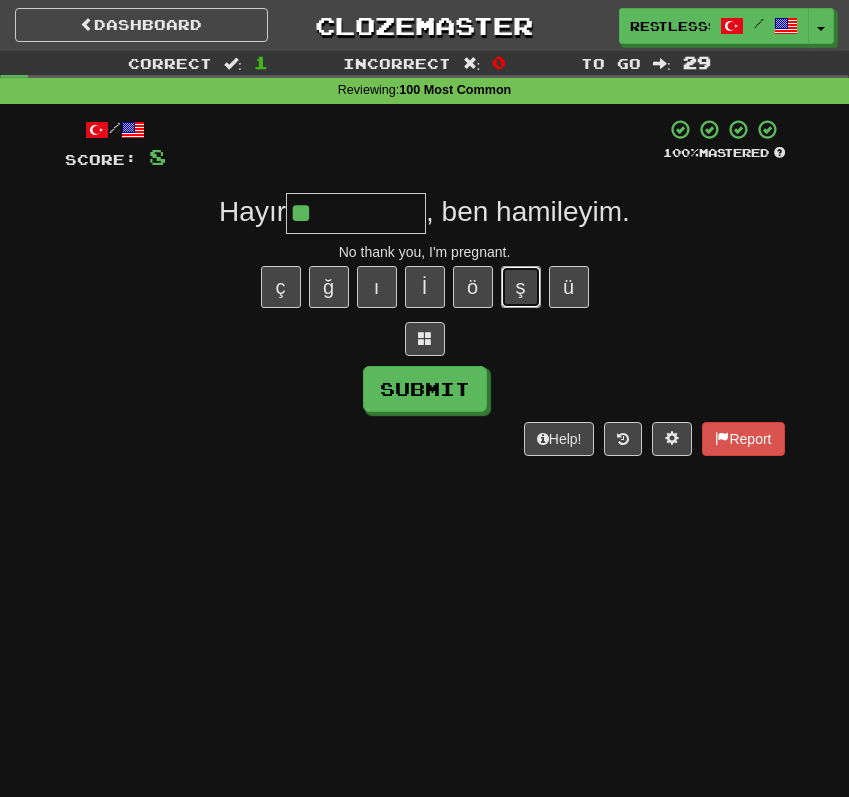 click on "ş" at bounding box center [521, 287] 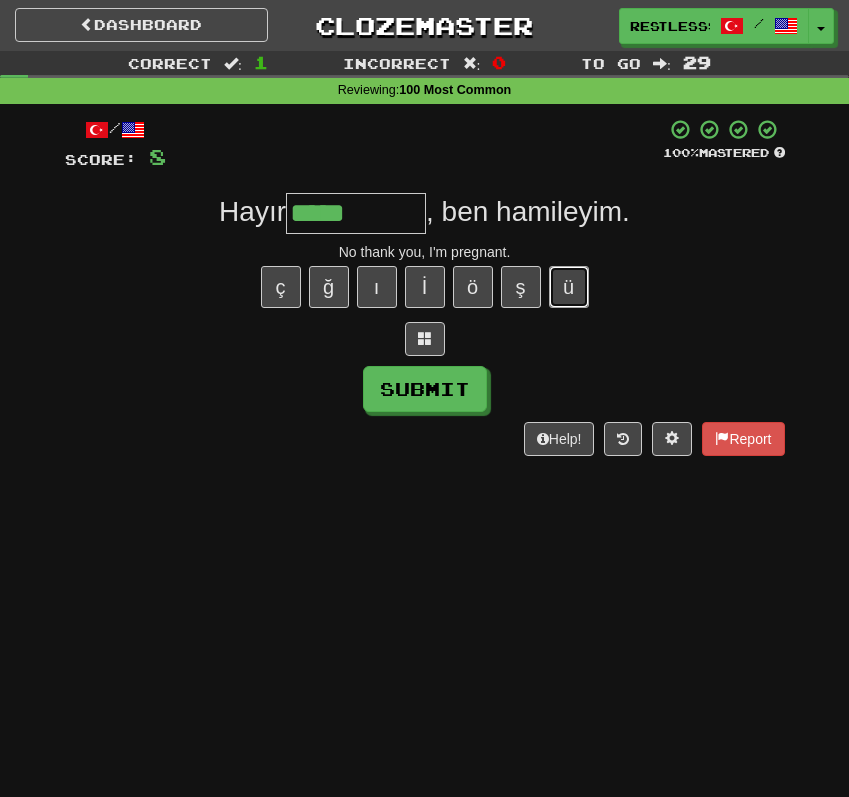 click on "ü" at bounding box center (569, 287) 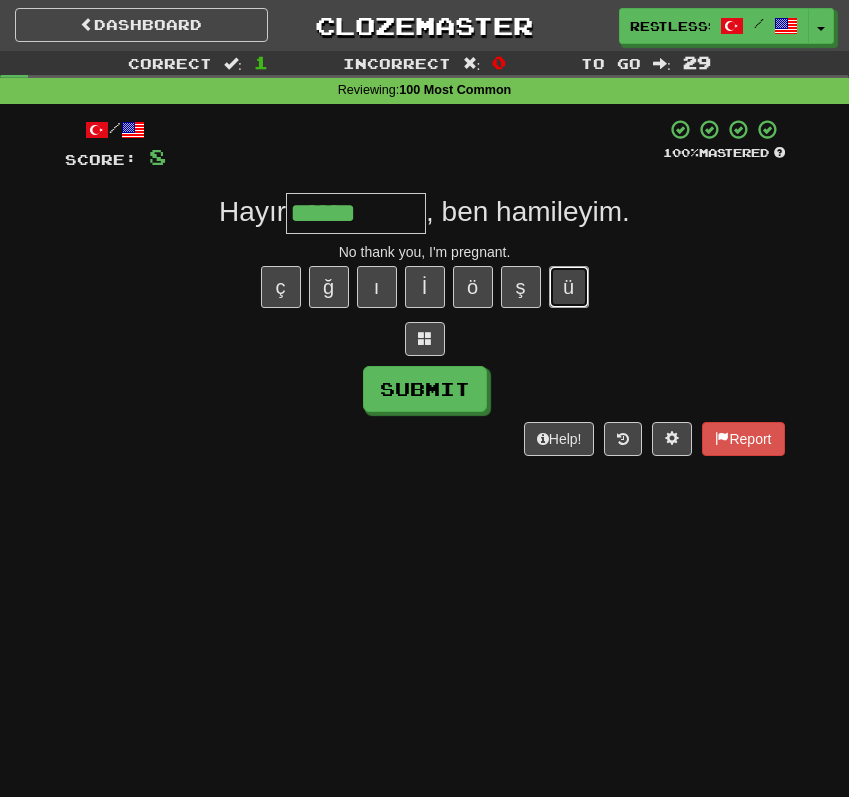 click on "ü" at bounding box center (569, 287) 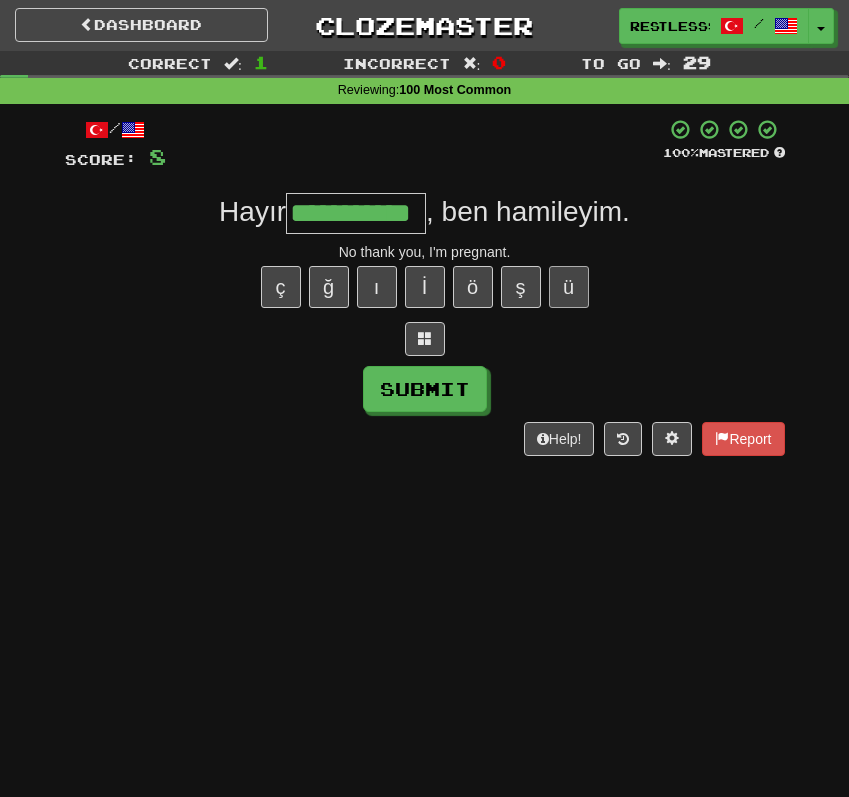 scroll, scrollTop: 0, scrollLeft: 5, axis: horizontal 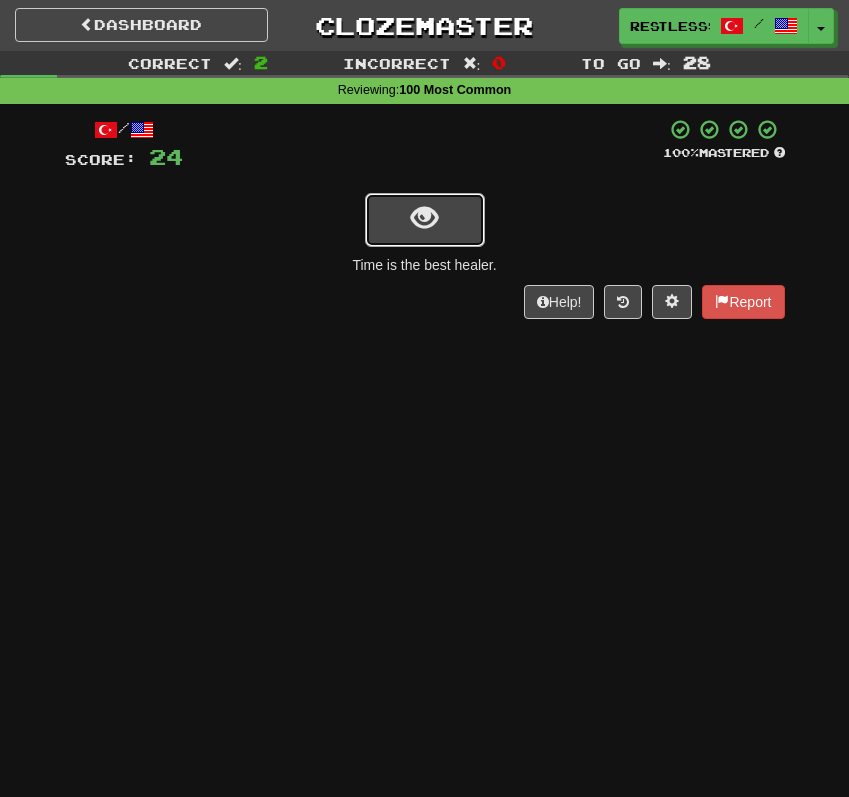 click at bounding box center [424, 218] 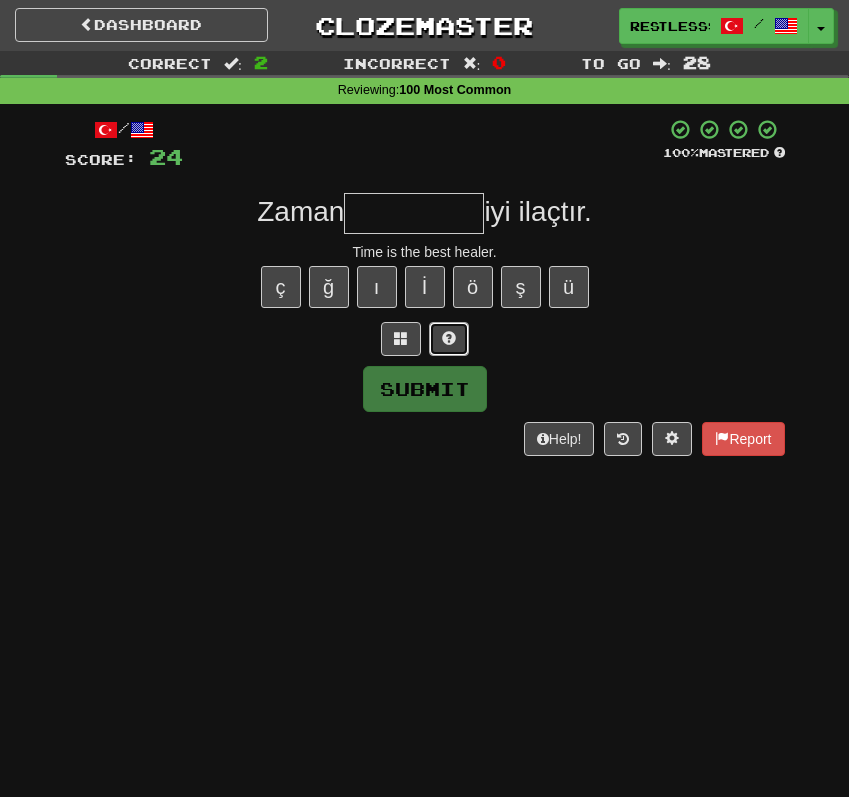 click at bounding box center [449, 338] 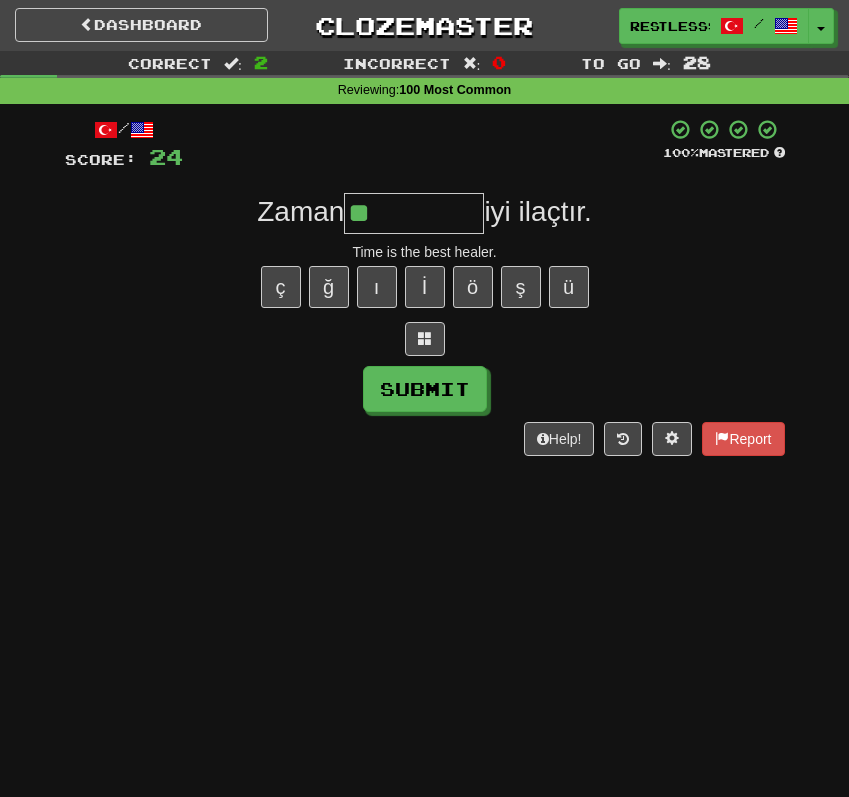 type on "**" 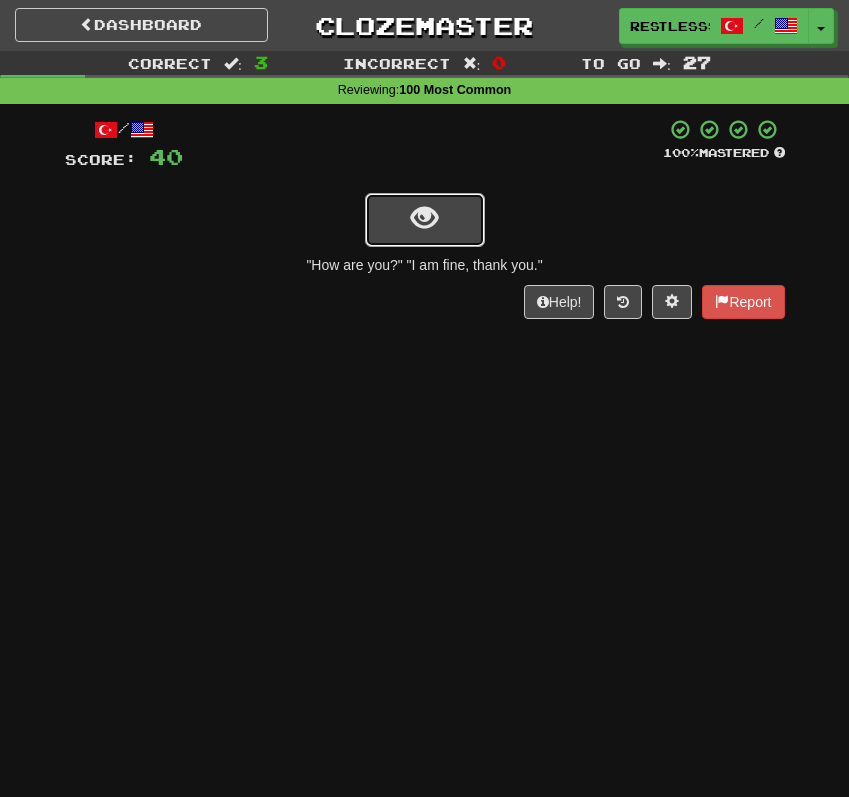 click at bounding box center (425, 220) 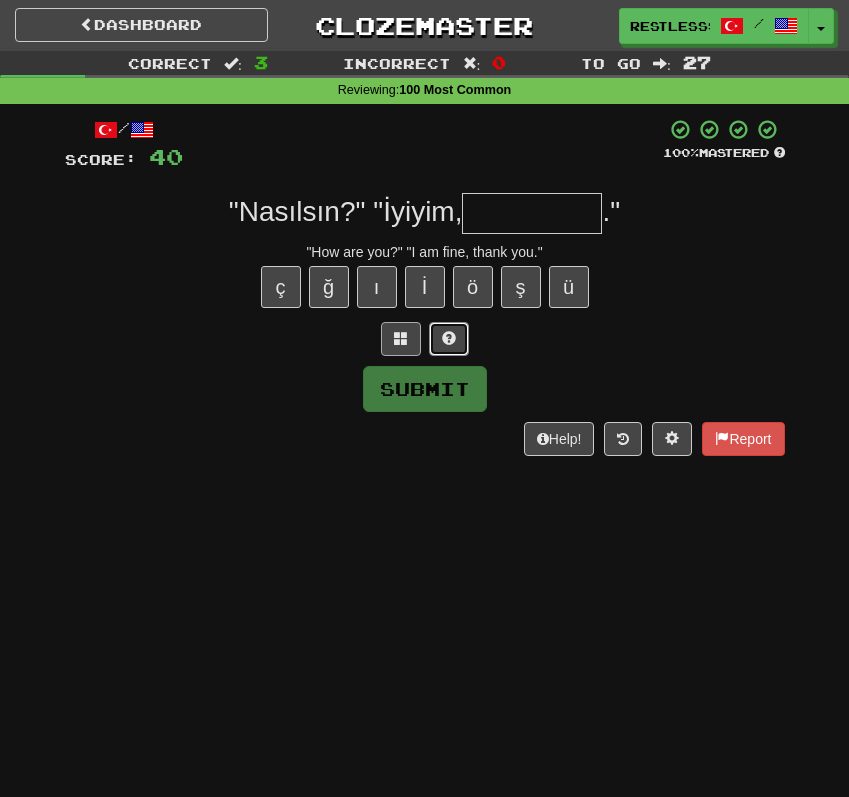 click at bounding box center [449, 339] 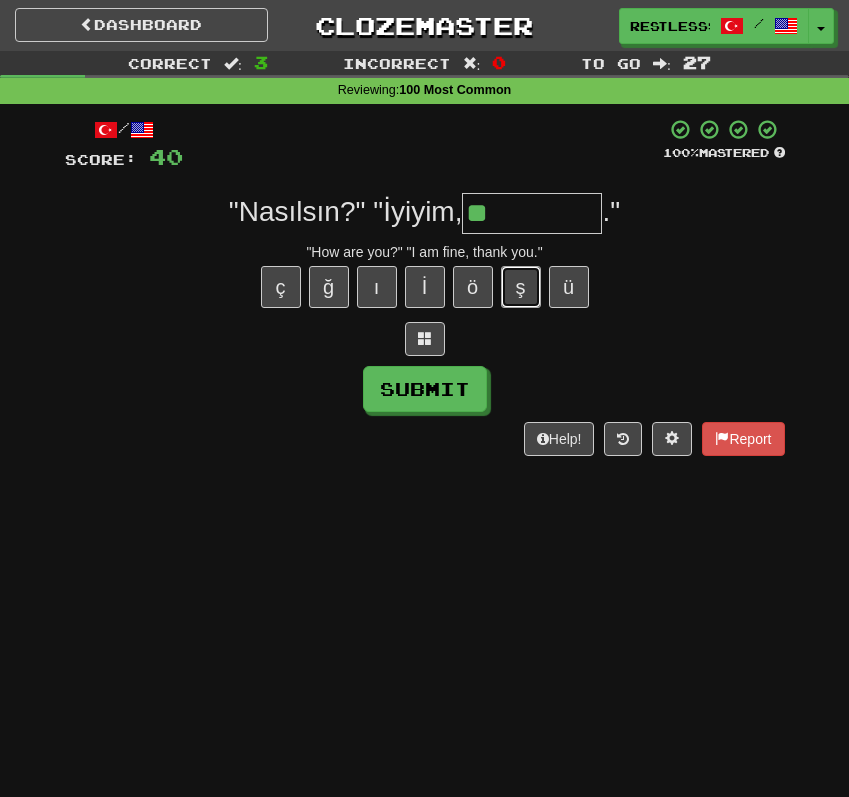 click on "ş" at bounding box center [521, 287] 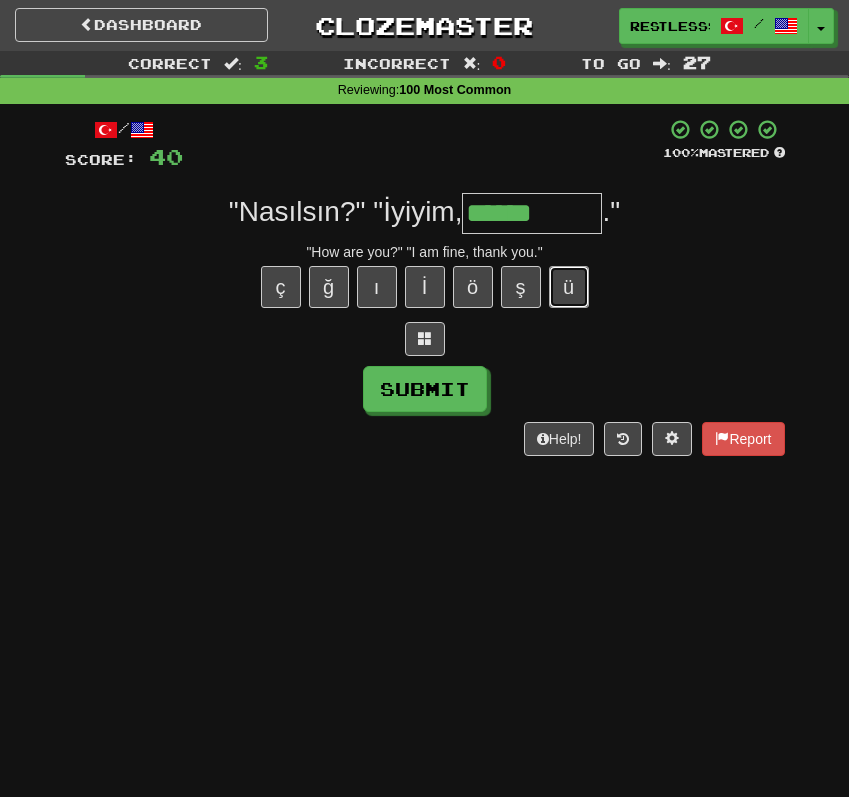 click on "ü" at bounding box center (569, 287) 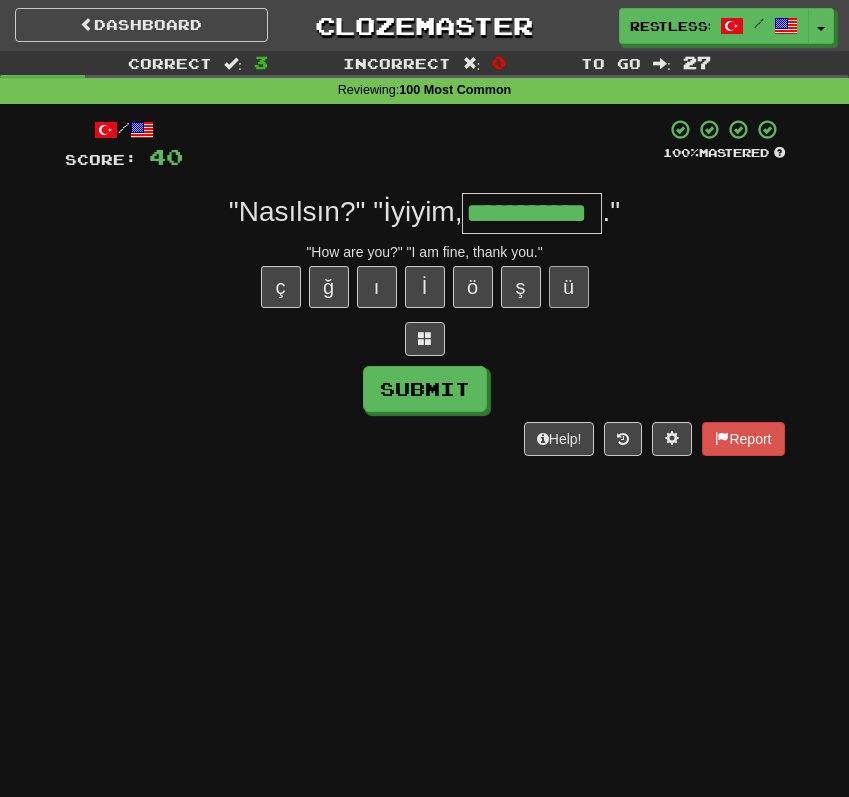 scroll, scrollTop: 0, scrollLeft: 5, axis: horizontal 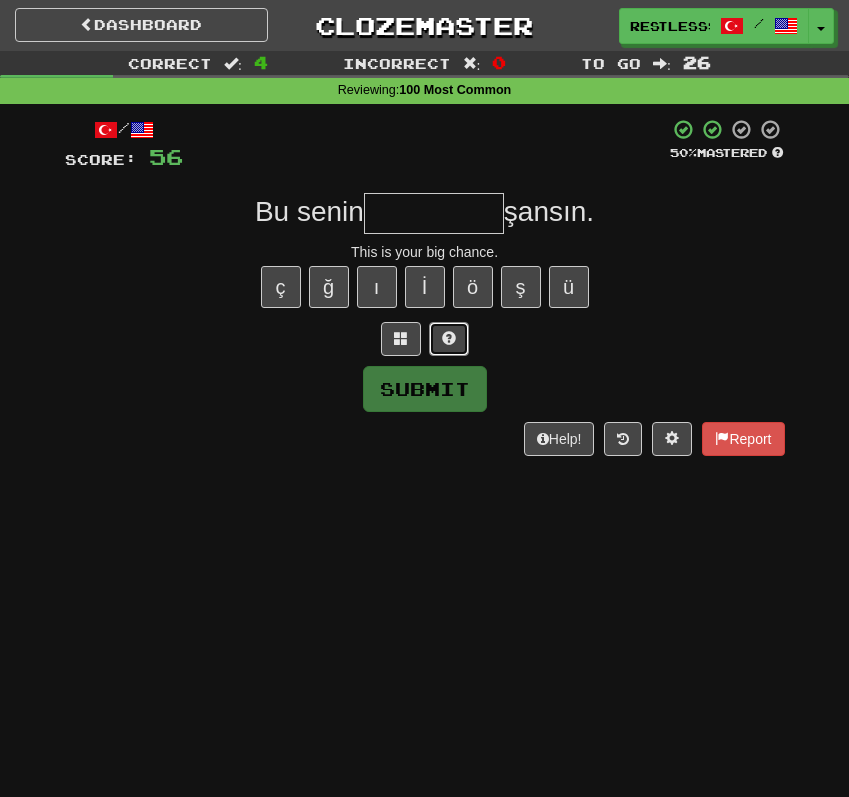 click at bounding box center (449, 339) 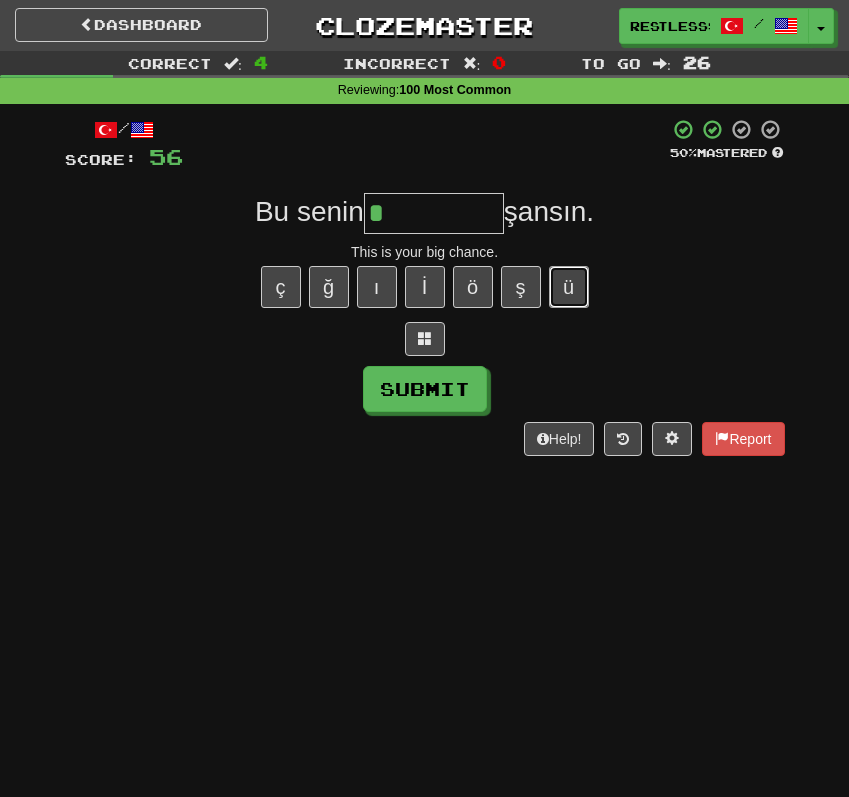 click on "ü" at bounding box center [569, 287] 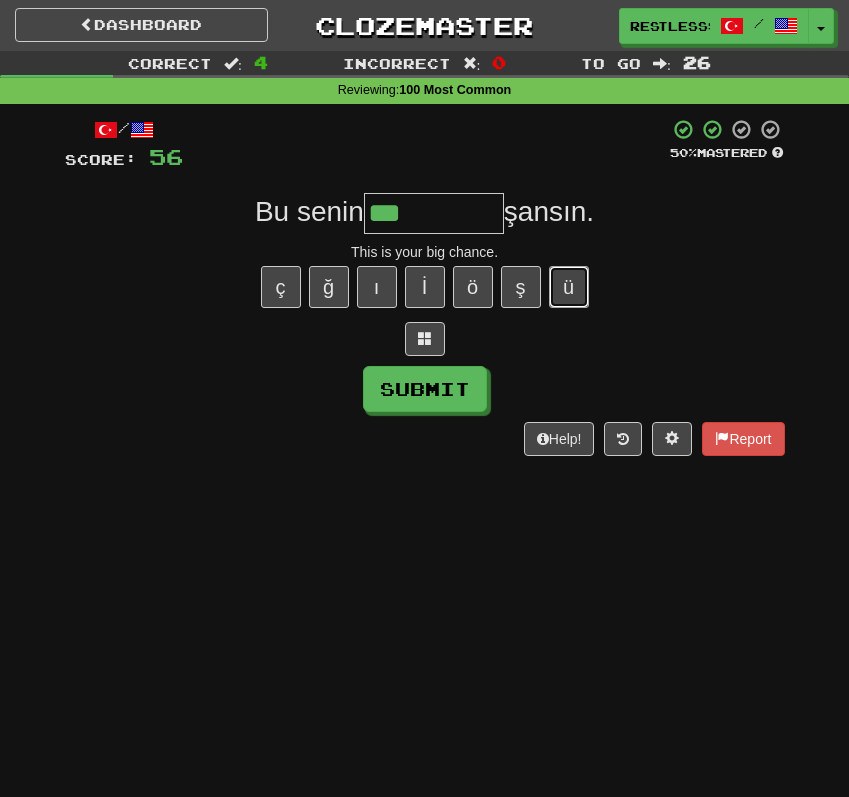 click on "ü" at bounding box center [569, 287] 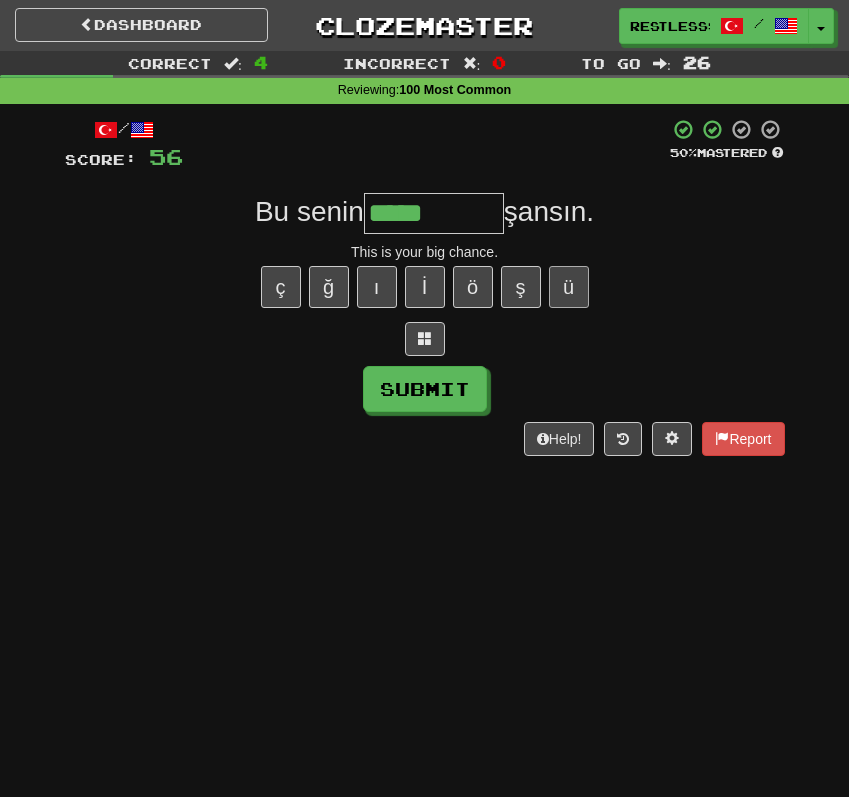 type on "*****" 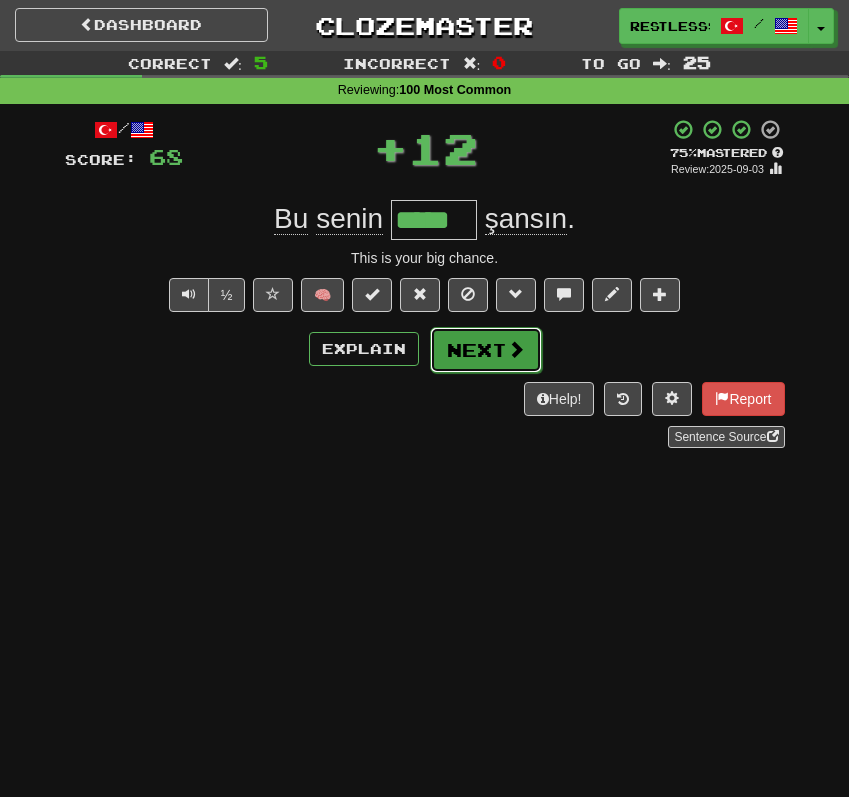 click on "Next" at bounding box center (486, 350) 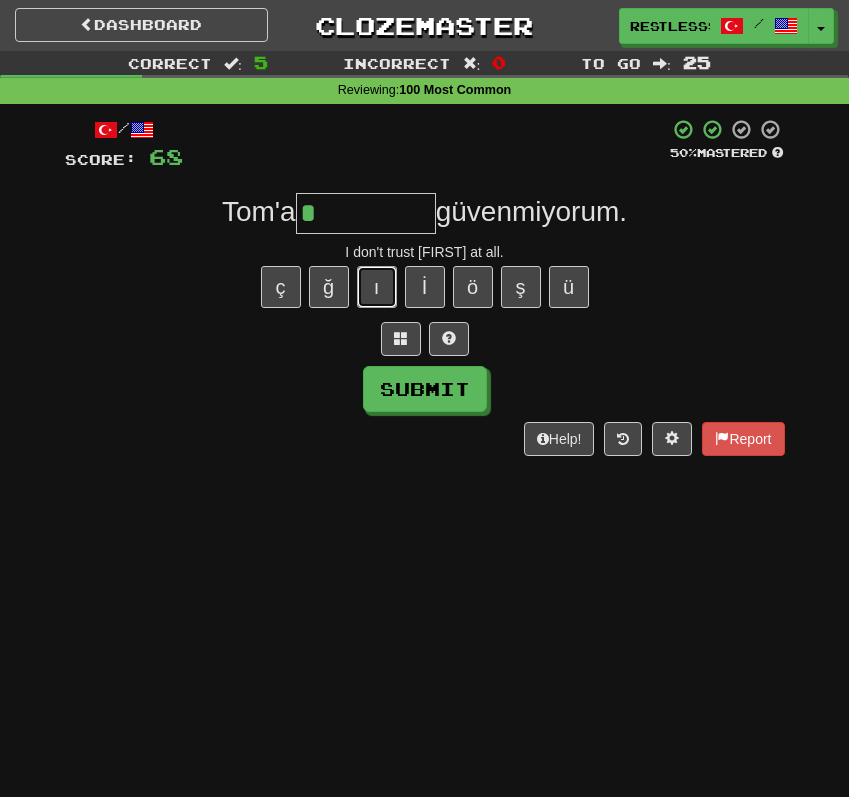 click on "ı" at bounding box center (377, 287) 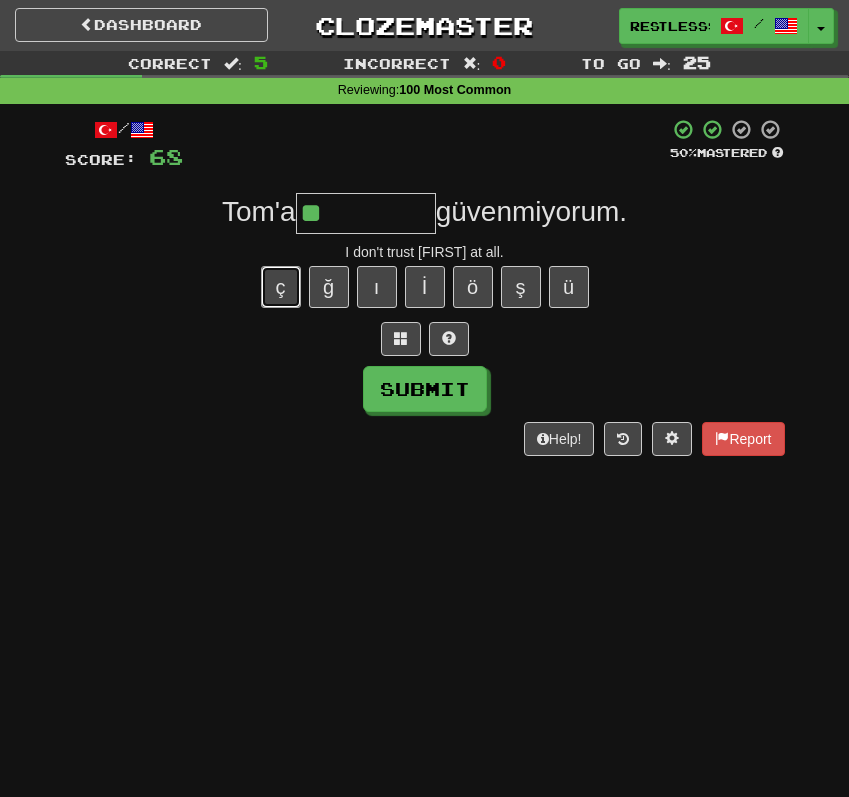 click on "ç" at bounding box center (281, 287) 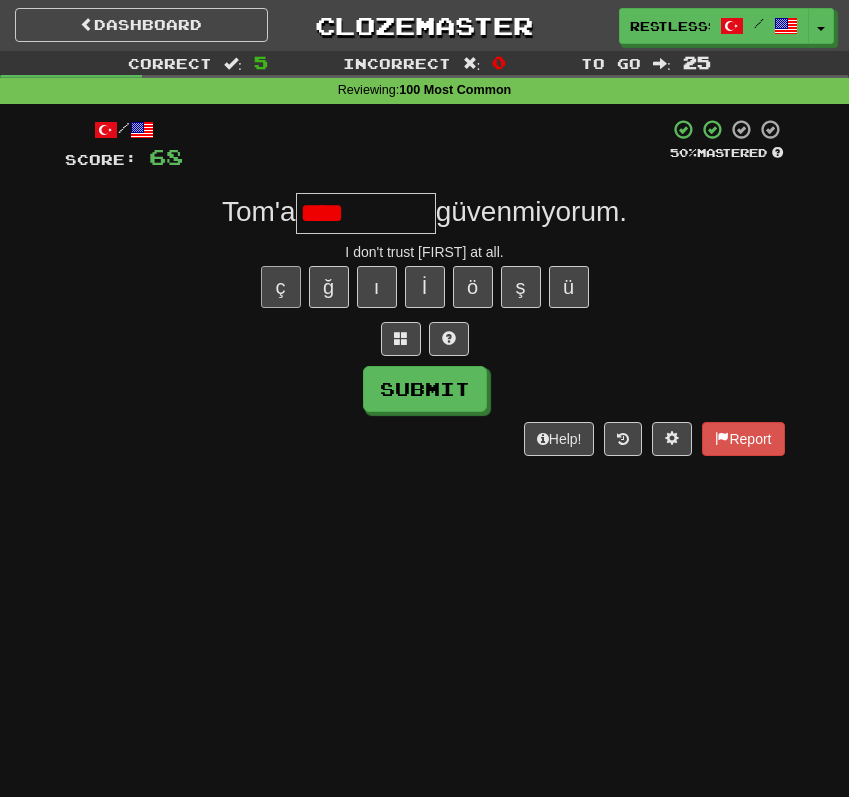 type on "***" 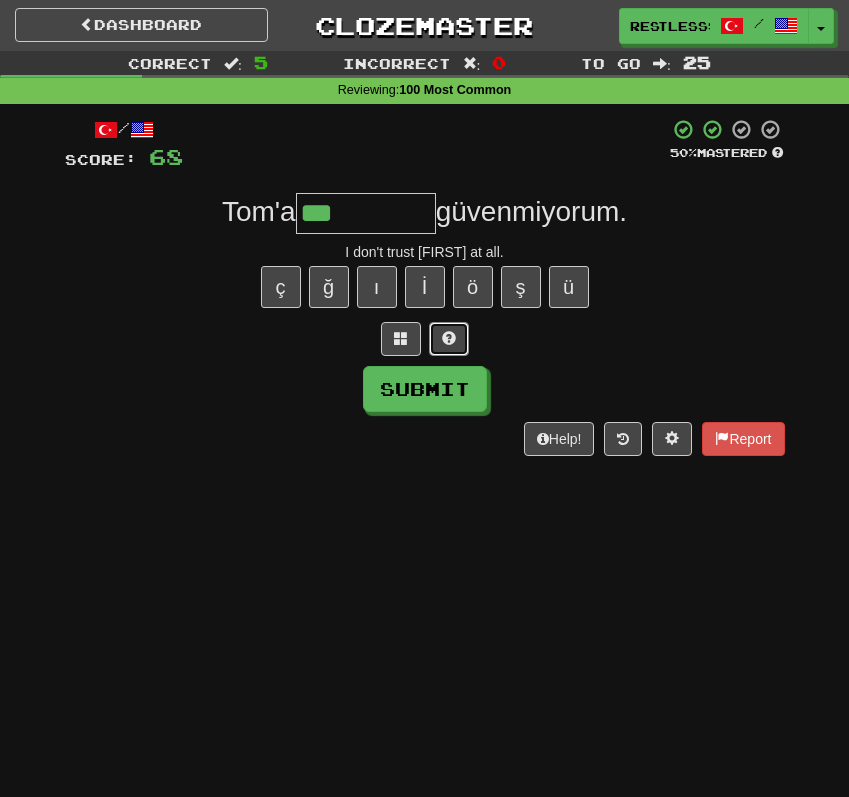 click at bounding box center [449, 338] 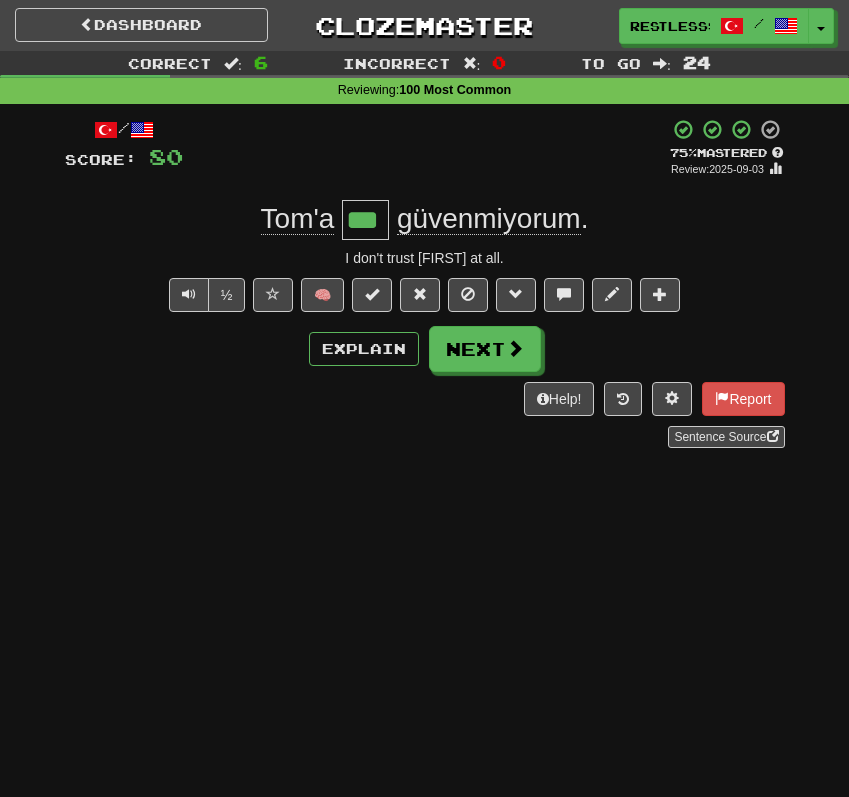 type 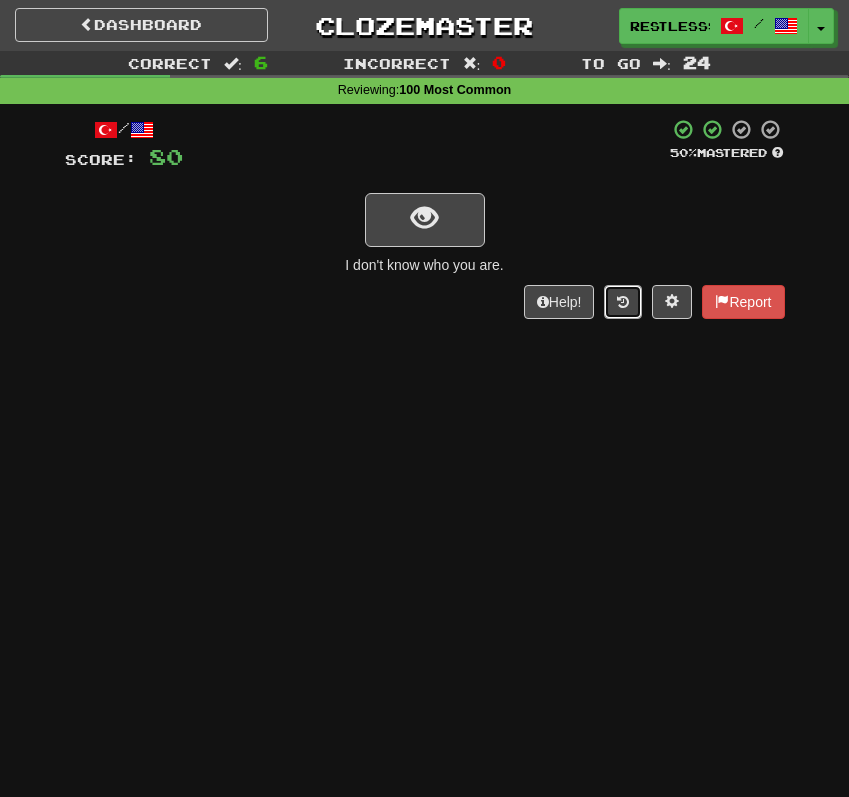 click at bounding box center (623, 302) 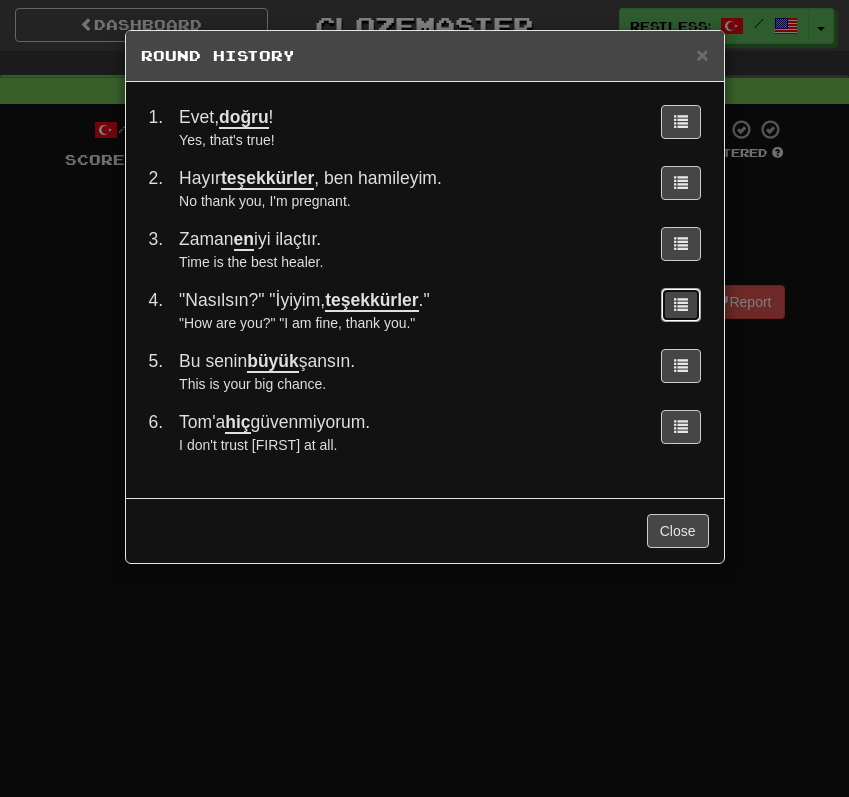 click at bounding box center (681, 305) 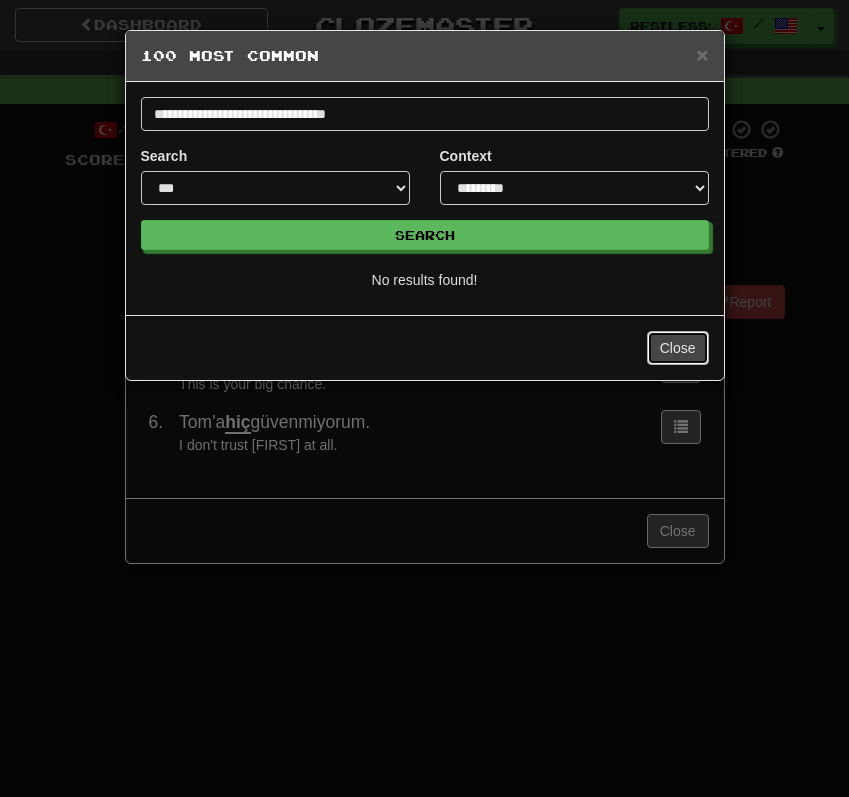 click on "Close" at bounding box center [678, 348] 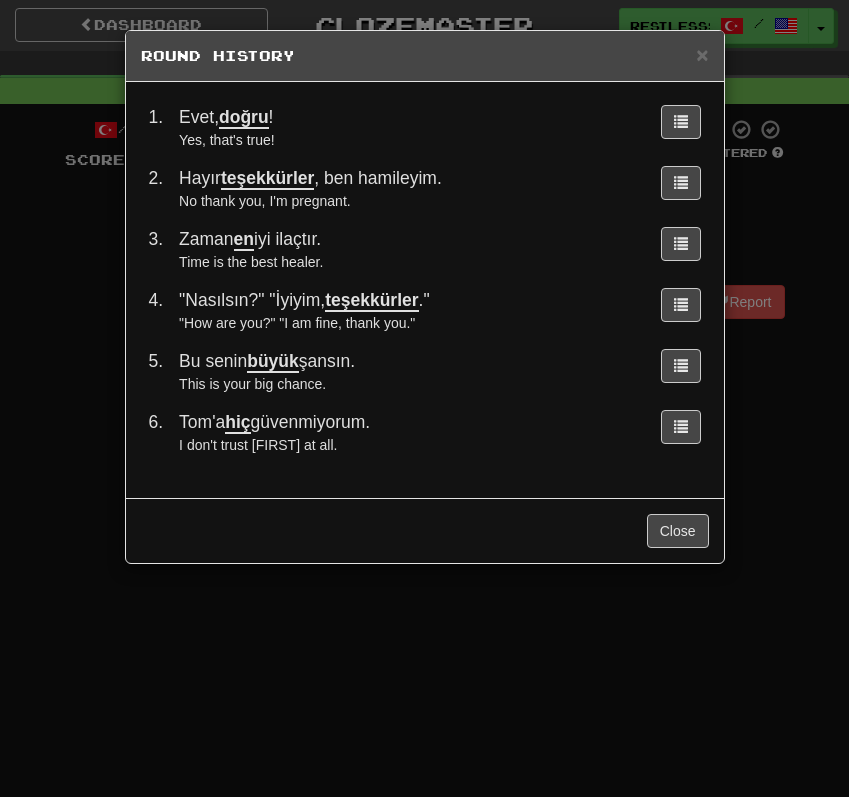 click at bounding box center (677, 371) 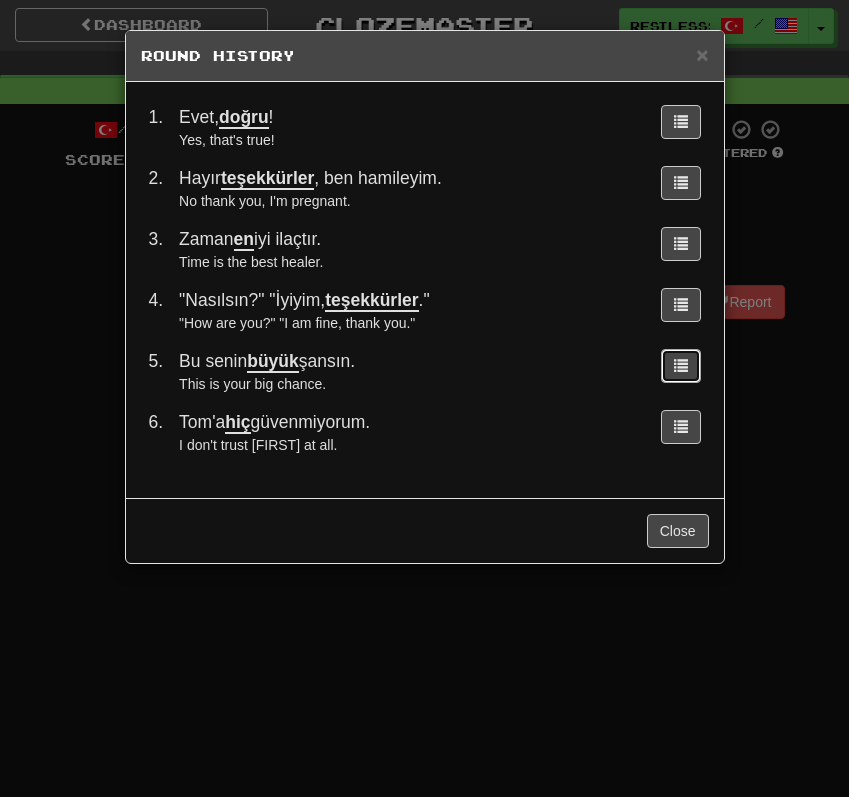 click at bounding box center (681, 366) 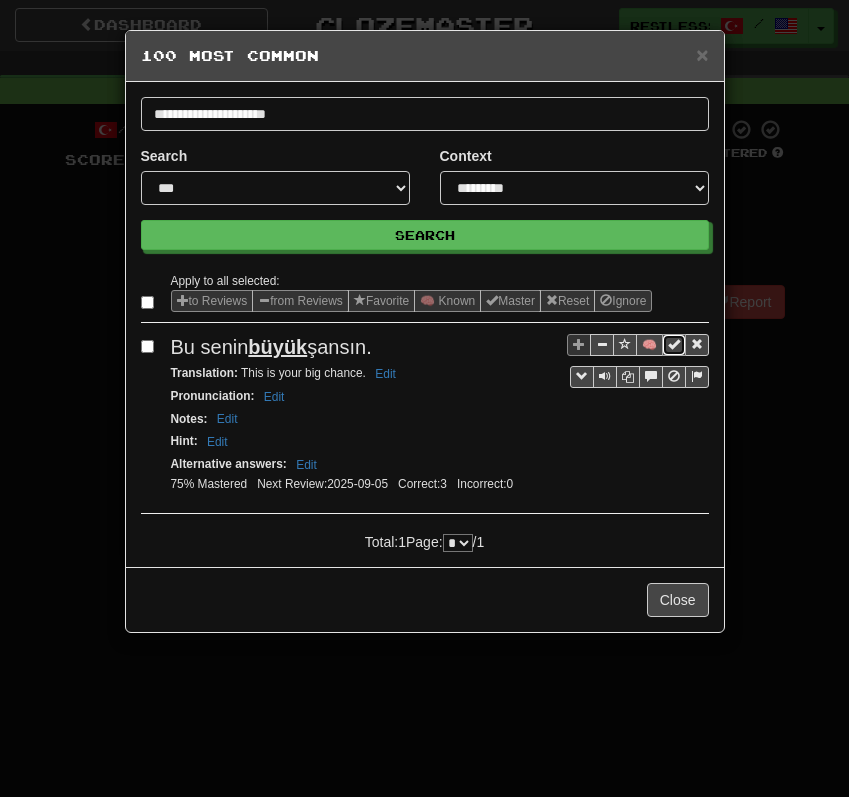 click at bounding box center (674, 344) 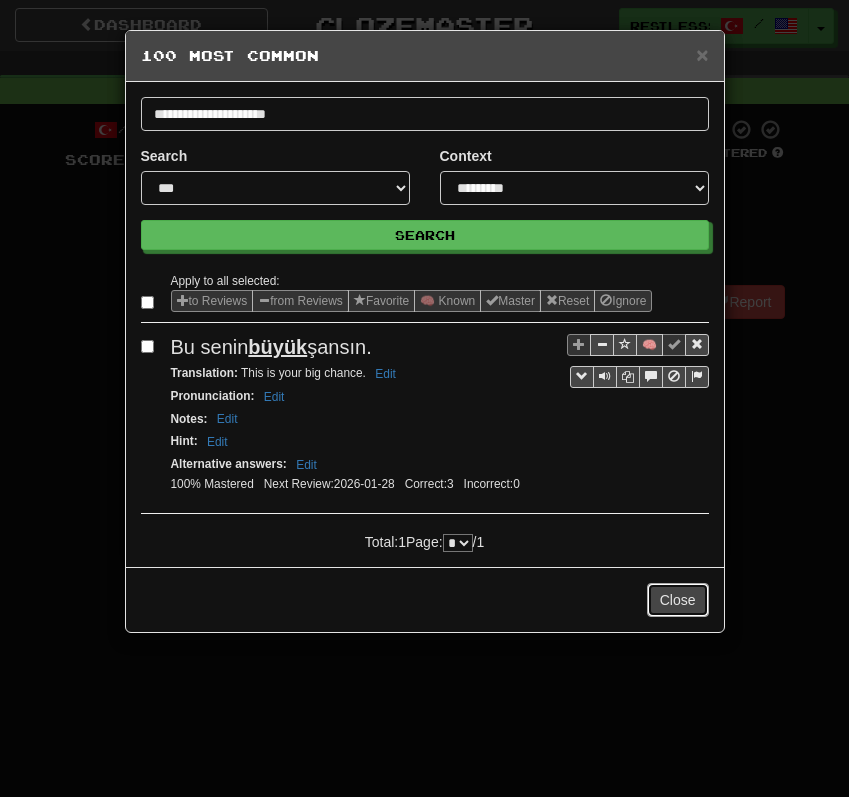 click on "Close" at bounding box center [678, 600] 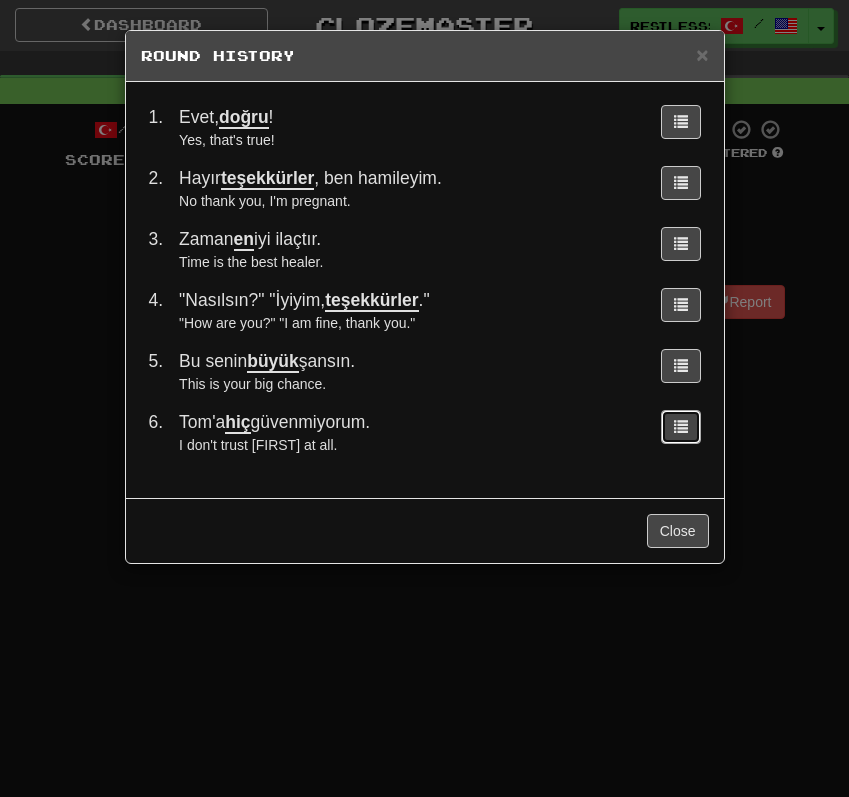 click at bounding box center [681, 426] 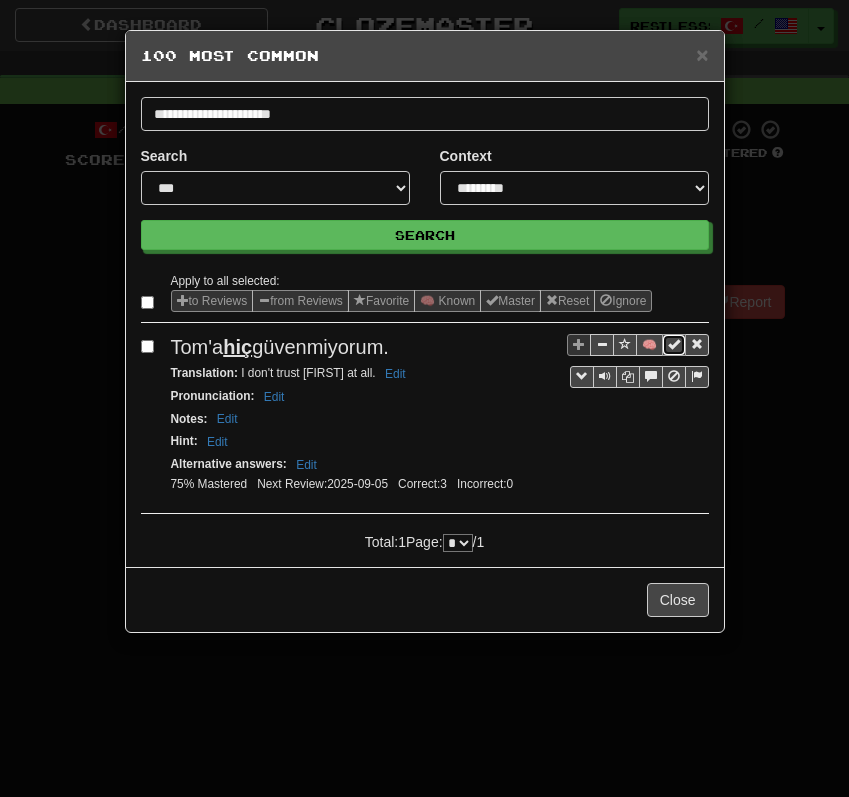 click at bounding box center [674, 344] 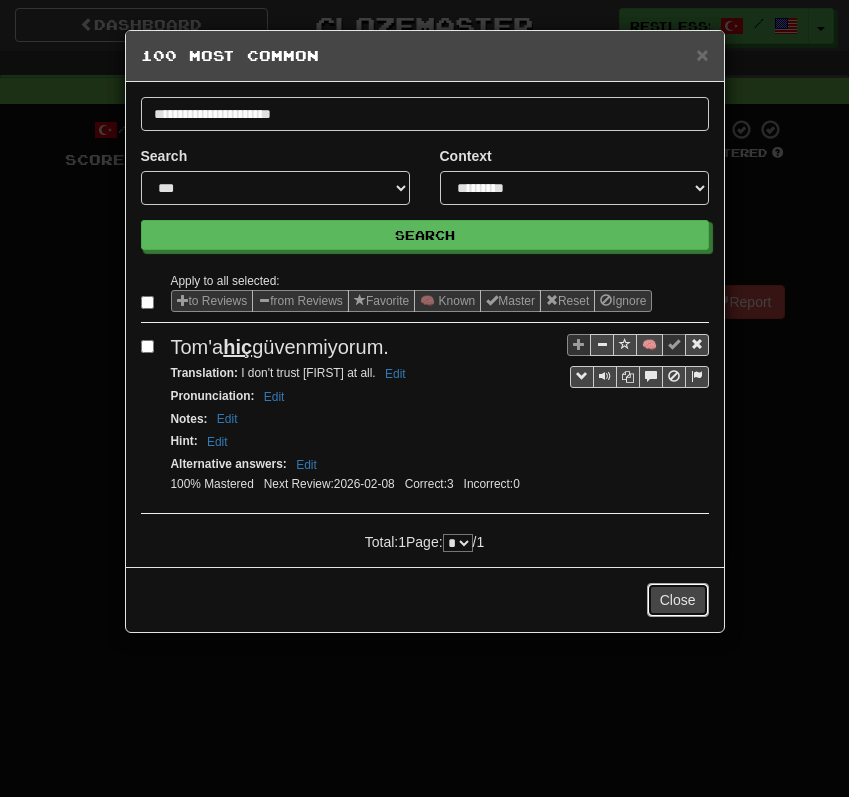 click on "Close" at bounding box center (678, 600) 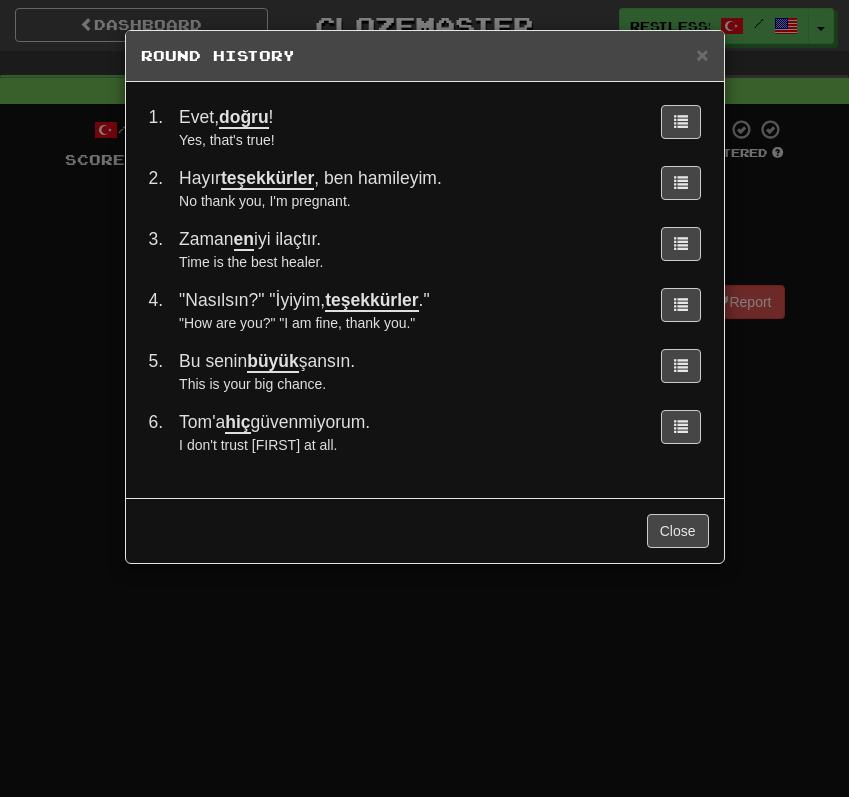 click on "× Round History 1 . Evet,  doğru ! Yes, that's true! 2 . Hayır  teşekkürler , ben hamileyim. No thank you, I'm pregnant. 3 . Zaman  en  iyi ilaçtır. Time is the best healer. 4 . "Nasılsın?" "İyiyim,  teşekkürler ." "How are you?" "I am fine, thank you." 5 . Bu senin  büyük  şansın. This is your big chance. 6 . Tom'a  hiç  güvenmiyorum. I don't trust Tom at all. Close" at bounding box center (424, 398) 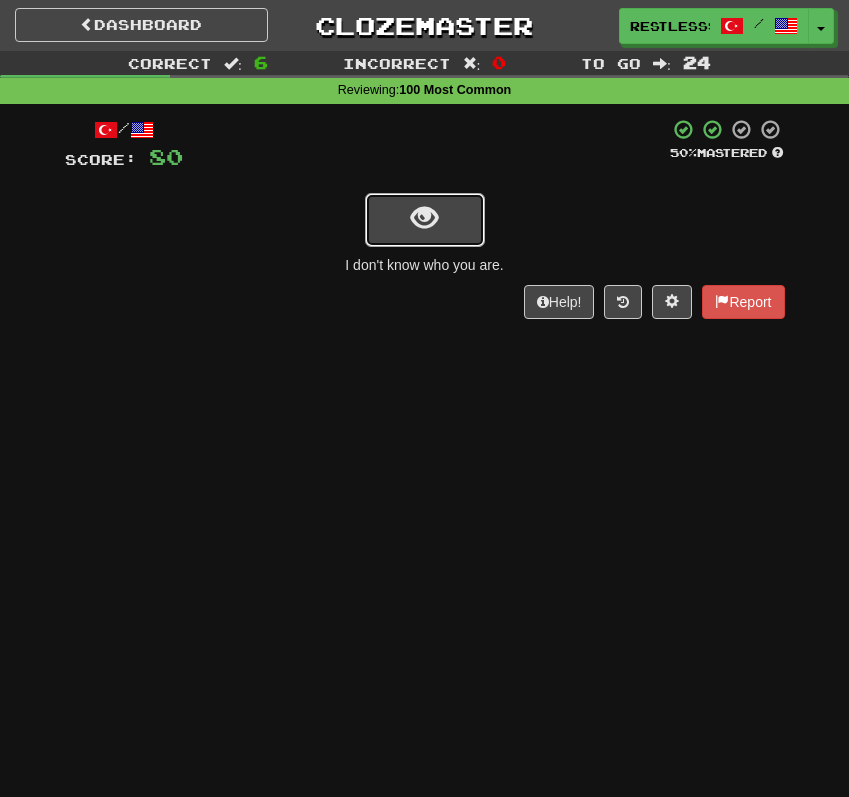 click at bounding box center [425, 220] 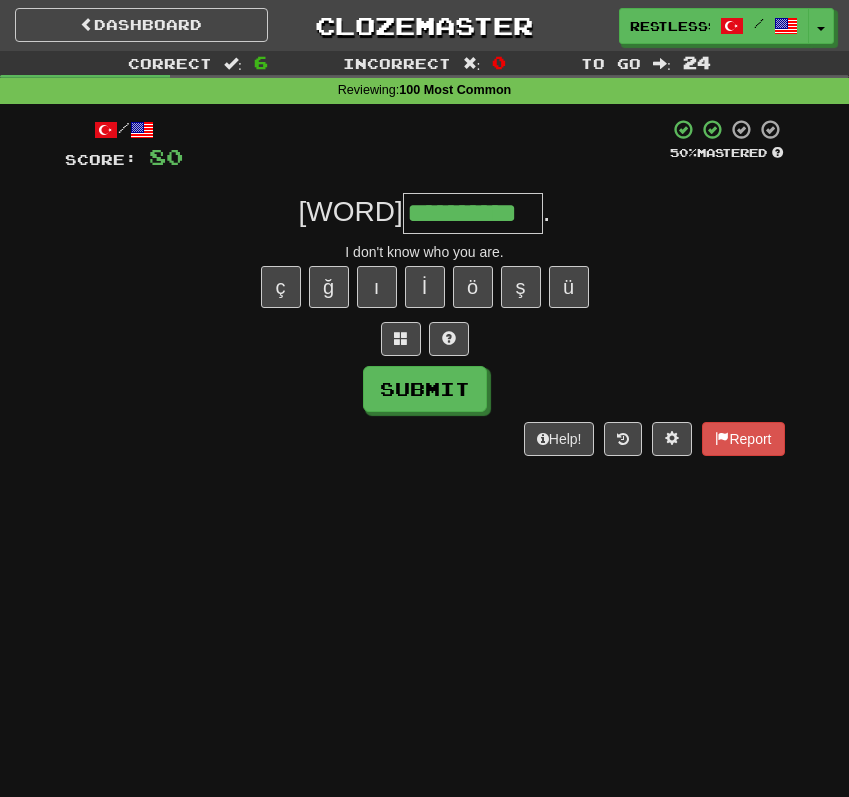 scroll, scrollTop: 0, scrollLeft: 5, axis: horizontal 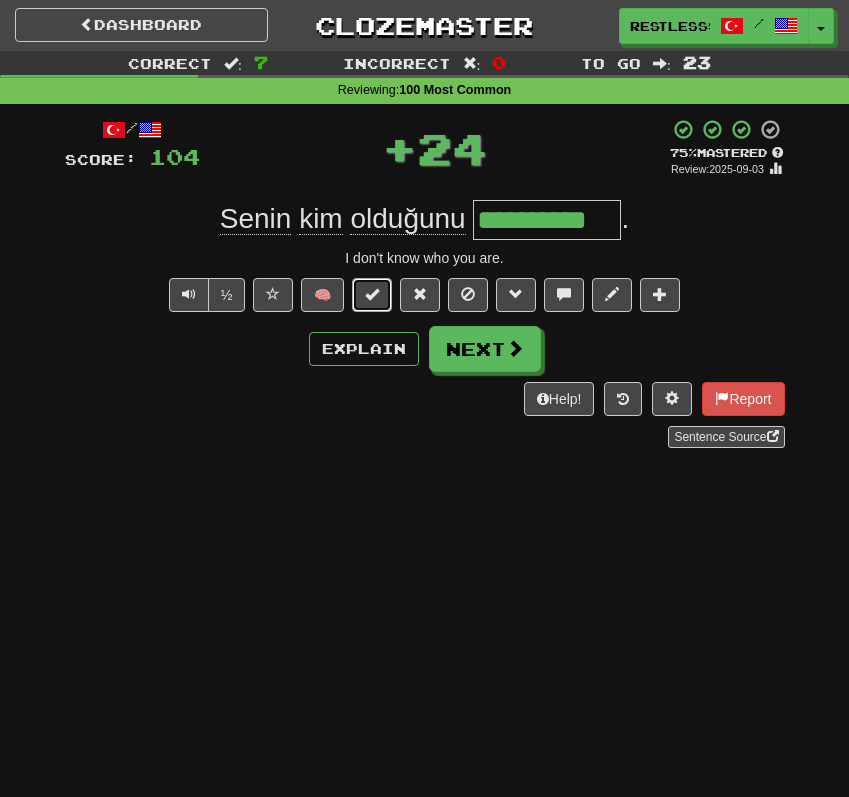 click at bounding box center [372, 295] 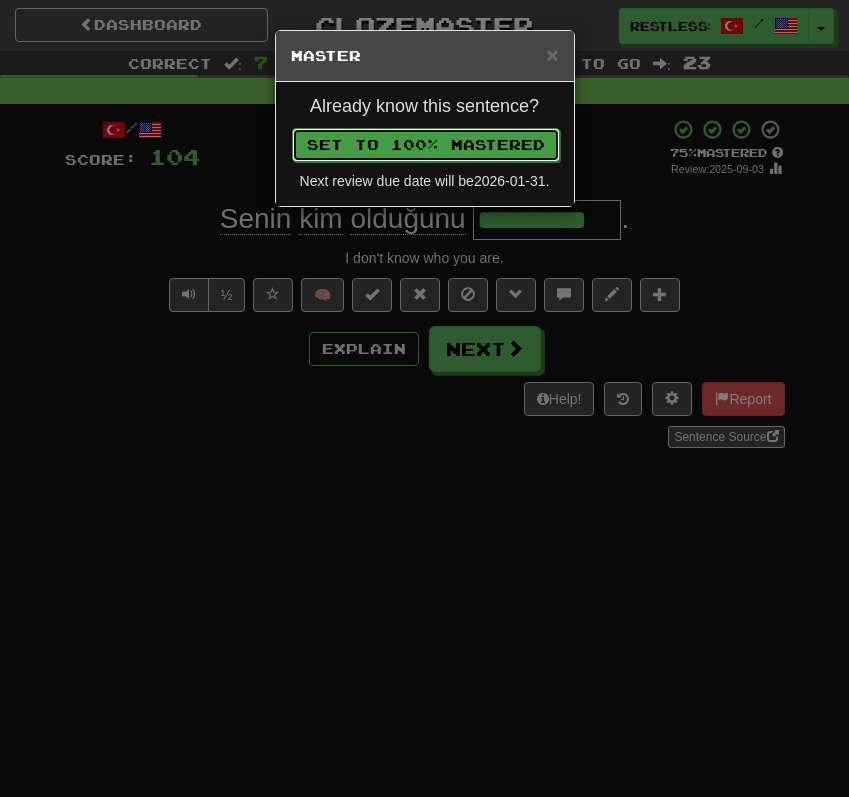 click on "Set to 100% Mastered" at bounding box center [426, 145] 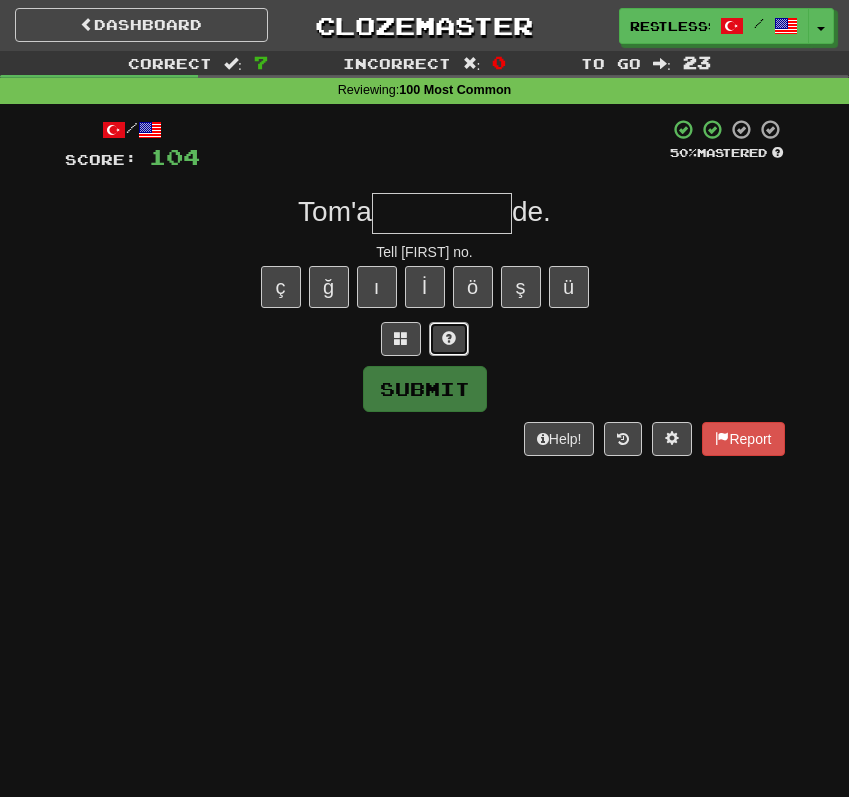click at bounding box center (449, 338) 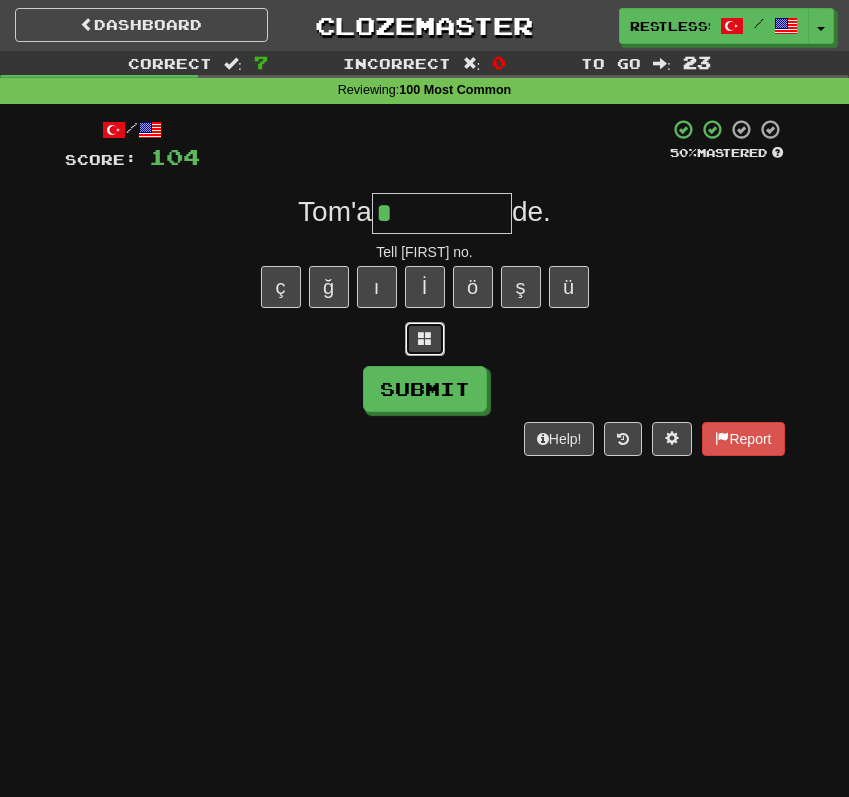 click at bounding box center [425, 339] 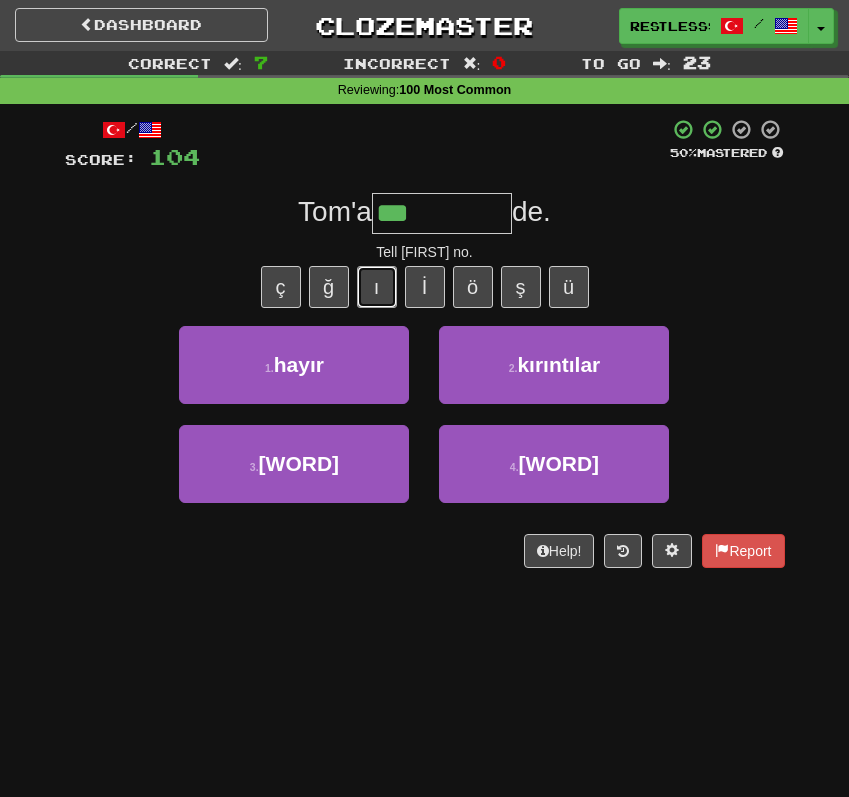 click on "ı" at bounding box center [377, 287] 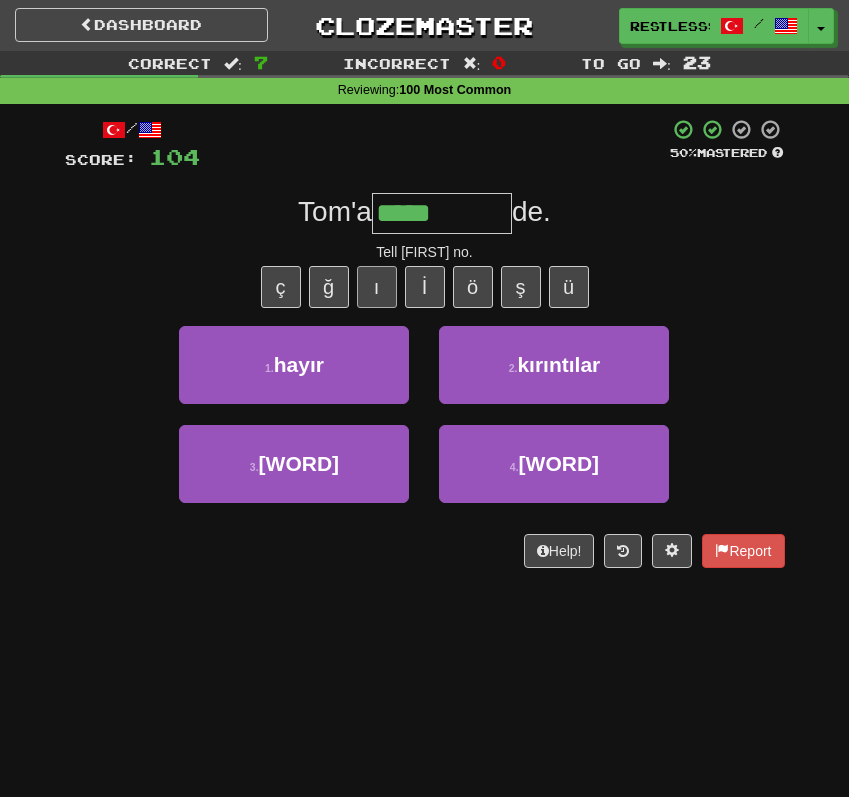 type on "*****" 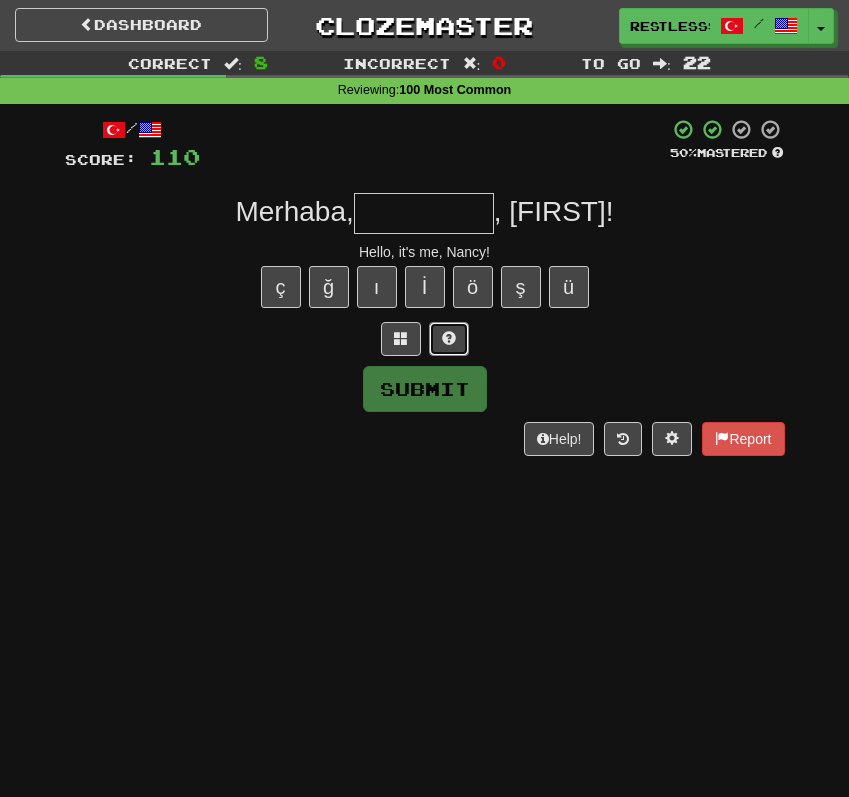 click at bounding box center (449, 339) 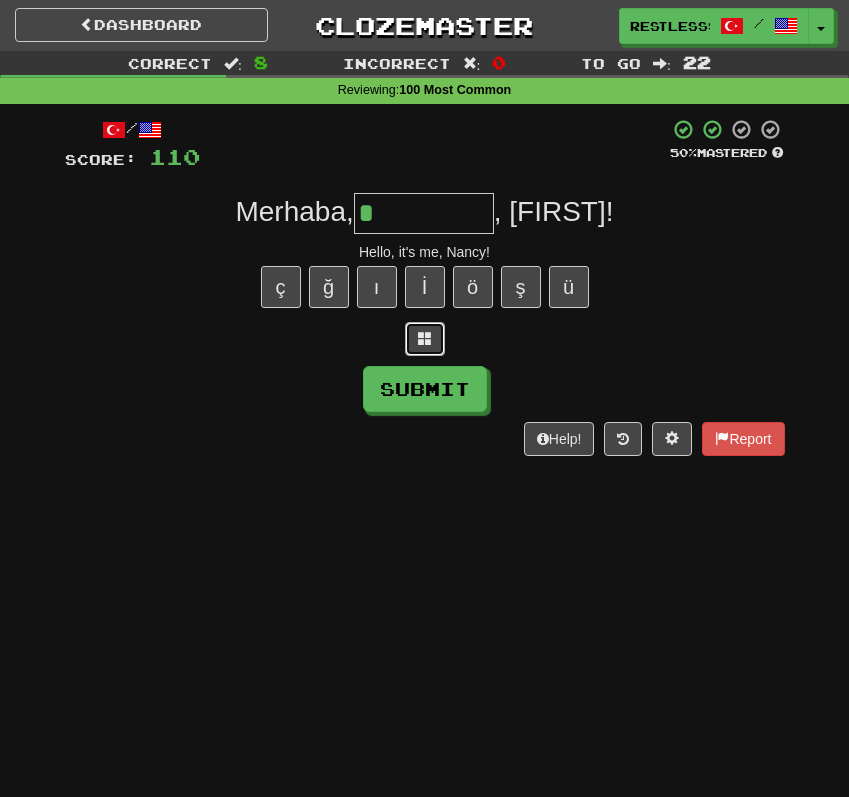 click at bounding box center (425, 339) 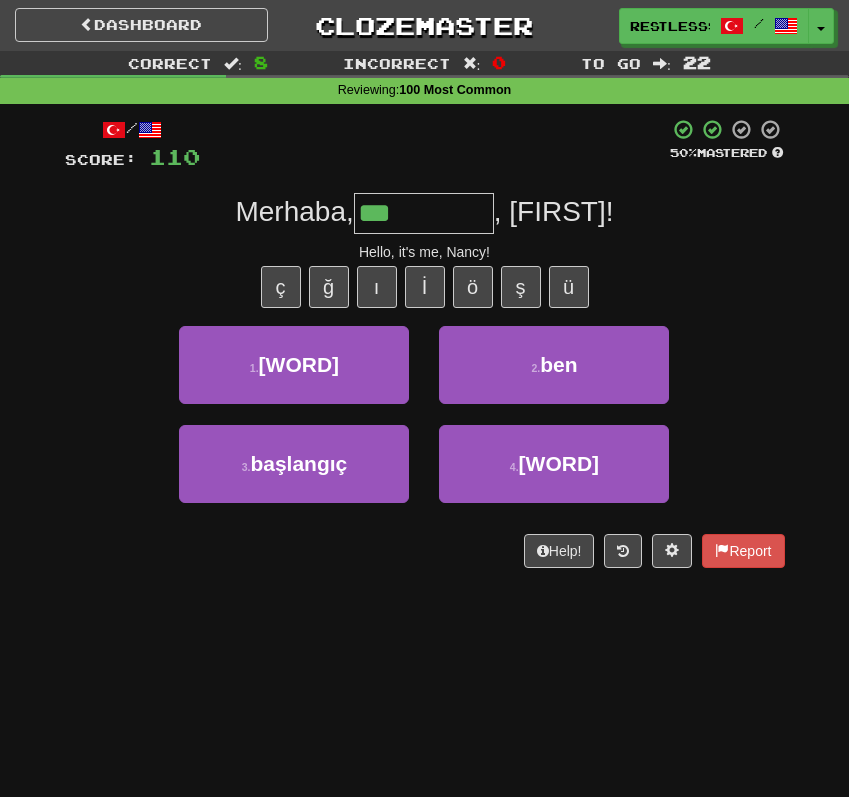 type on "***" 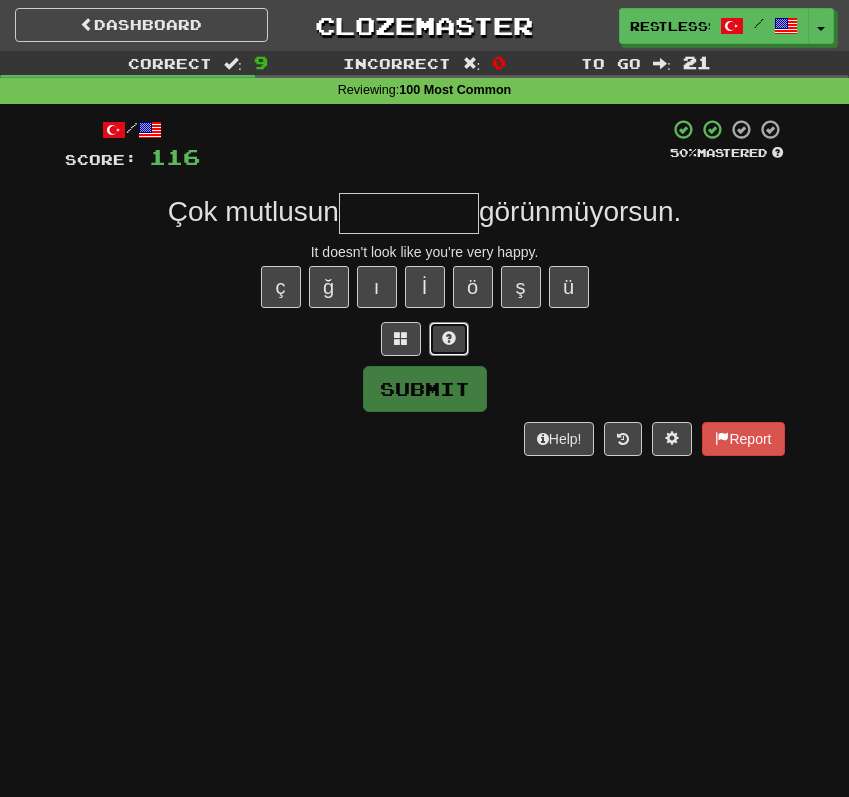 click at bounding box center (449, 338) 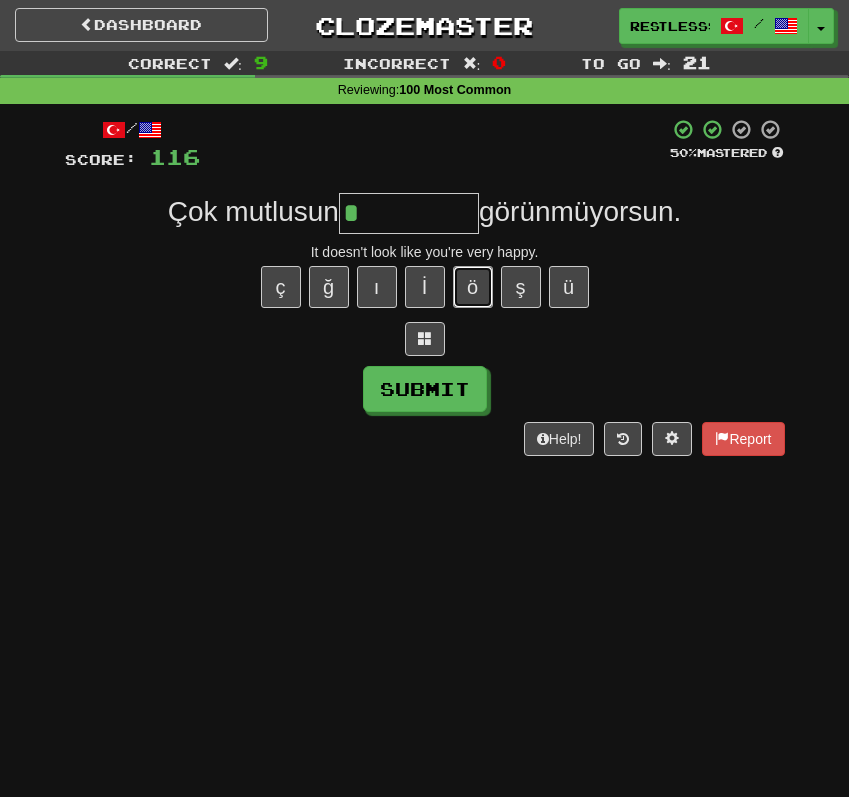 click on "ö" at bounding box center [473, 287] 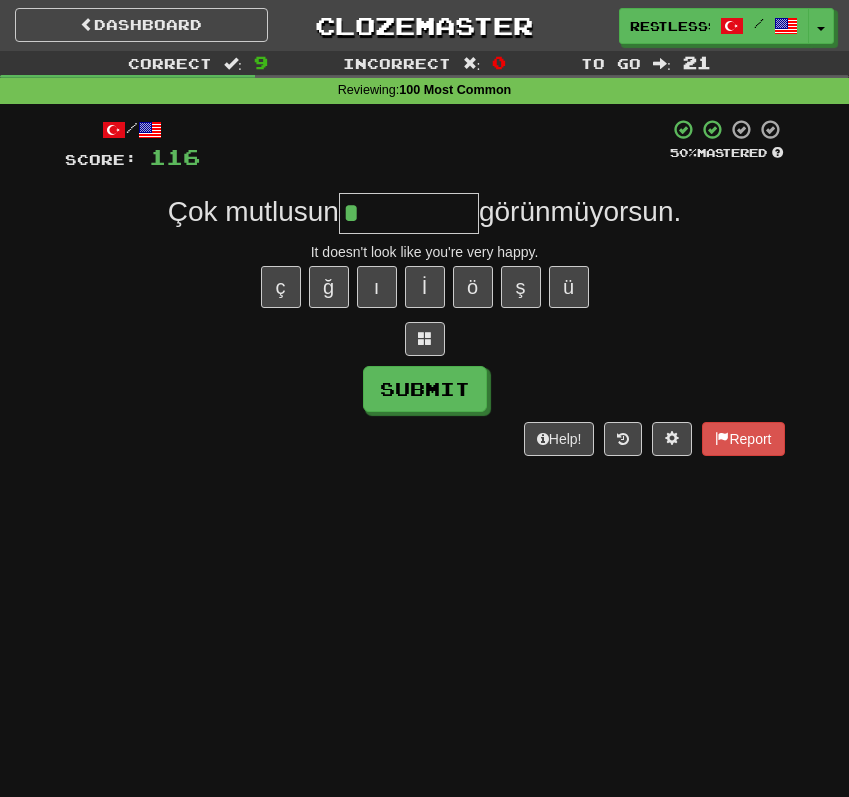click on "ç ğ ı İ ö ş ü" at bounding box center [425, 287] 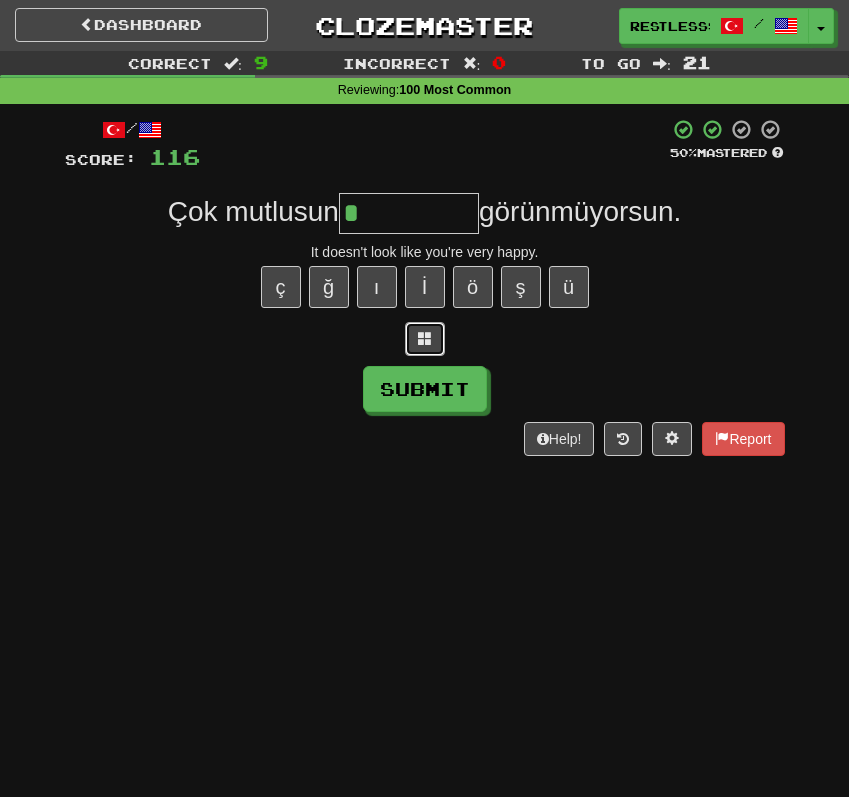 click at bounding box center (425, 339) 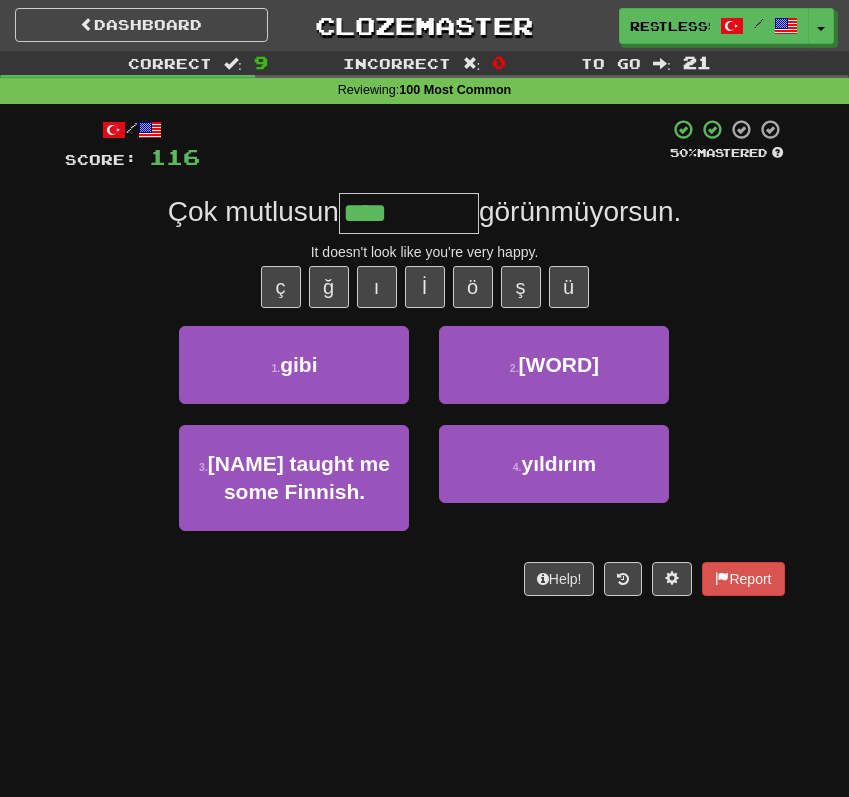type on "****" 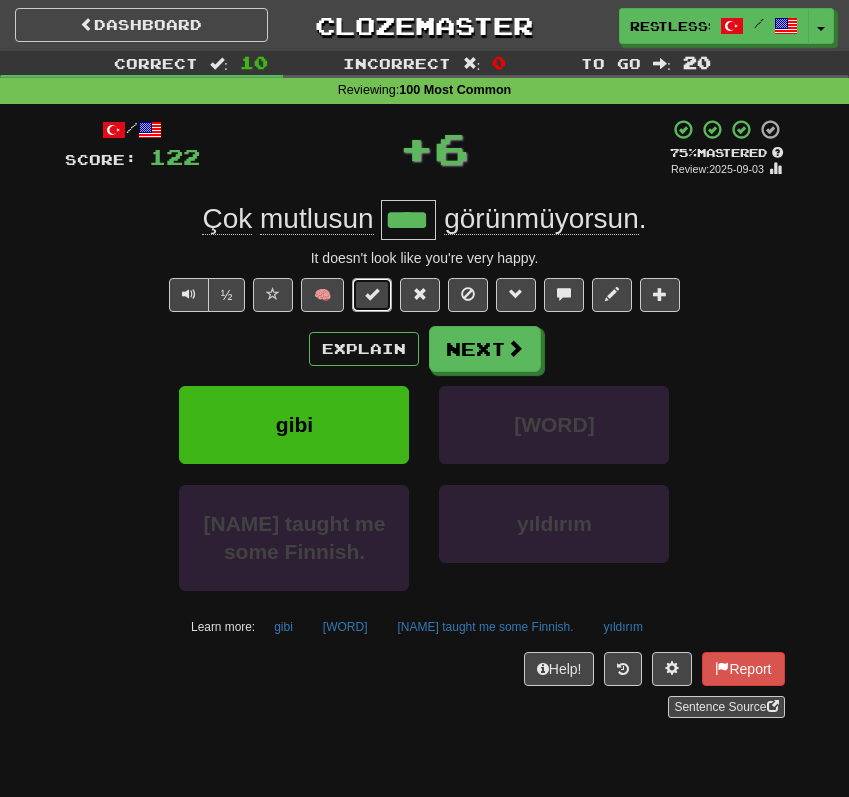 click at bounding box center (372, 295) 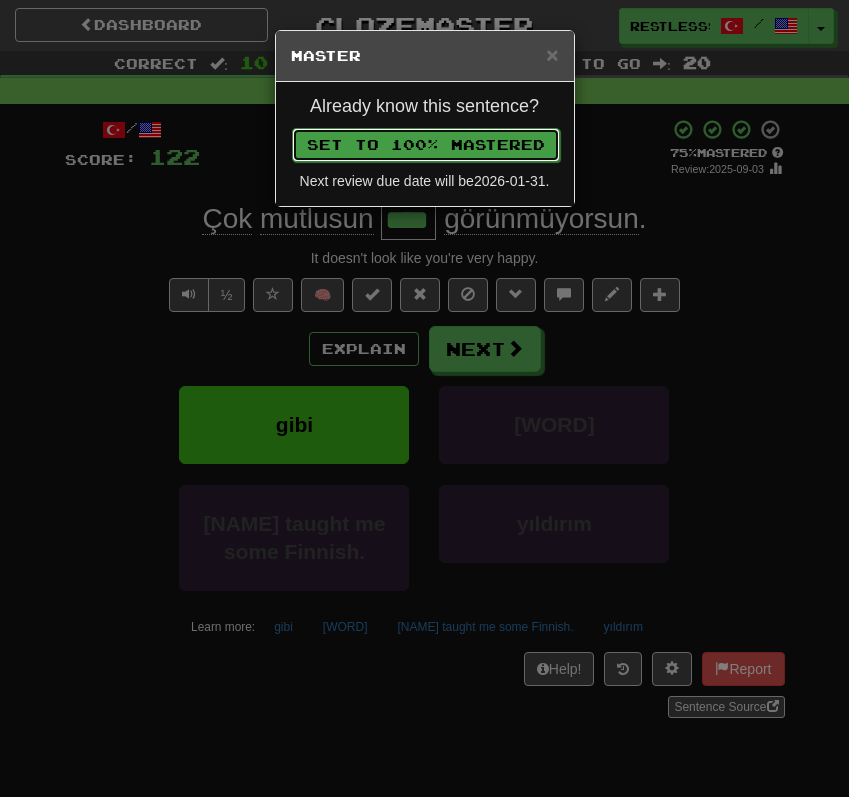 click on "Set to 100% Mastered" at bounding box center (426, 145) 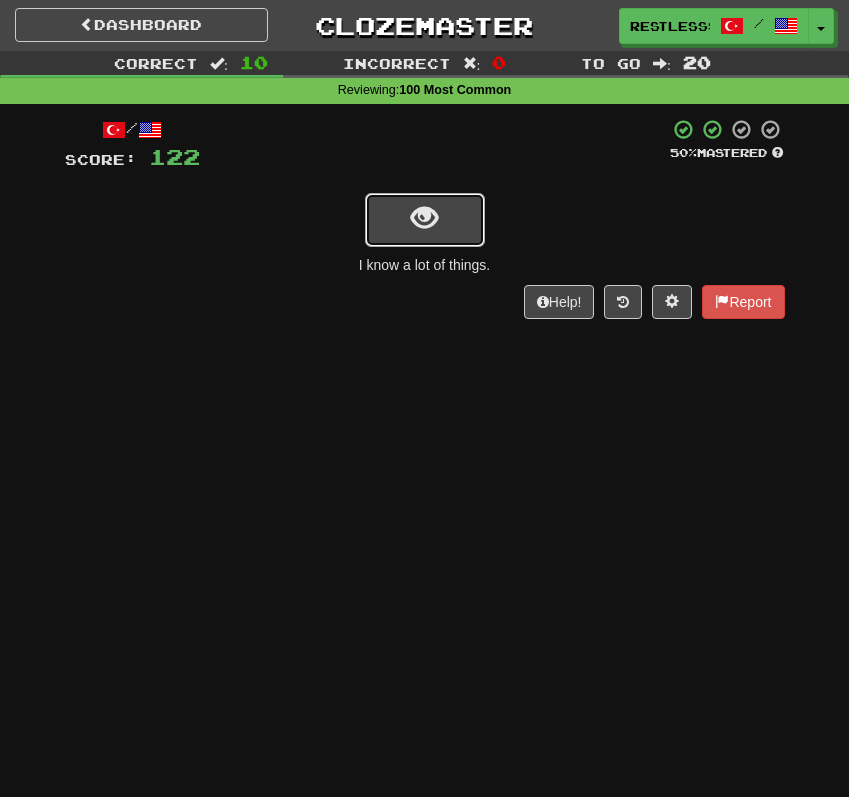 click at bounding box center [424, 218] 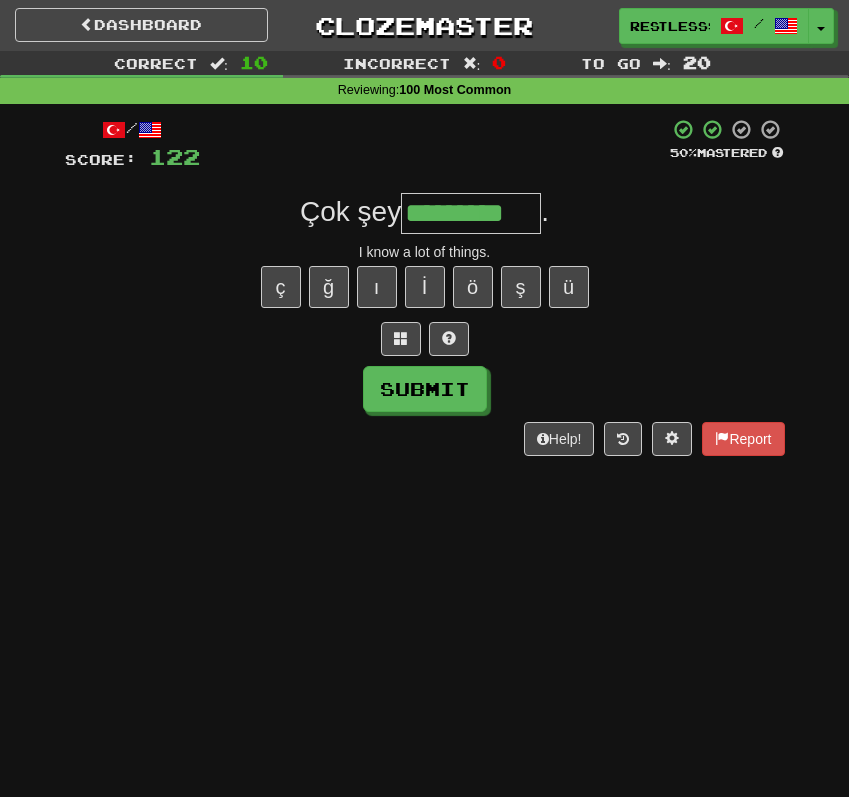 type on "*********" 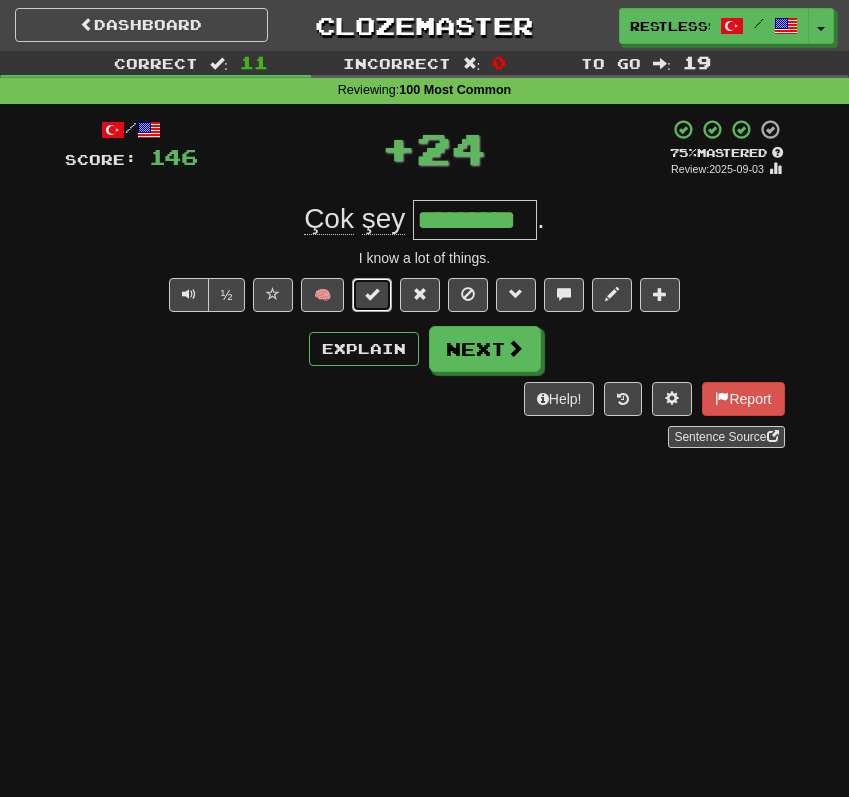 click at bounding box center (372, 294) 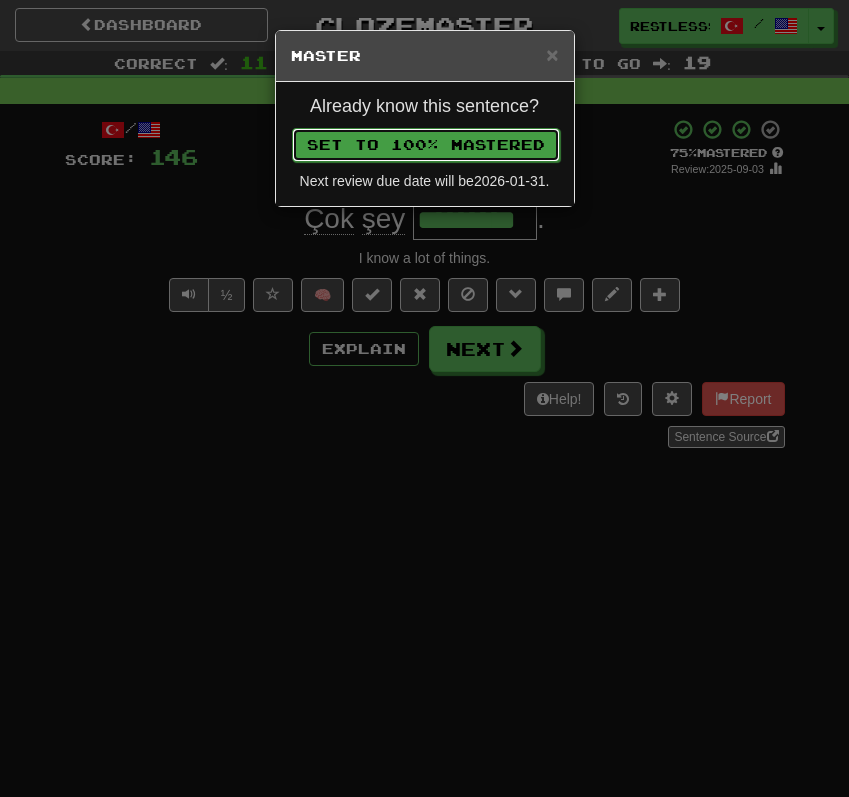 click on "Set to 100% Mastered" at bounding box center [426, 145] 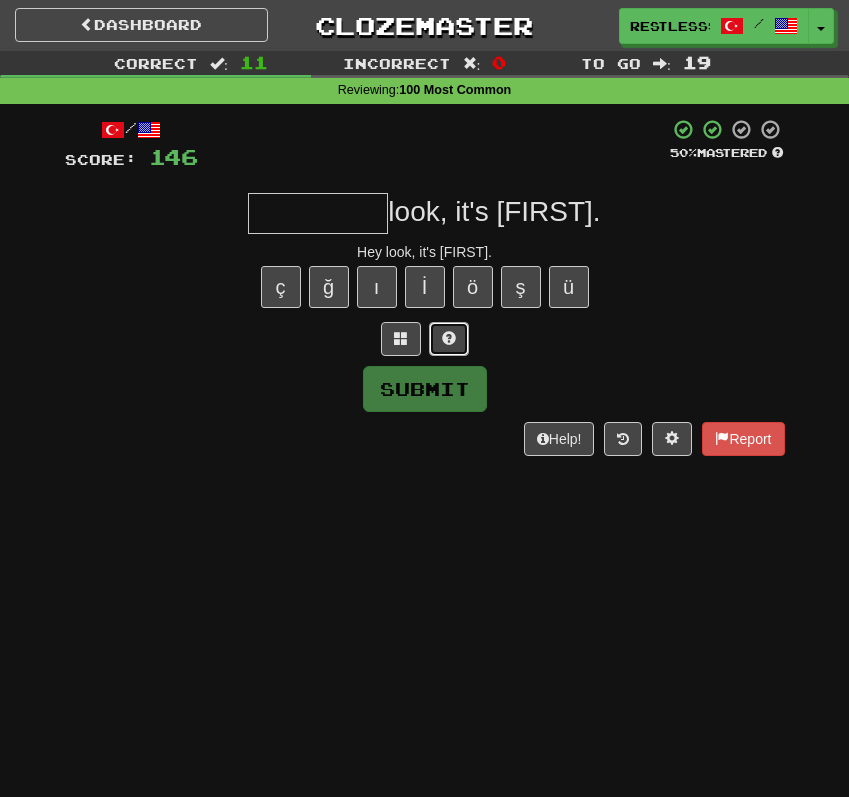 click at bounding box center [449, 339] 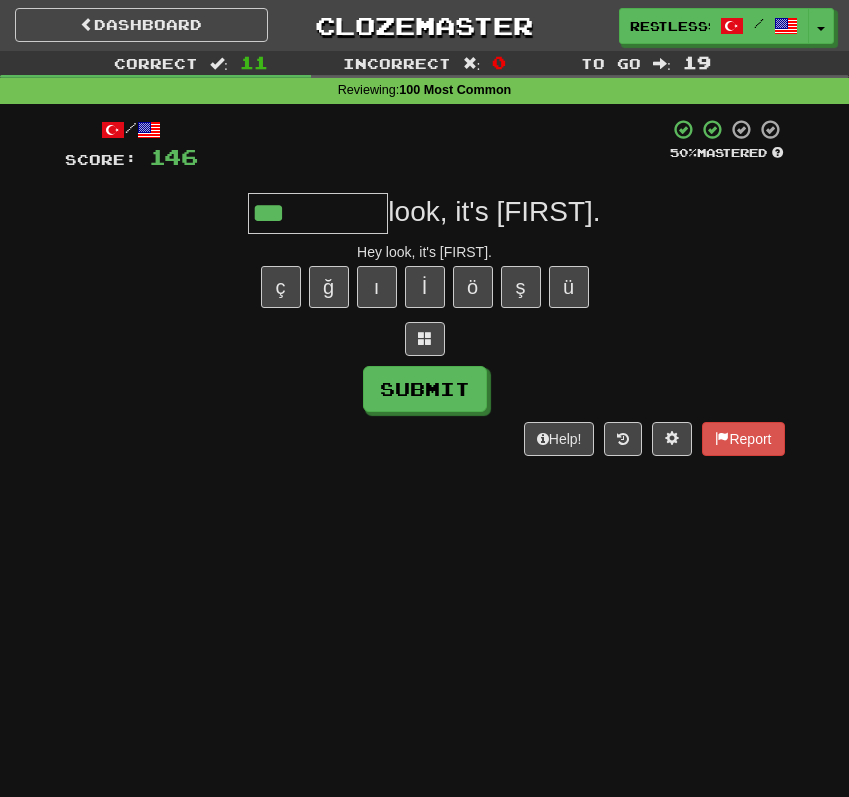 type on "***" 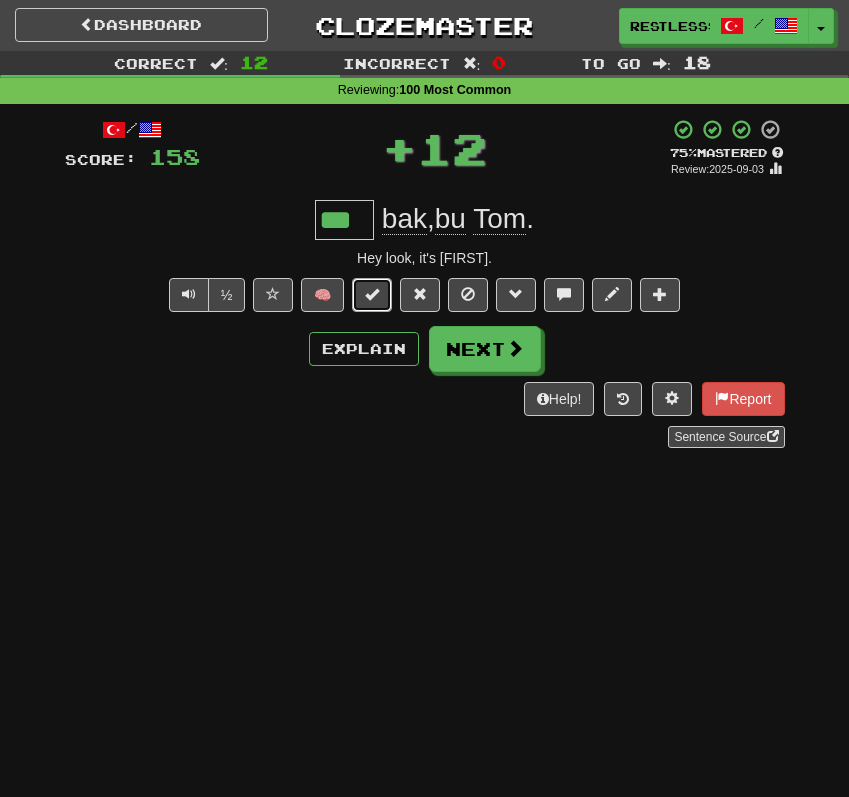 click at bounding box center [372, 294] 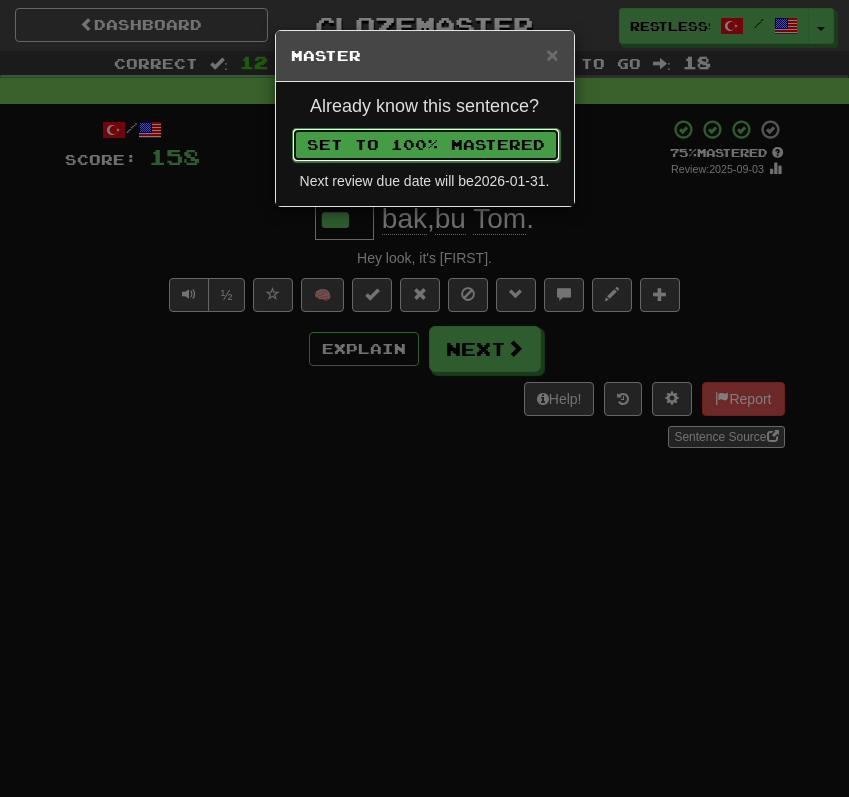 click on "Set to 100% Mastered" at bounding box center (426, 145) 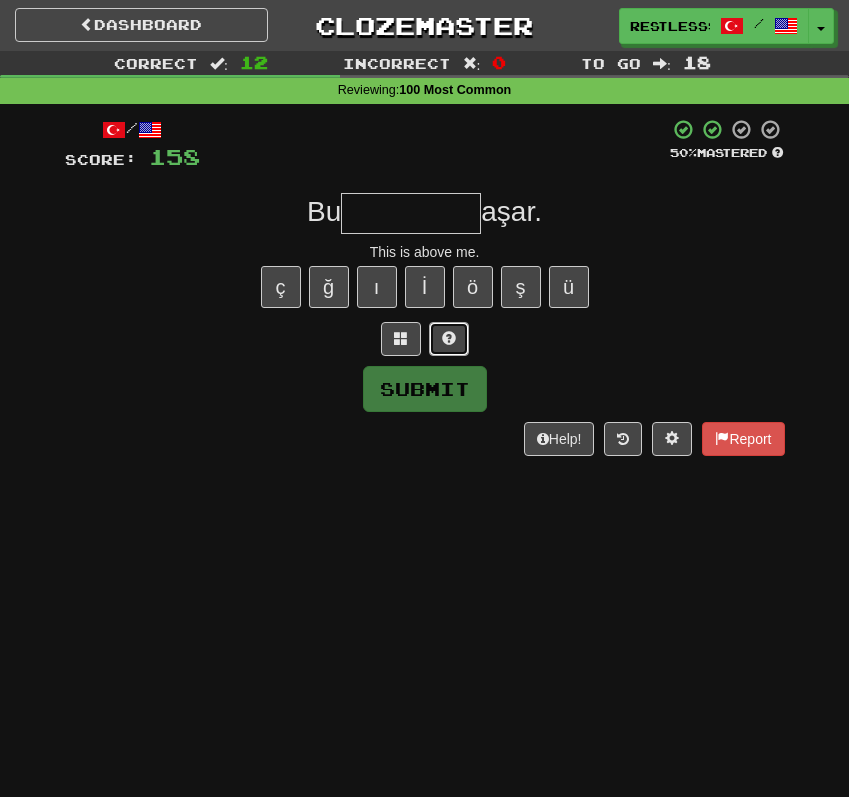 click at bounding box center (449, 339) 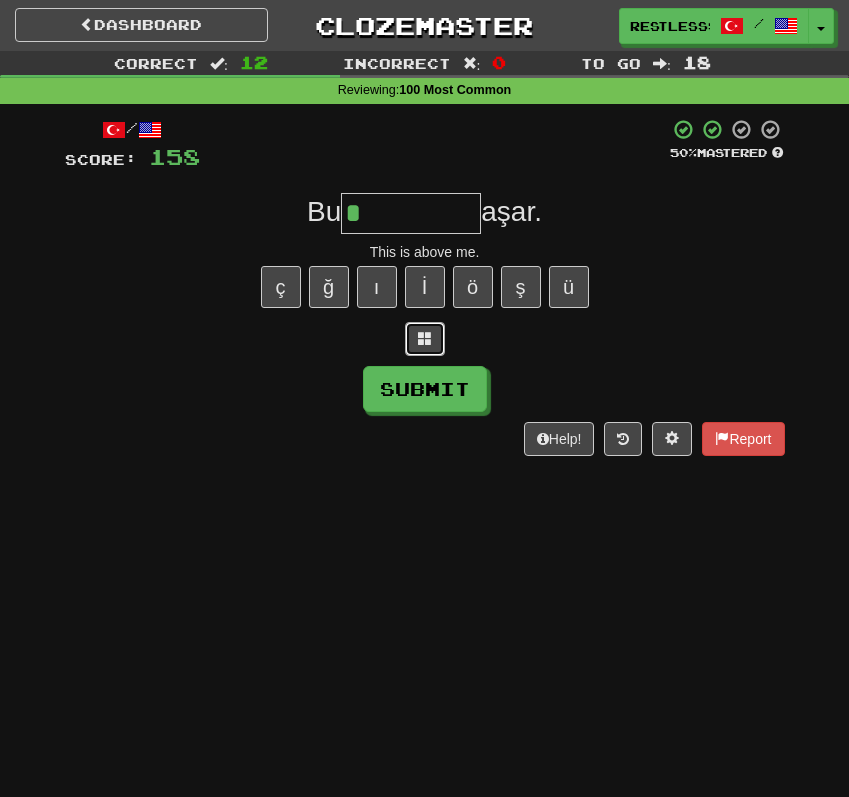 click at bounding box center (425, 339) 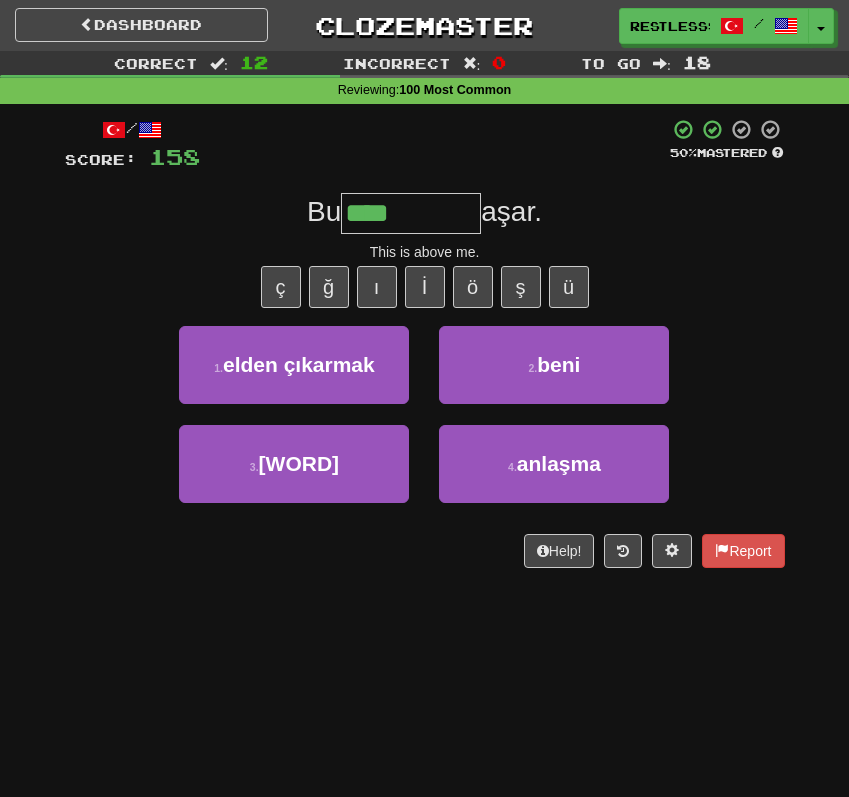 type on "****" 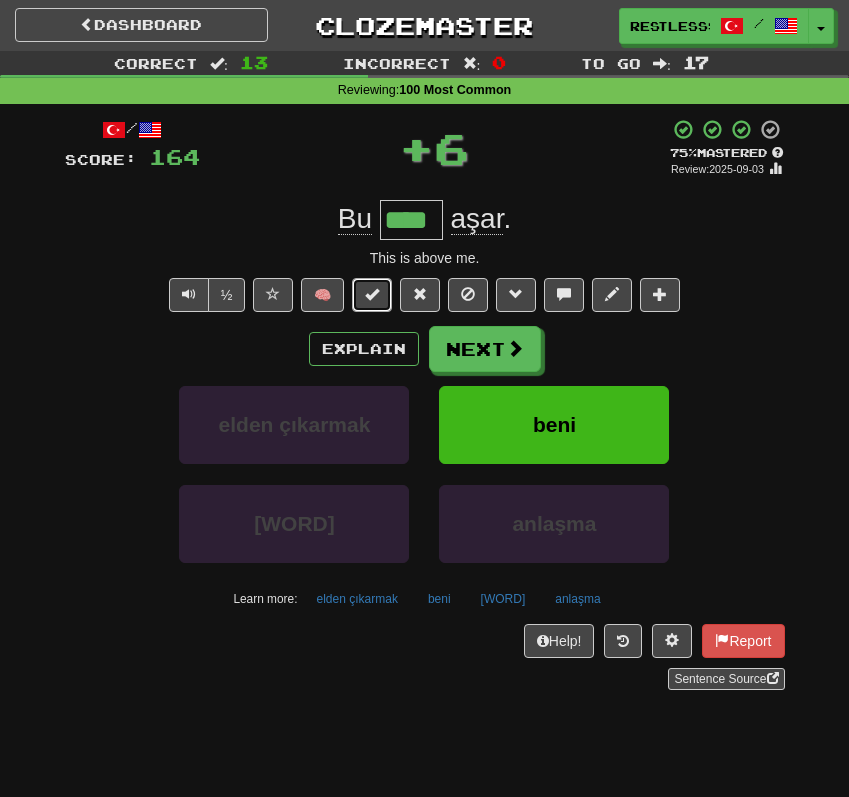 click at bounding box center (372, 295) 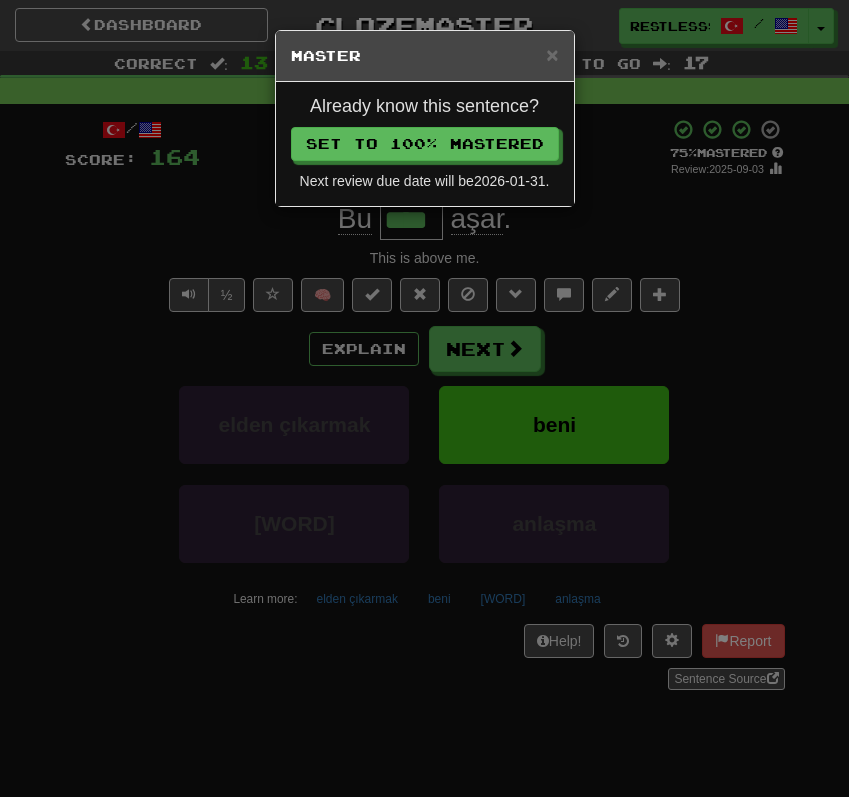 click on "Already know this sentence? Set to 100% Mastered Next review due date will be  2026-01-31 ." at bounding box center [425, 144] 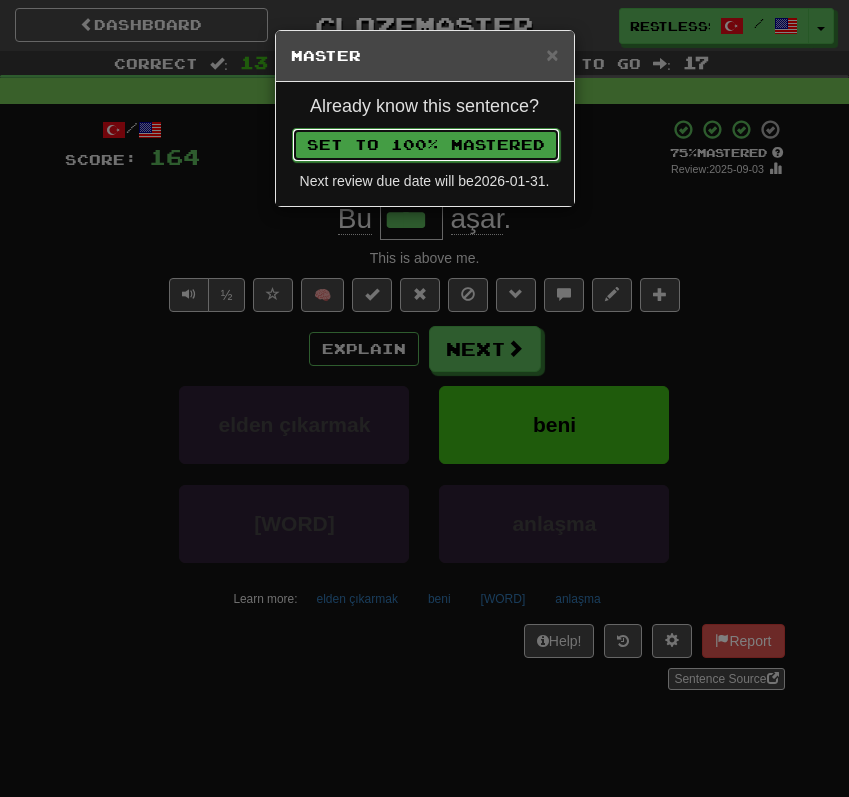 click on "Set to 100% Mastered" at bounding box center (426, 145) 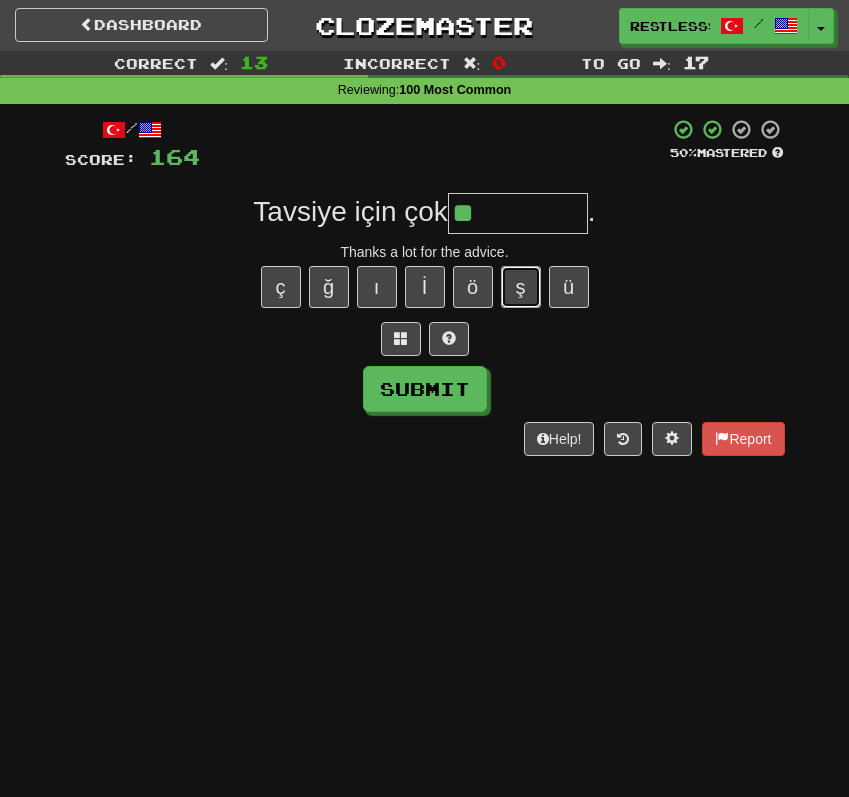 click on "ş" at bounding box center (521, 287) 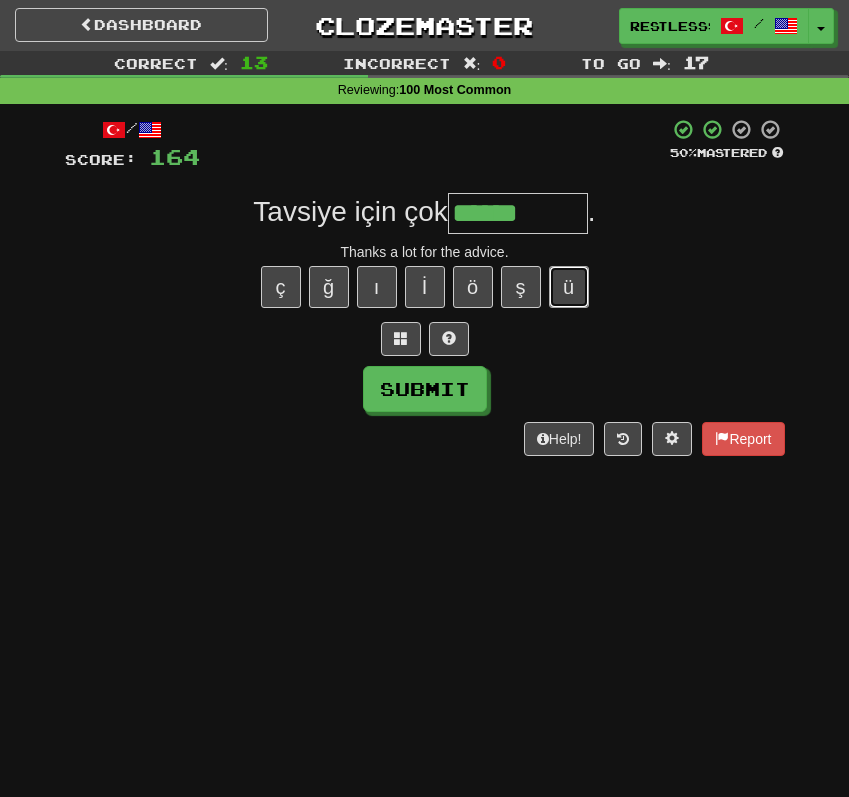 click on "ü" at bounding box center [569, 287] 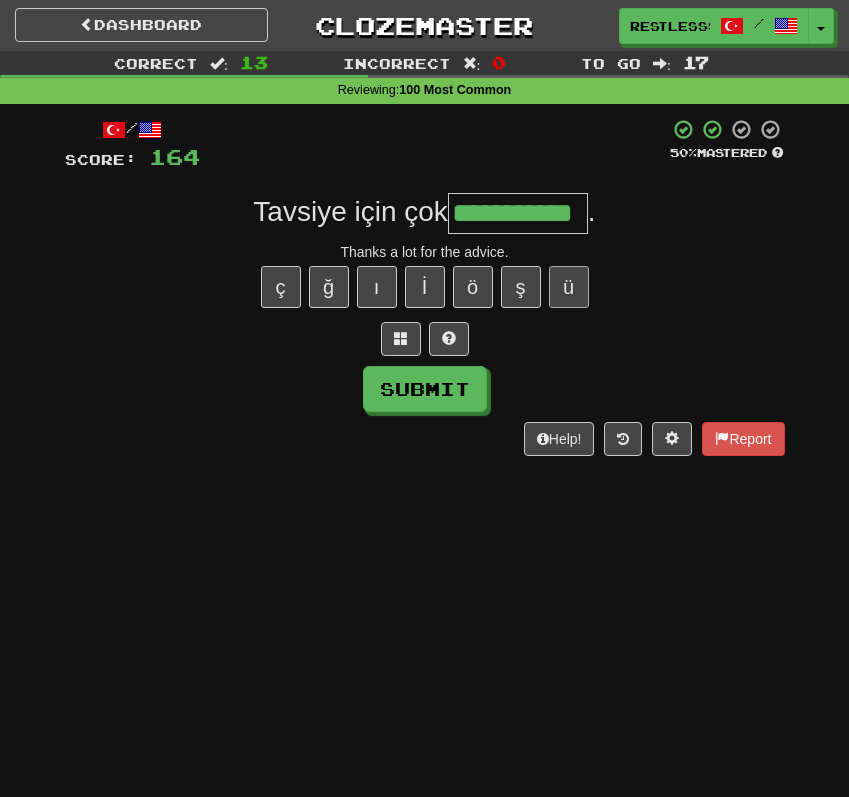 scroll, scrollTop: 0, scrollLeft: 5, axis: horizontal 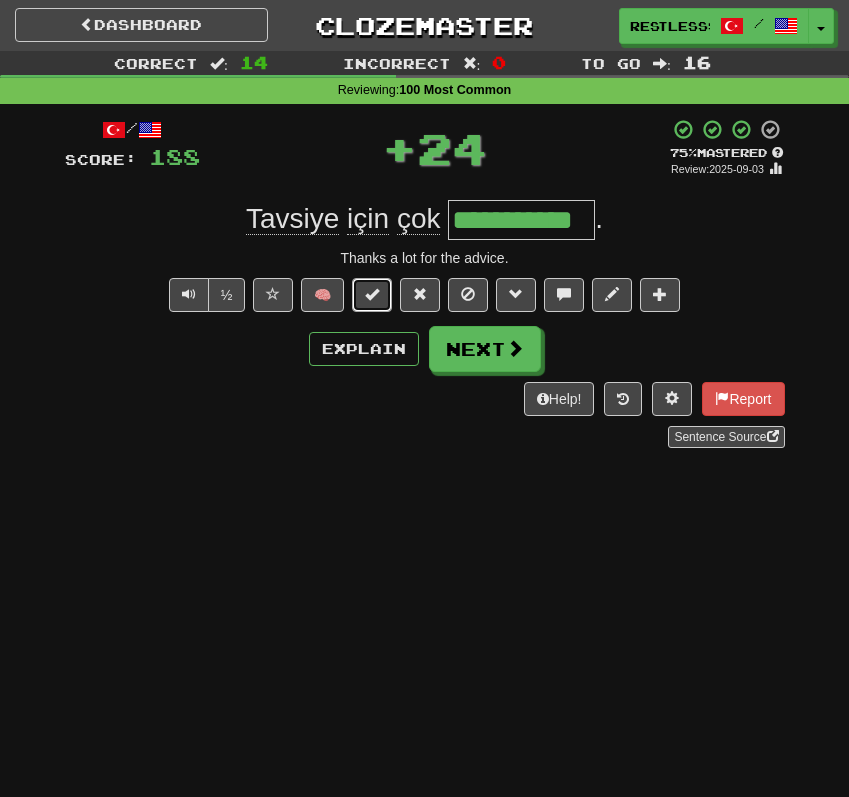 click at bounding box center [372, 294] 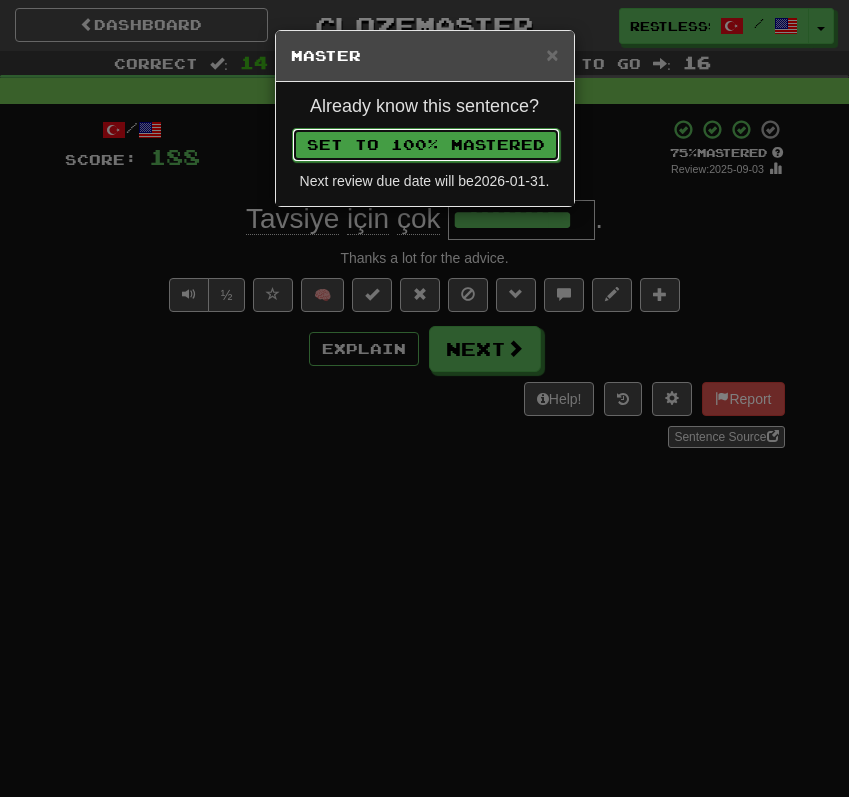 click on "Set to 100% Mastered" at bounding box center (426, 145) 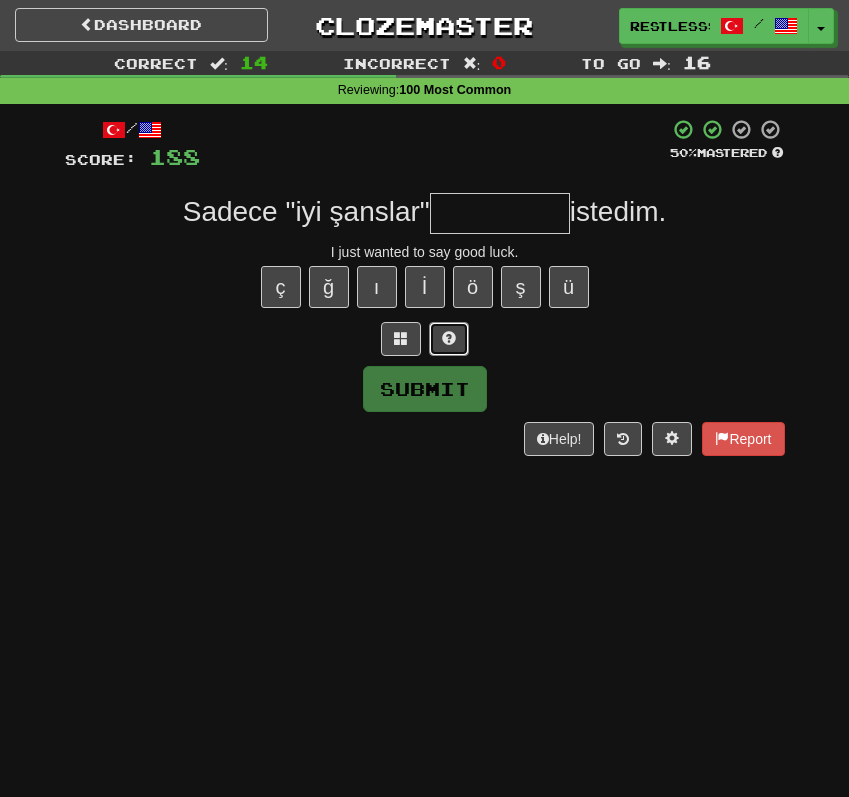 click at bounding box center [449, 339] 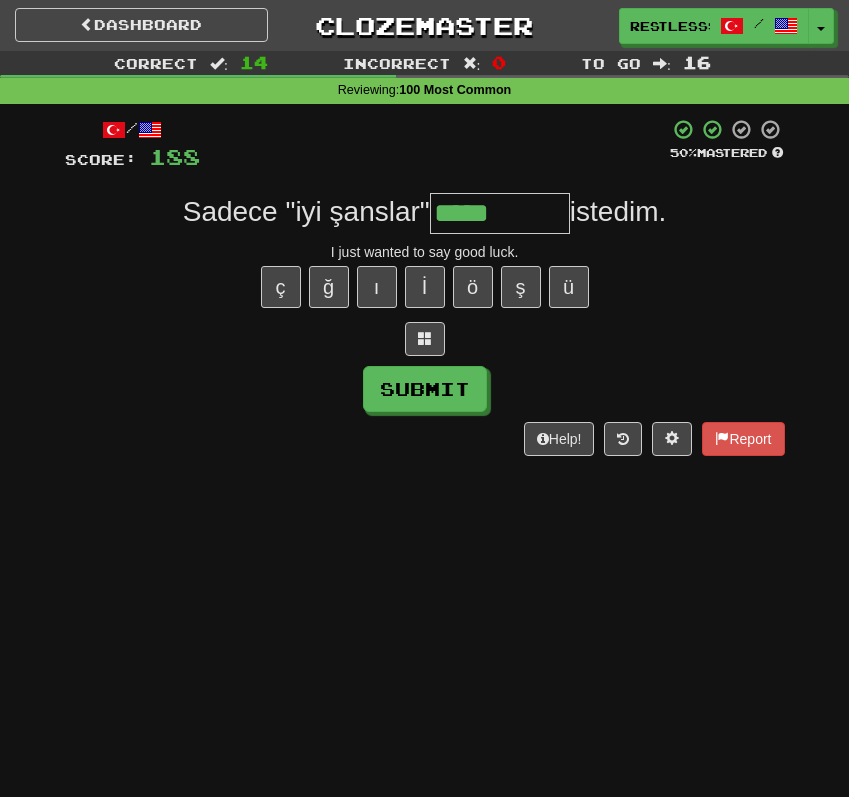 type on "*****" 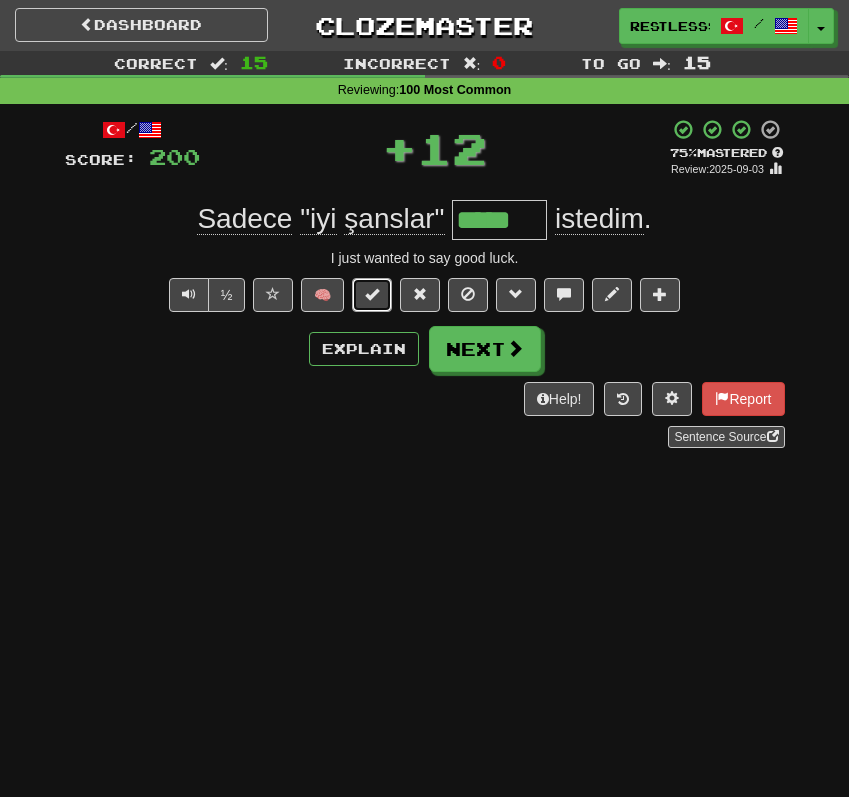click at bounding box center [372, 295] 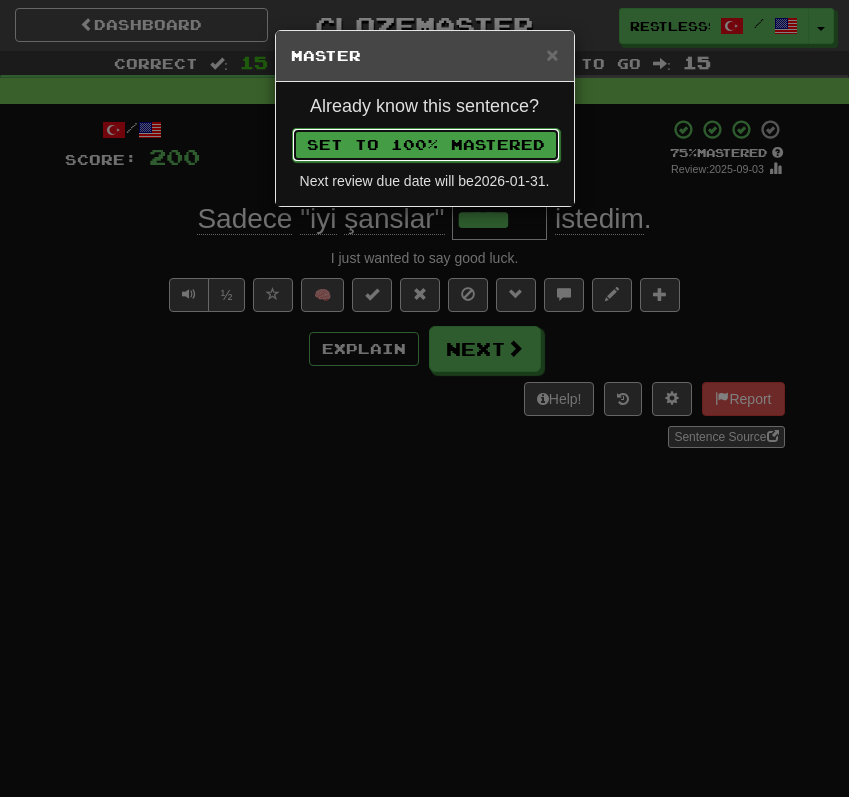 click on "Set to 100% Mastered" at bounding box center (426, 145) 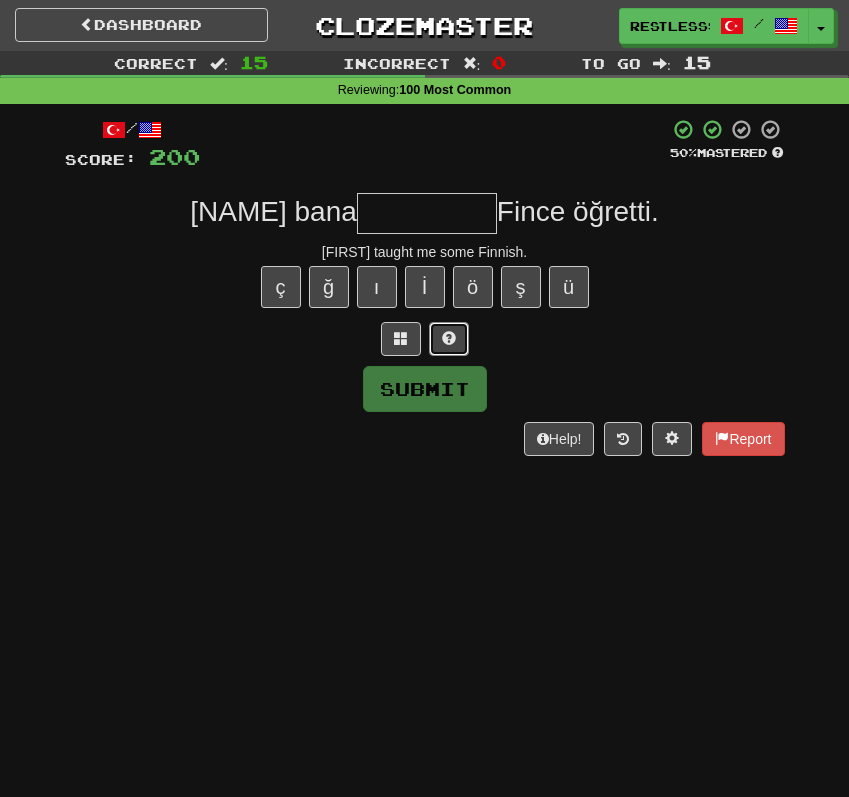 click at bounding box center (449, 339) 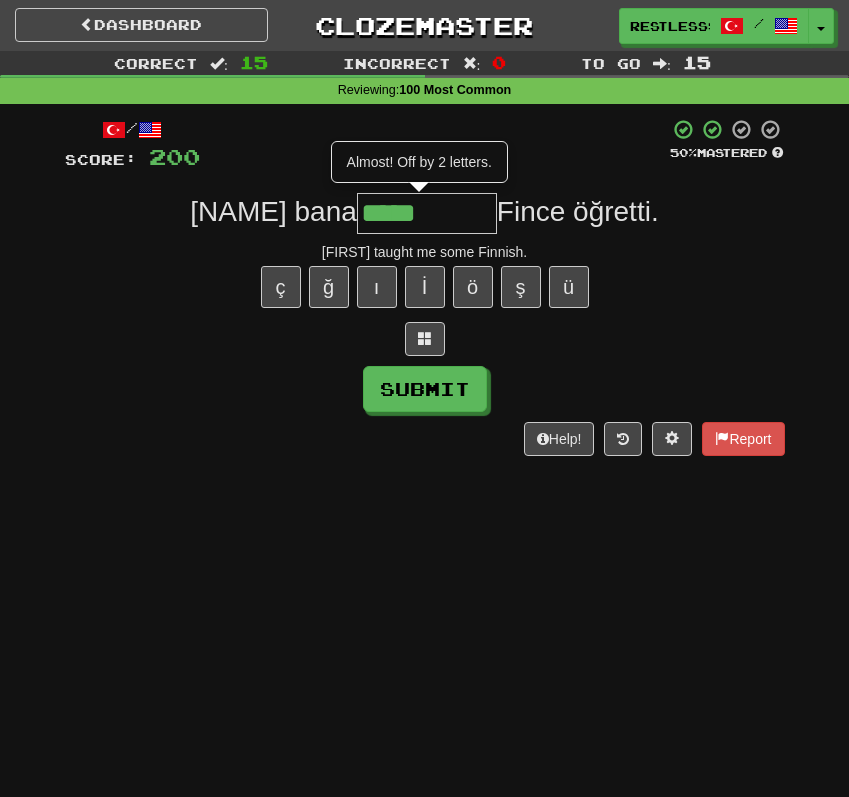 type on "*****" 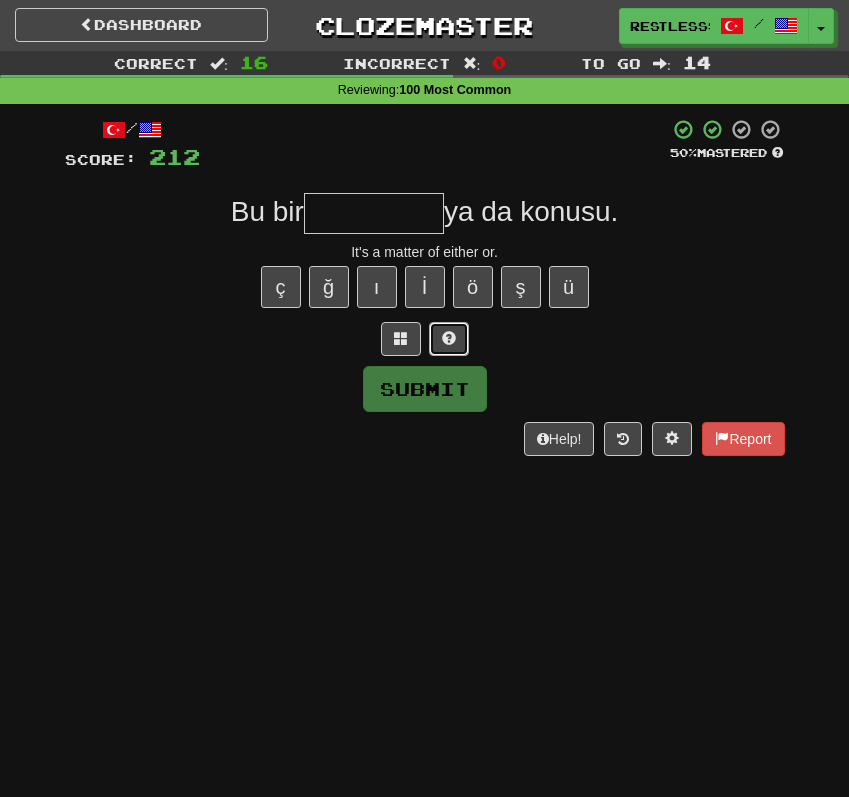 click at bounding box center (449, 338) 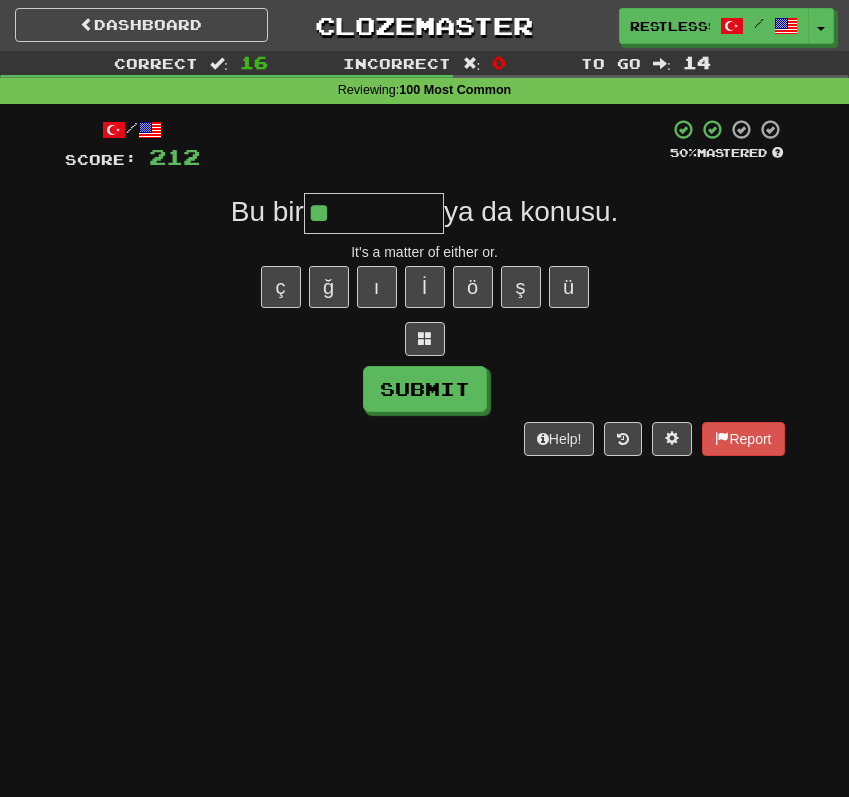 type on "**" 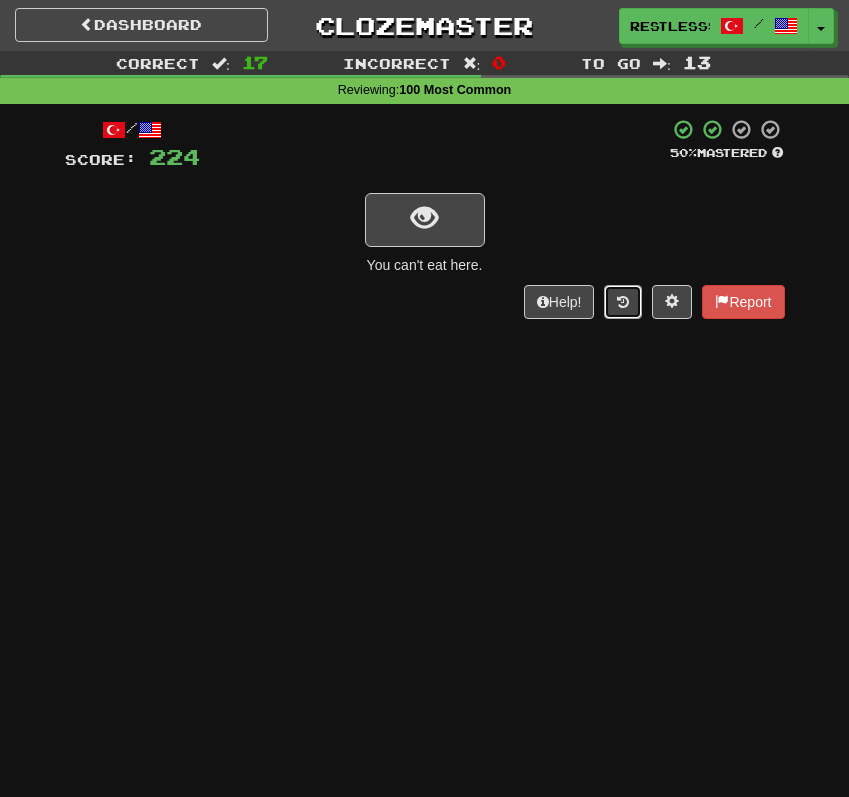 click at bounding box center [623, 302] 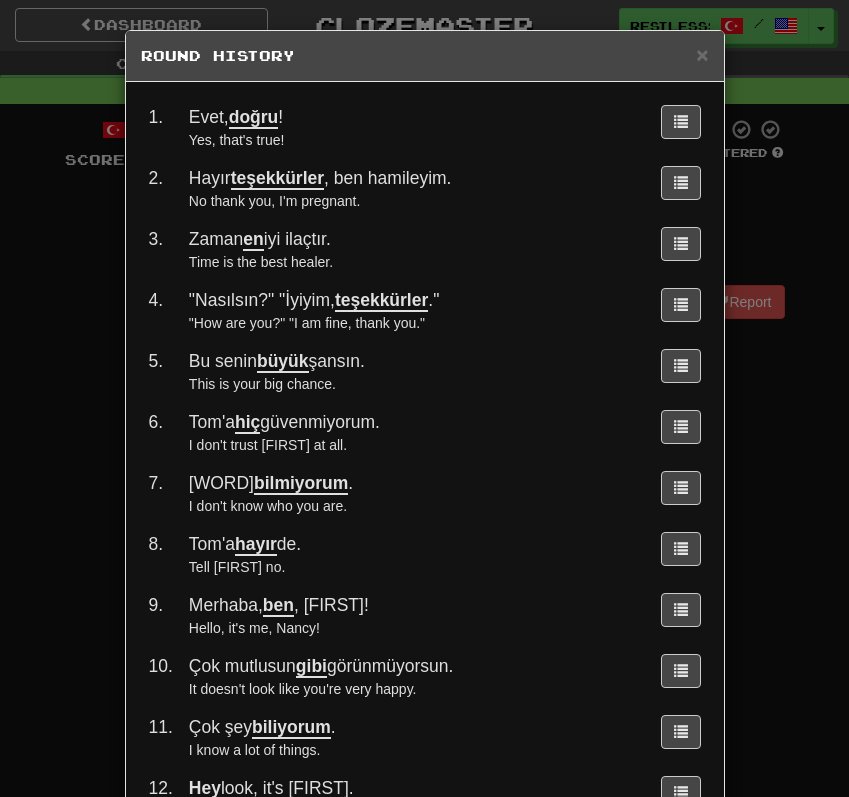 scroll, scrollTop: 468, scrollLeft: 0, axis: vertical 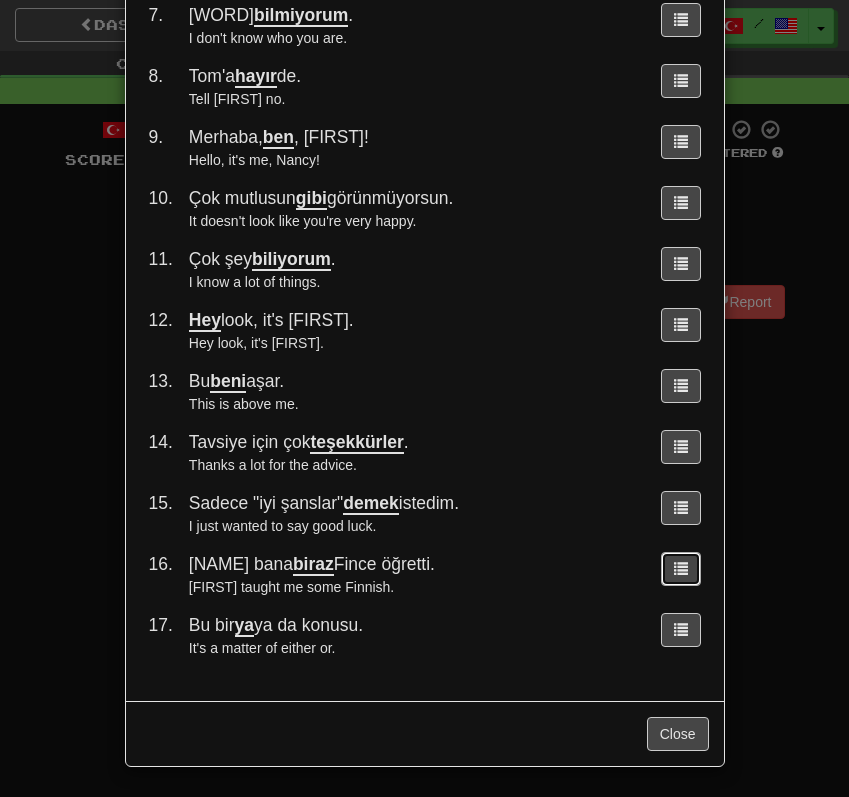 click at bounding box center [681, 568] 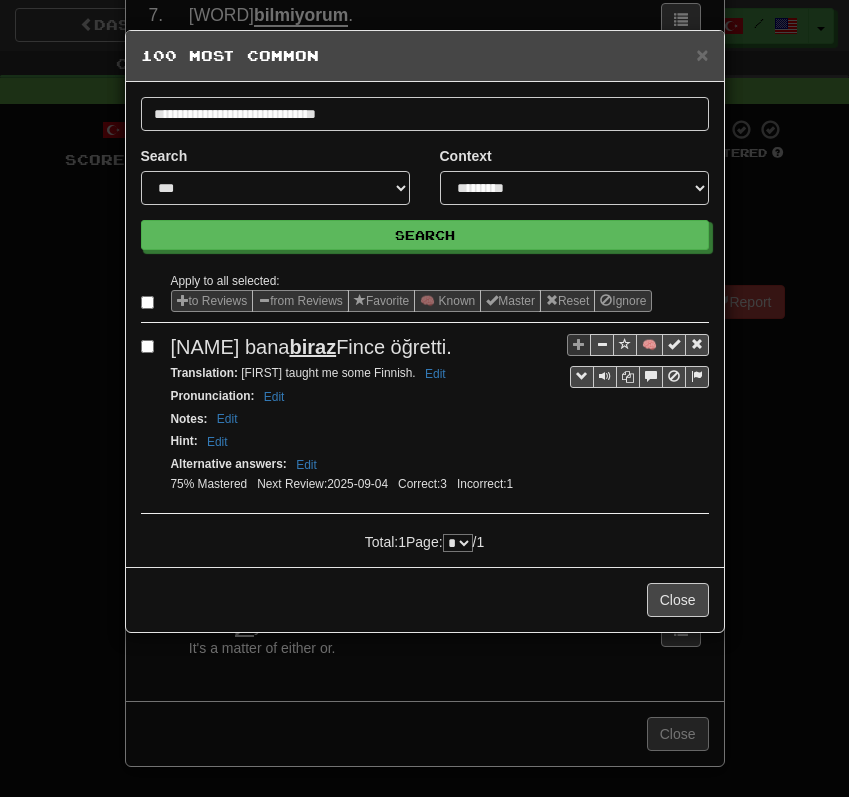 scroll, scrollTop: 0, scrollLeft: 0, axis: both 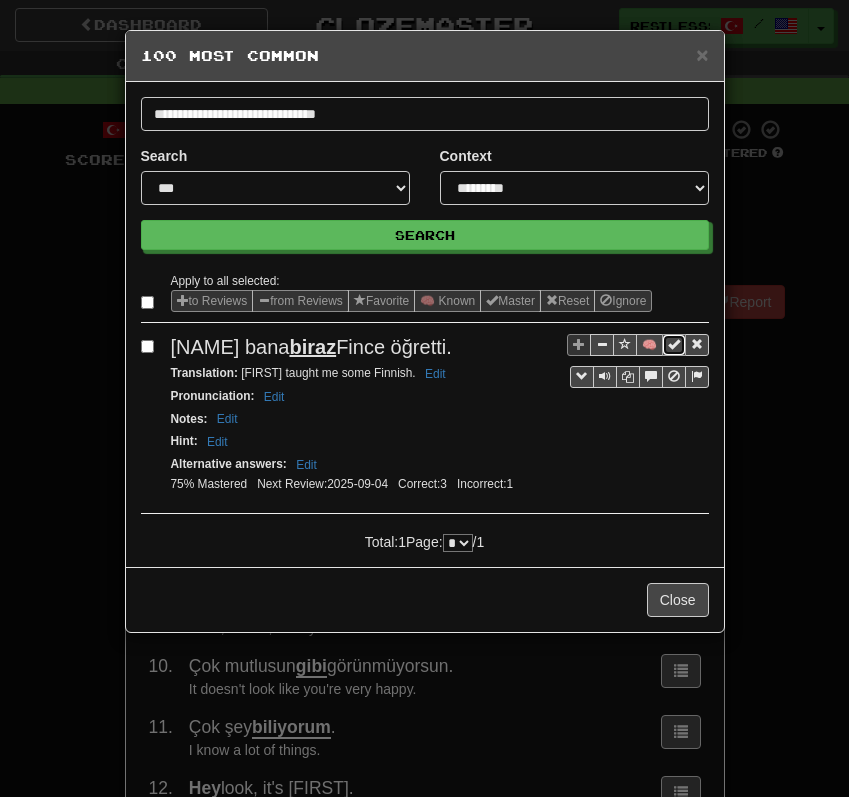 click at bounding box center (674, 344) 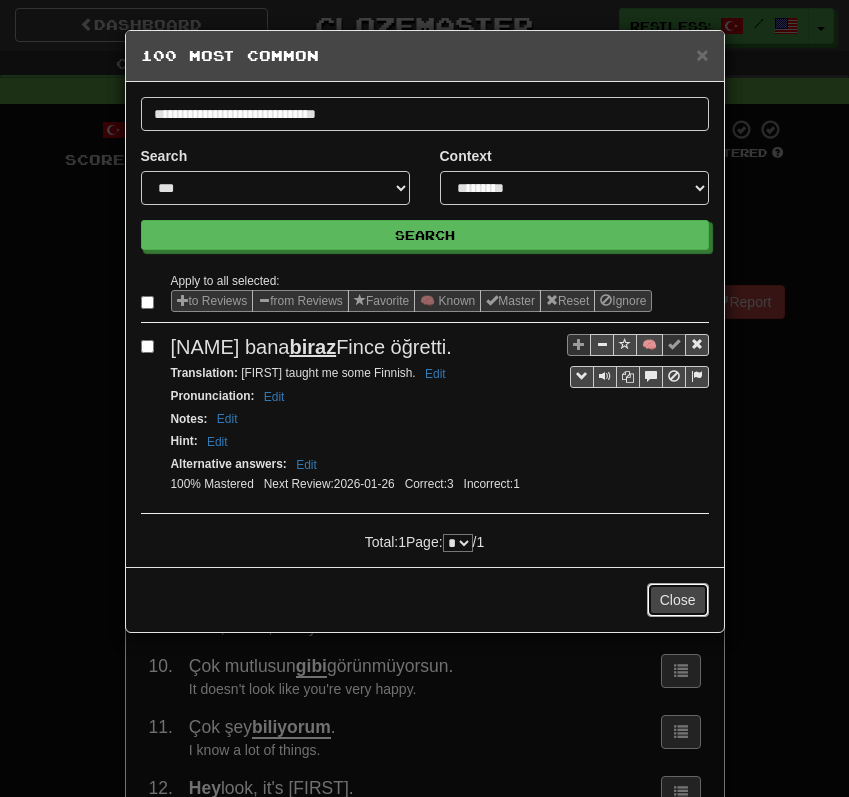 click on "Close" at bounding box center [678, 600] 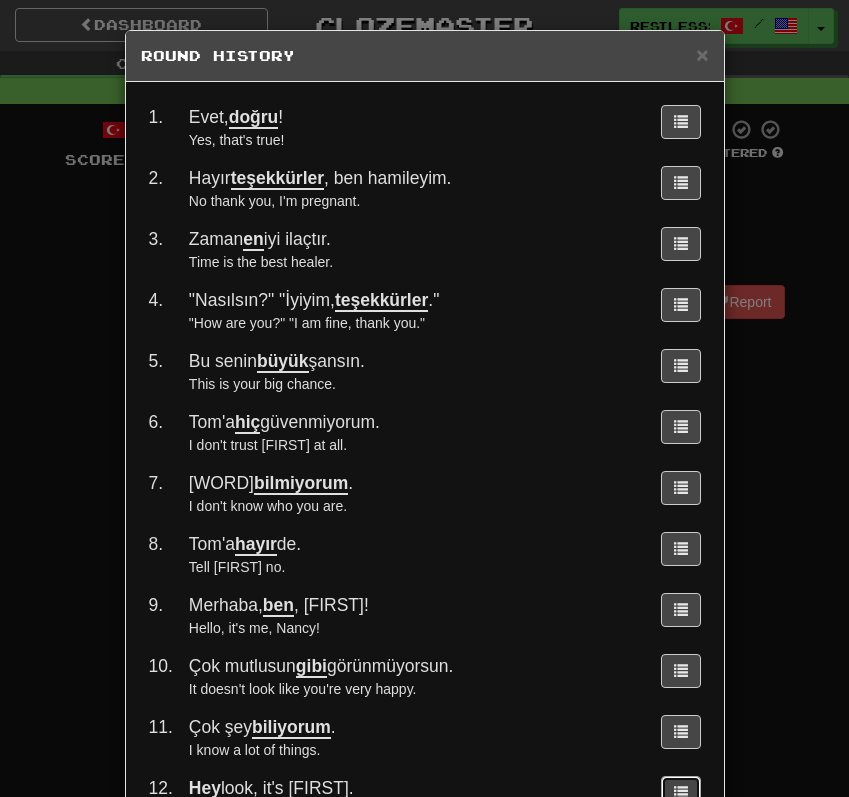 click at bounding box center (681, 793) 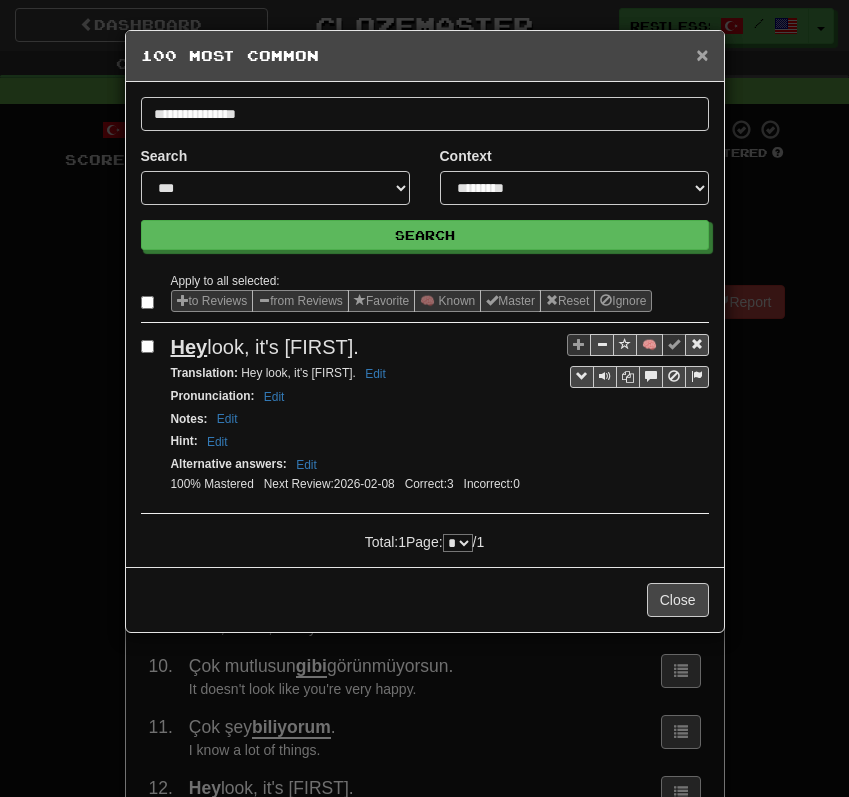 click on "×" at bounding box center [702, 54] 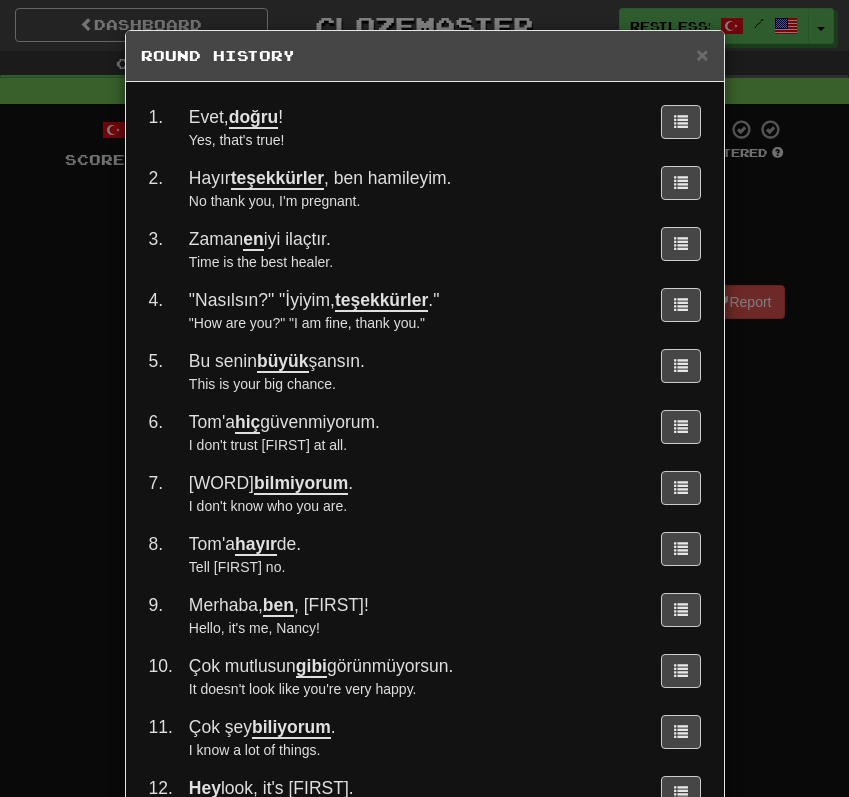 scroll, scrollTop: 468, scrollLeft: 0, axis: vertical 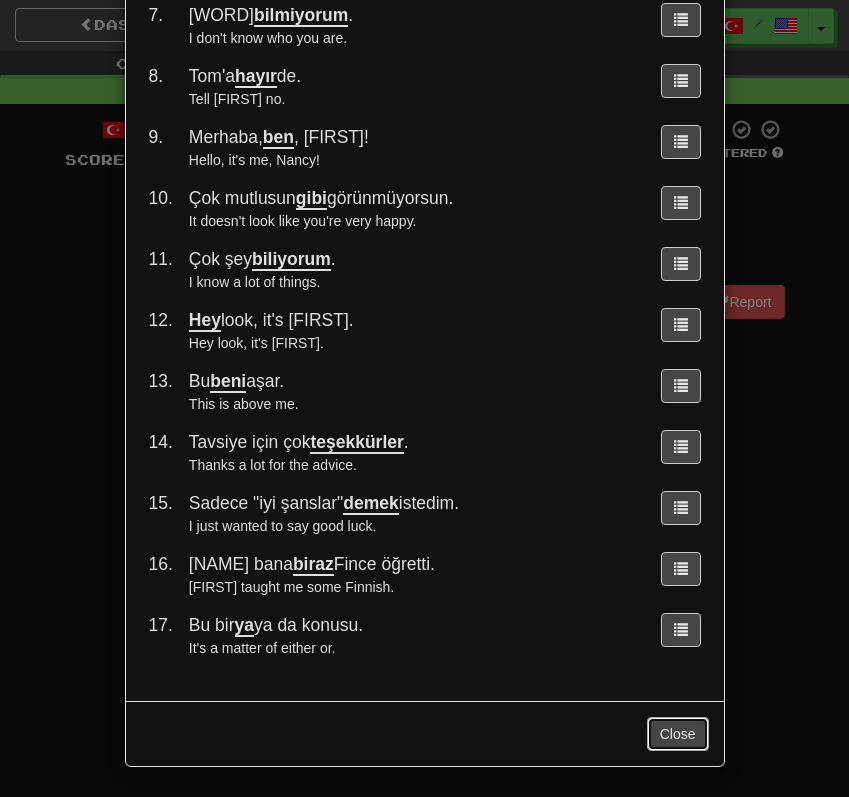 click on "Close" at bounding box center (678, 734) 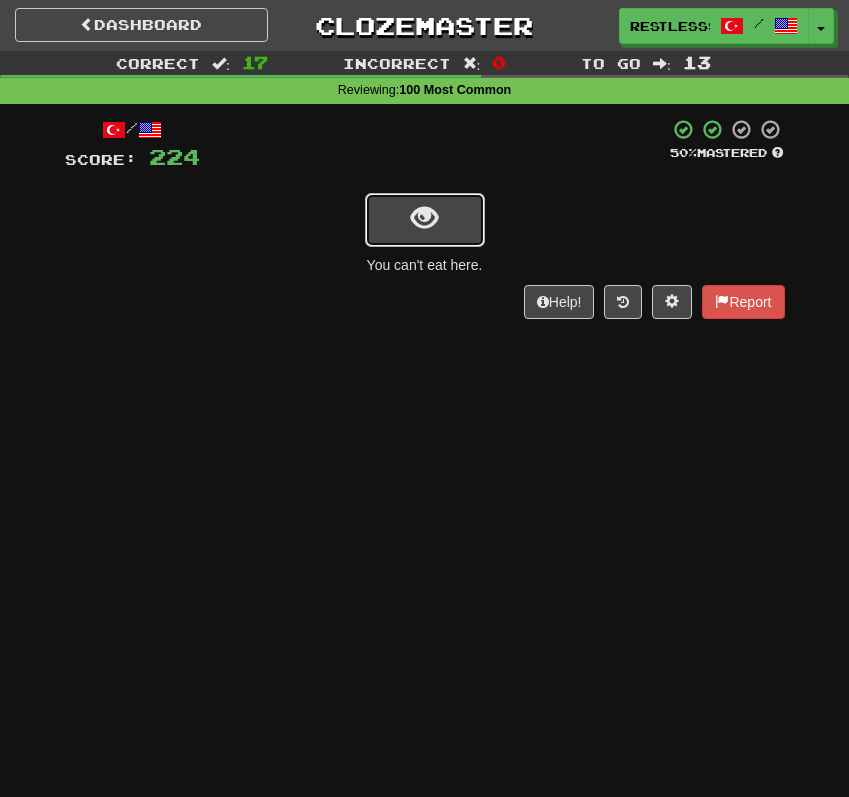 click at bounding box center [425, 220] 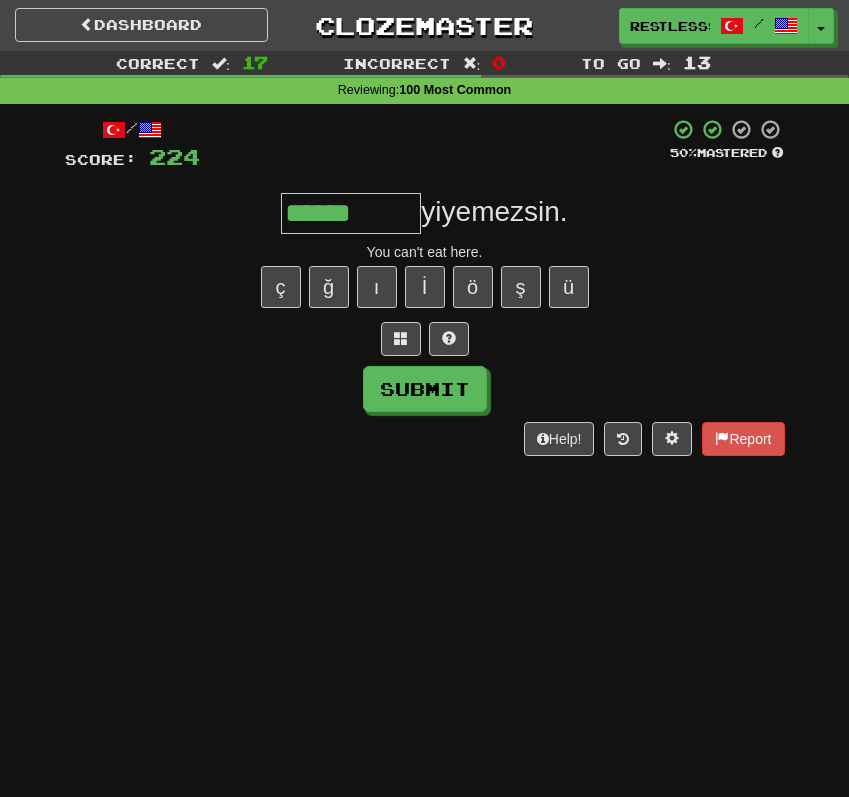 type on "******" 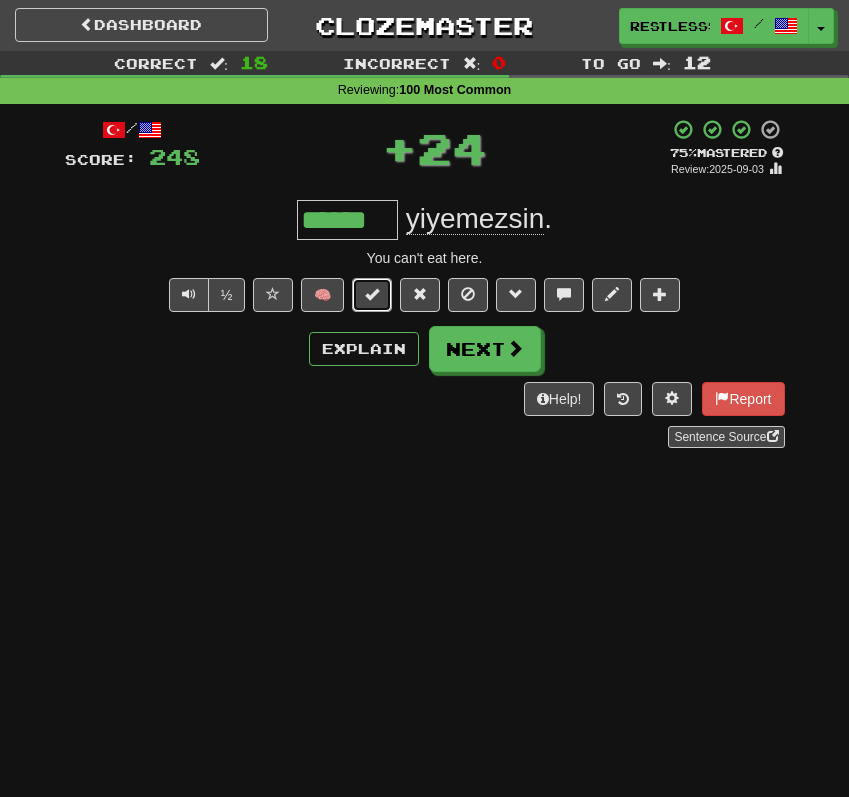 click at bounding box center [372, 295] 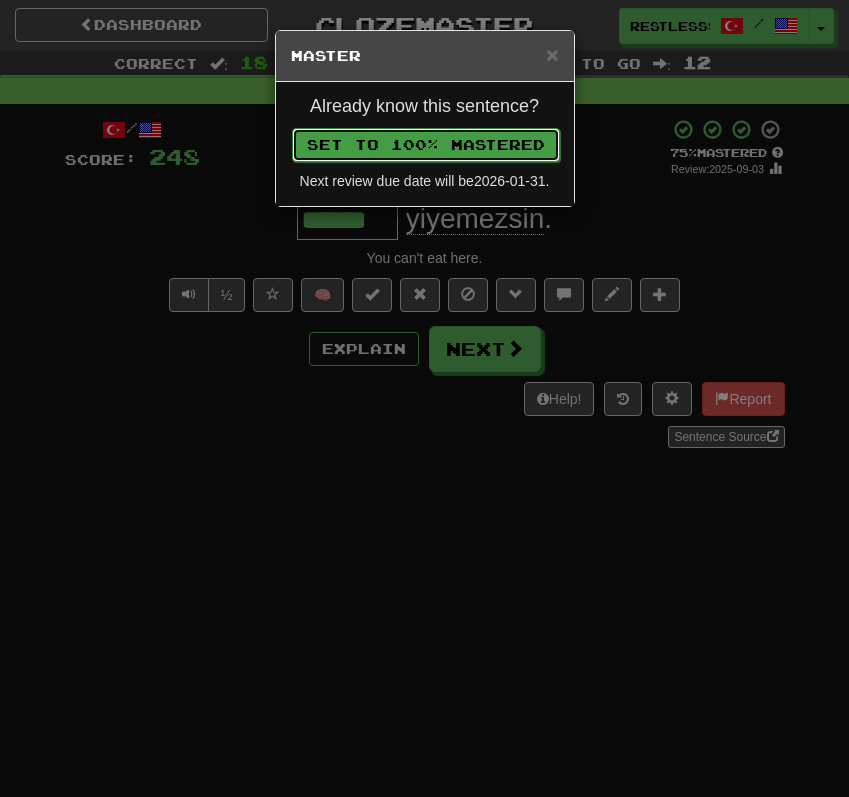 click on "Set to 100% Mastered" at bounding box center (426, 145) 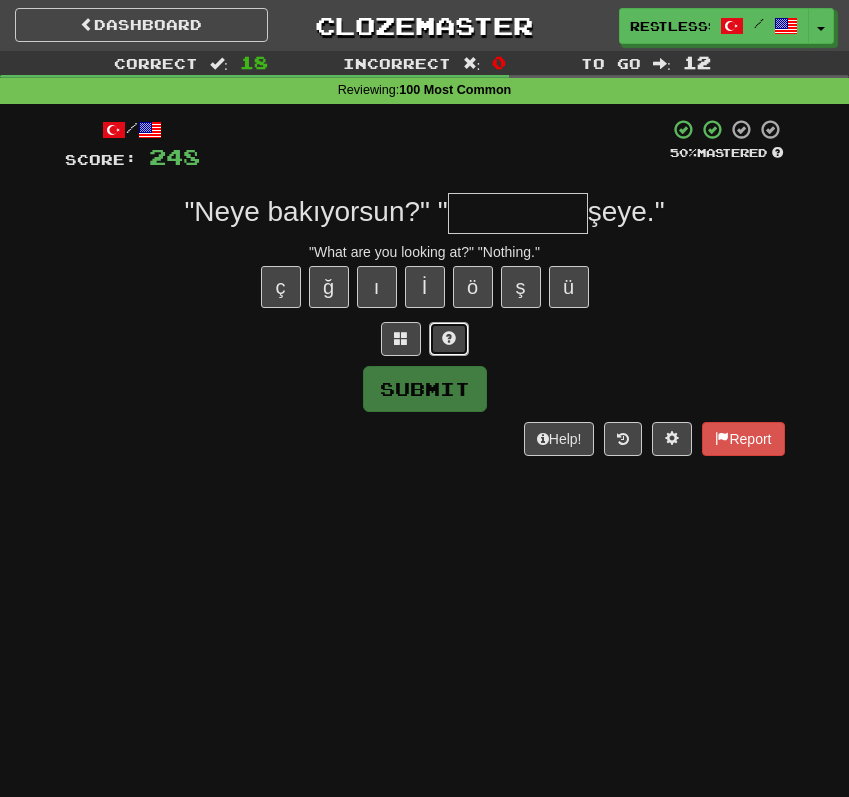 click at bounding box center [449, 339] 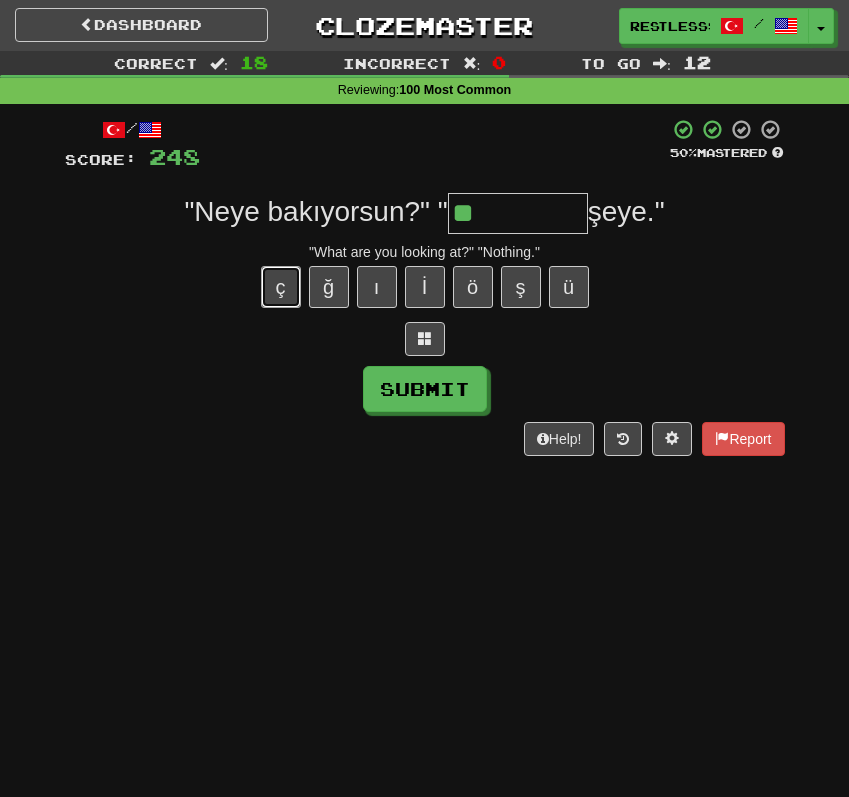 click on "ç" at bounding box center [281, 287] 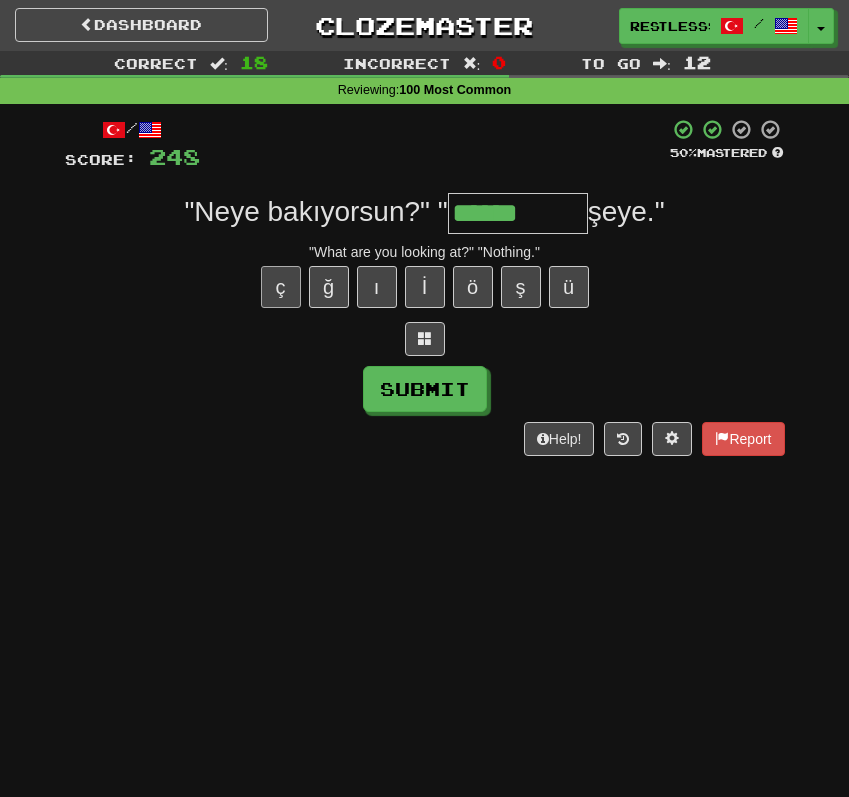 type on "******" 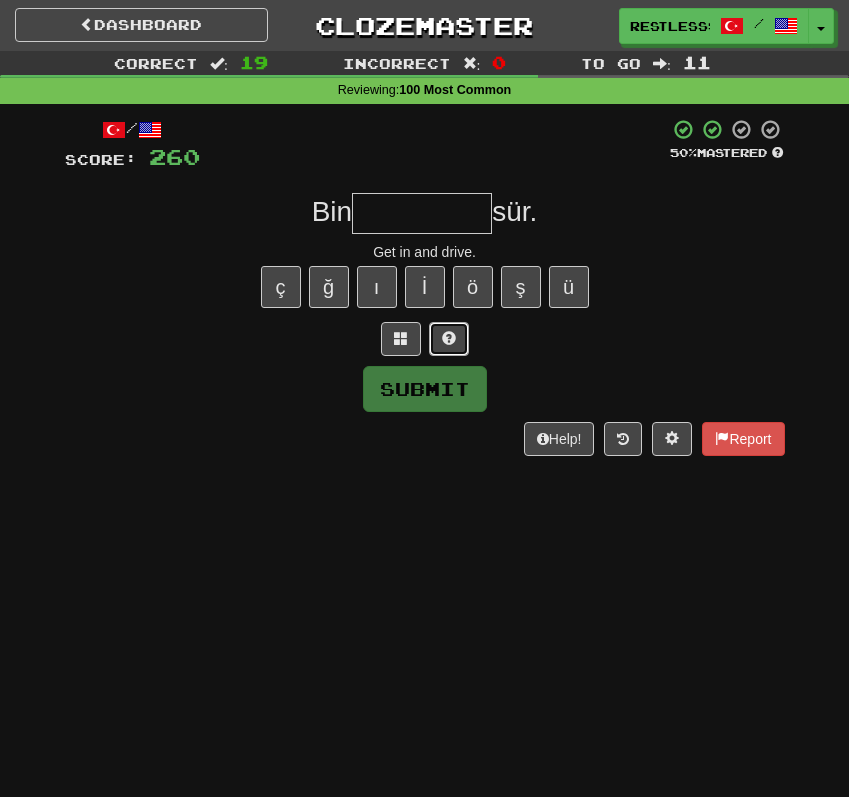 click at bounding box center (449, 339) 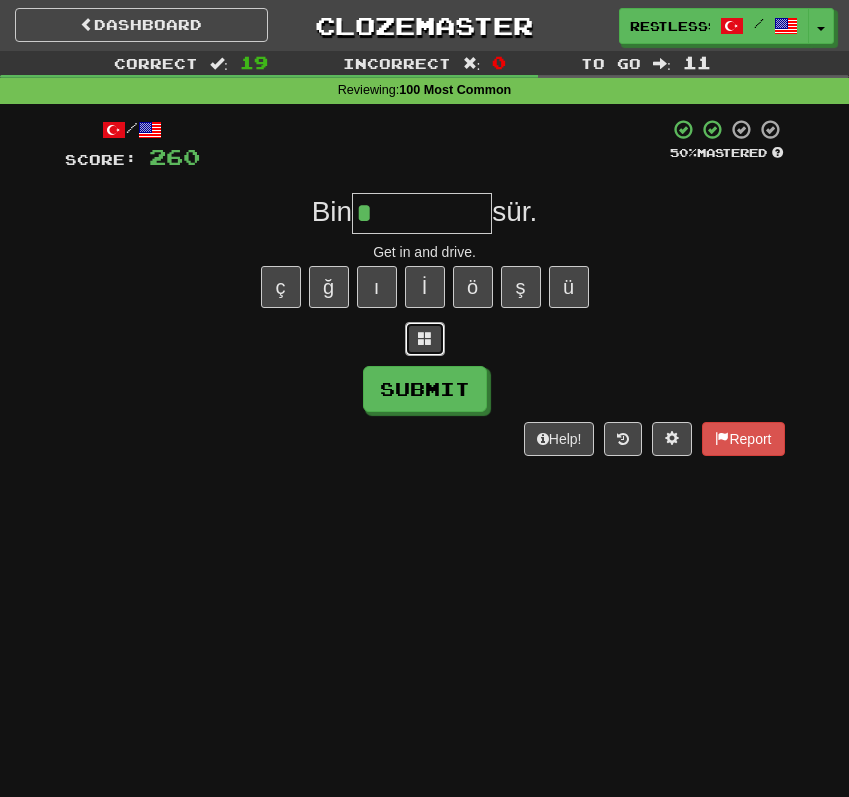 click at bounding box center [425, 339] 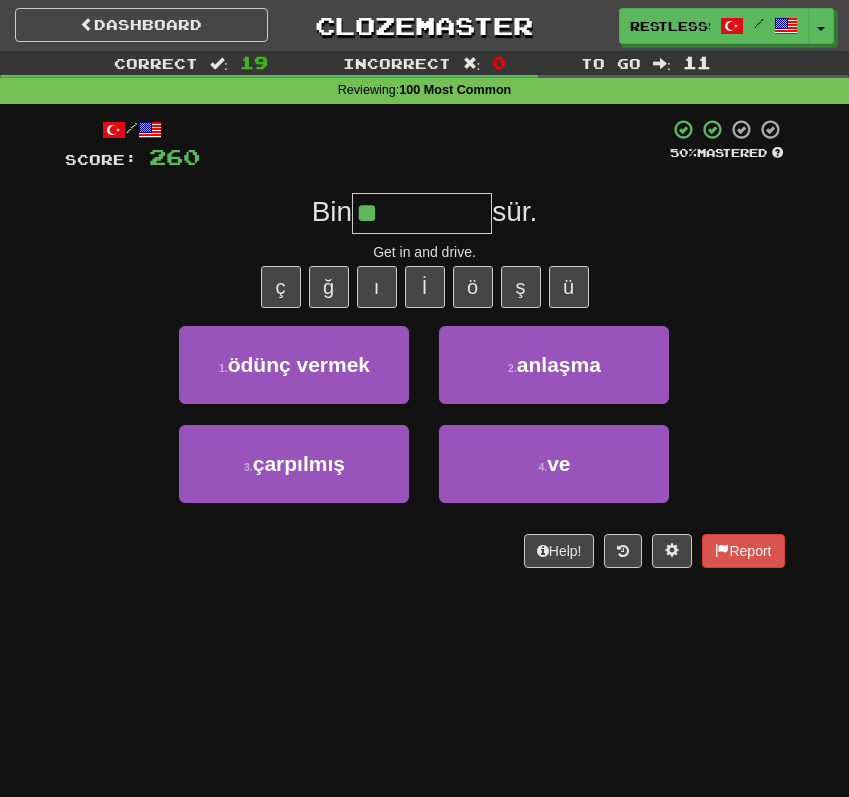 type on "**" 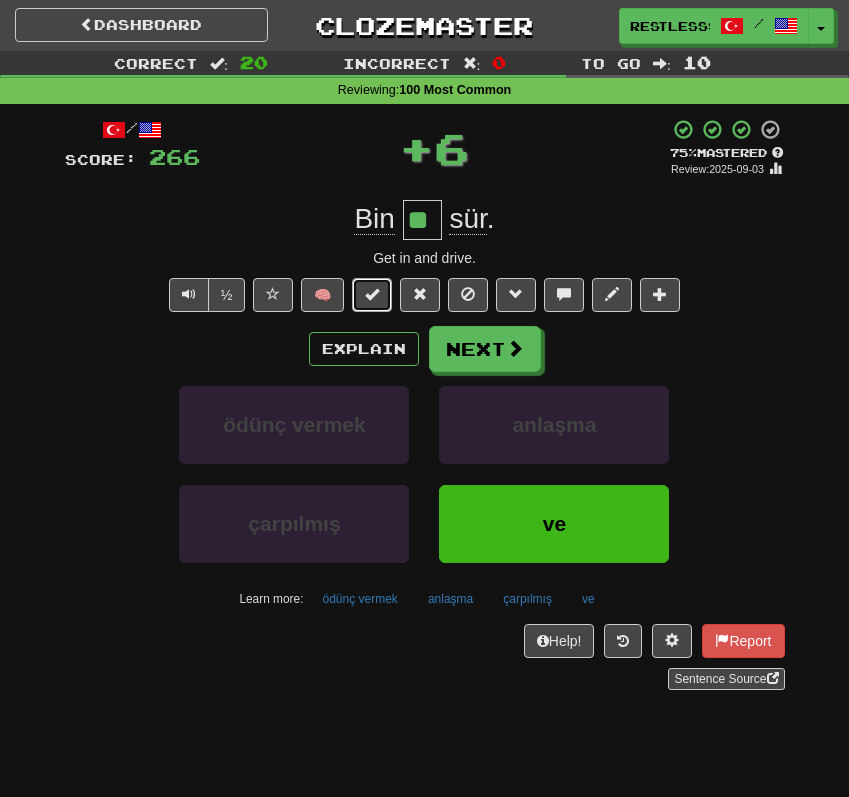 click at bounding box center (372, 295) 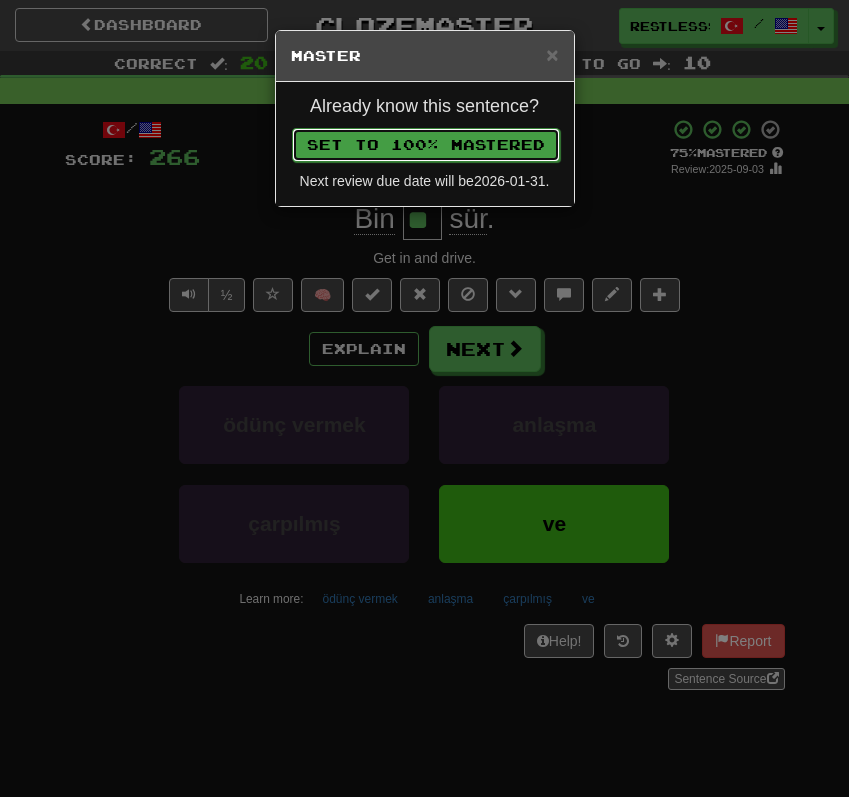 click on "Set to 100% Mastered" at bounding box center [426, 145] 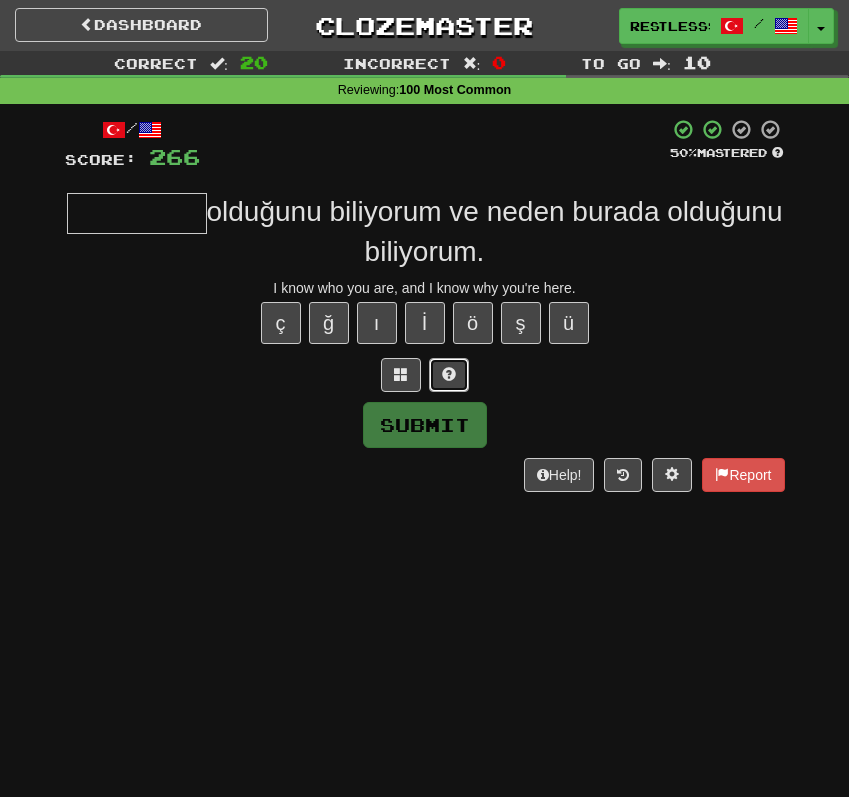 click at bounding box center (449, 375) 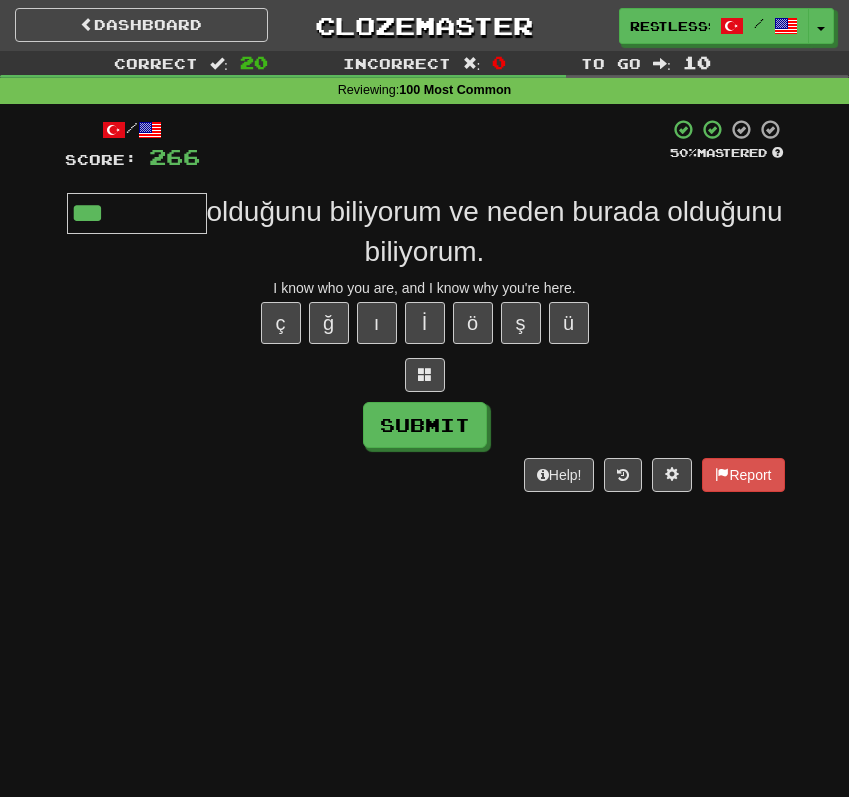 type on "***" 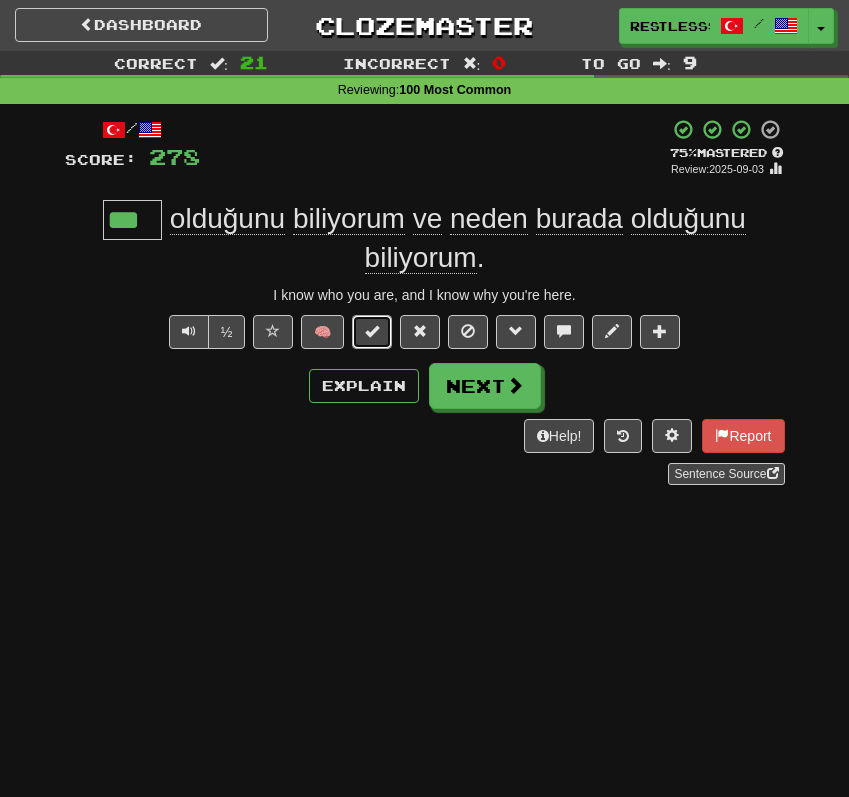 click at bounding box center (372, 332) 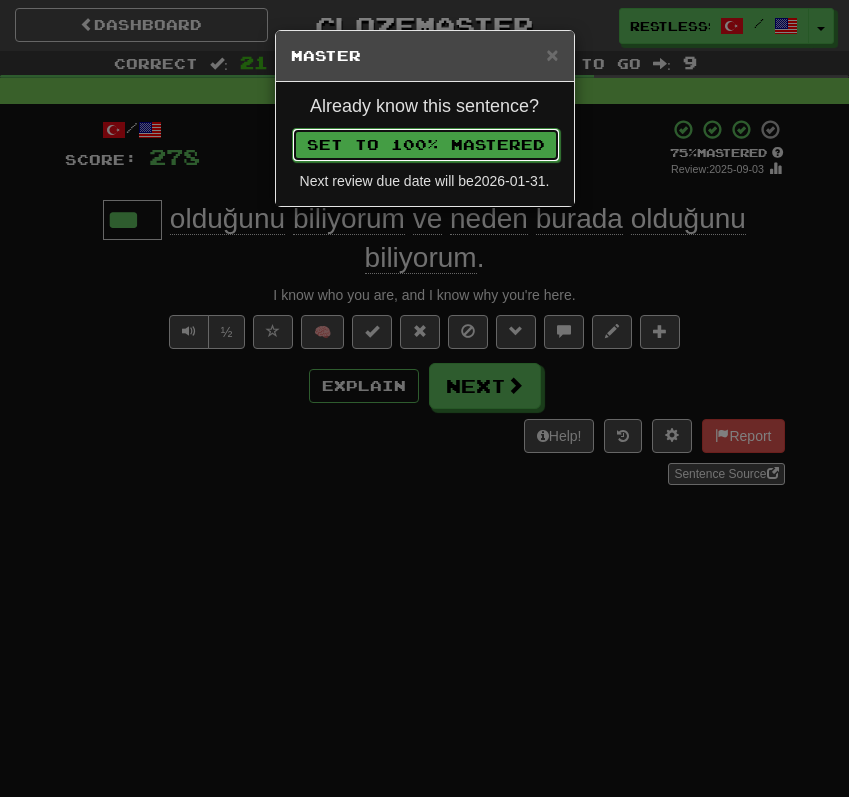 click on "Set to 100% Mastered" at bounding box center (426, 145) 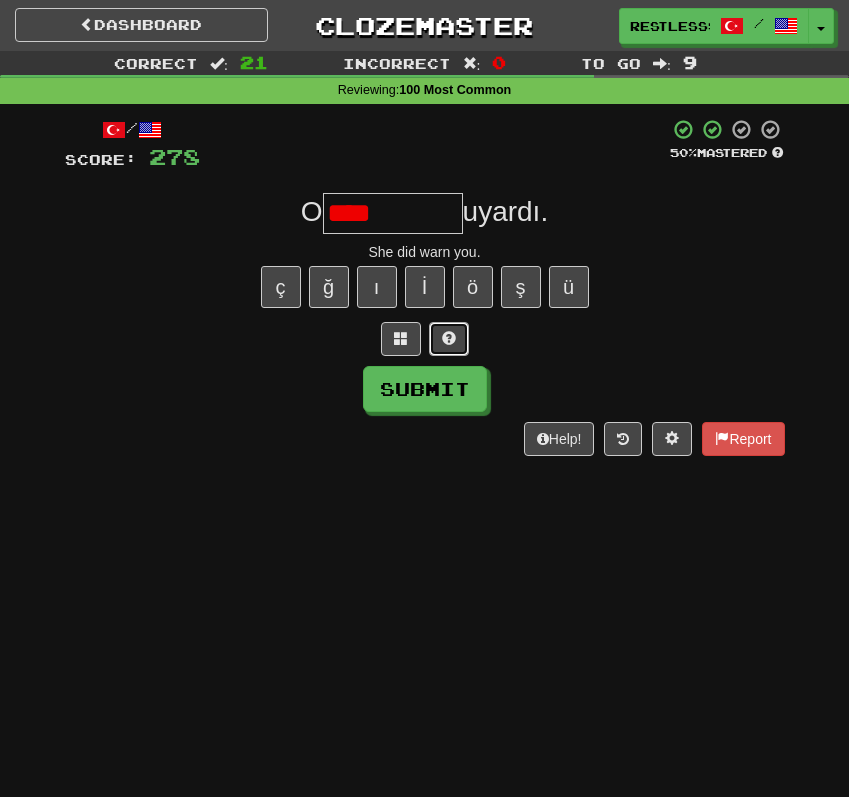 click at bounding box center (449, 339) 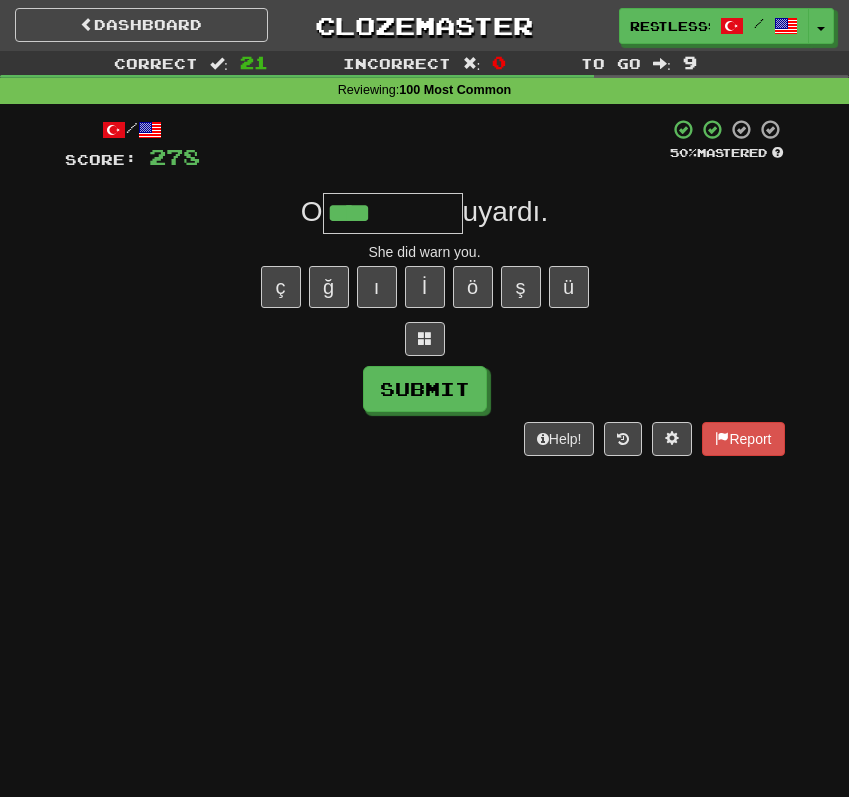 type on "****" 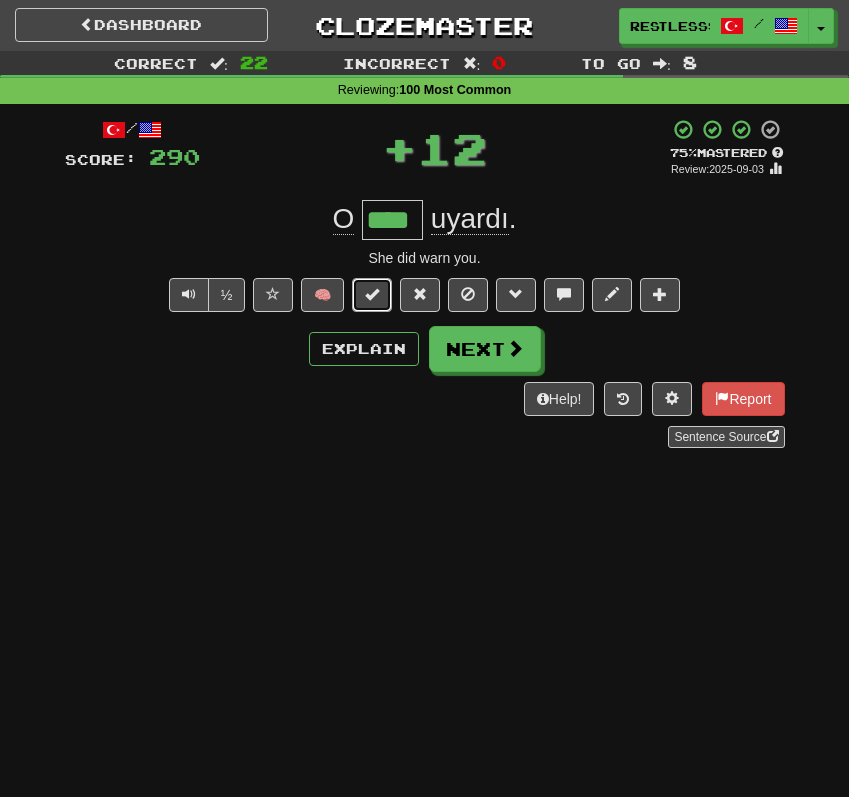 click at bounding box center [372, 295] 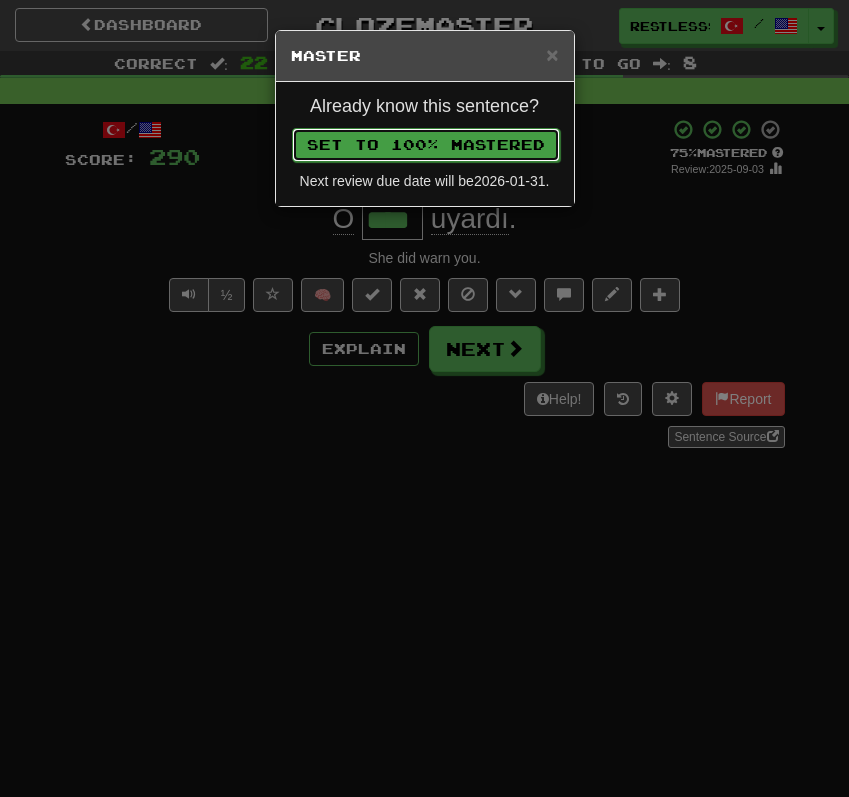 click on "Set to 100% Mastered" at bounding box center (426, 145) 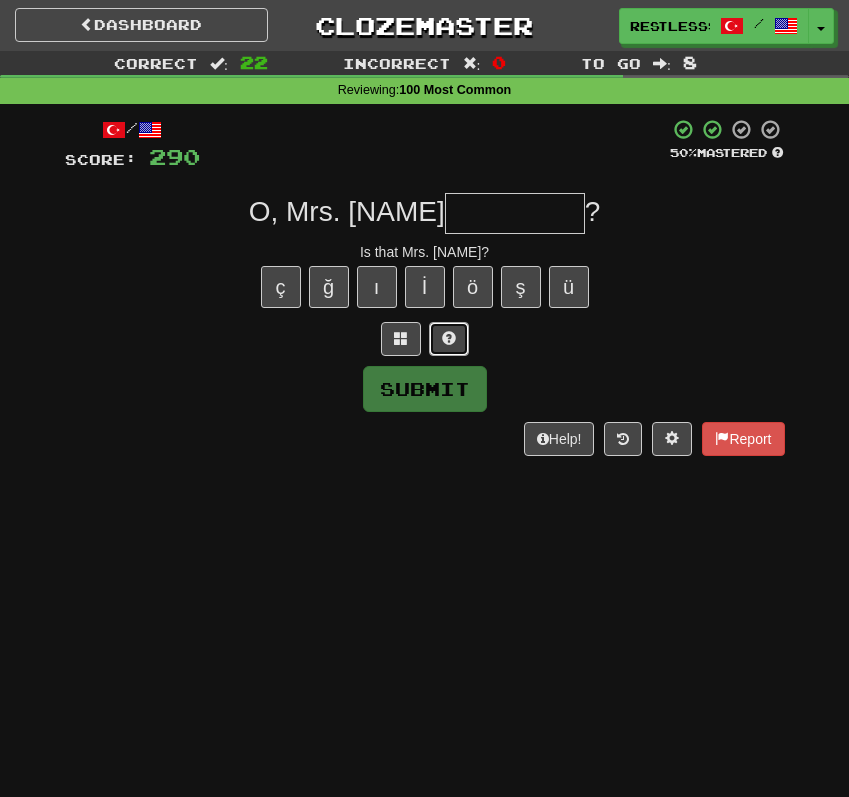 click at bounding box center [449, 339] 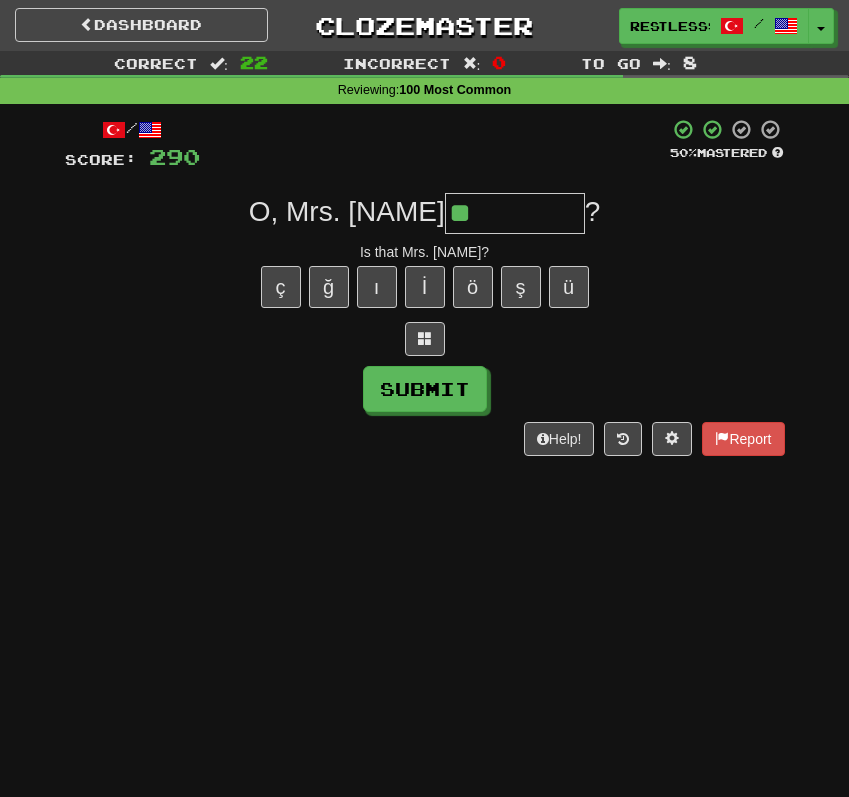 type on "**" 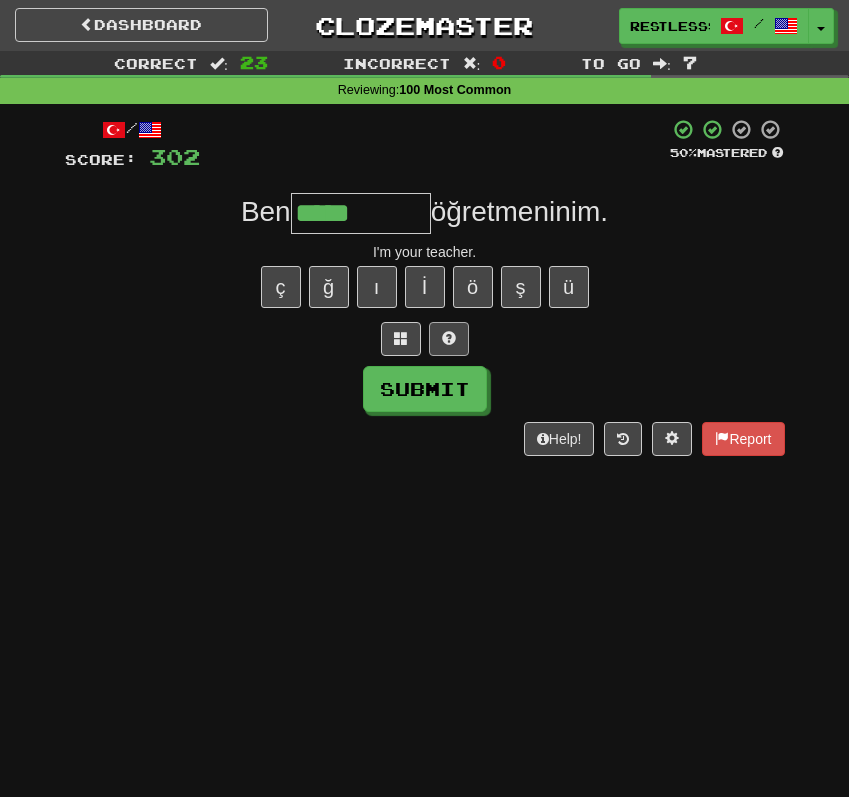 type on "*****" 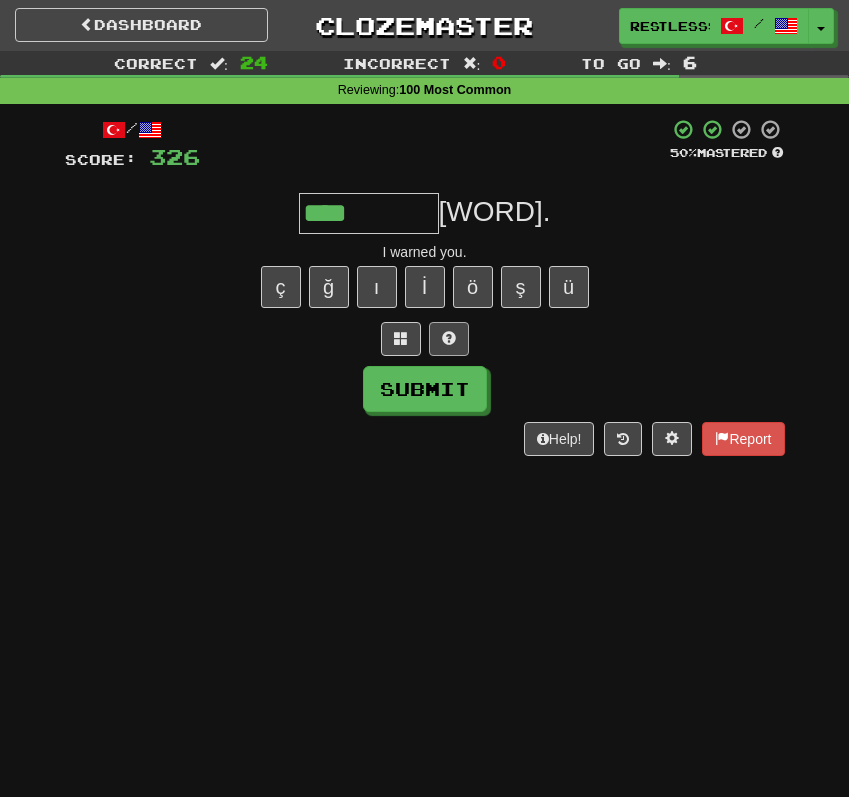 type on "****" 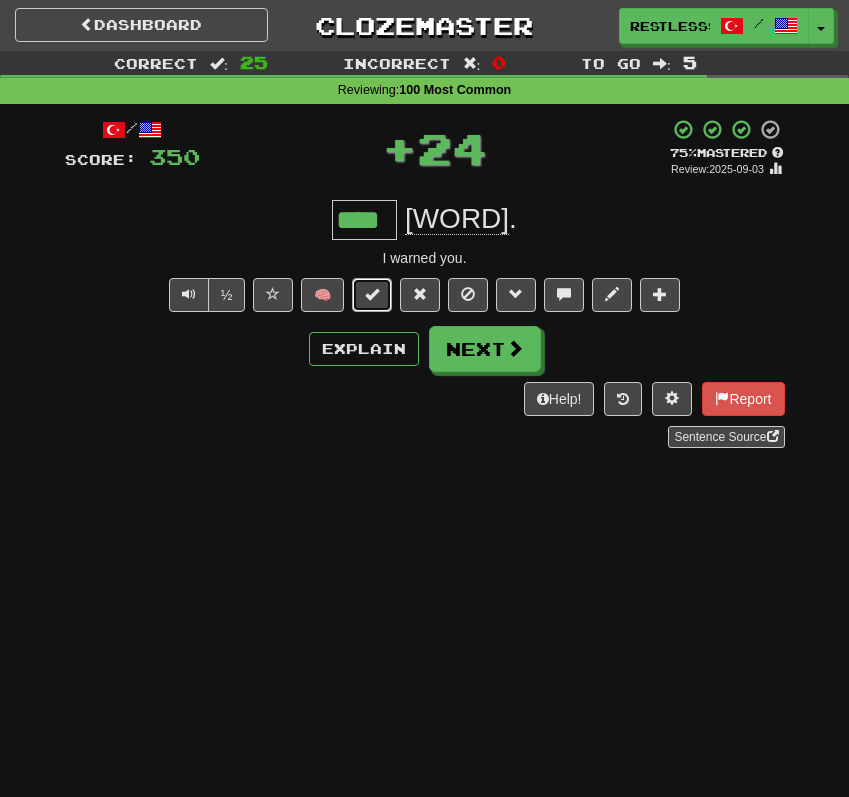 click at bounding box center [372, 294] 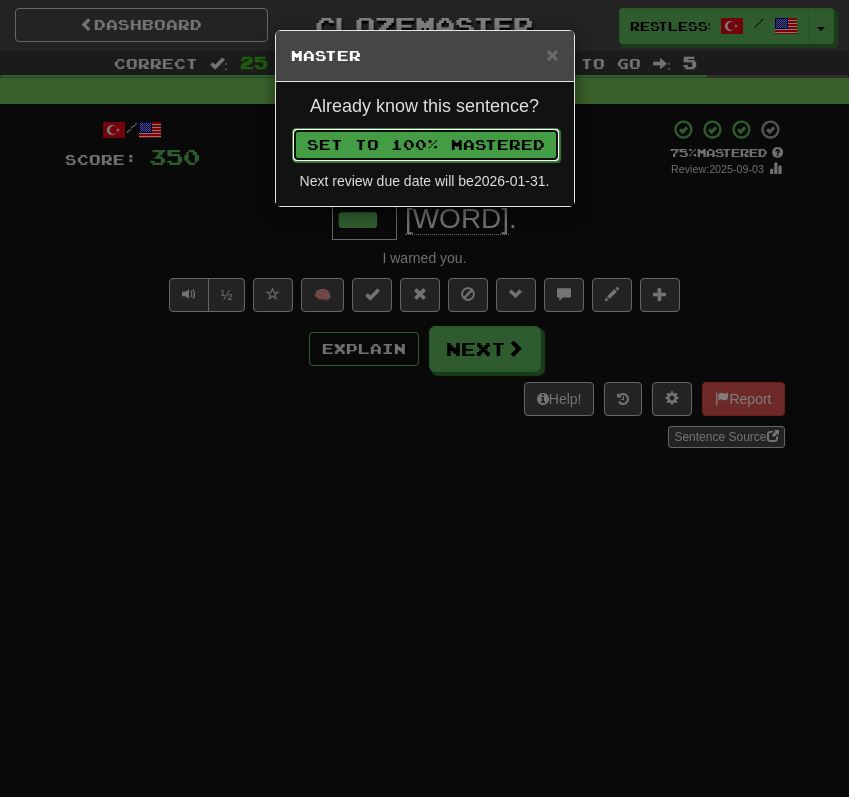 click on "Set to 100% Mastered" at bounding box center [426, 145] 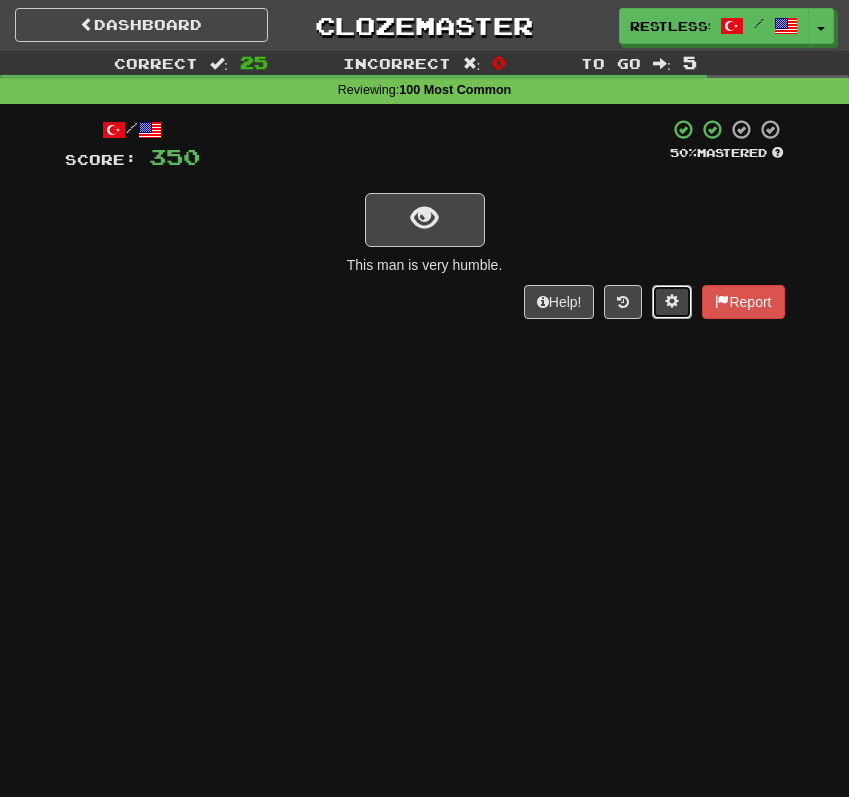 click at bounding box center [672, 302] 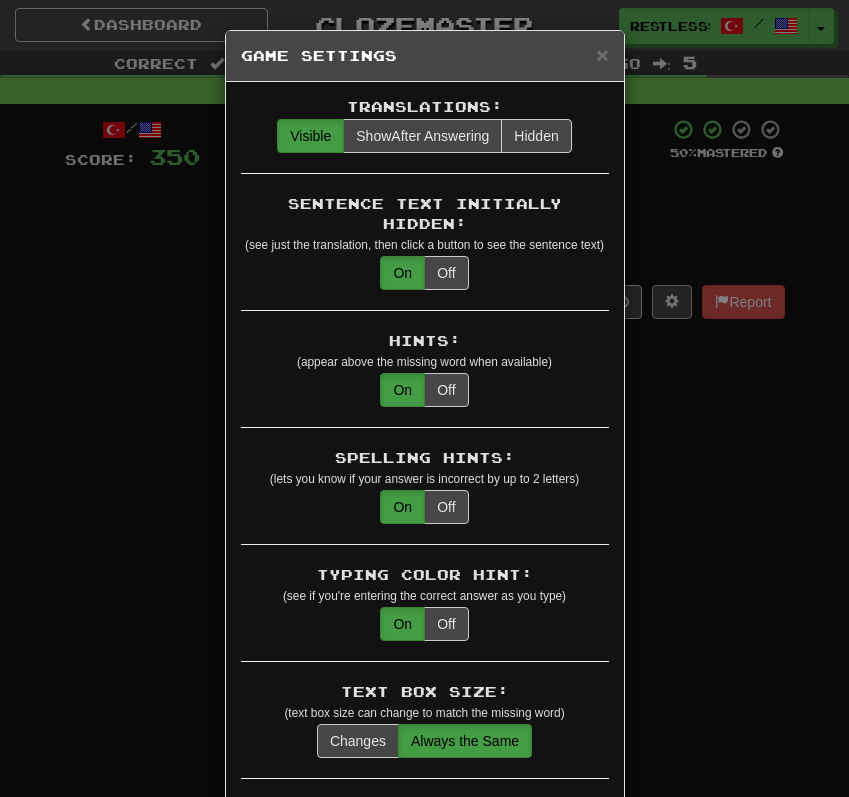 click on "× Game Settings Translations: Visible Show  After Answering Hidden Sentence Text Initially Hidden: (see just the translation, then click a button to see the sentence text) On Off Hints: (appear above the missing word when available) On Off Spelling Hints: (lets you know if your answer is incorrect by up to 2 letters) On Off Typing Color Hint: (see if you're entering the correct answer as you type) On Off Text Box Size: (text box size can change to match the missing word) Changes Always the Same Enter Submits Empty: (pressing Enter when the input is empty will submit a blank answer) On Off Clear After Answering: (keypress clears the text input after answering so you can practice re-typing the answer) On Off Image Toggle: (toggle button, if sentence image available) After Answering Before and After Off Image Background: (use sentence image as background, if available) On Off Pronunciation: (shown after answering when available) On Off Sound Effects: On Off Text-to-Speech Auto-Play: On Off Loop: On Off On Off 1" at bounding box center [424, 398] 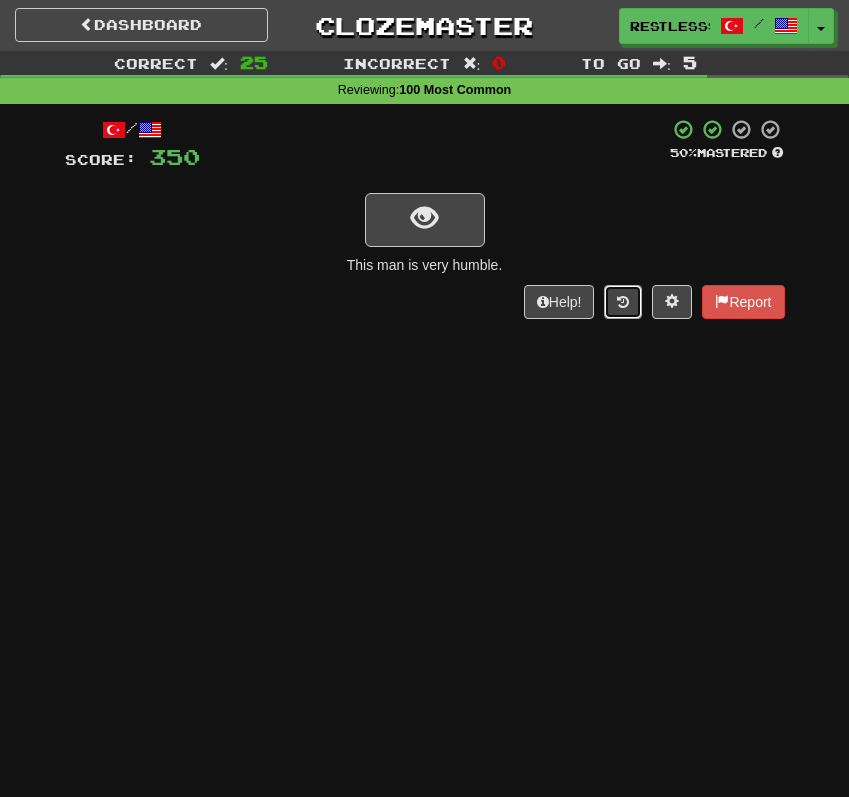 click at bounding box center [623, 302] 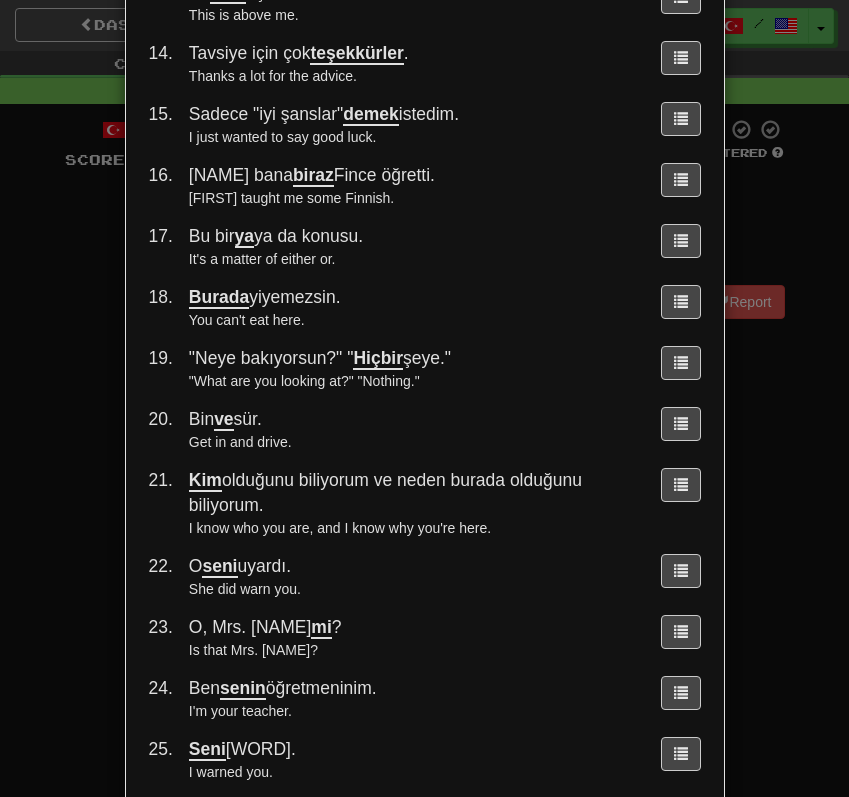 scroll, scrollTop: 981, scrollLeft: 0, axis: vertical 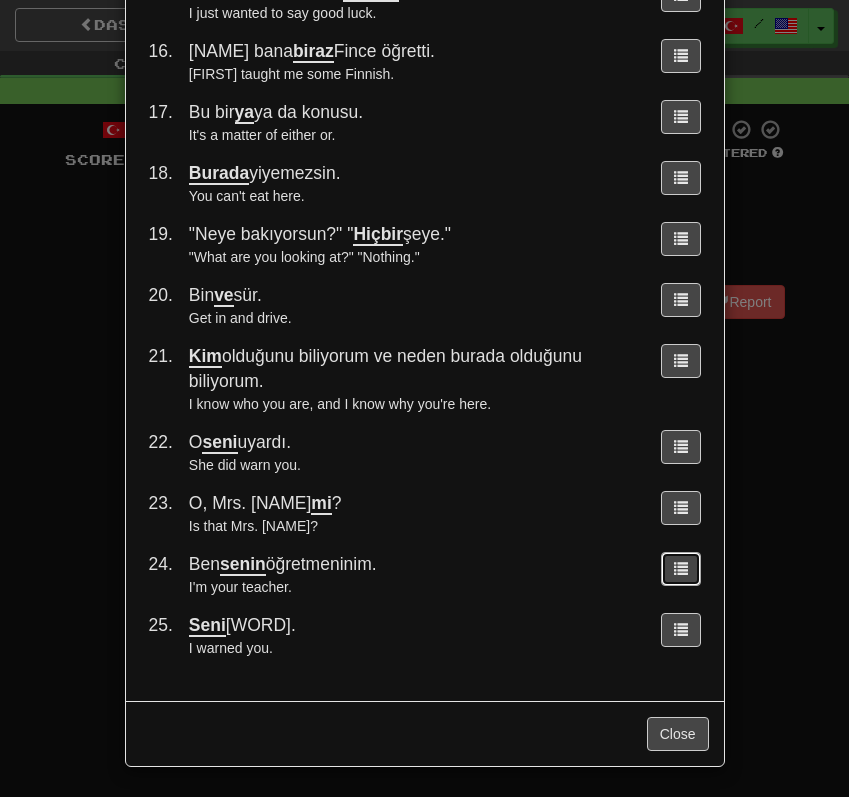 click at bounding box center (681, 569) 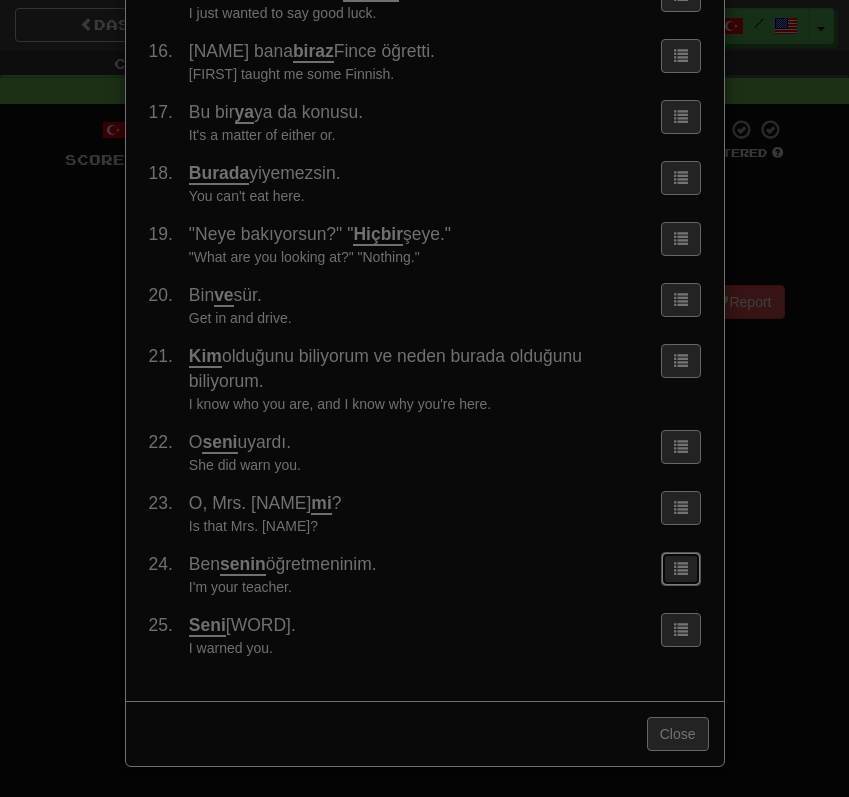 scroll, scrollTop: 0, scrollLeft: 0, axis: both 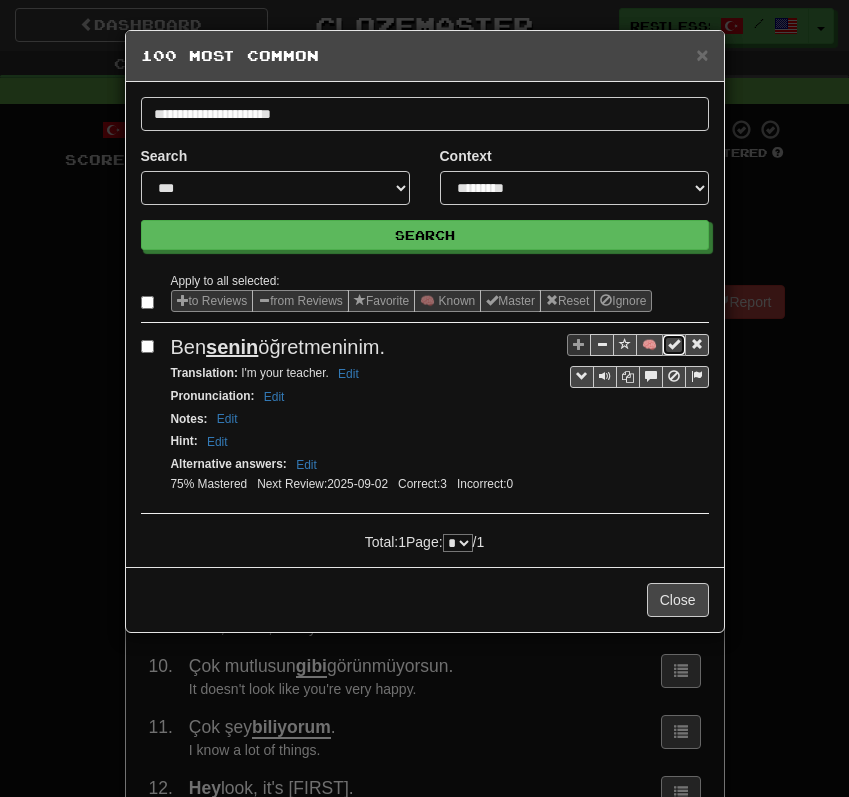 click at bounding box center (674, 344) 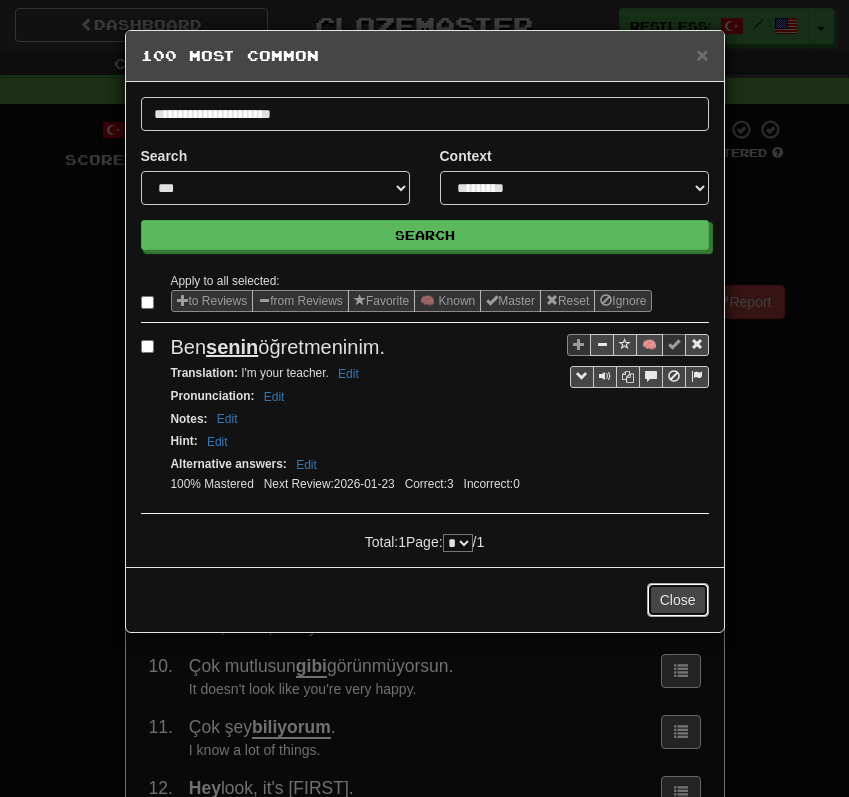 click on "Close" at bounding box center (678, 600) 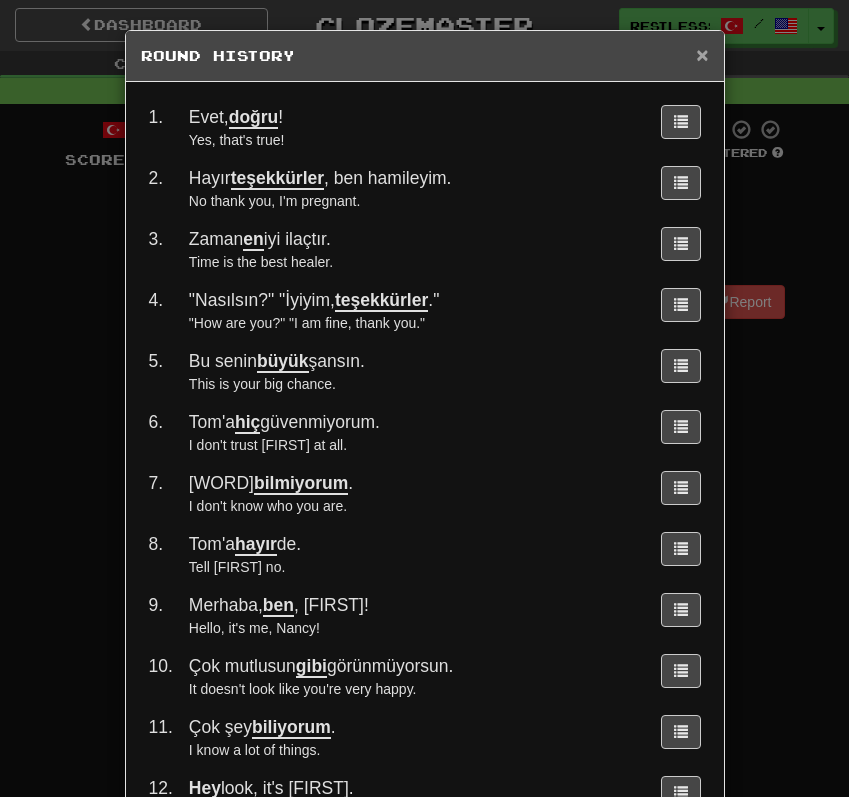 click on "×" at bounding box center (702, 54) 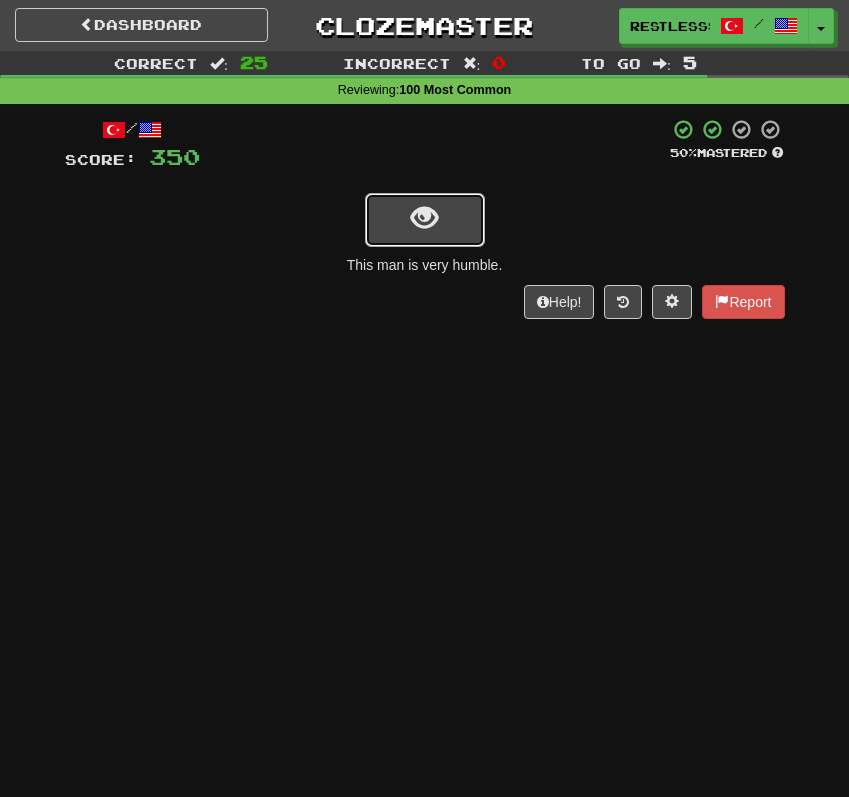 click at bounding box center (424, 218) 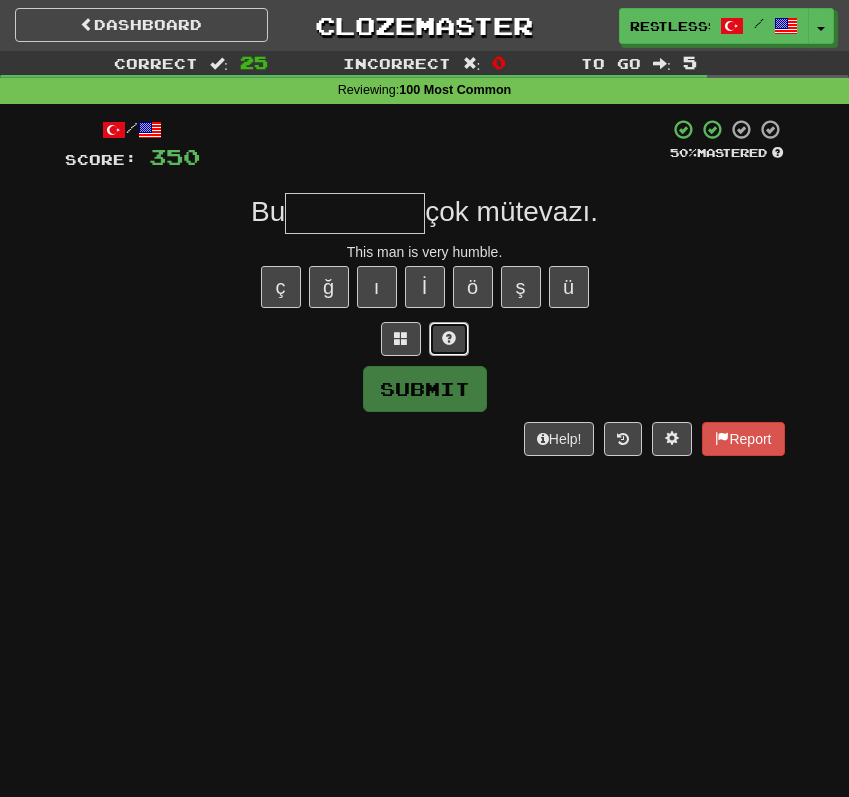 click at bounding box center [449, 339] 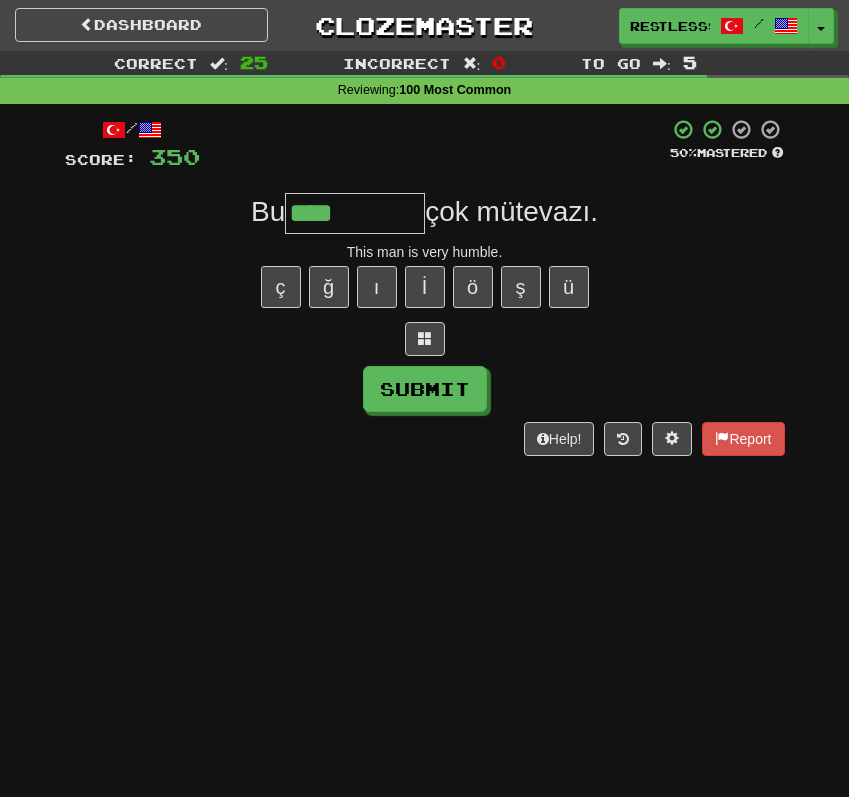 type on "****" 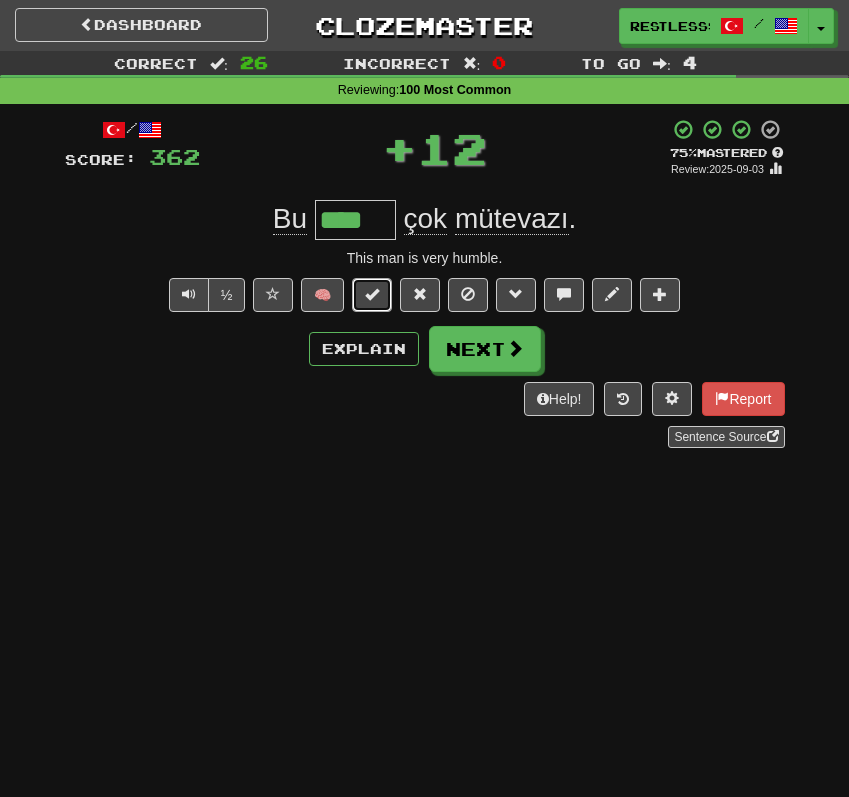 click at bounding box center [372, 295] 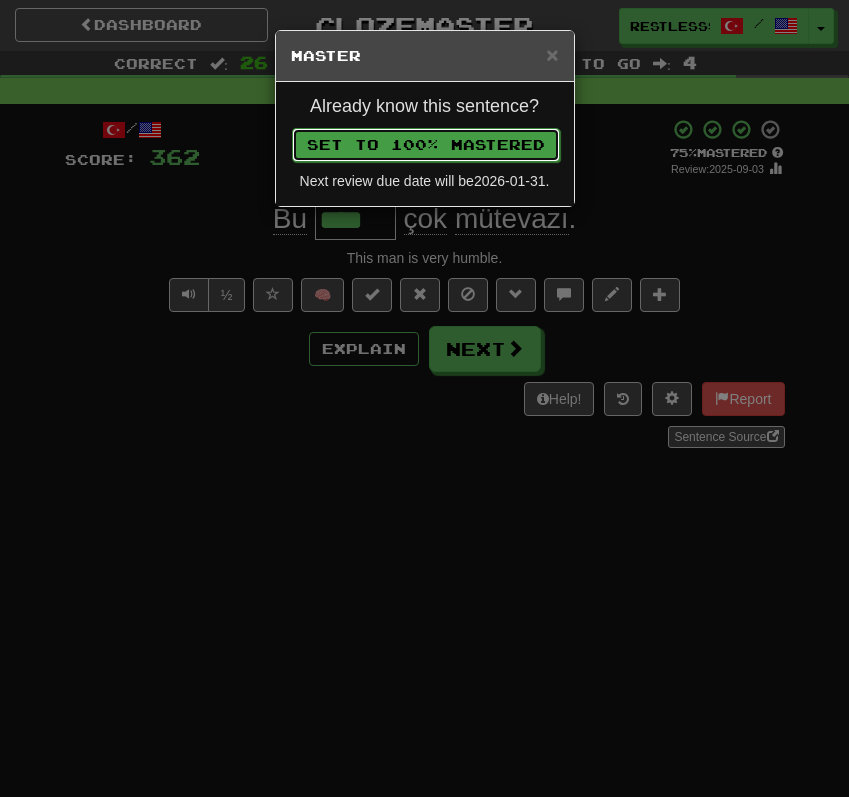 click on "Set to 100% Mastered" at bounding box center [425, 144] 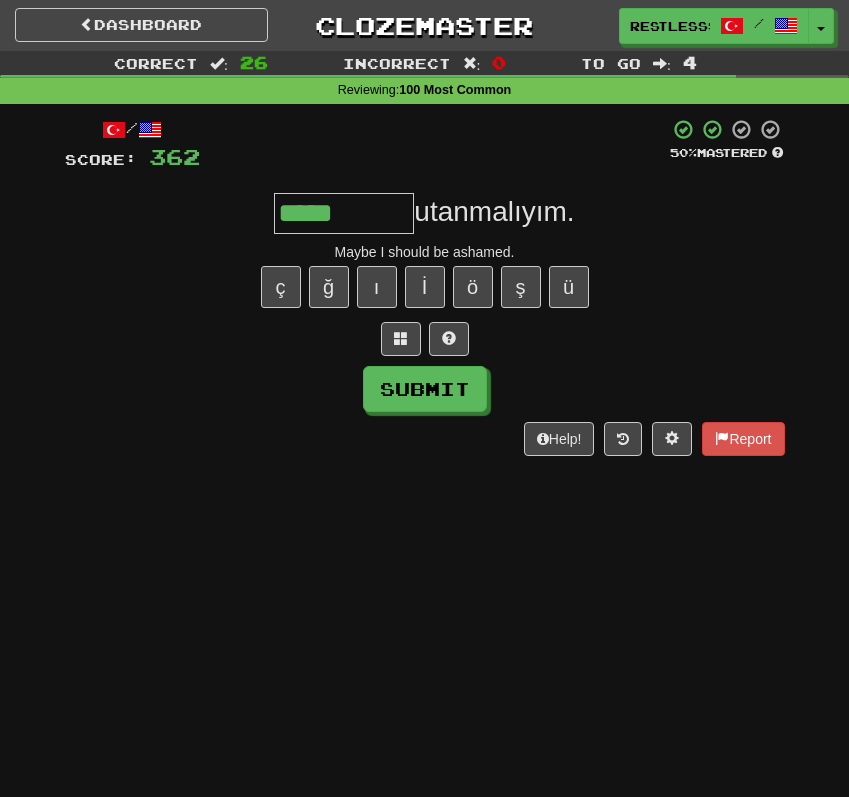 type on "*****" 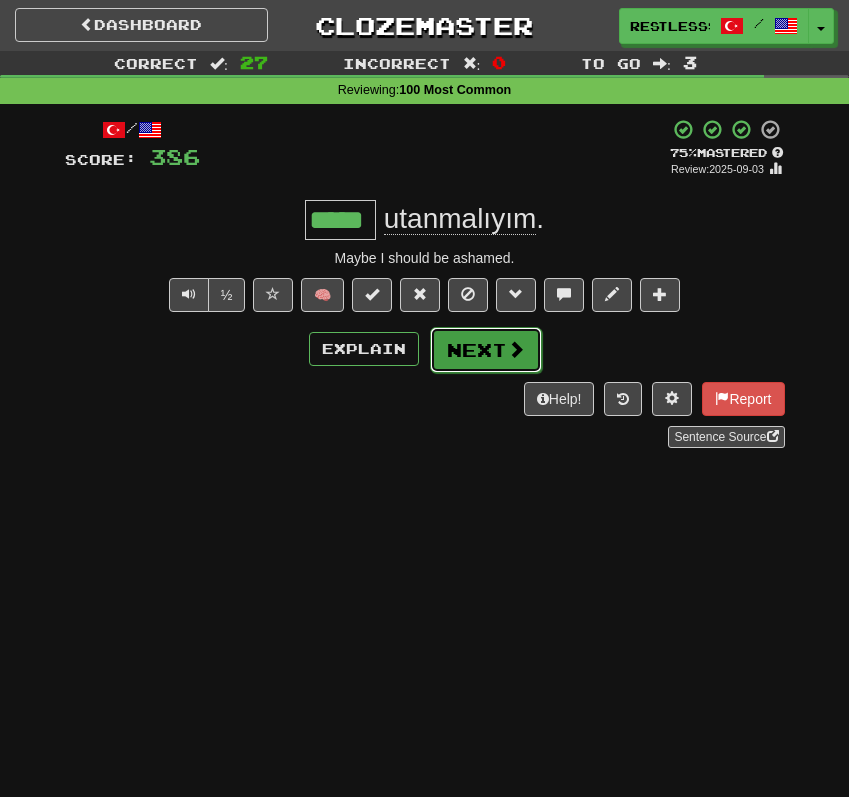click on "Next" at bounding box center (486, 350) 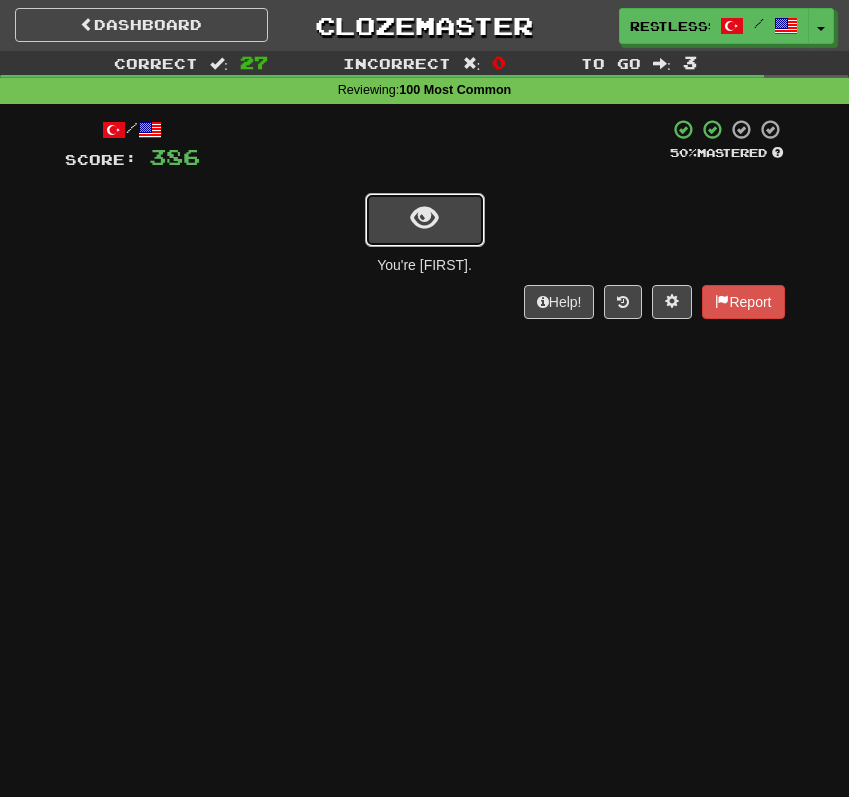 click at bounding box center (425, 220) 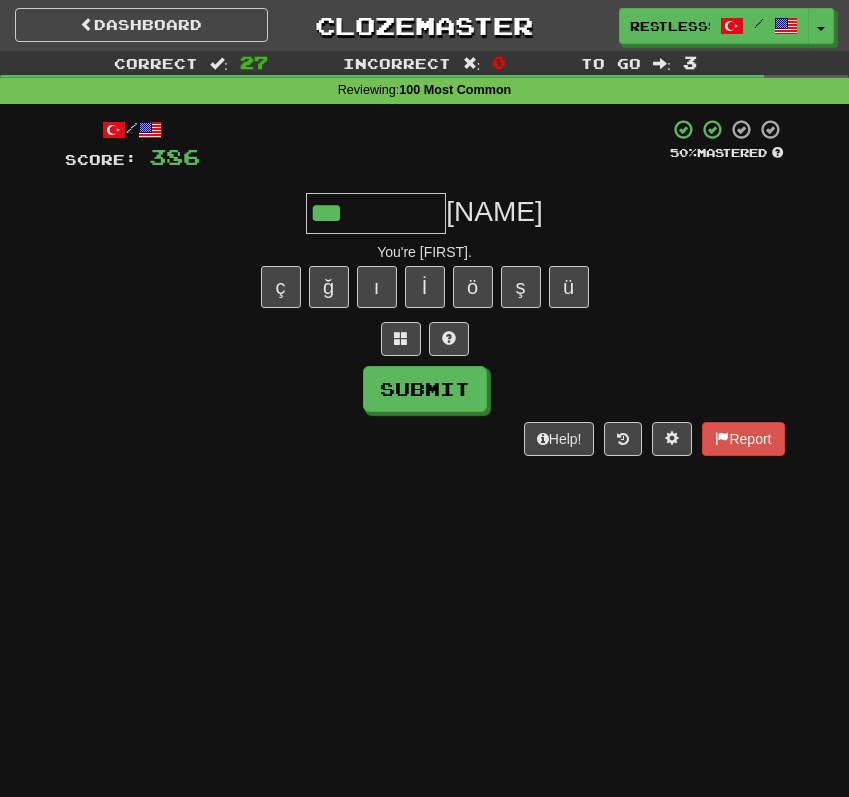 type on "***" 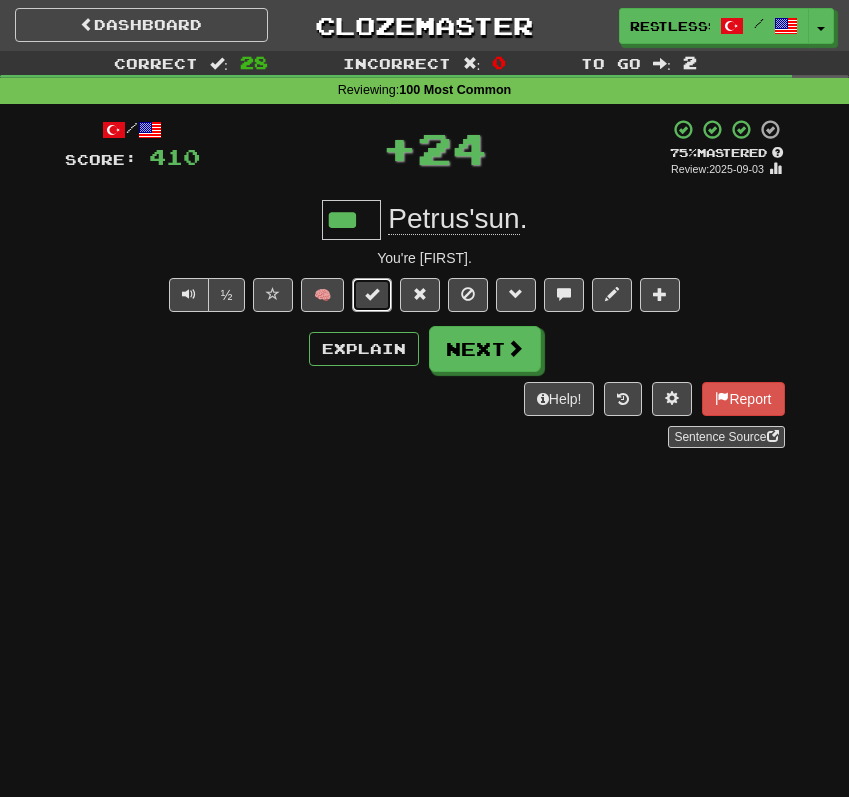 click at bounding box center [372, 294] 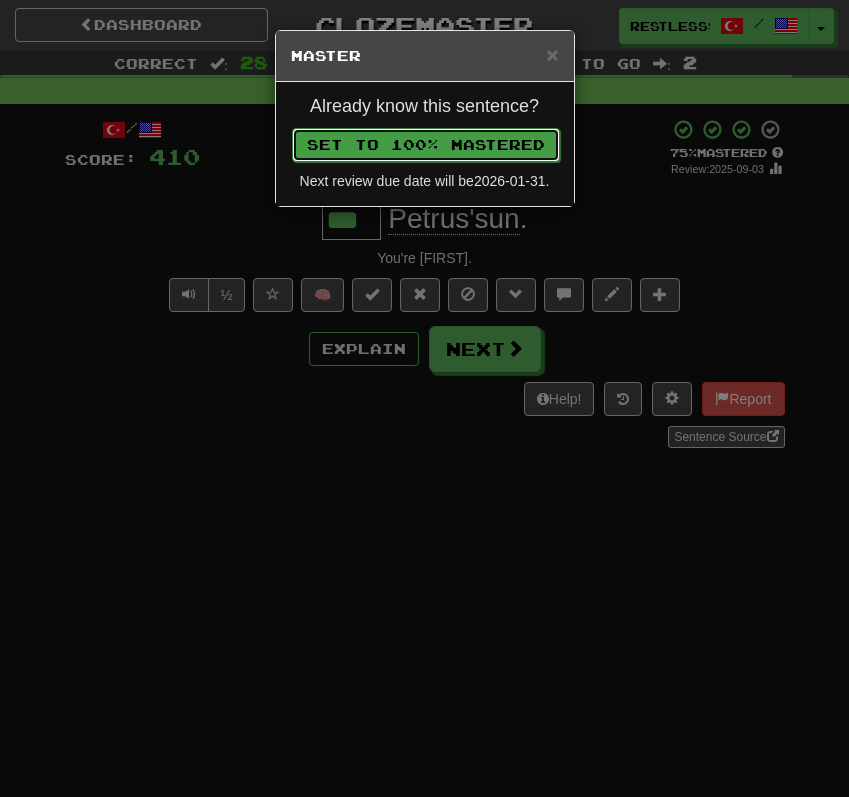 click on "Set to 100% Mastered" at bounding box center [426, 145] 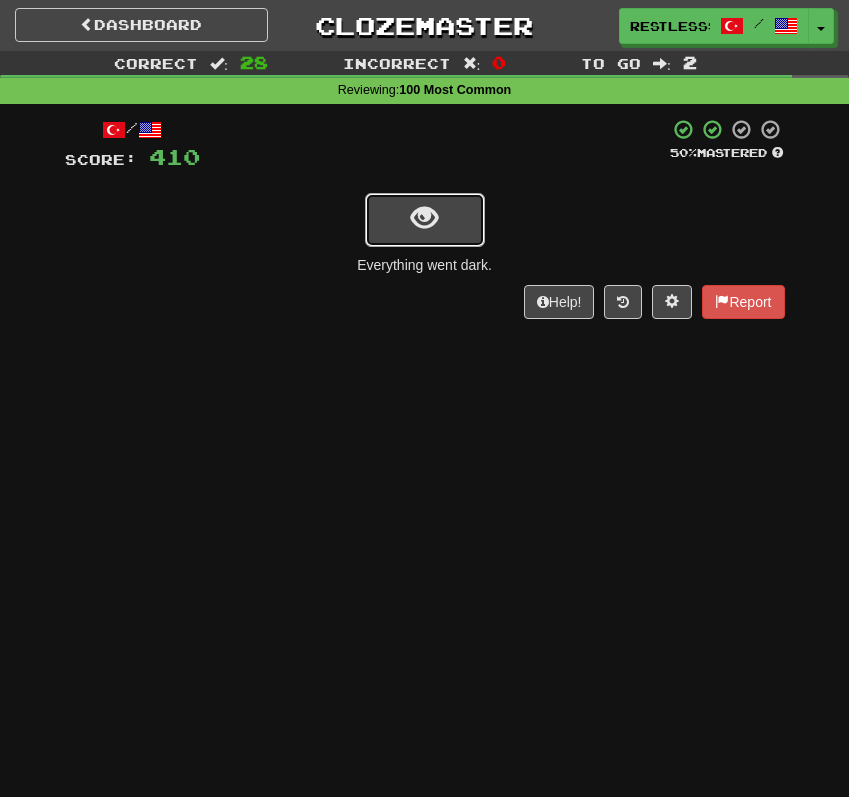 click at bounding box center [424, 218] 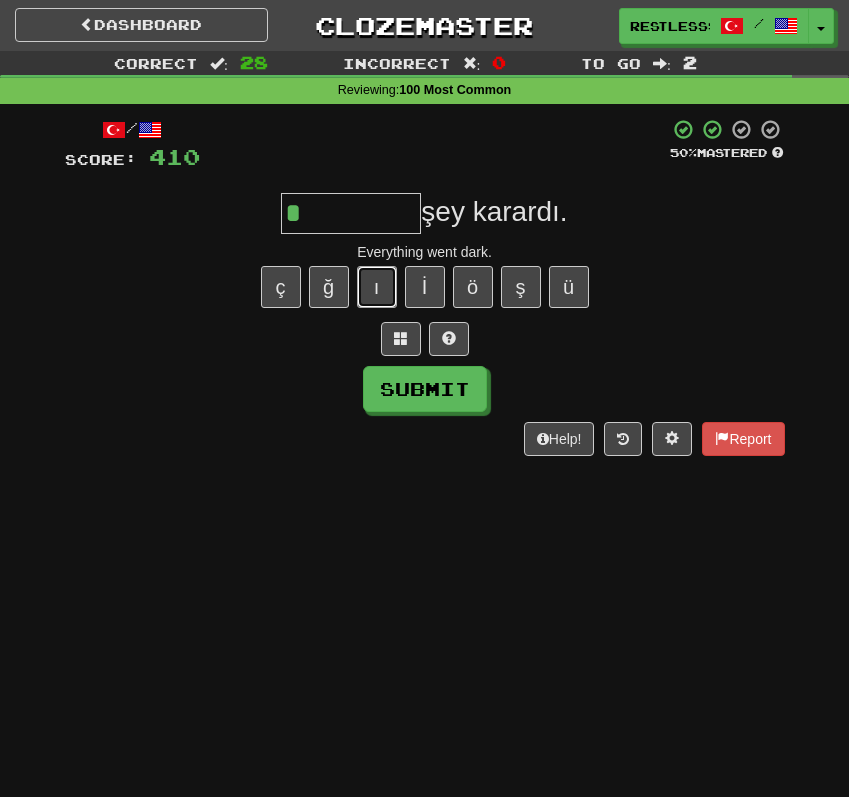 click on "ı" at bounding box center (377, 287) 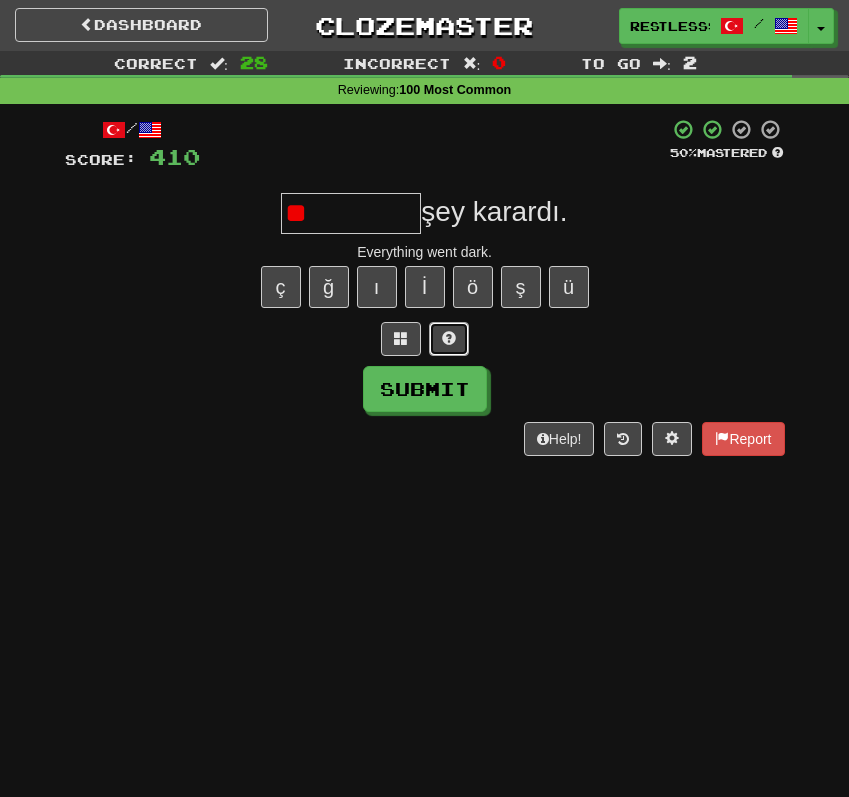 click at bounding box center [449, 339] 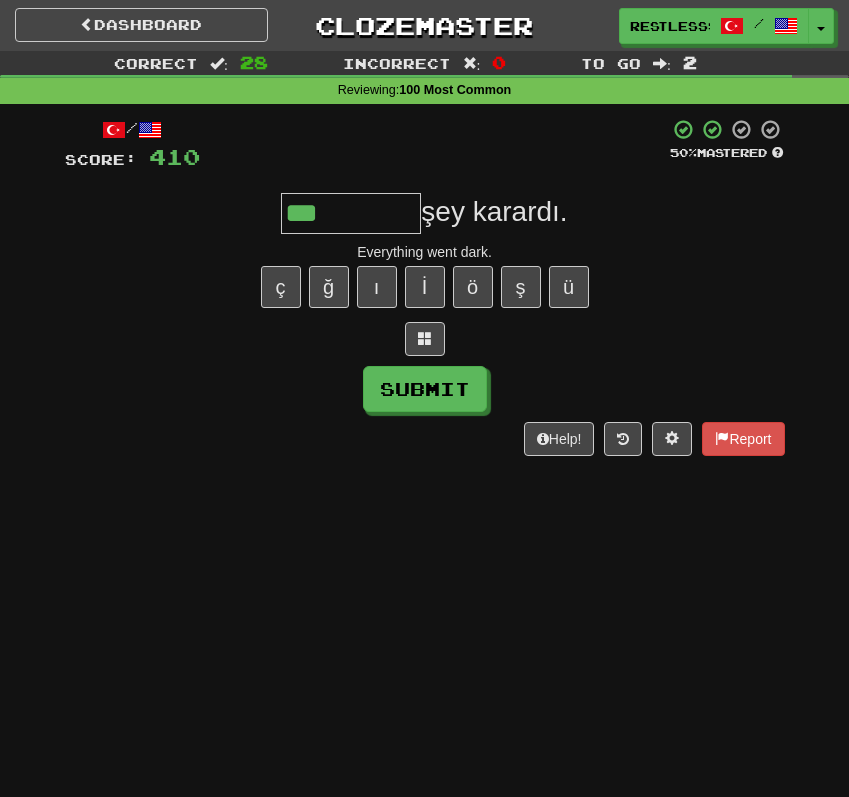 type on "***" 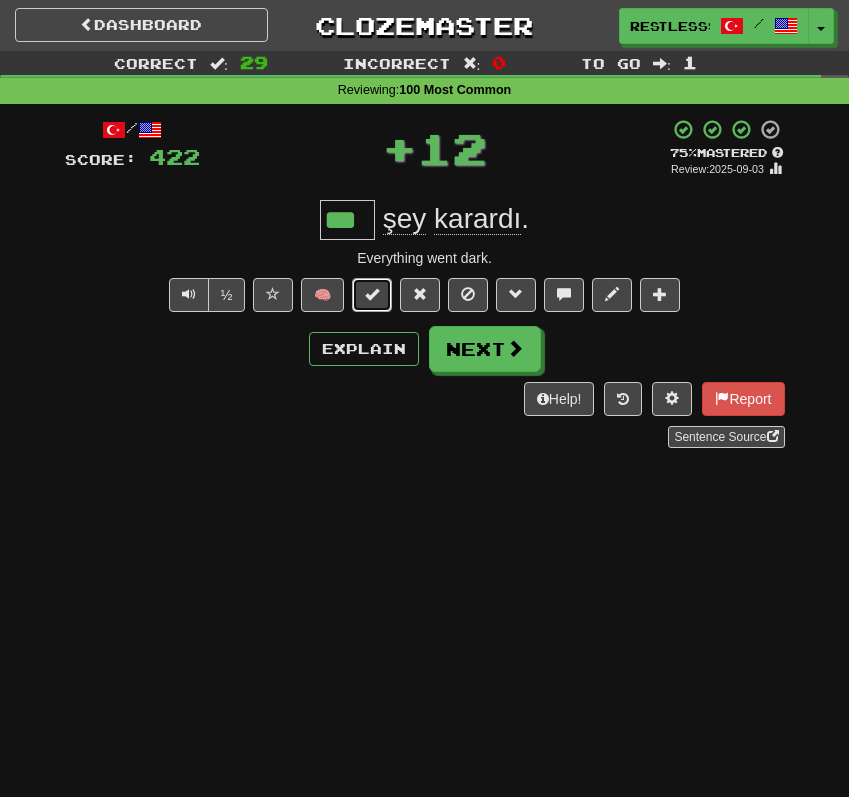 click at bounding box center [372, 294] 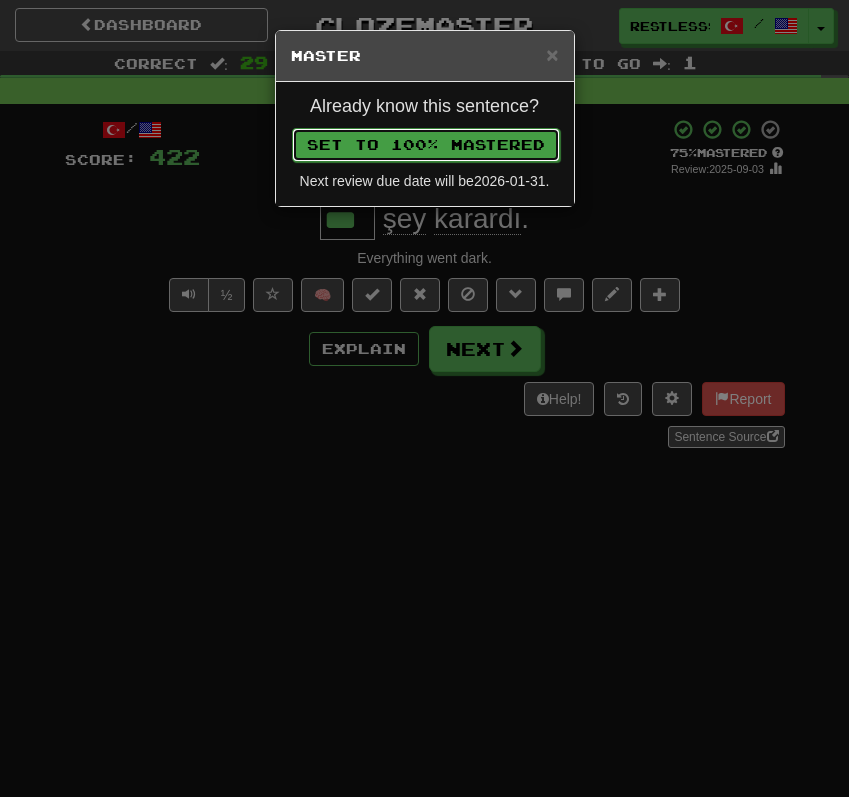 click on "Set to 100% Mastered" at bounding box center (426, 145) 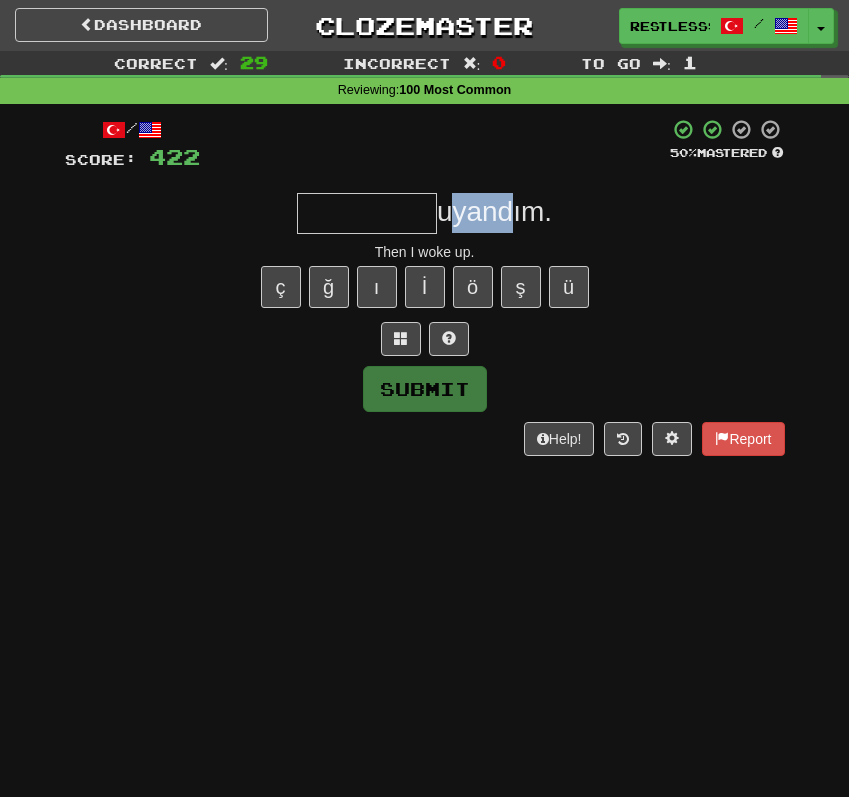 drag, startPoint x: 446, startPoint y: 217, endPoint x: 504, endPoint y: 218, distance: 58.00862 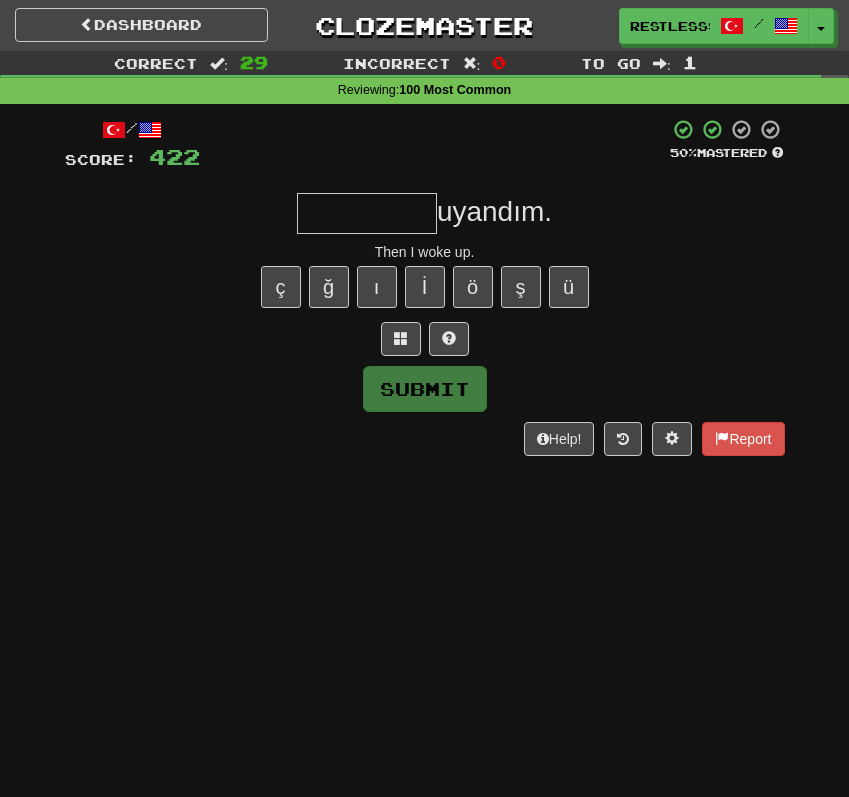 click on "/  Score:   422 50 %  Mastered  uyandım. Then I woke up. ç ğ ı İ ö ş ü Submit  Help!  Report" at bounding box center [425, 287] 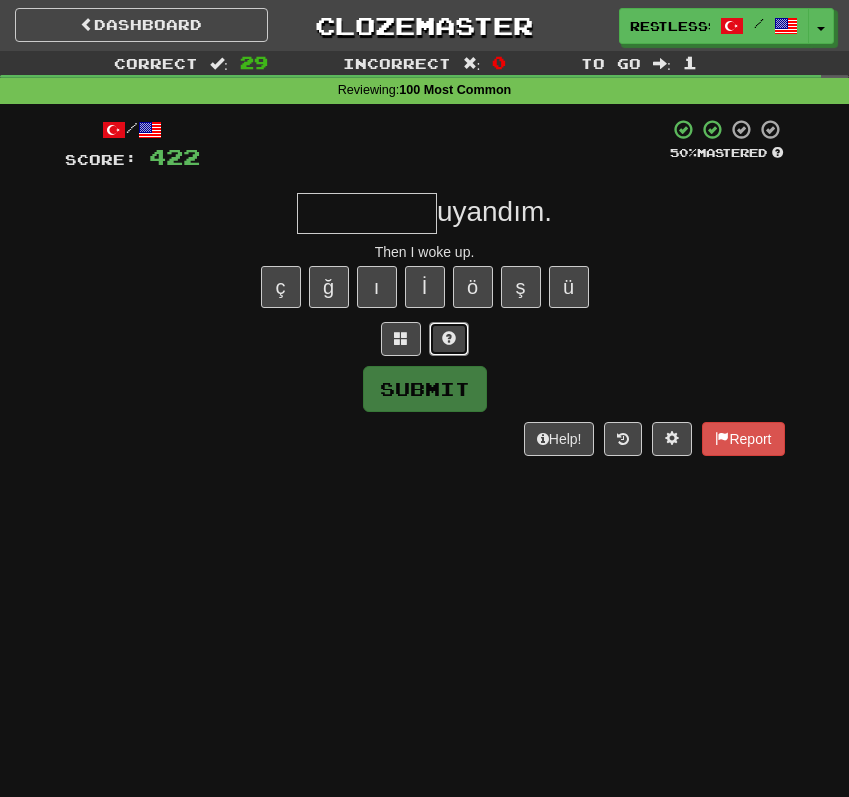 click at bounding box center (449, 339) 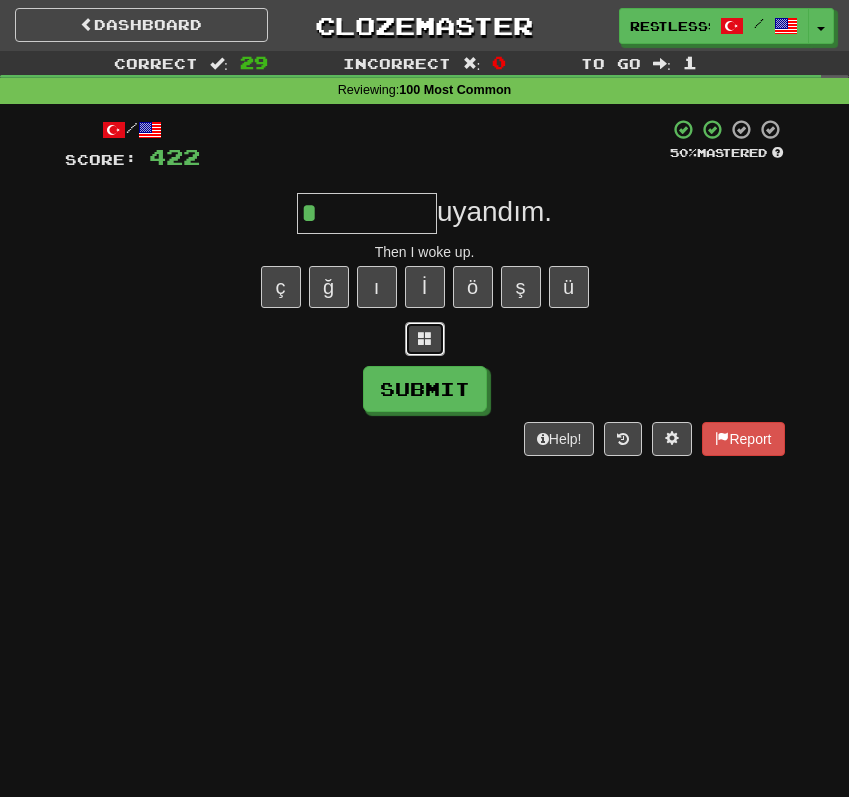 click at bounding box center [425, 338] 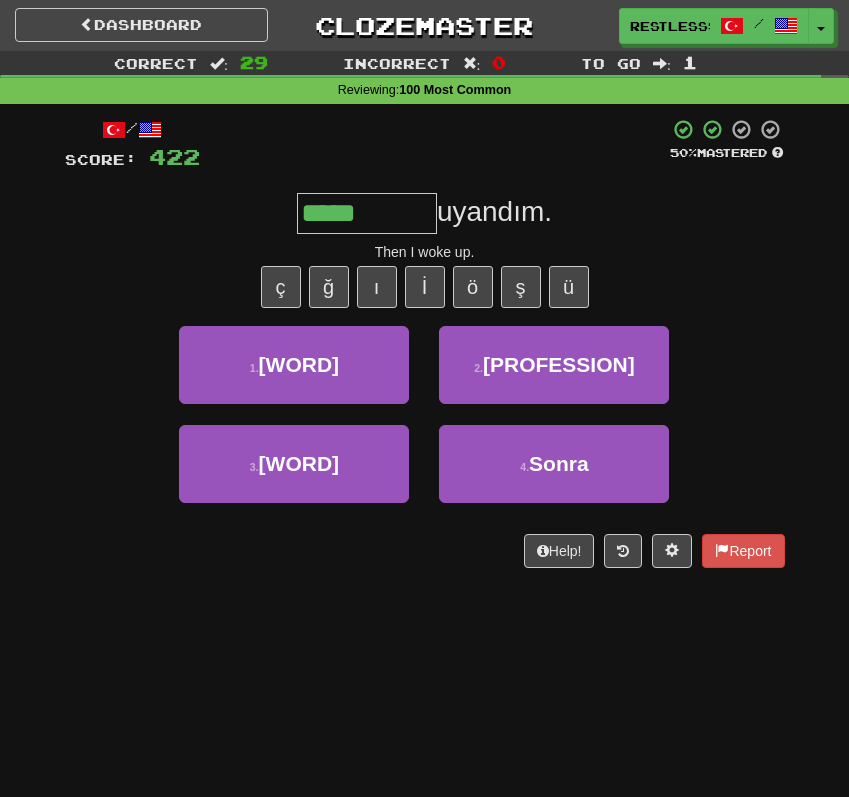 type on "*****" 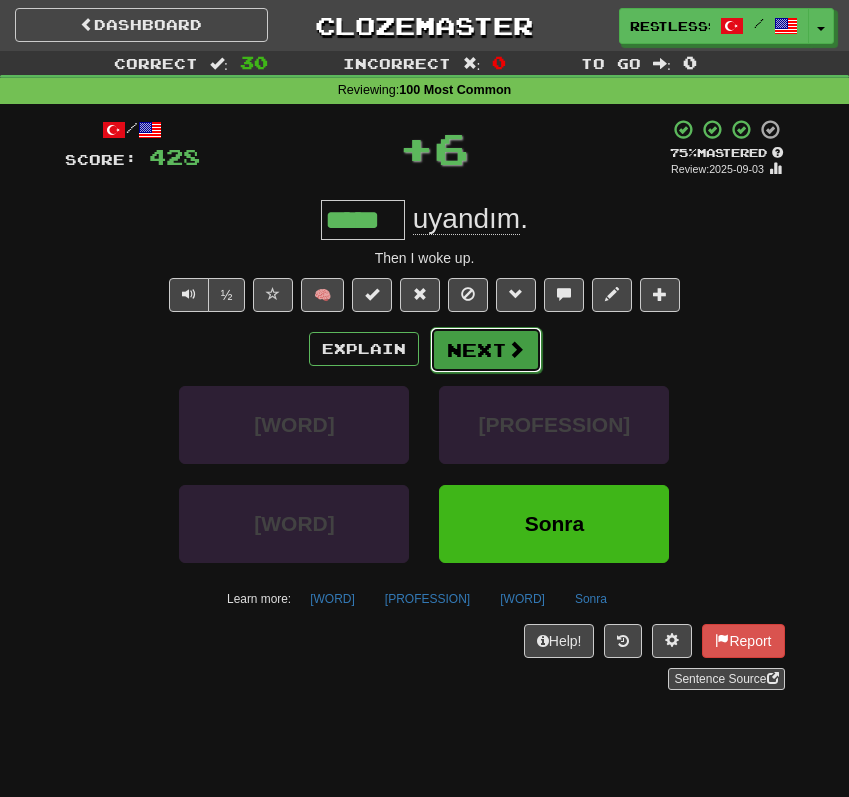 click on "Next" at bounding box center (486, 350) 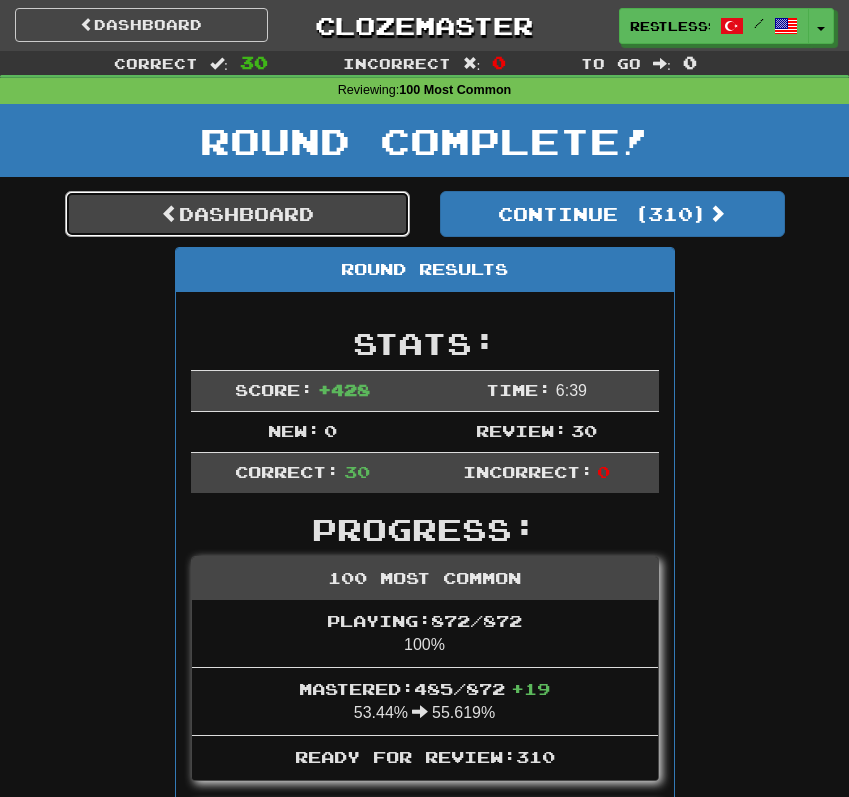 click on "Dashboard" at bounding box center (237, 214) 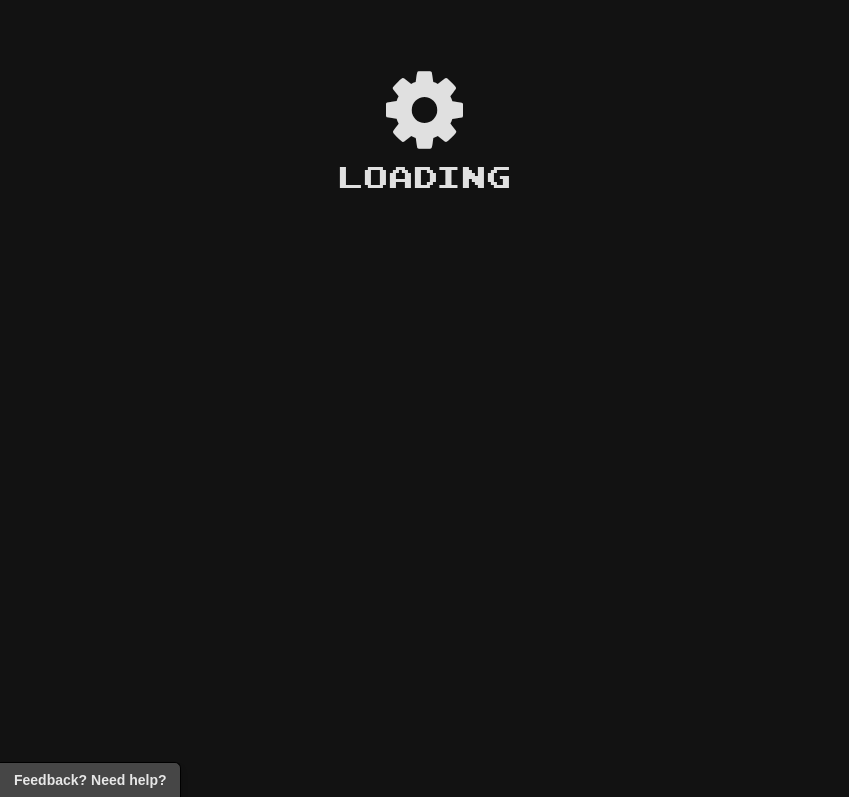 scroll, scrollTop: 0, scrollLeft: 0, axis: both 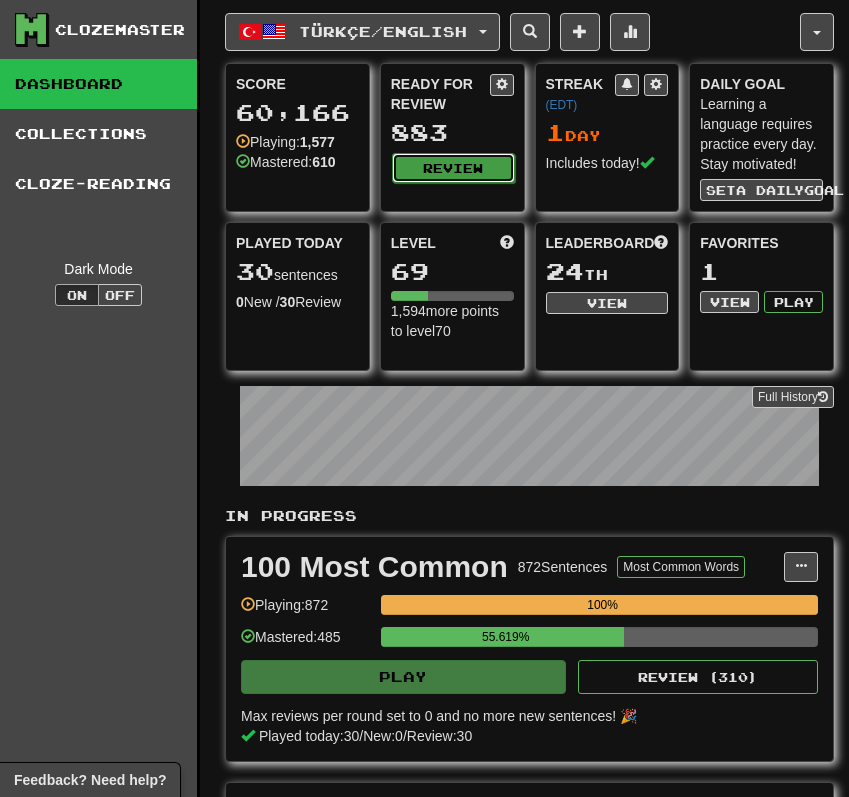 click on "Review" at bounding box center [453, 168] 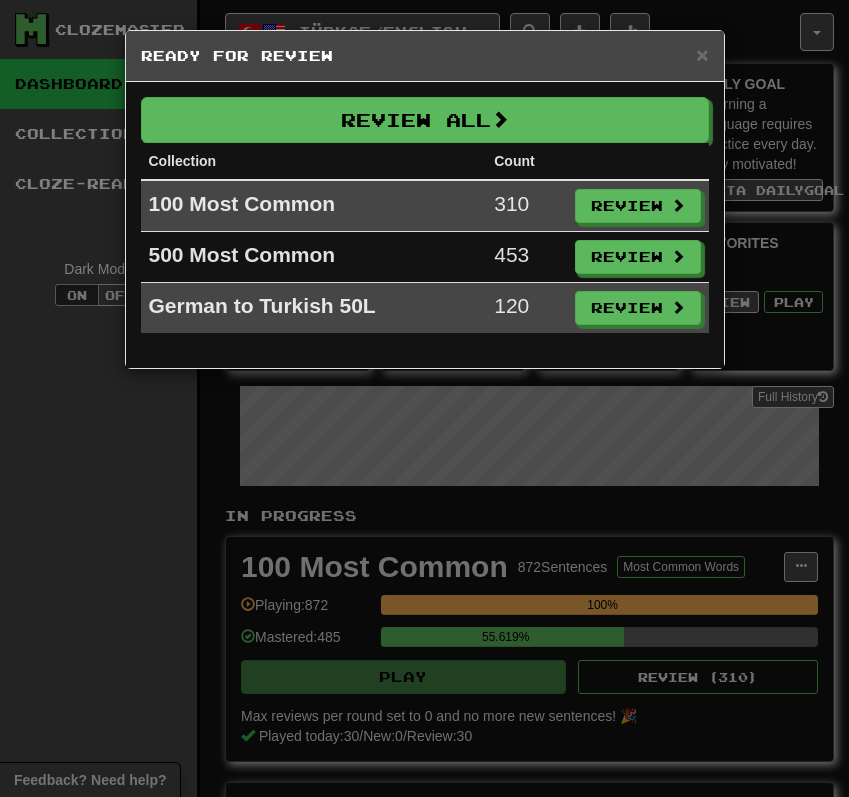 click on "× Ready for Review Review All Collection Count 100 Most Common 310 Review 500 Most Common 453 Review German to Turkish 50L 120 Review" at bounding box center (424, 398) 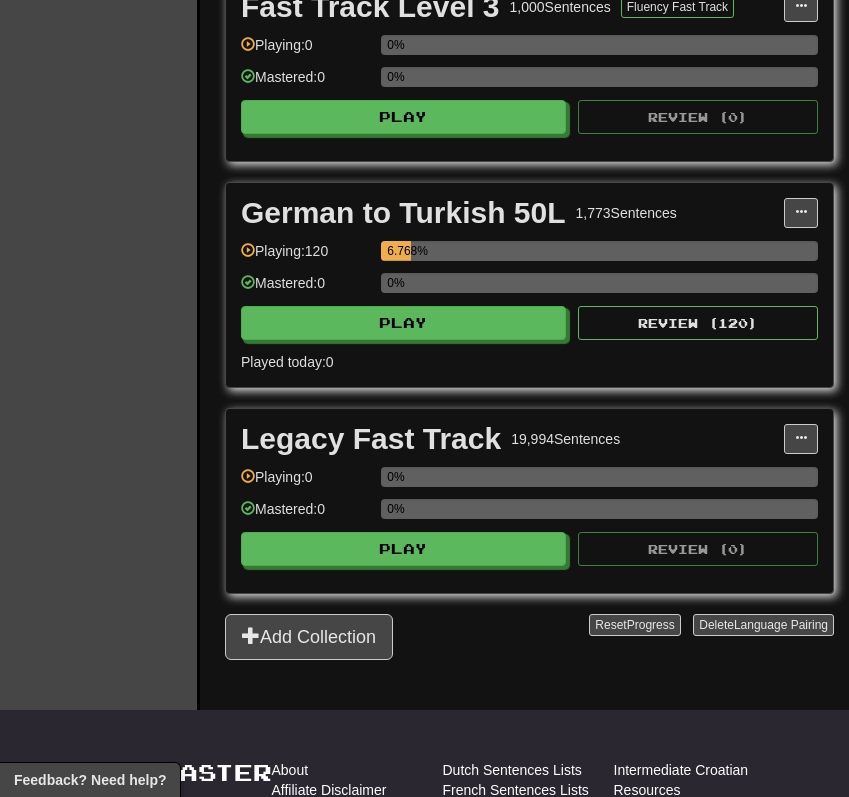 scroll, scrollTop: 2099, scrollLeft: 0, axis: vertical 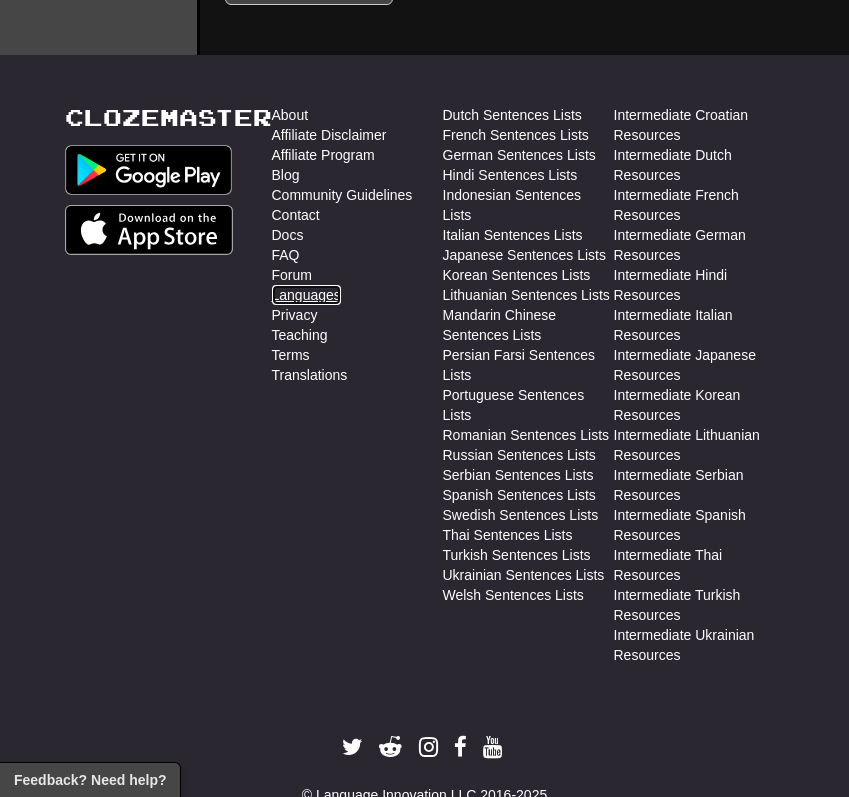 click on "Languages" at bounding box center [306, 295] 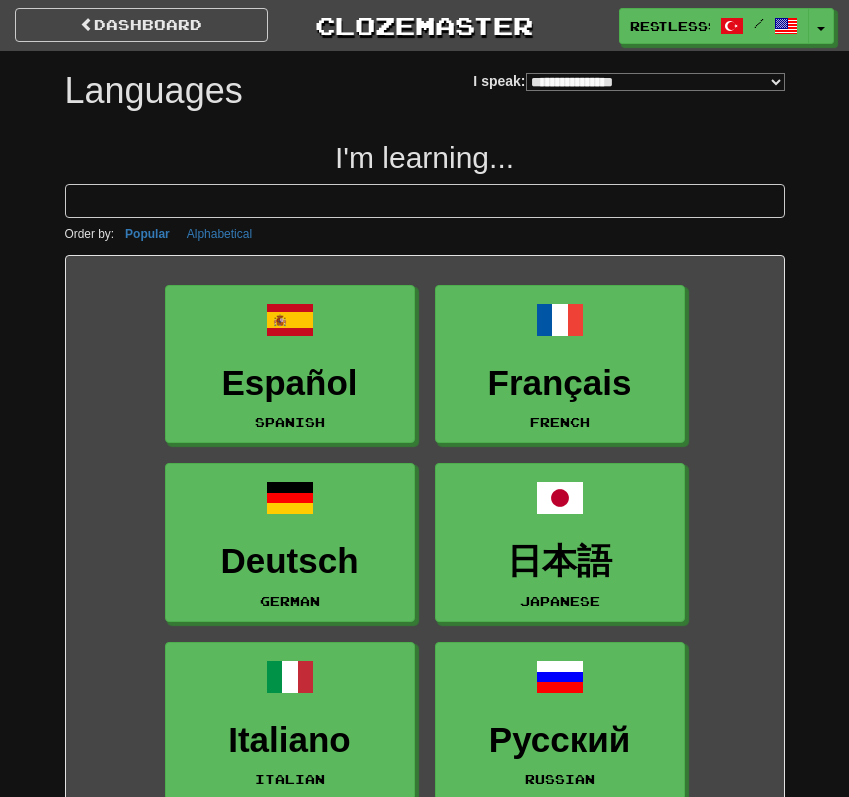 select on "*******" 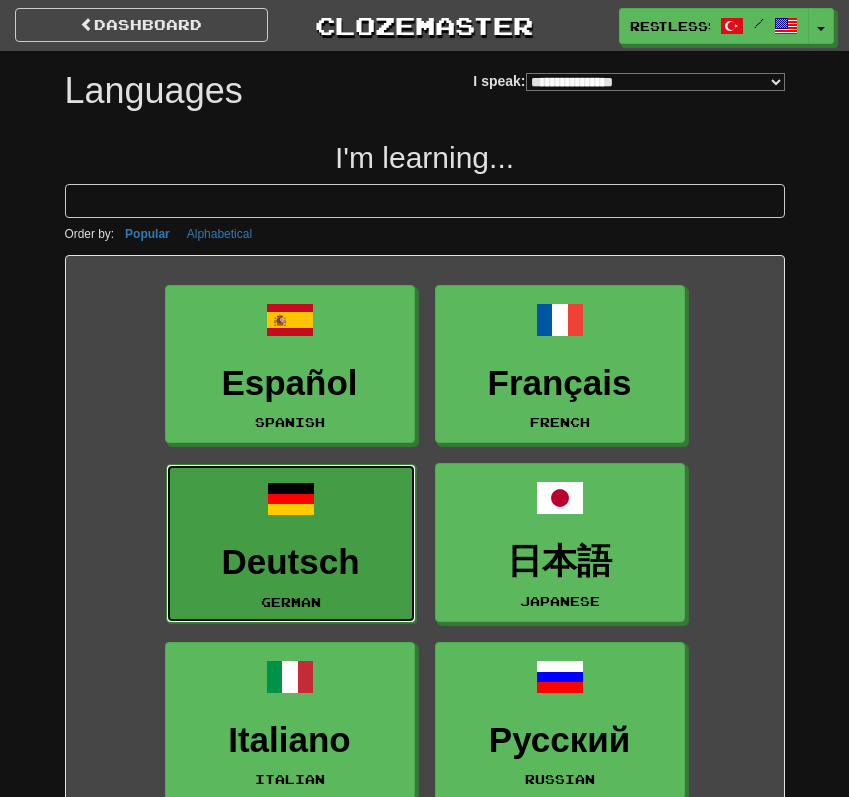click at bounding box center [291, 499] 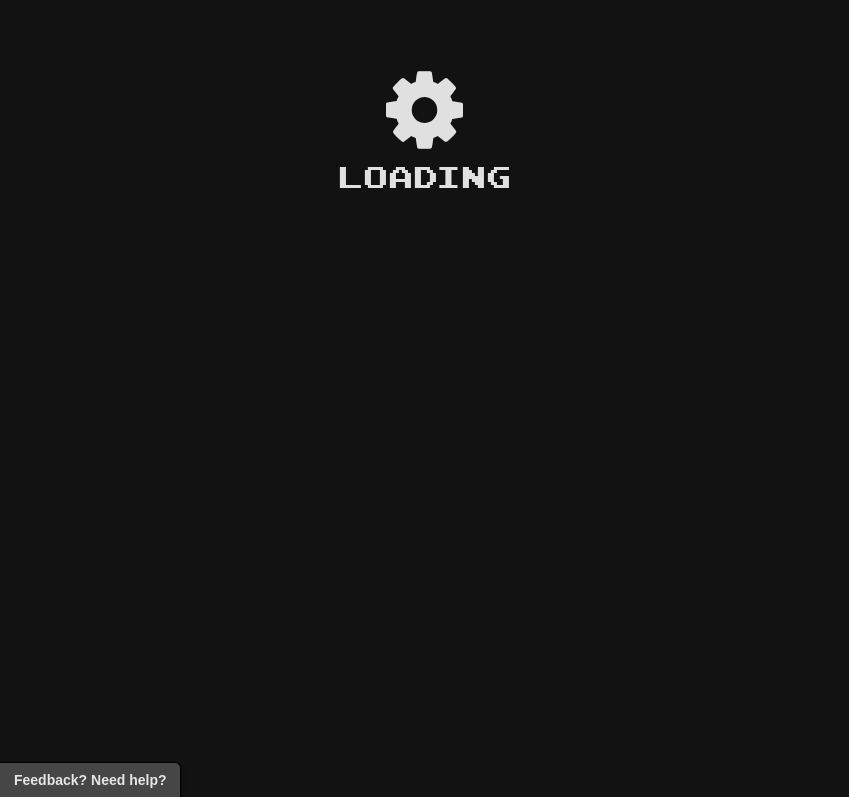 scroll, scrollTop: 0, scrollLeft: 0, axis: both 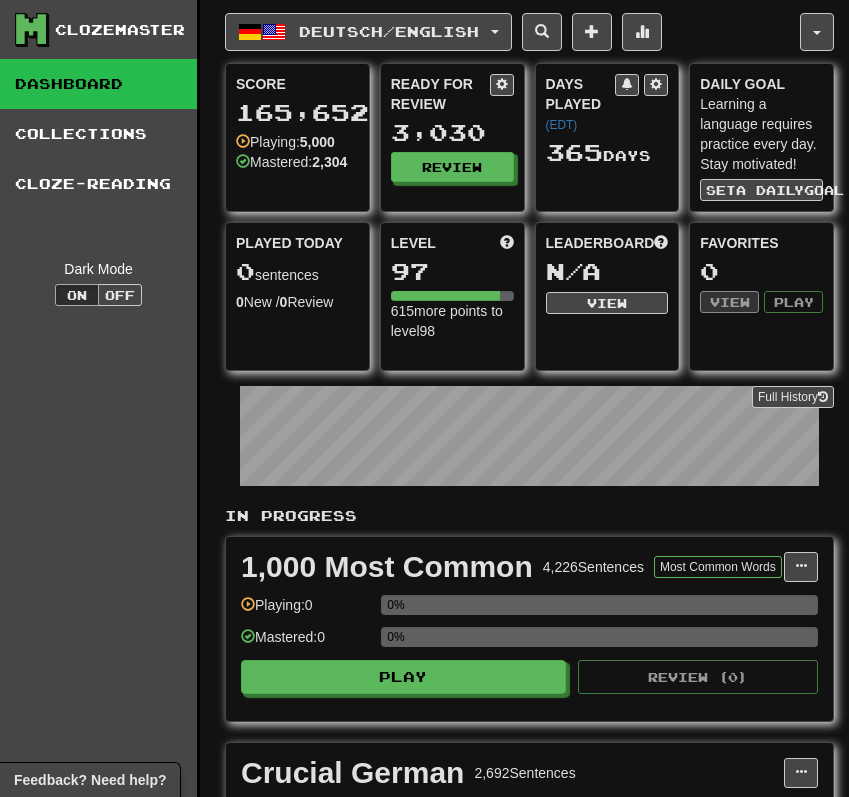 click on "Played Today 0  sentences 0  New /  0  Review Full History" at bounding box center [297, 272] 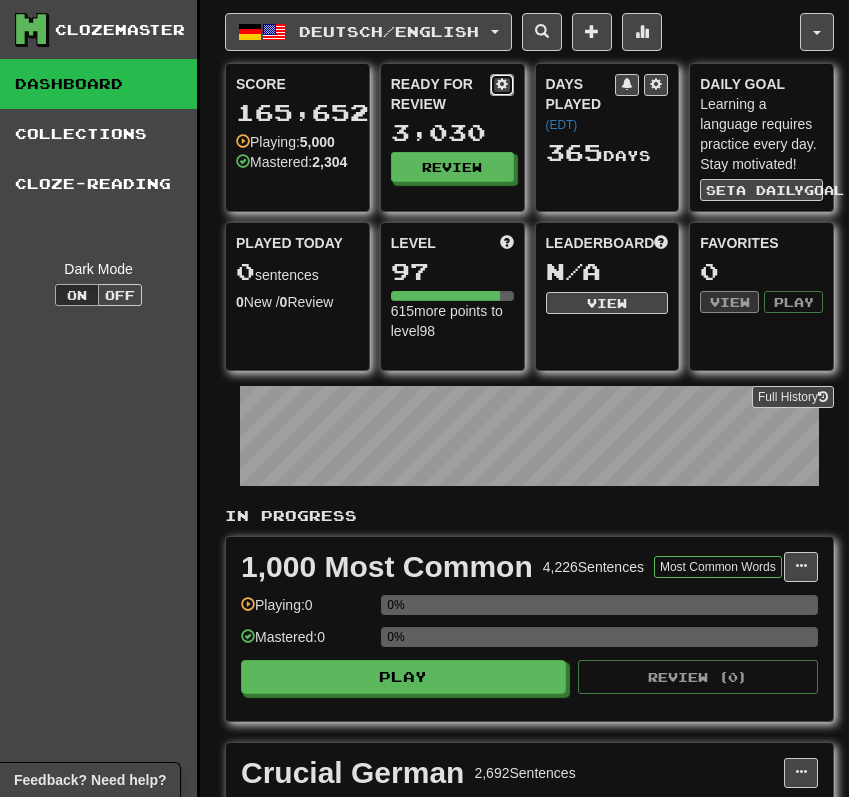 click at bounding box center [502, 84] 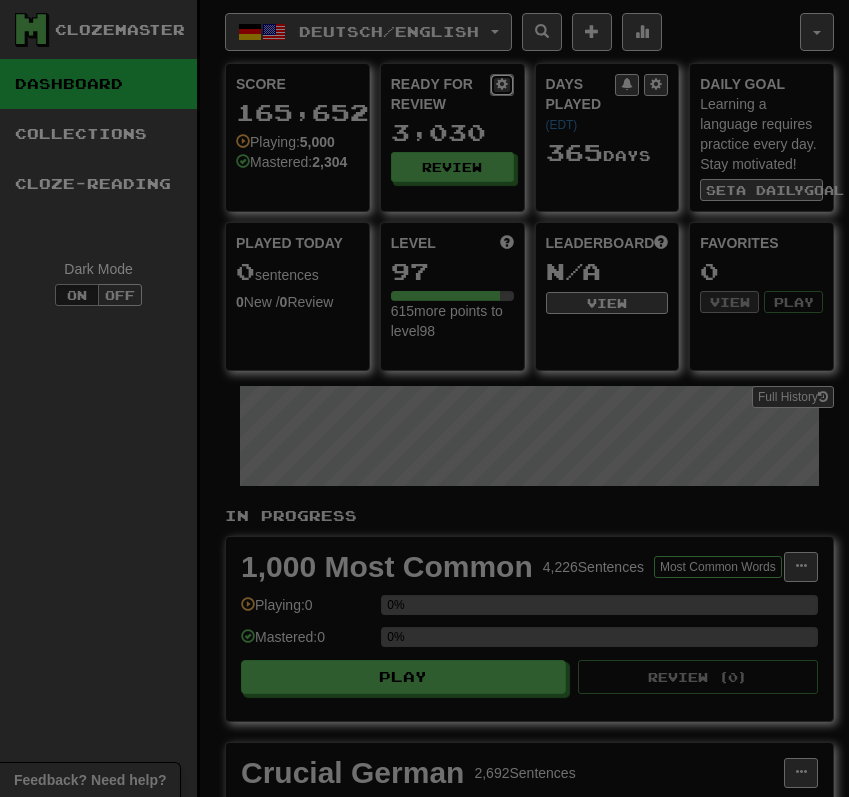 select on "*" 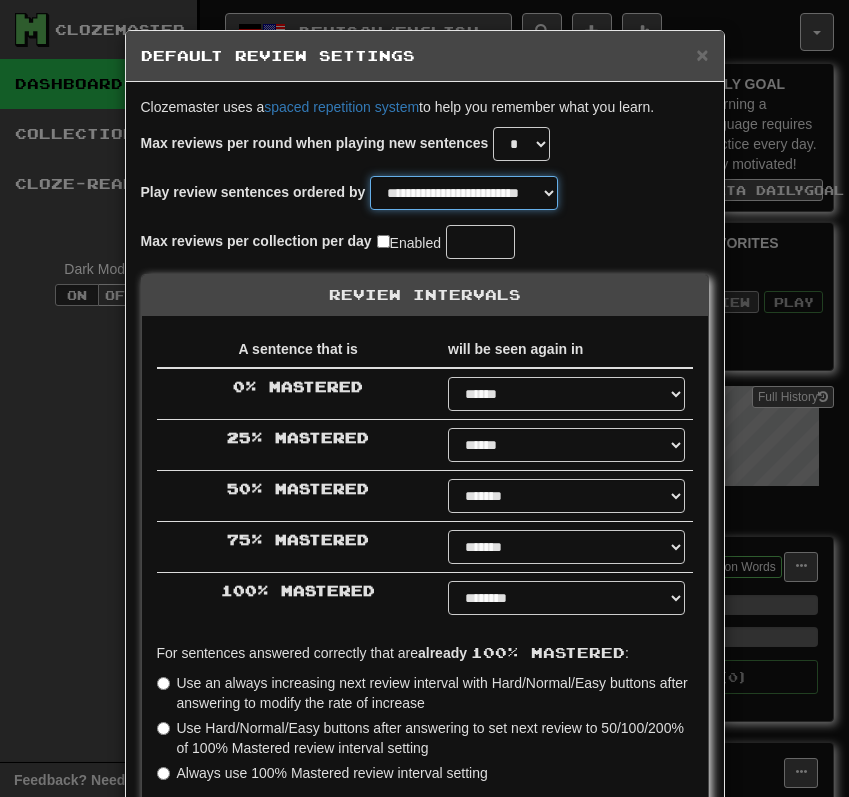 click on "**********" at bounding box center (464, 193) 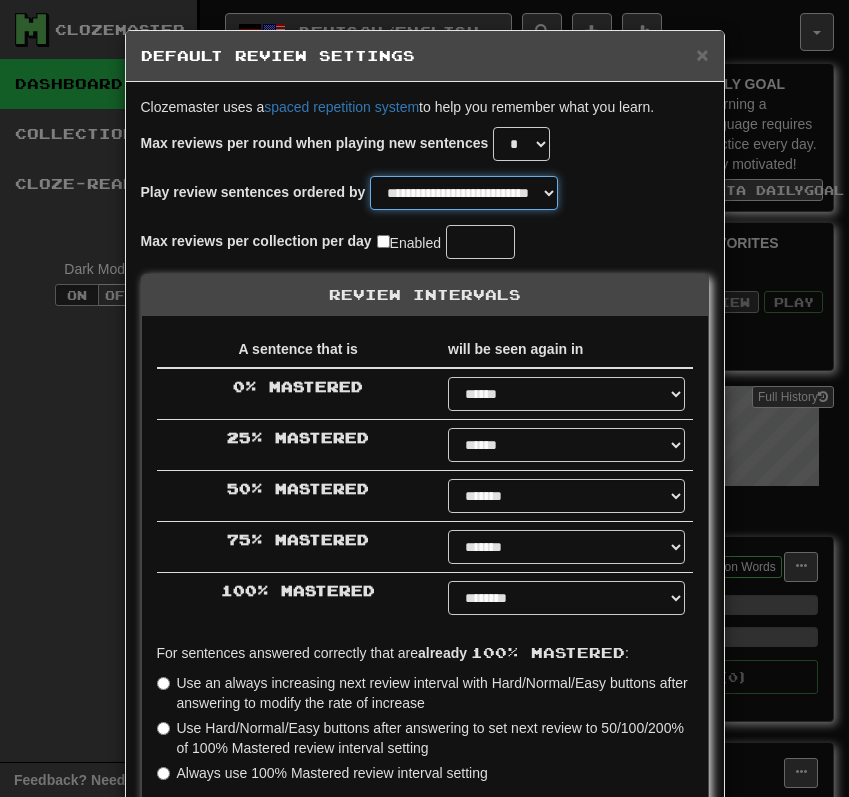 scroll, scrollTop: 308, scrollLeft: 0, axis: vertical 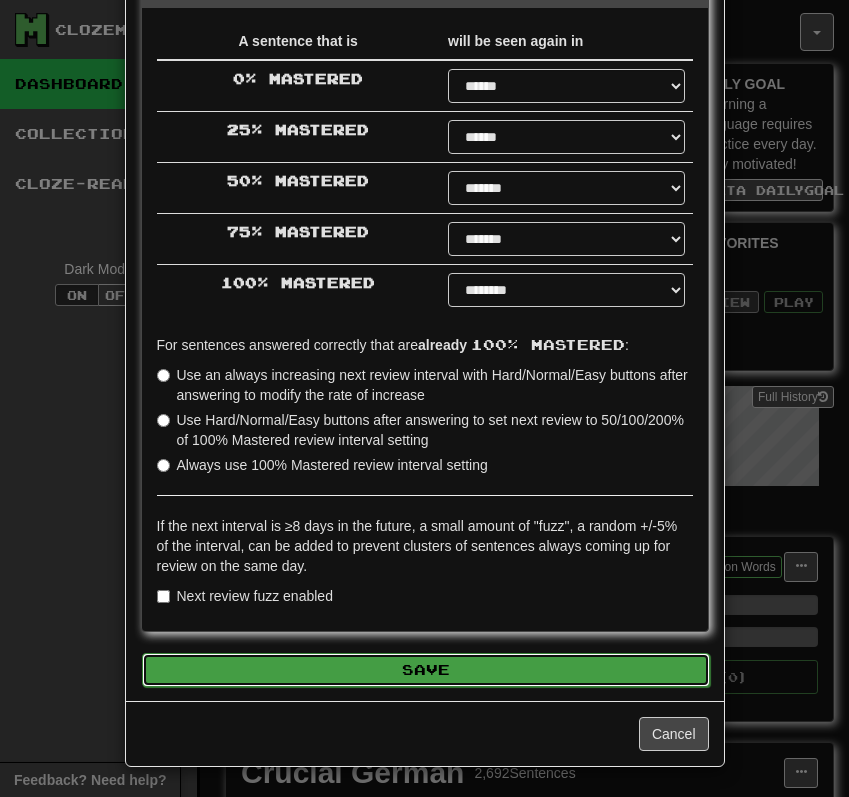 click on "Save" at bounding box center (426, 670) 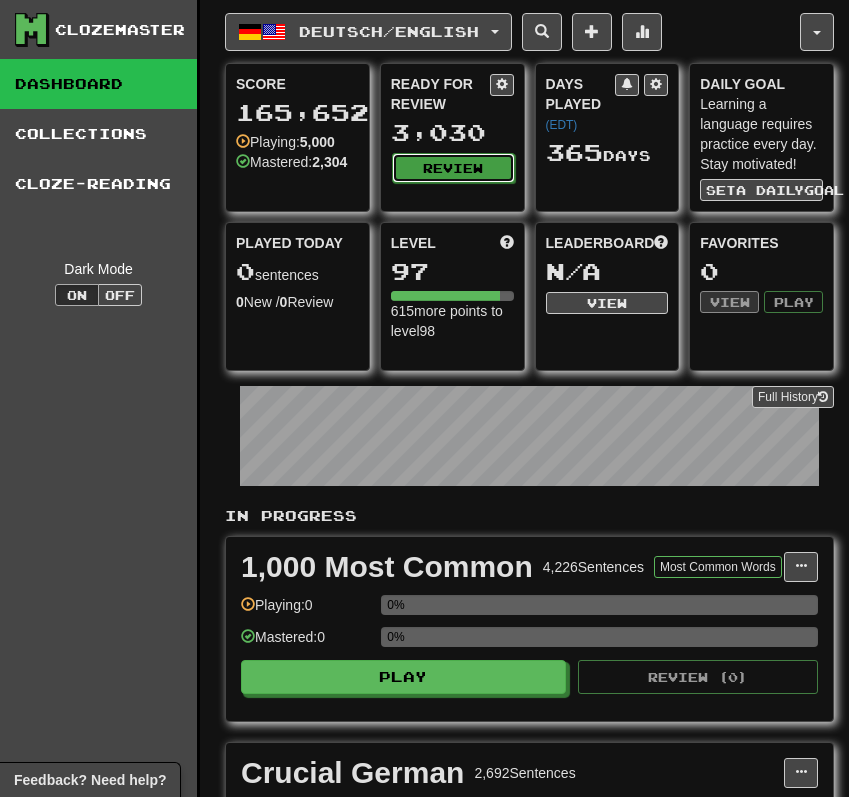 click on "Review" at bounding box center [453, 168] 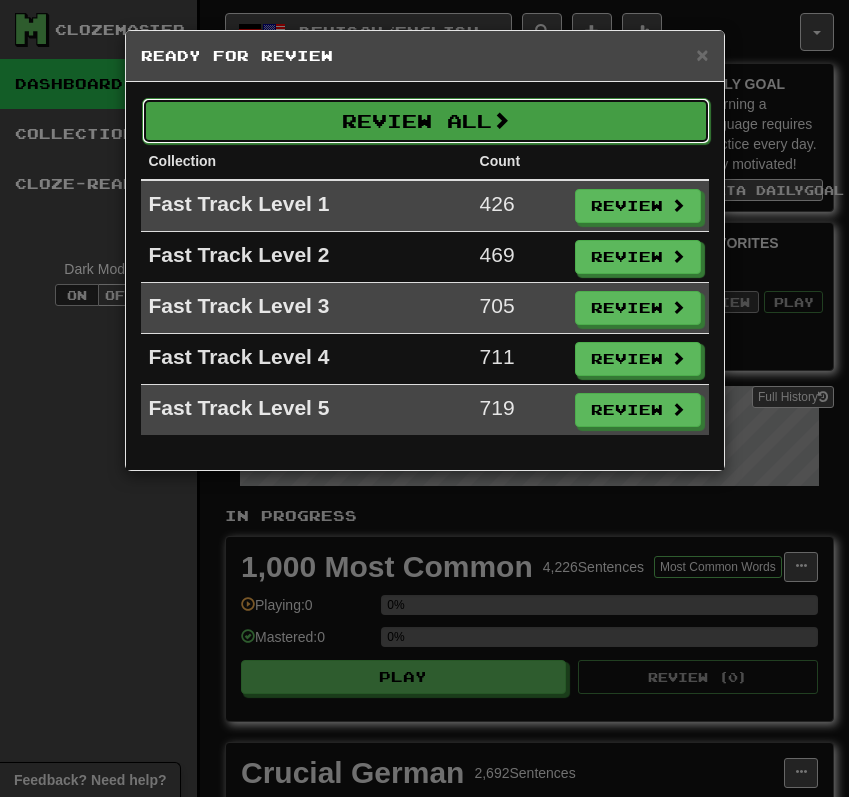 click on "Review All" at bounding box center [426, 121] 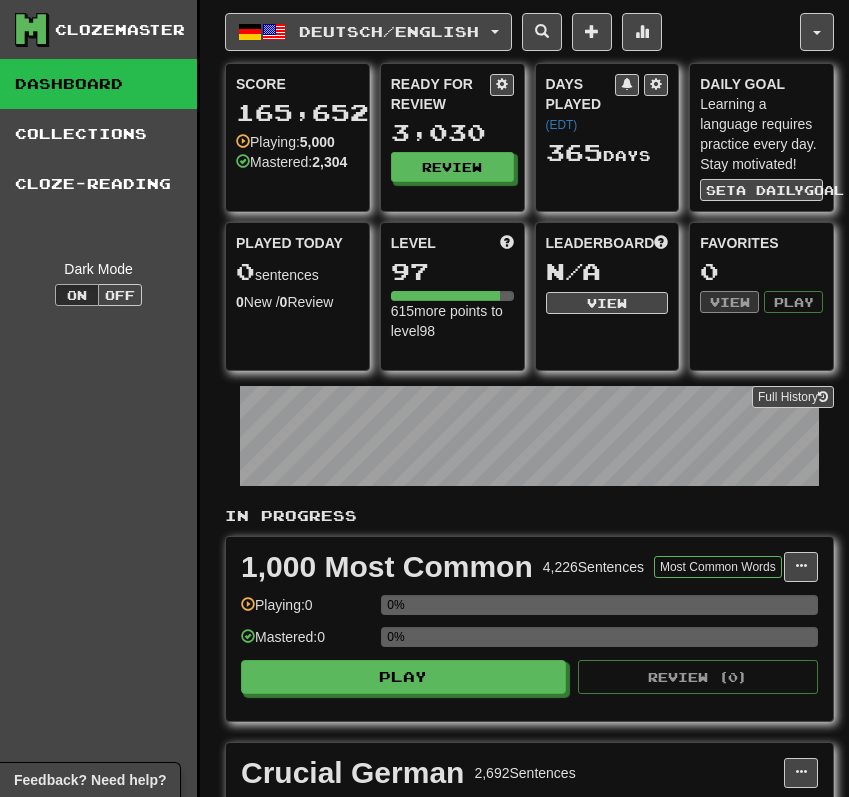 select on "**" 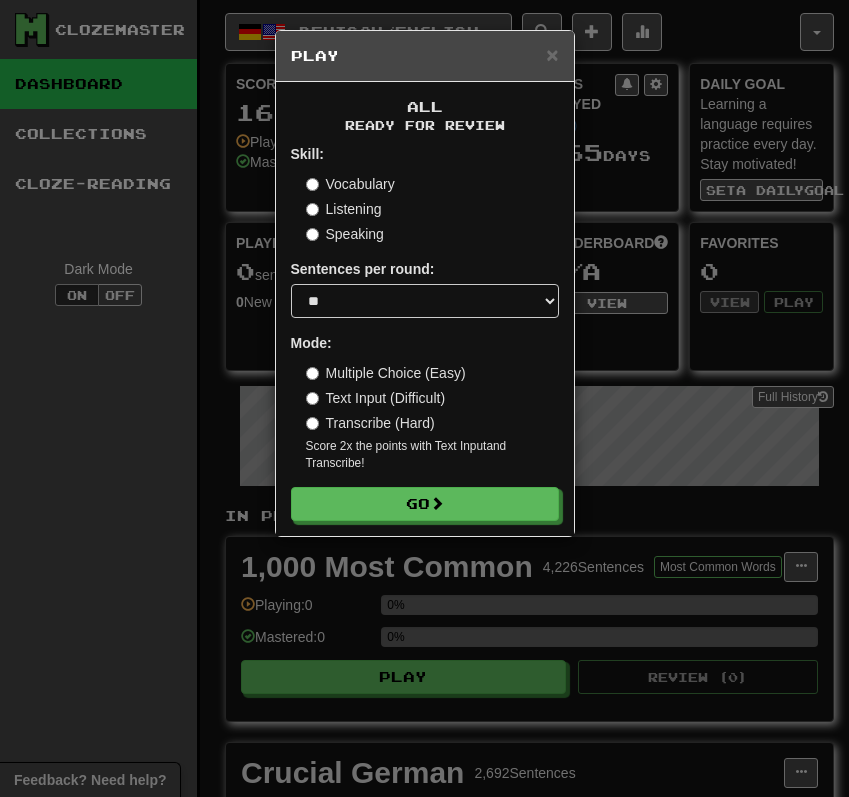 click on "× Play All Ready for Review Skill: Vocabulary Listening Speaking Sentences per round: * ** ** ** ** ** *** ******** Mode: Multiple Choice (Easy) Text Input (Difficult) Transcribe (Hard) Score 2x the points with Text Input  and Transcribe ! Go" at bounding box center (424, 398) 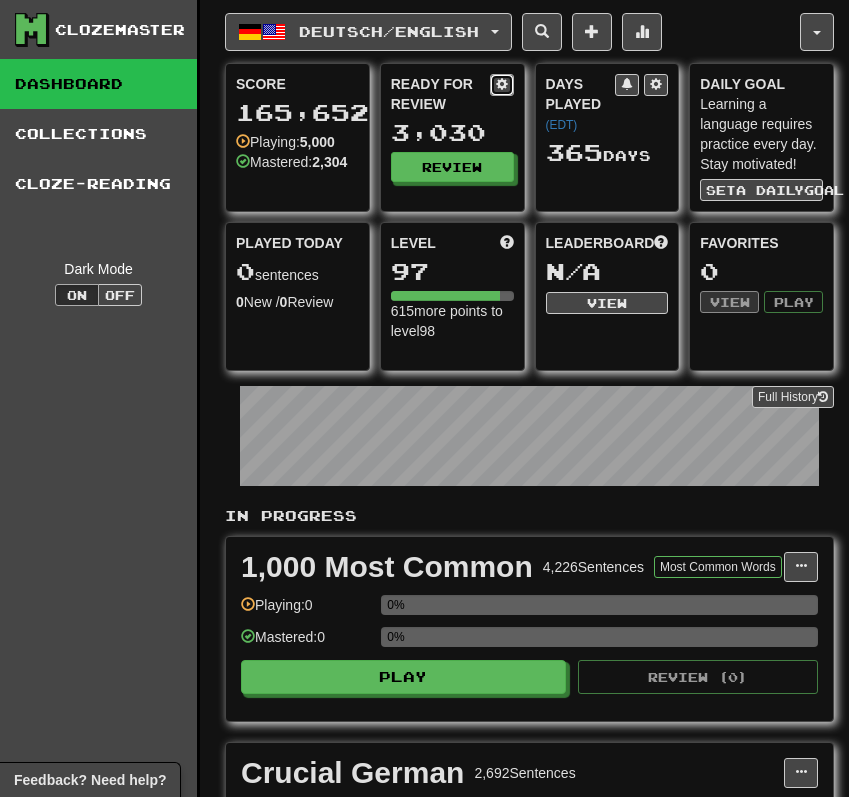 click at bounding box center [502, 84] 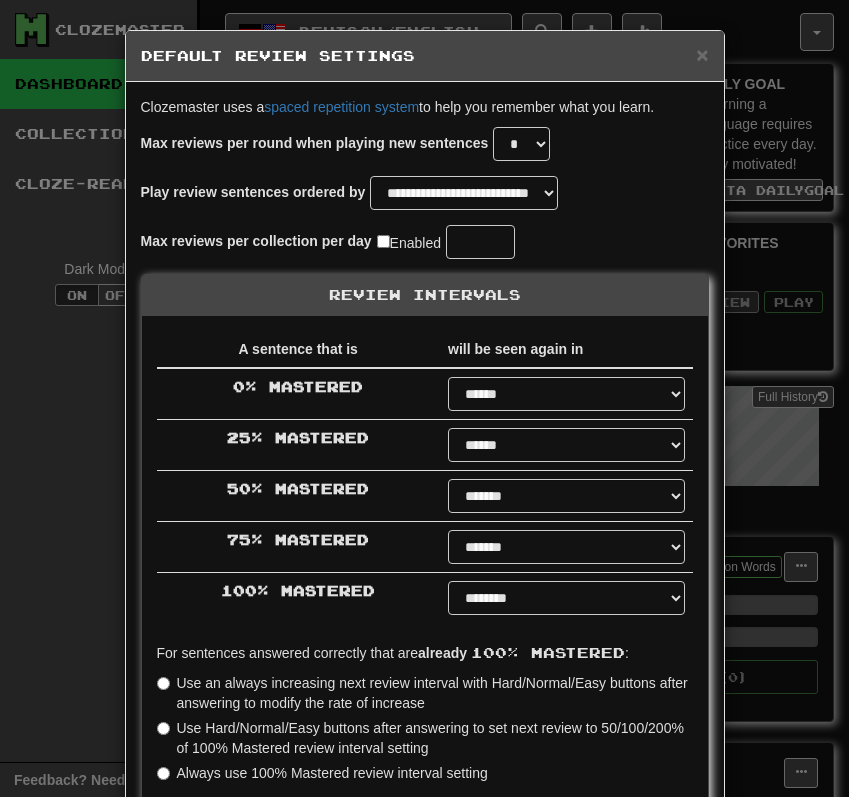 scroll, scrollTop: 308, scrollLeft: 0, axis: vertical 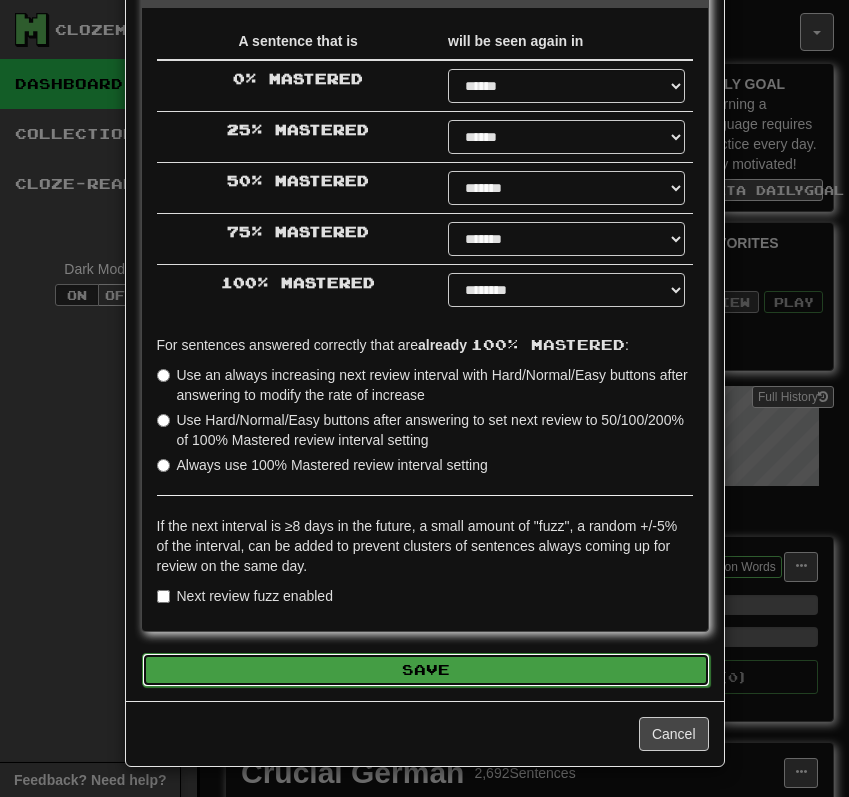 click on "Save" at bounding box center [426, 670] 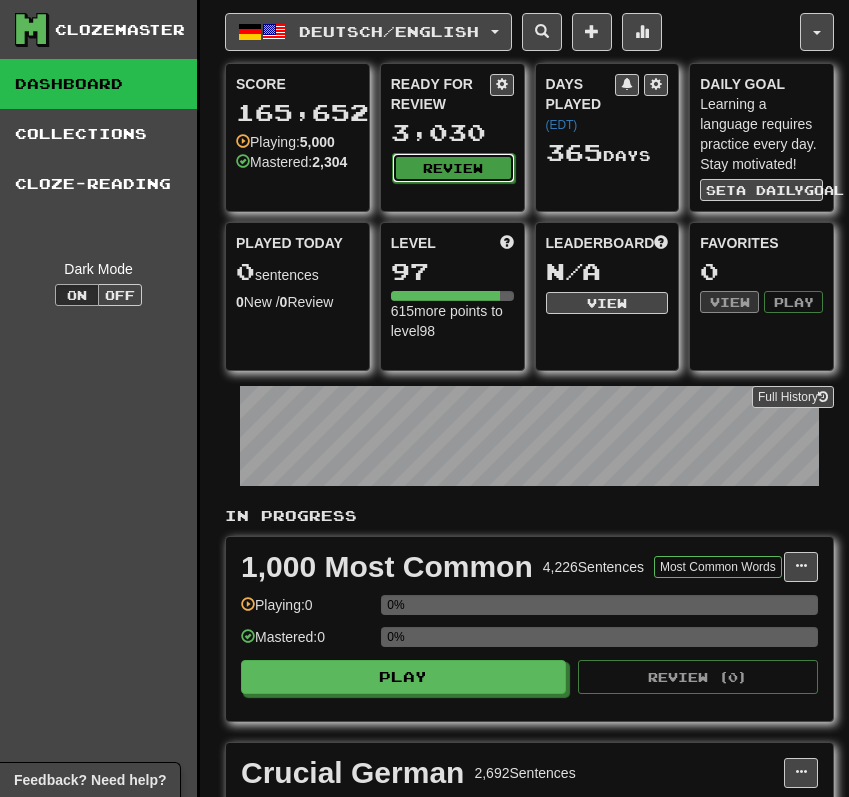 click on "Review" at bounding box center (453, 168) 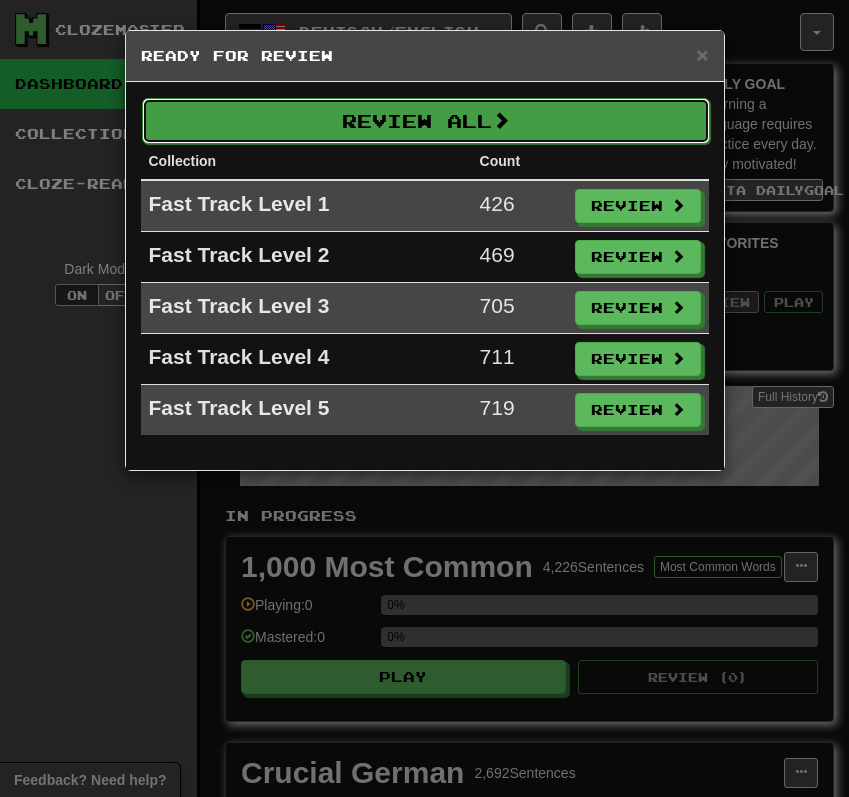 click at bounding box center (501, 120) 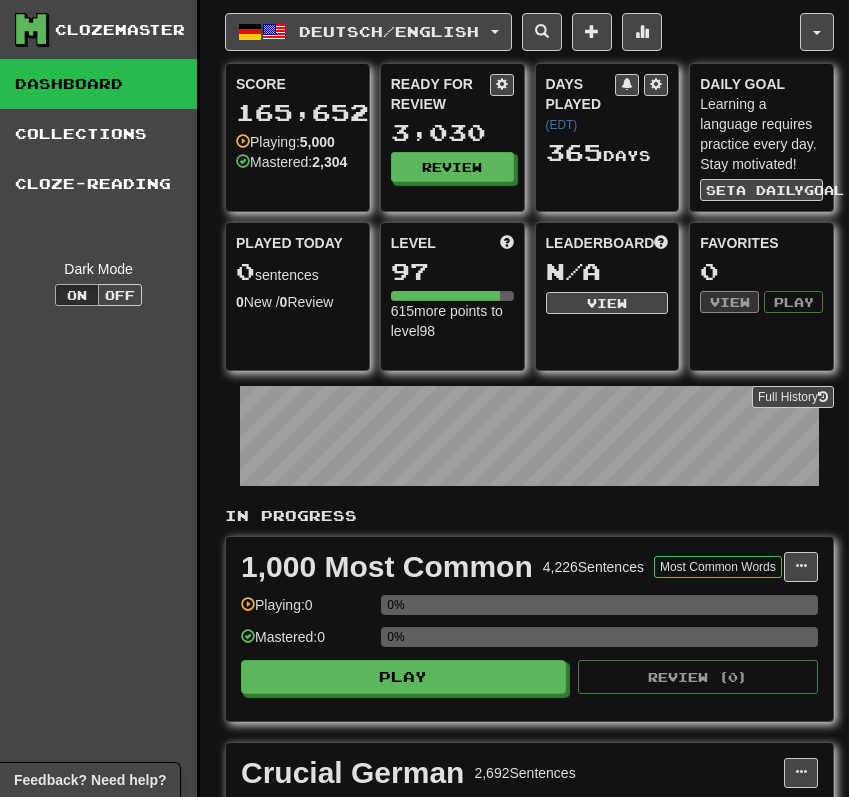 select on "**" 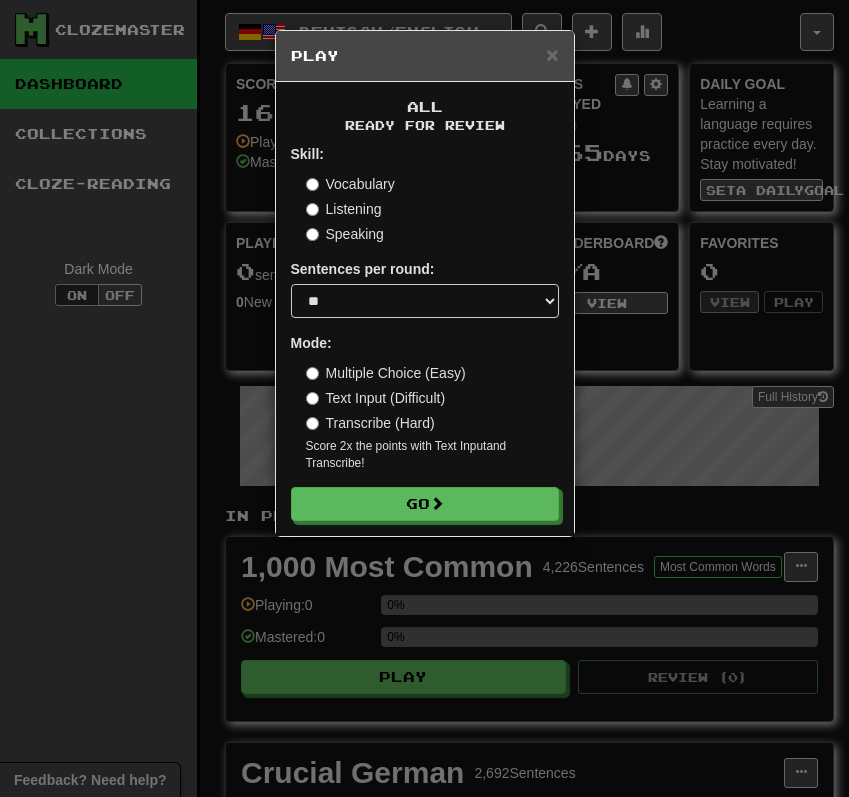 click on "Vocabulary" at bounding box center [350, 184] 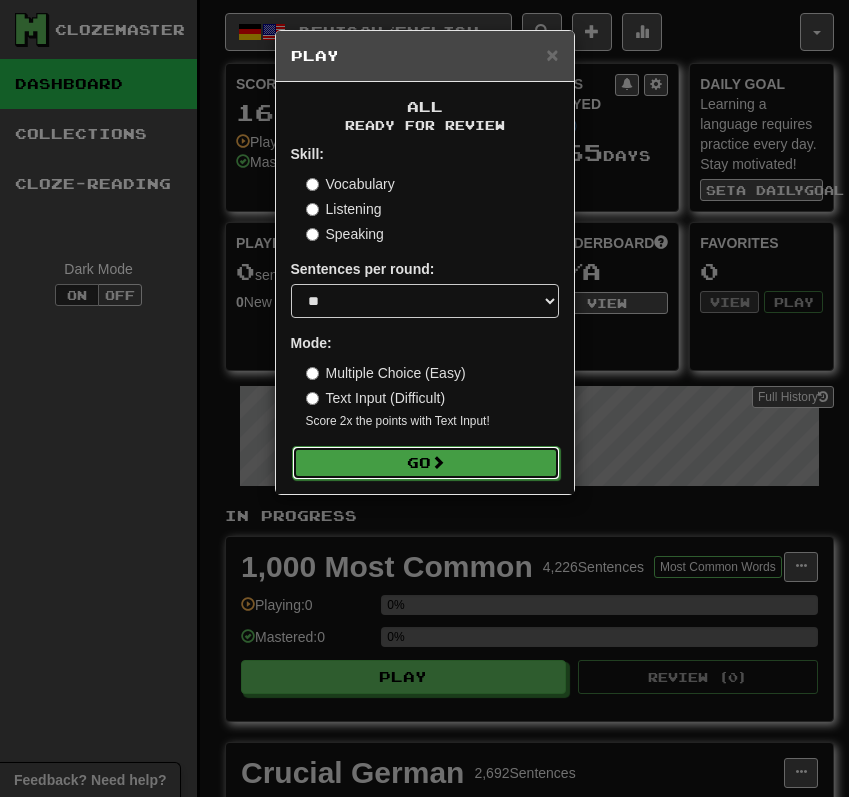 click on "Go" at bounding box center (426, 463) 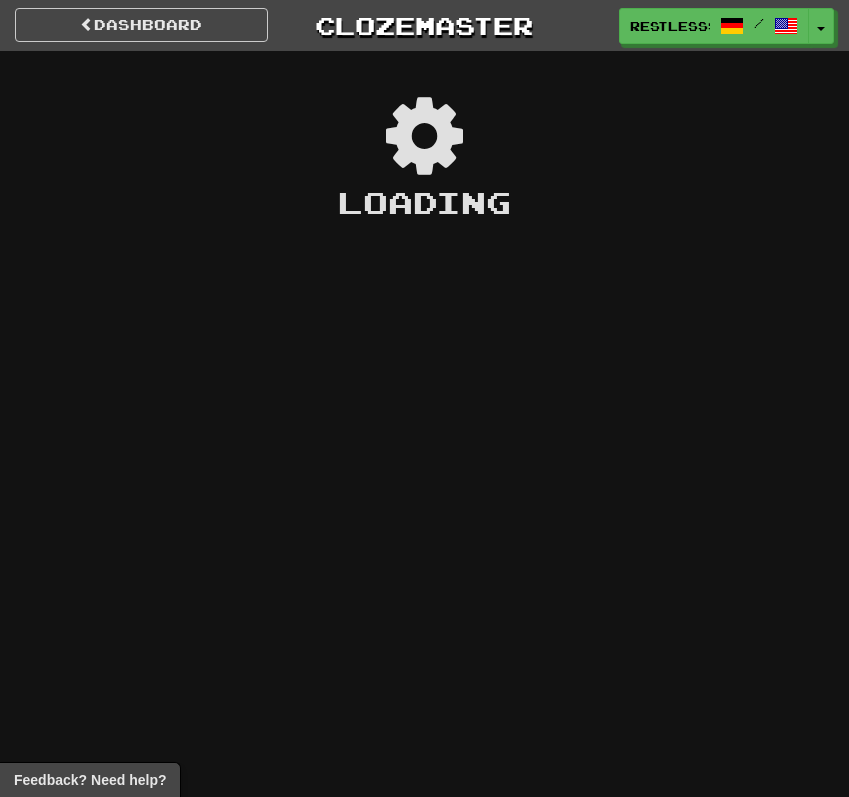 scroll, scrollTop: 0, scrollLeft: 0, axis: both 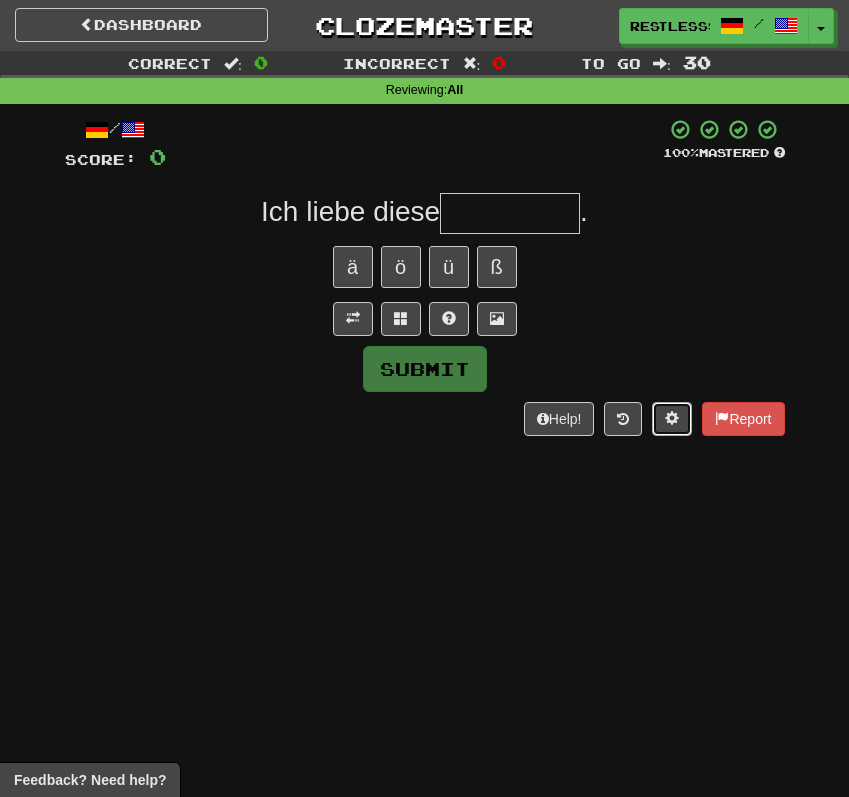 click at bounding box center [672, 418] 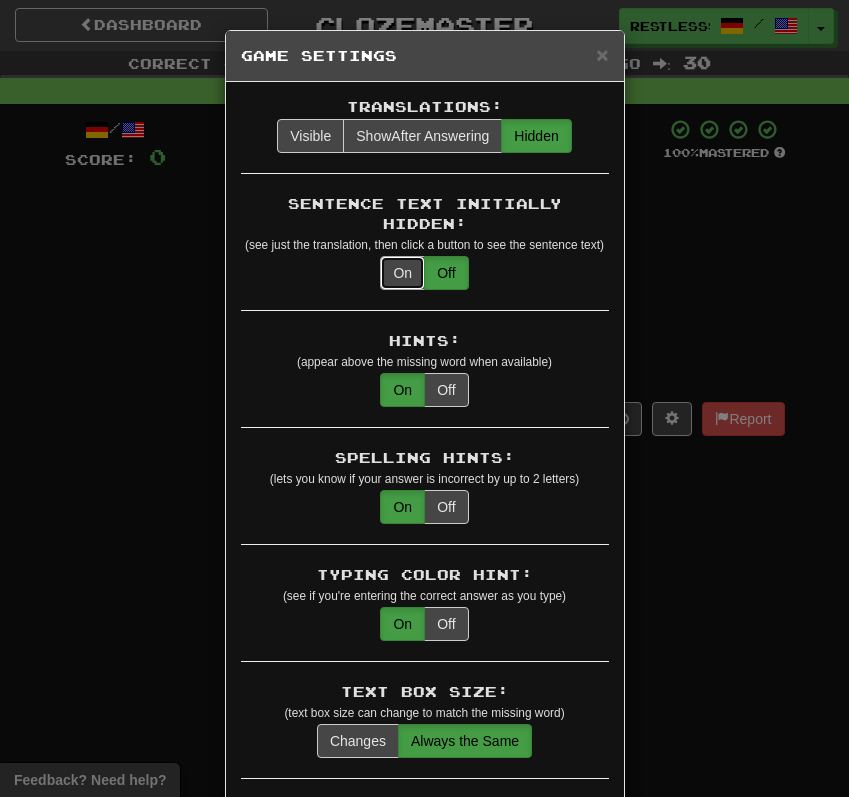 click on "On" at bounding box center [402, 273] 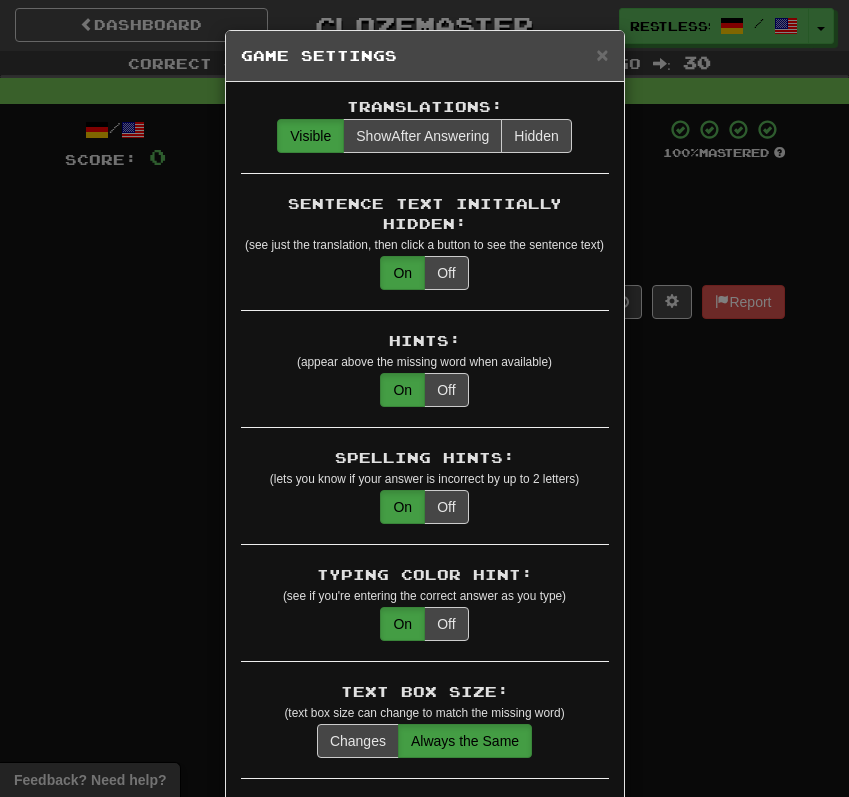 click on "× Game Settings Translations: Visible Show  After Answering Hidden Sentence Text Initially Hidden: (see just the translation, then click a button to see the sentence text) On Off Hints: (appear above the missing word when available) On Off Spelling Hints: (lets you know if your answer is incorrect by up to 2 letters) On Off Typing Color Hint: (see if you're entering the correct answer as you type) On Off Text Box Size: (text box size can change to match the missing word) Changes Always the Same Enter Submits Empty: (pressing Enter when the input is empty will submit a blank answer) On Off Clear After Answering: (keypress clears the text input after answering so you can practice re-typing the answer) On Off Image Toggle: (toggle button, if sentence image available) After Answering Before and After Off Image Background: (use sentence image as background, if available) On Off Pronunciation: (shown after answering when available) On Off Sound Effects: On Off Text-to-Speech Auto-Play: On Off Loop: On Off On Off 1" at bounding box center (424, 398) 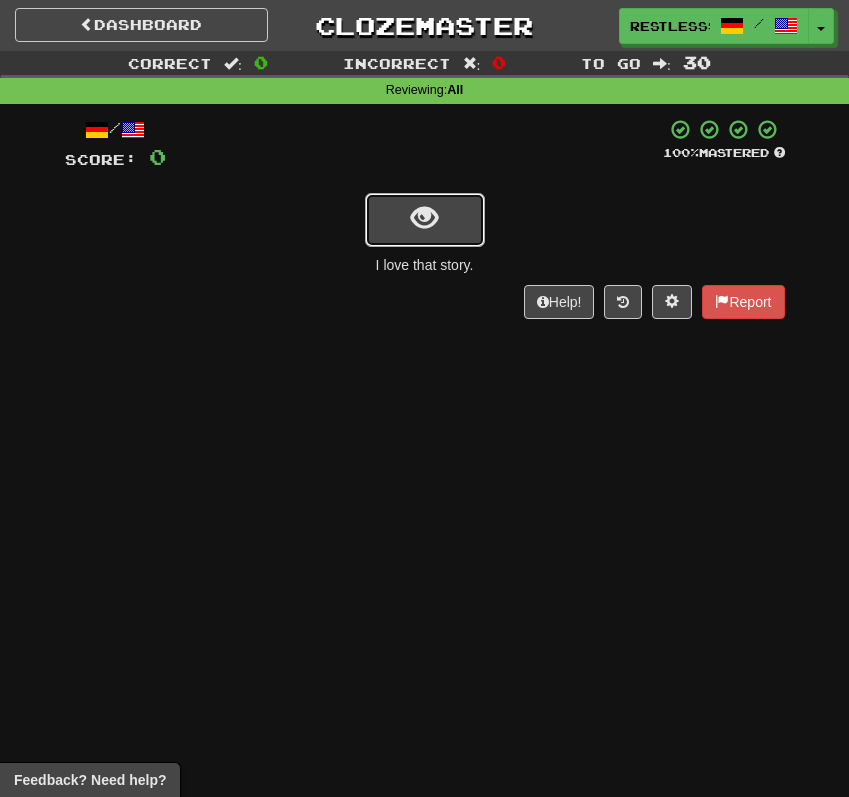click at bounding box center (425, 220) 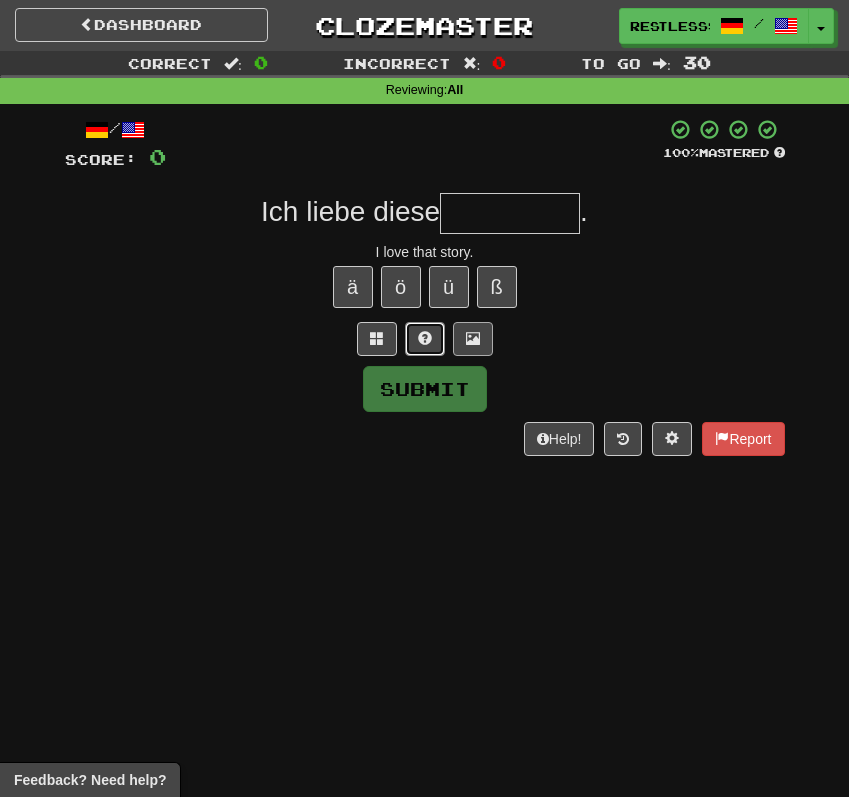 click at bounding box center (425, 339) 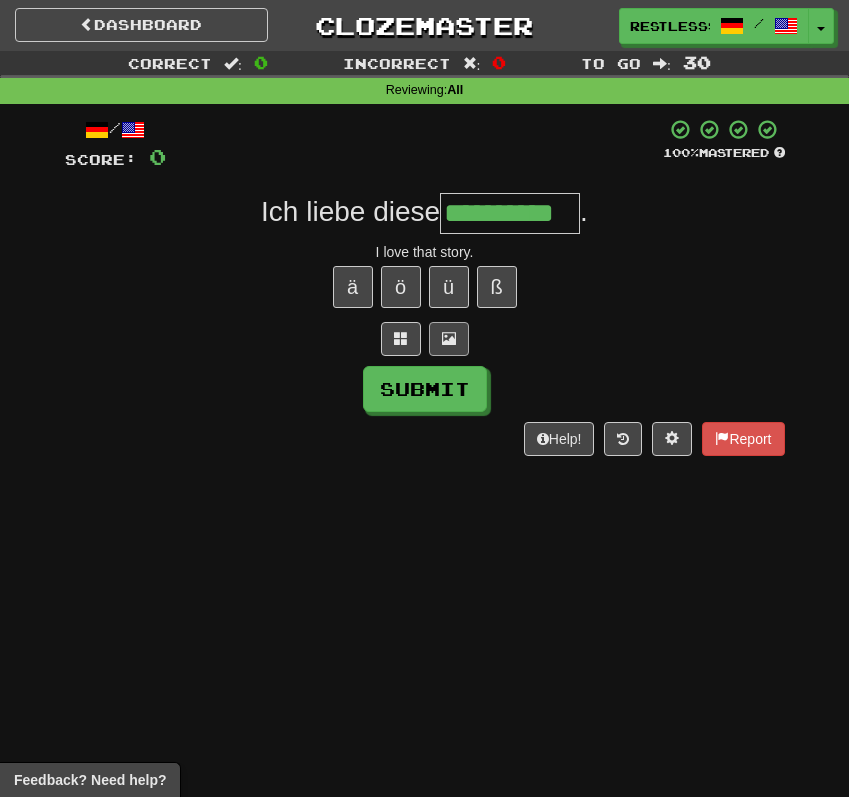 scroll, scrollTop: 0, scrollLeft: 9, axis: horizontal 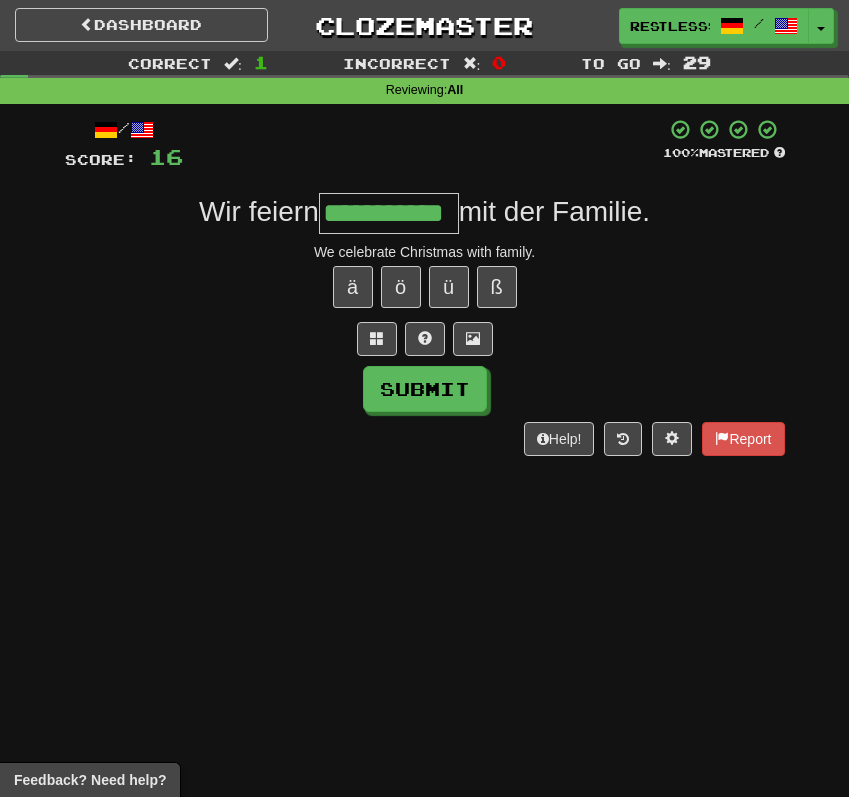 type on "**********" 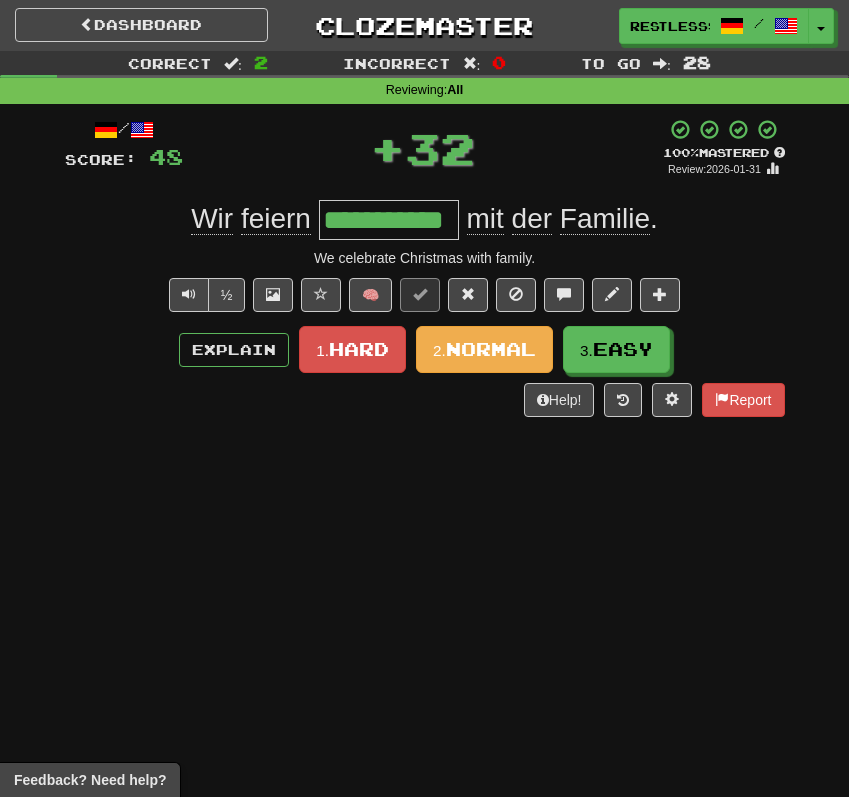 scroll, scrollTop: 0, scrollLeft: 0, axis: both 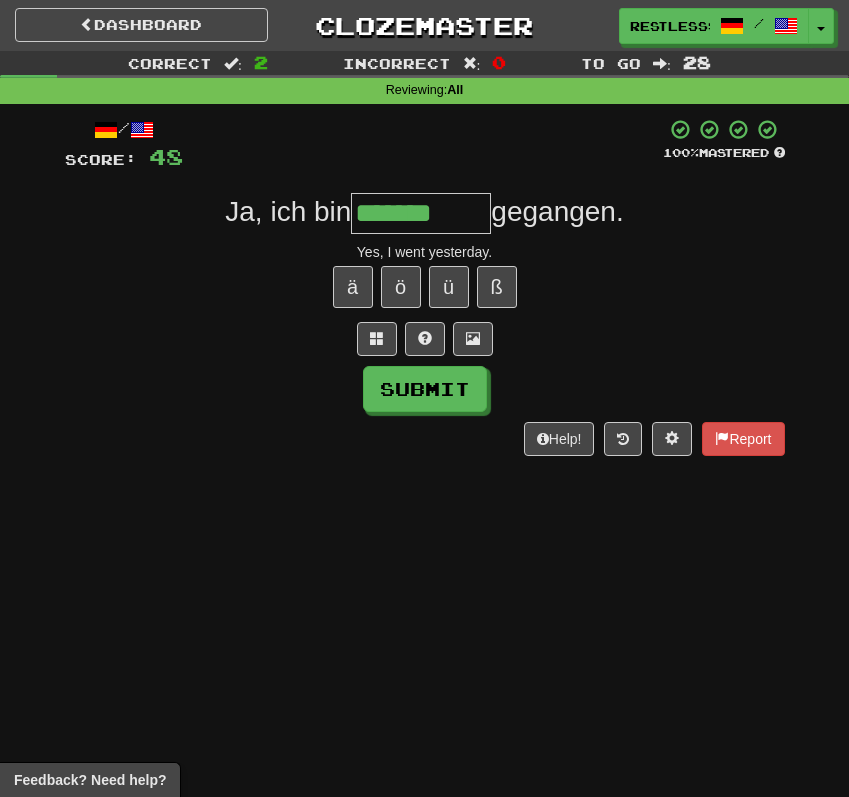 type on "*******" 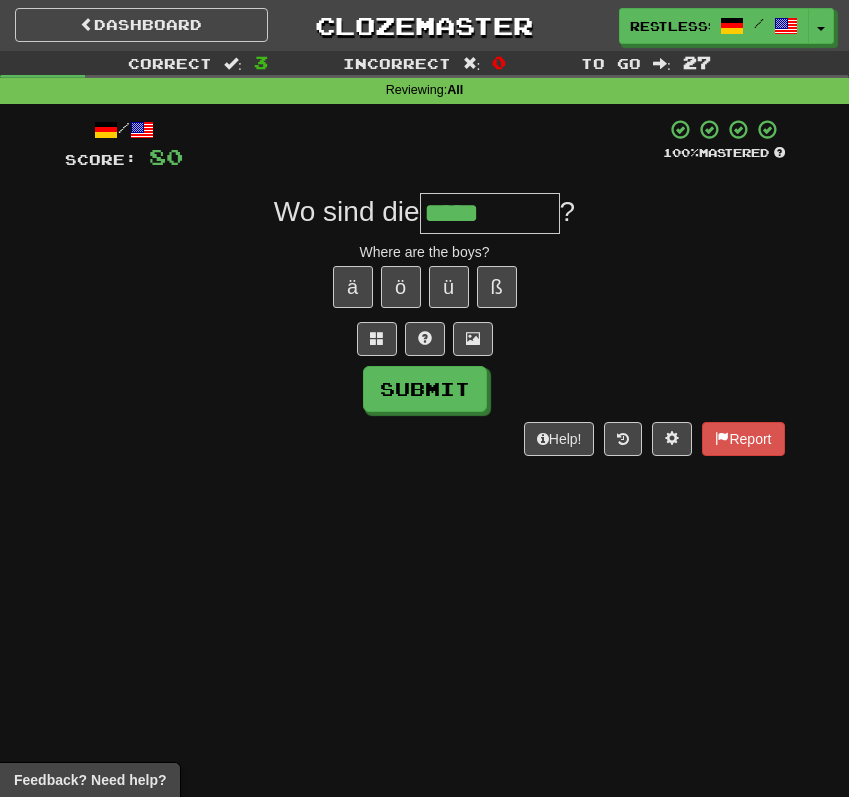 type on "*****" 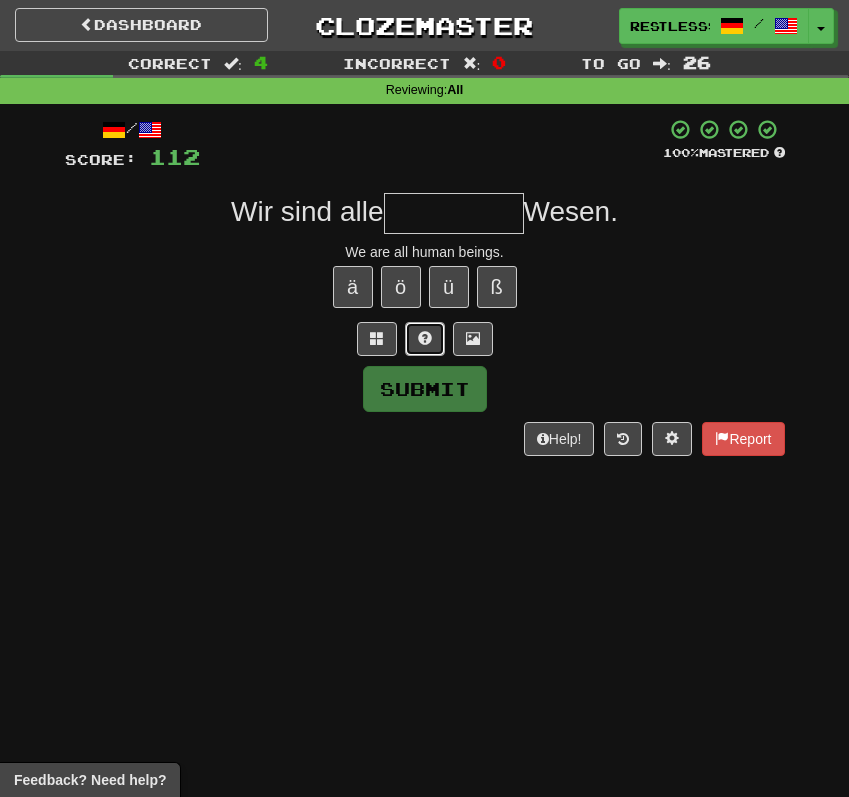 click at bounding box center [425, 339] 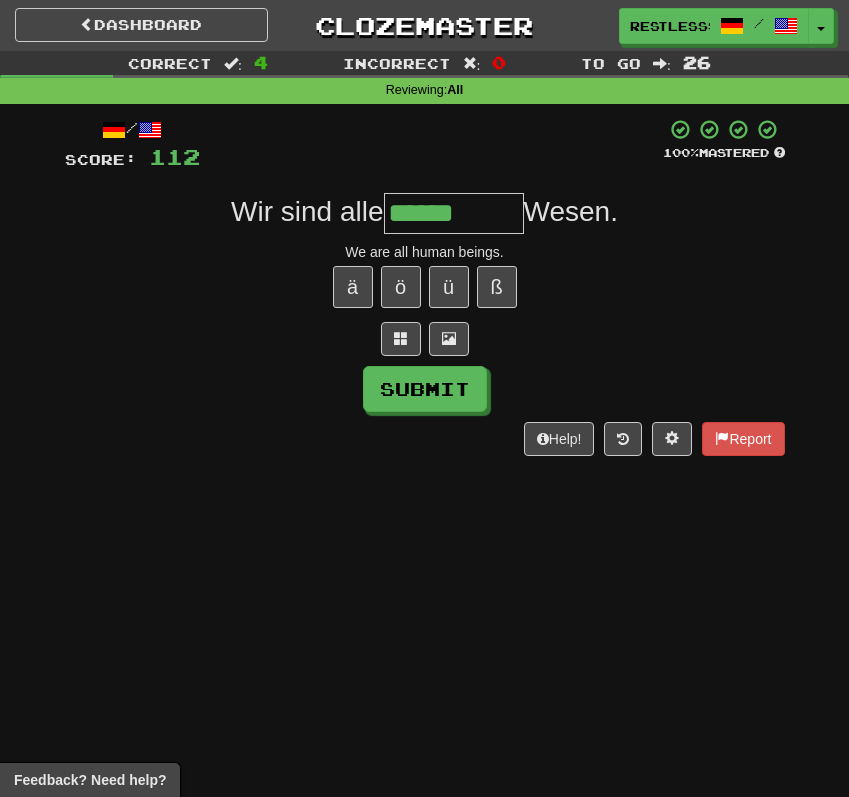 type on "**********" 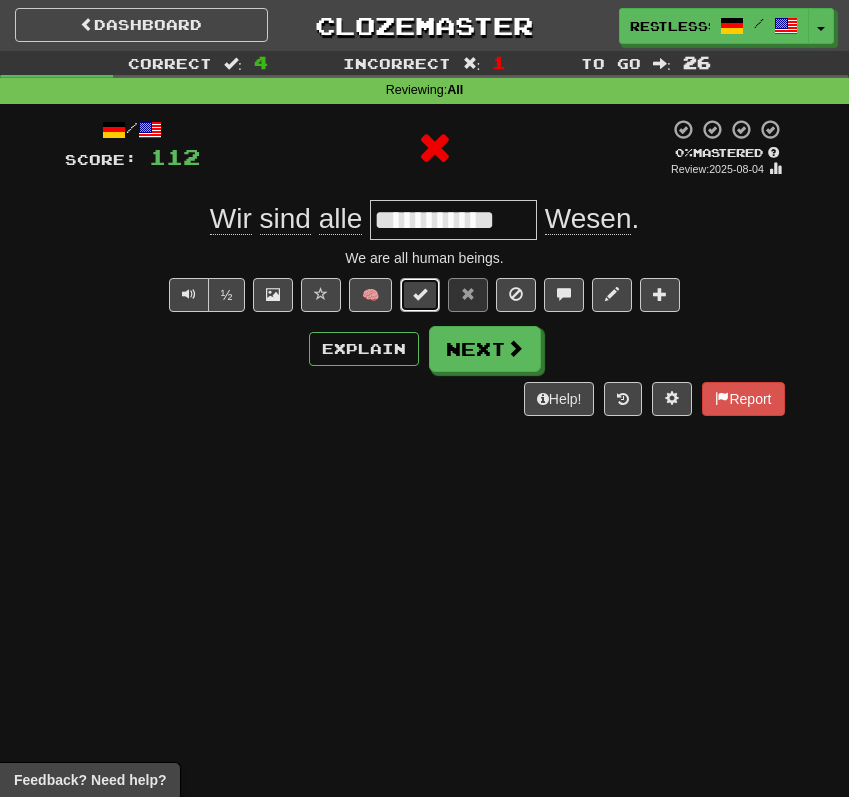 click at bounding box center [420, 294] 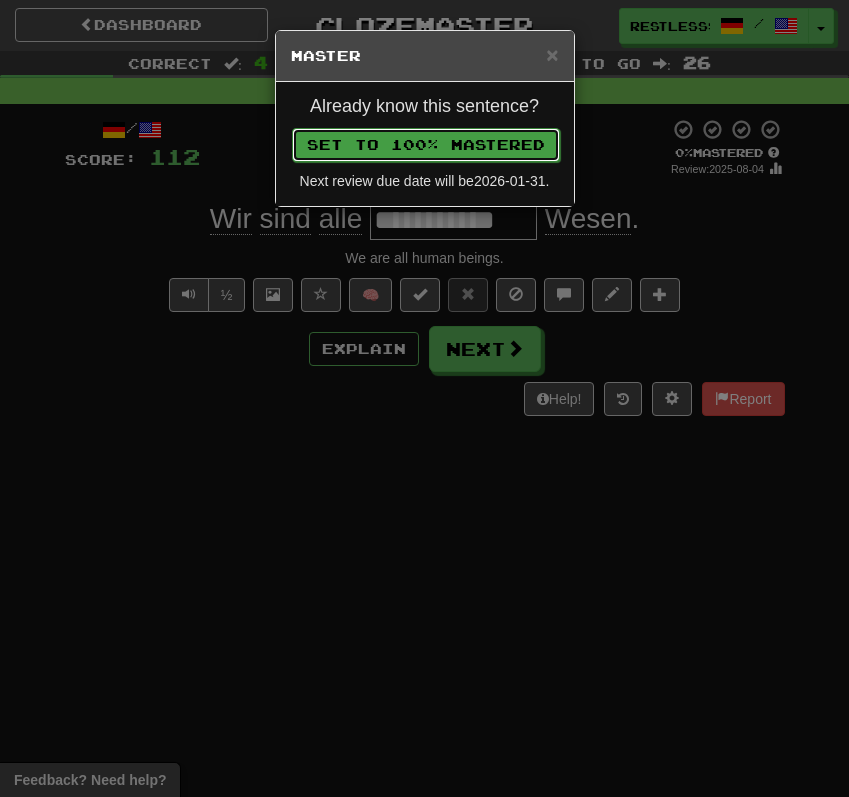 click on "Set to 100% Mastered" at bounding box center (426, 145) 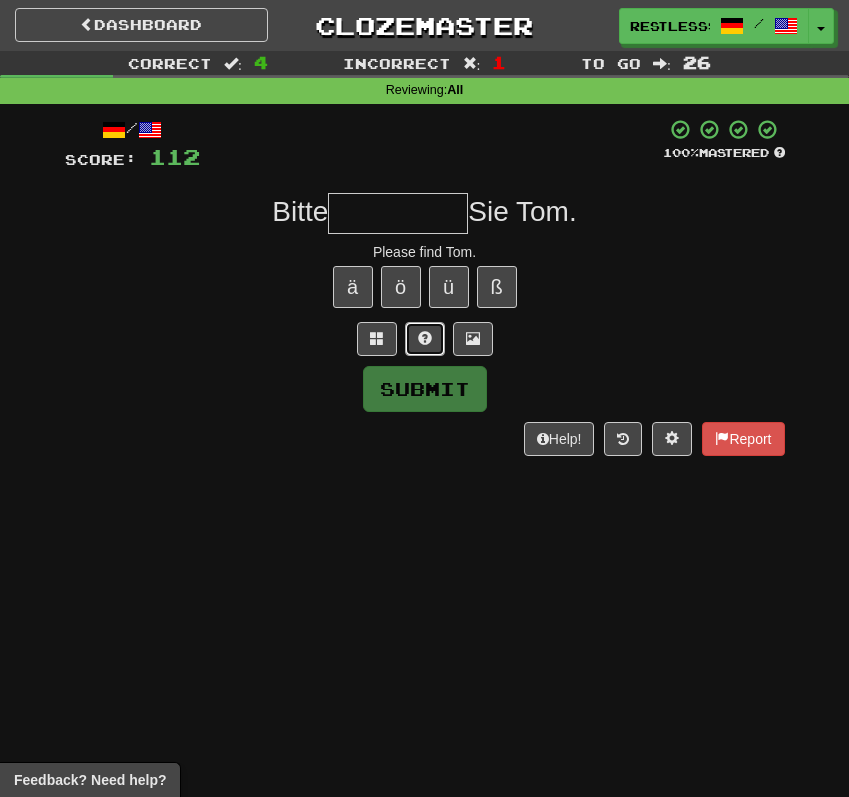 click at bounding box center [425, 339] 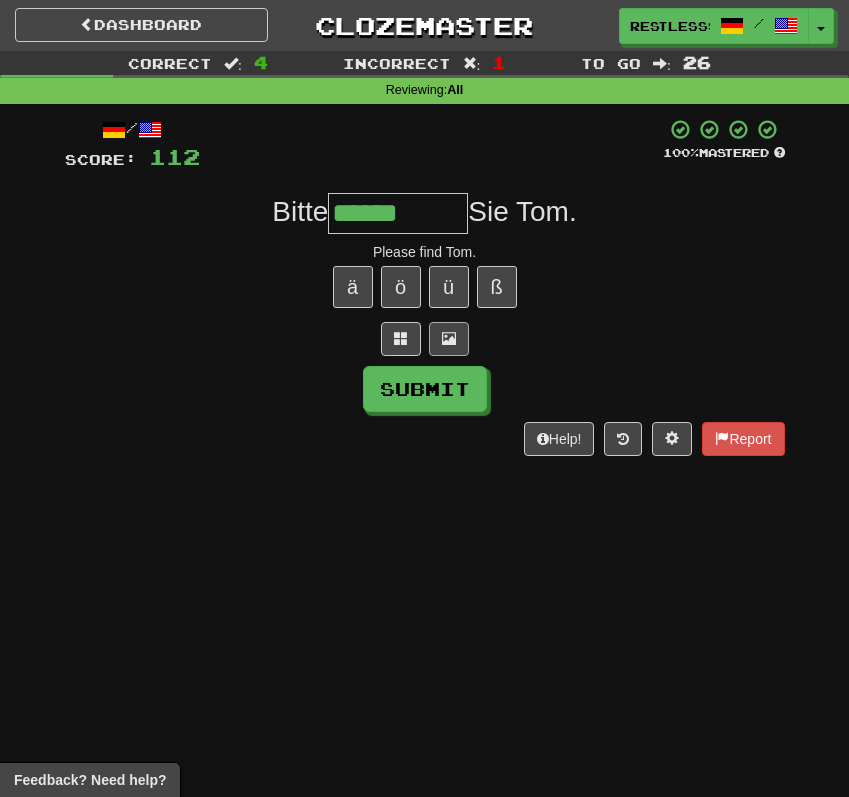 type on "******" 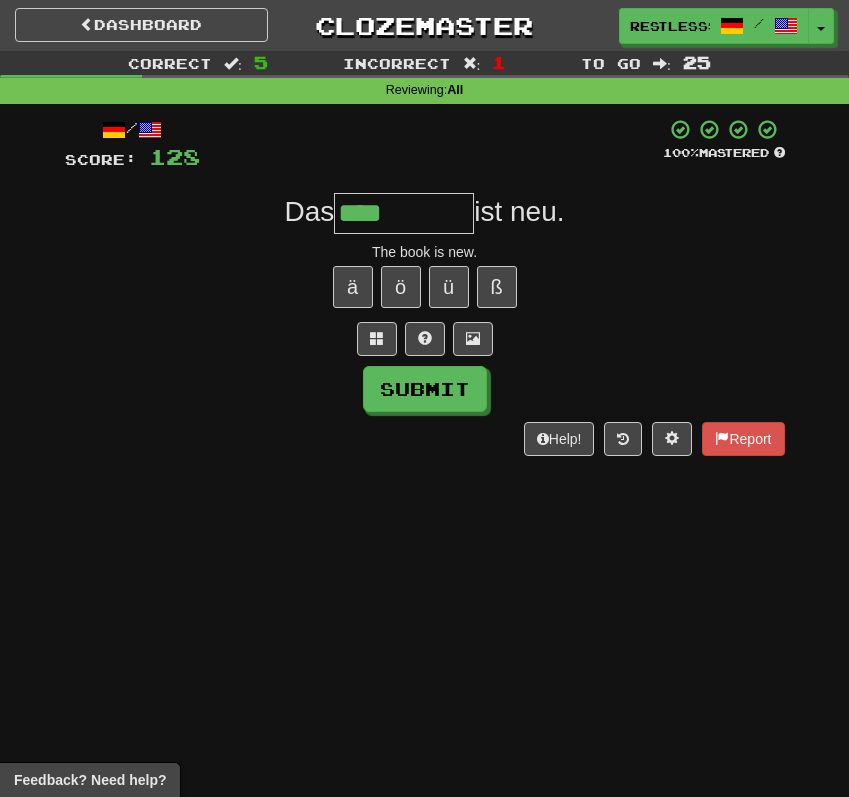 type on "****" 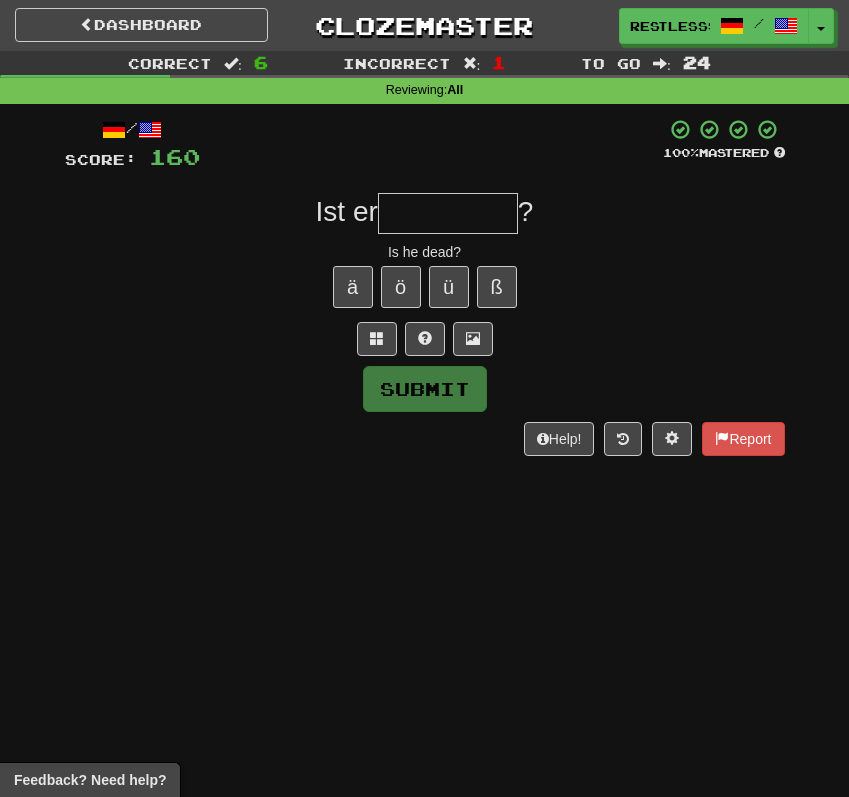 type on "*" 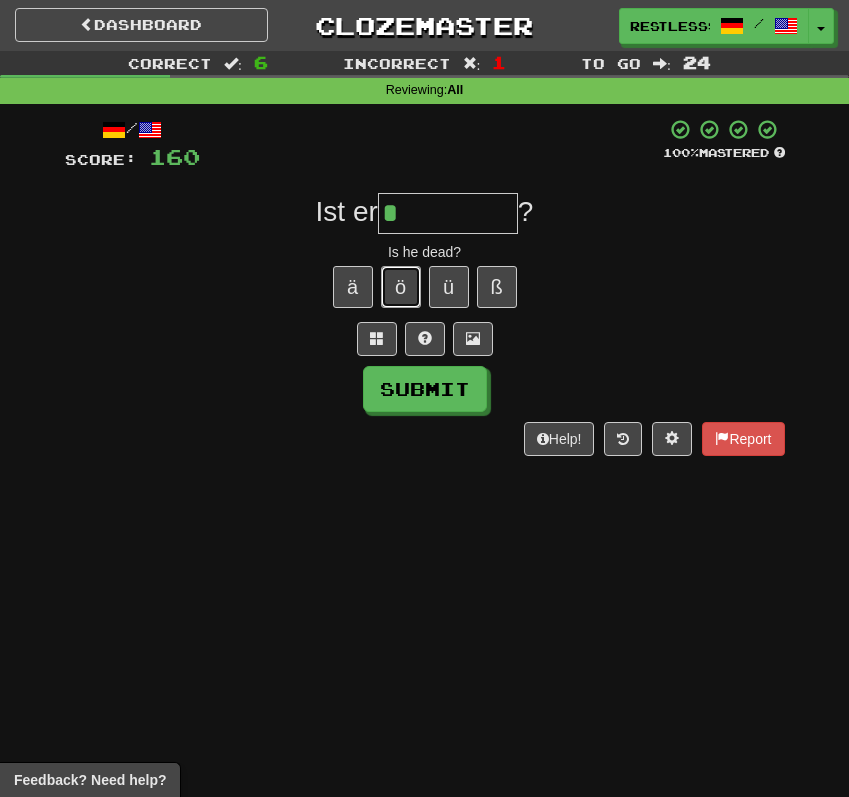 click on "ö" at bounding box center (401, 287) 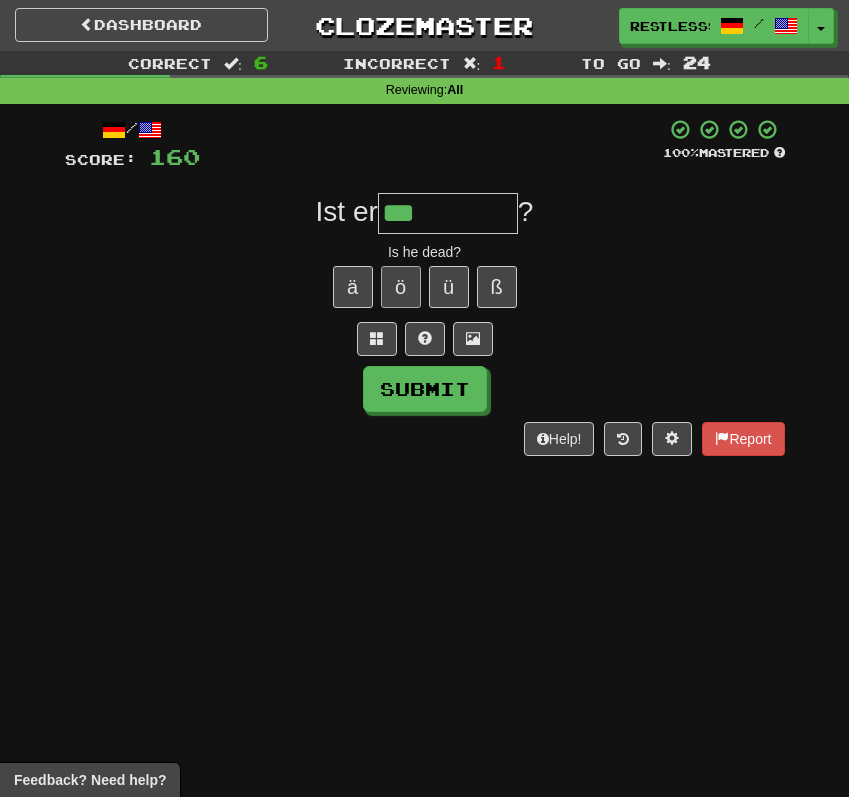 type on "***" 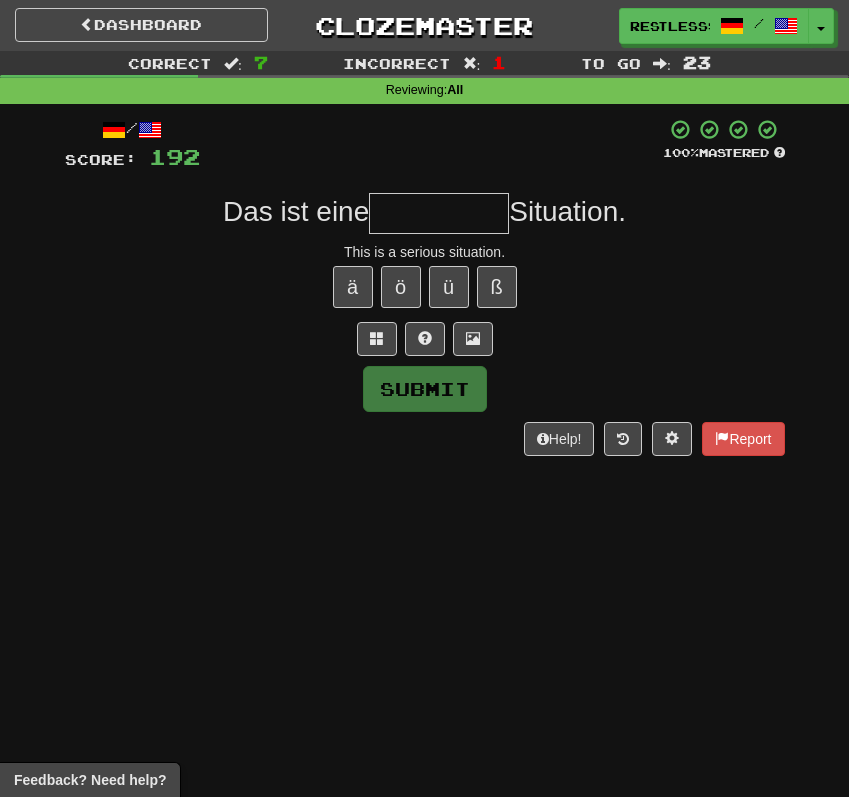 type on "*" 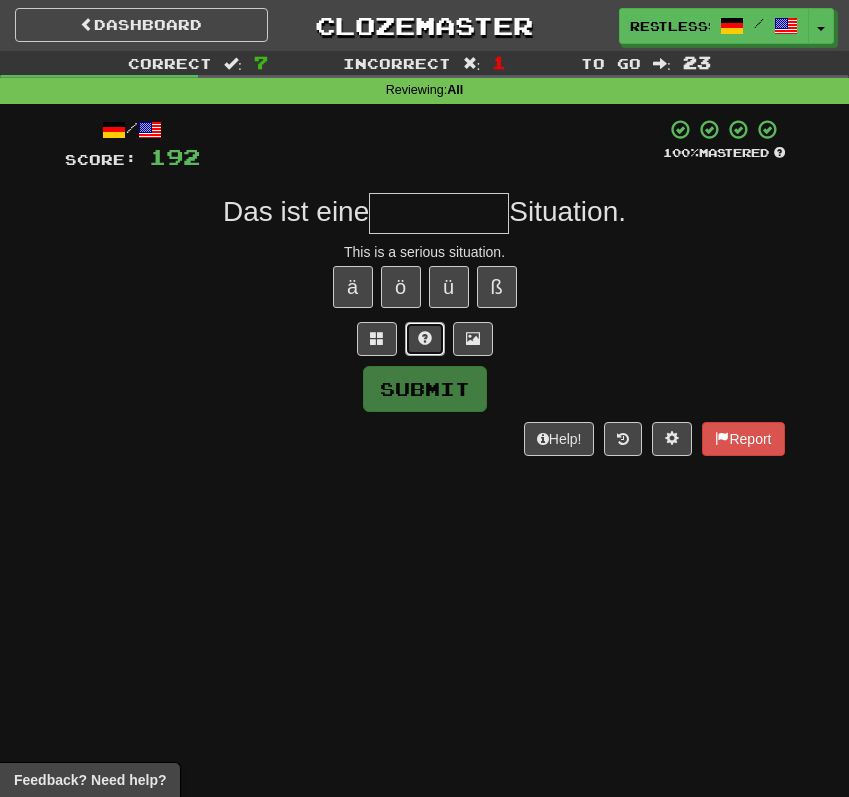 click at bounding box center (425, 339) 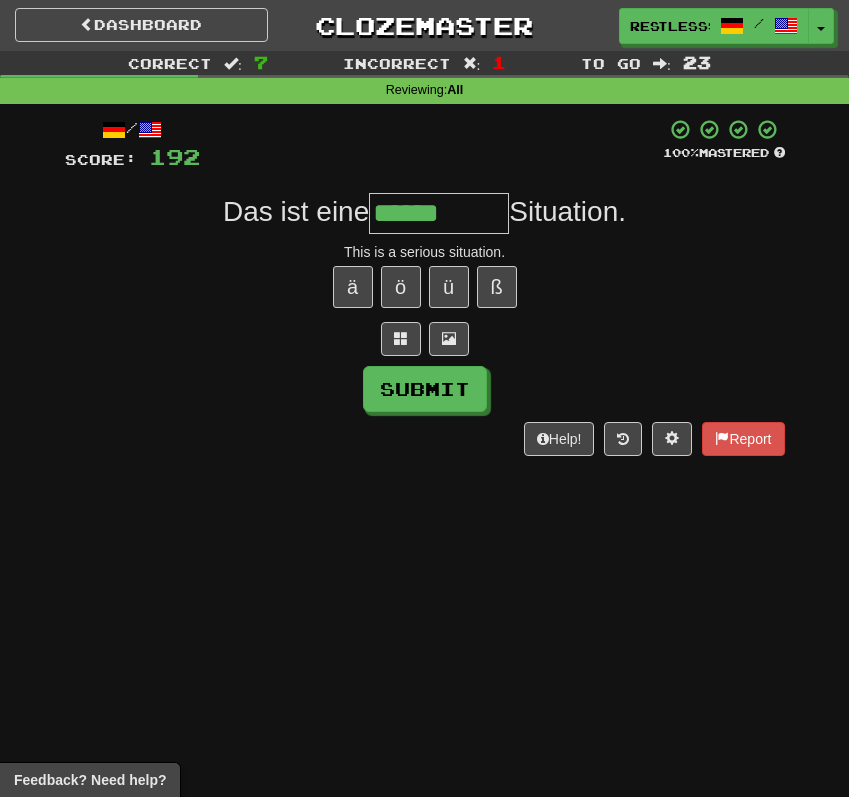 type on "******" 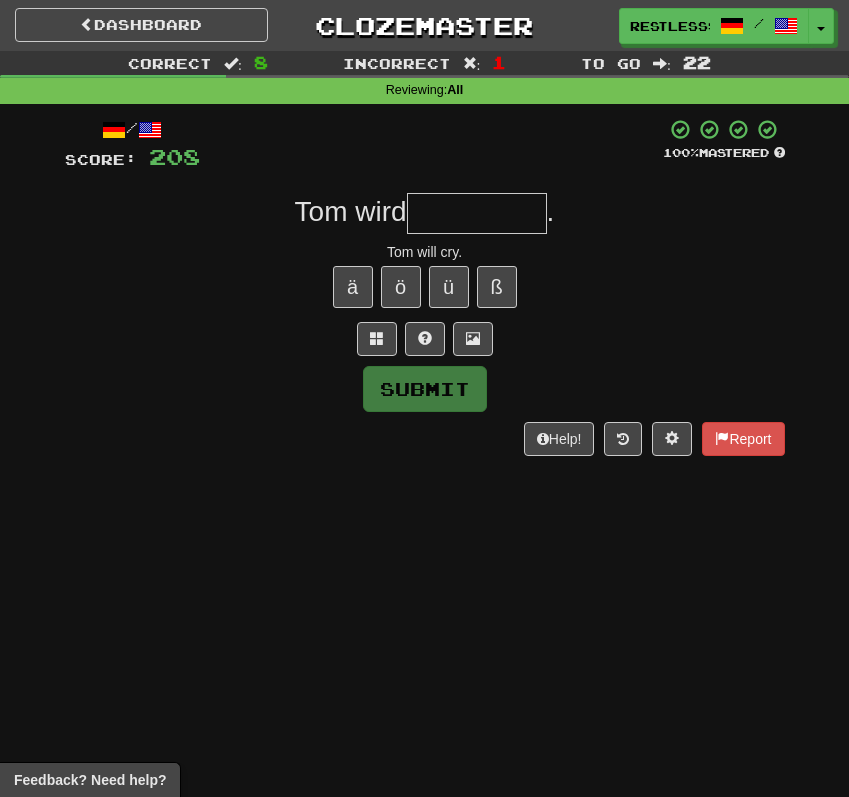 type on "*" 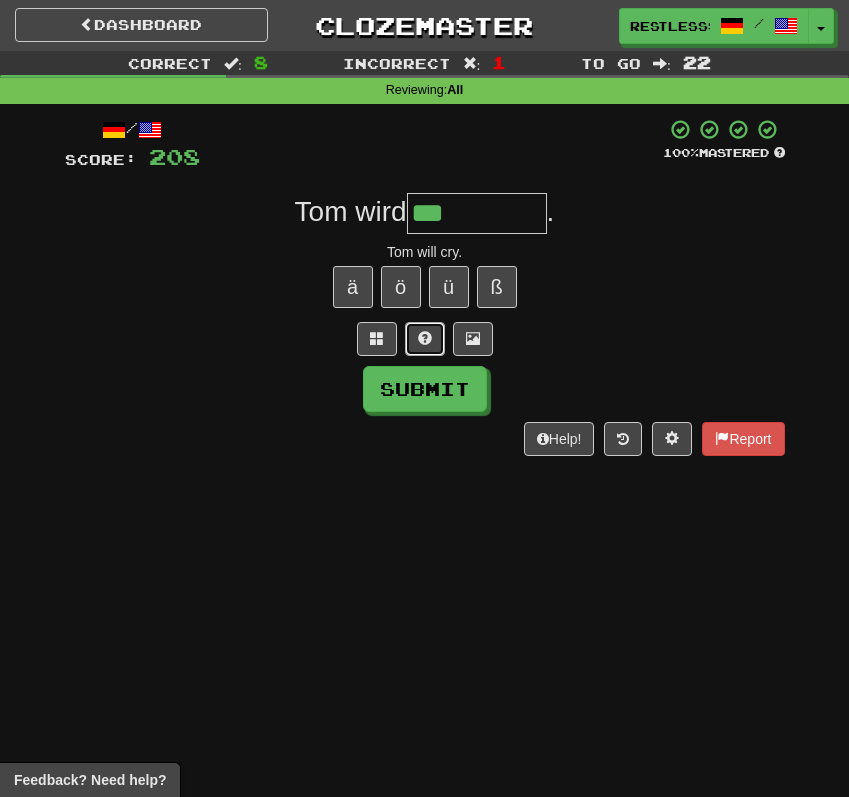 click at bounding box center [425, 339] 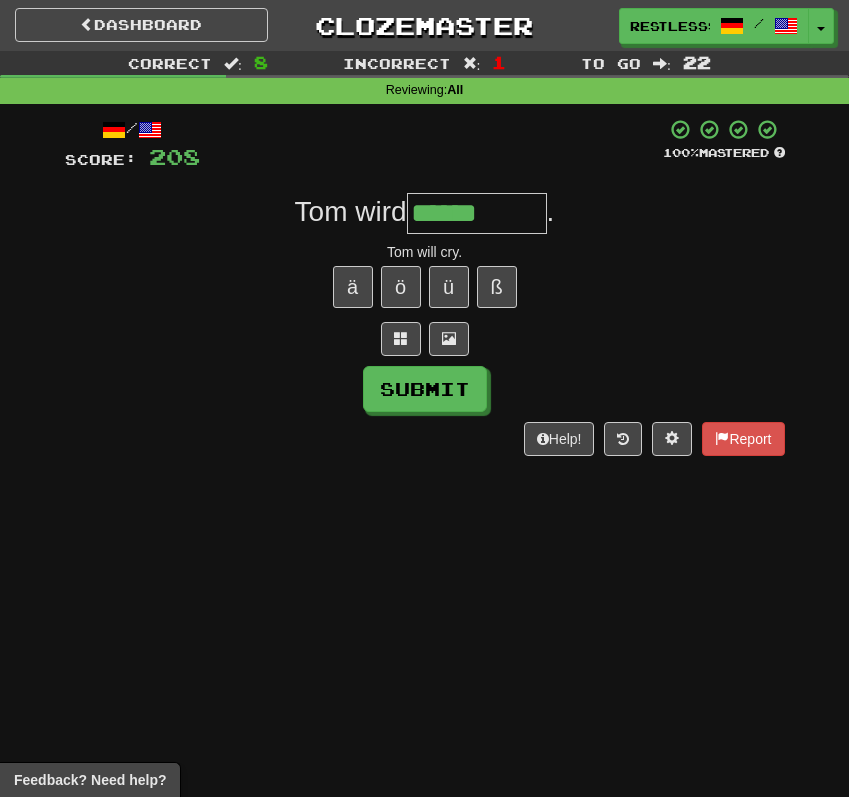 type on "******" 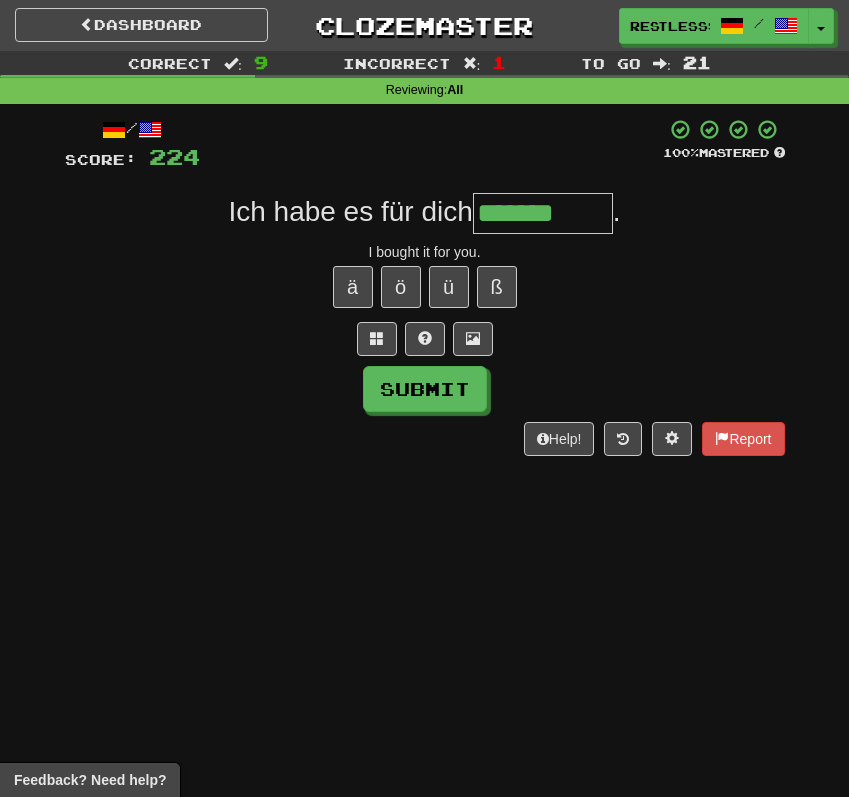 type on "*******" 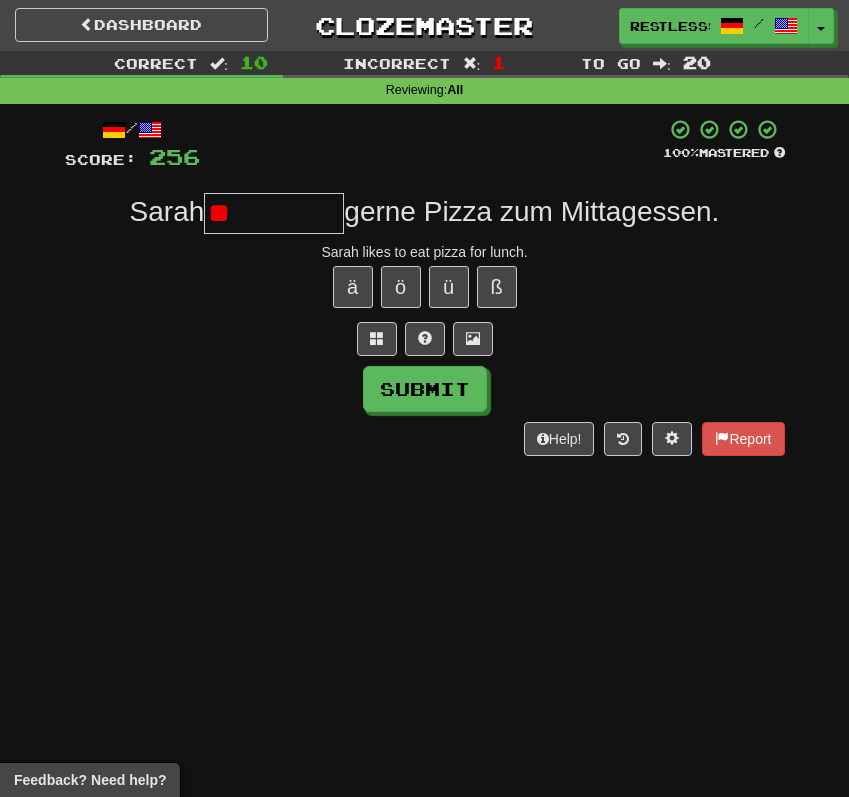 type on "*" 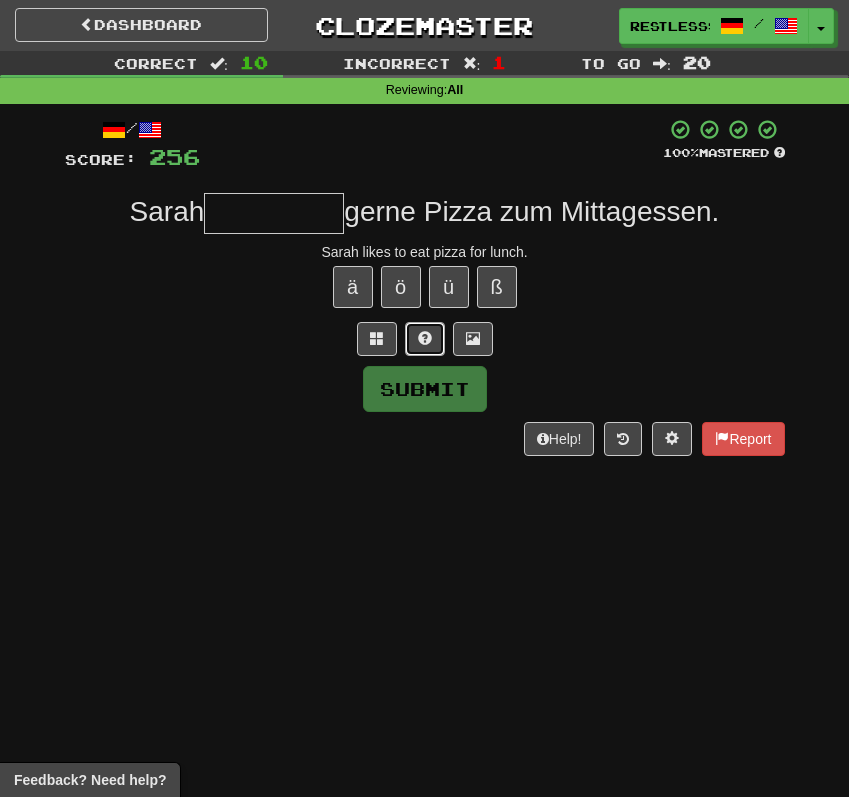 click at bounding box center (425, 338) 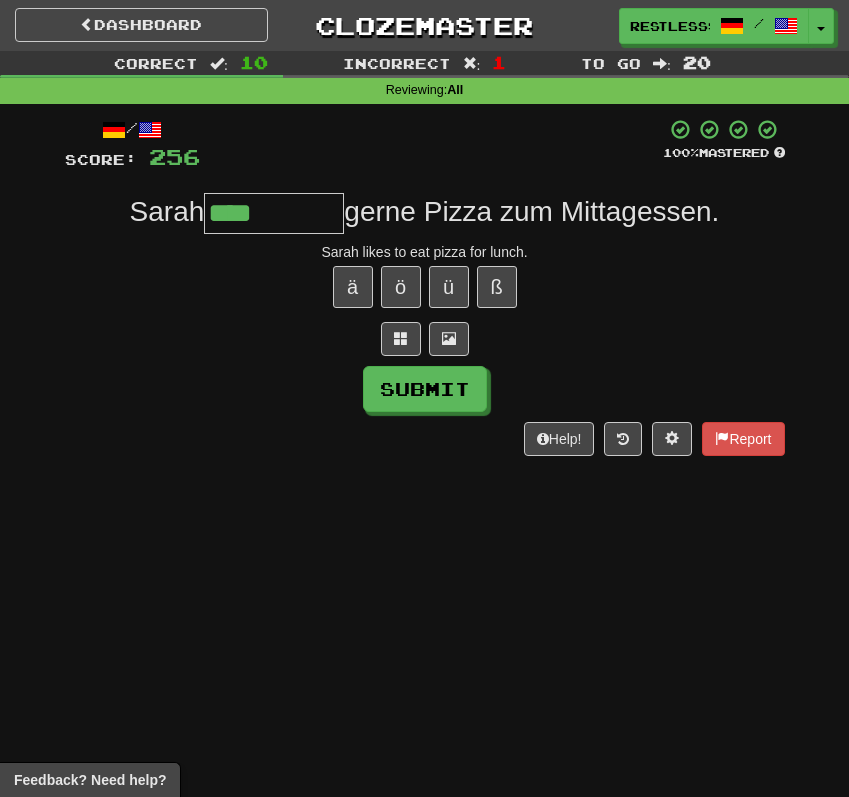 type on "****" 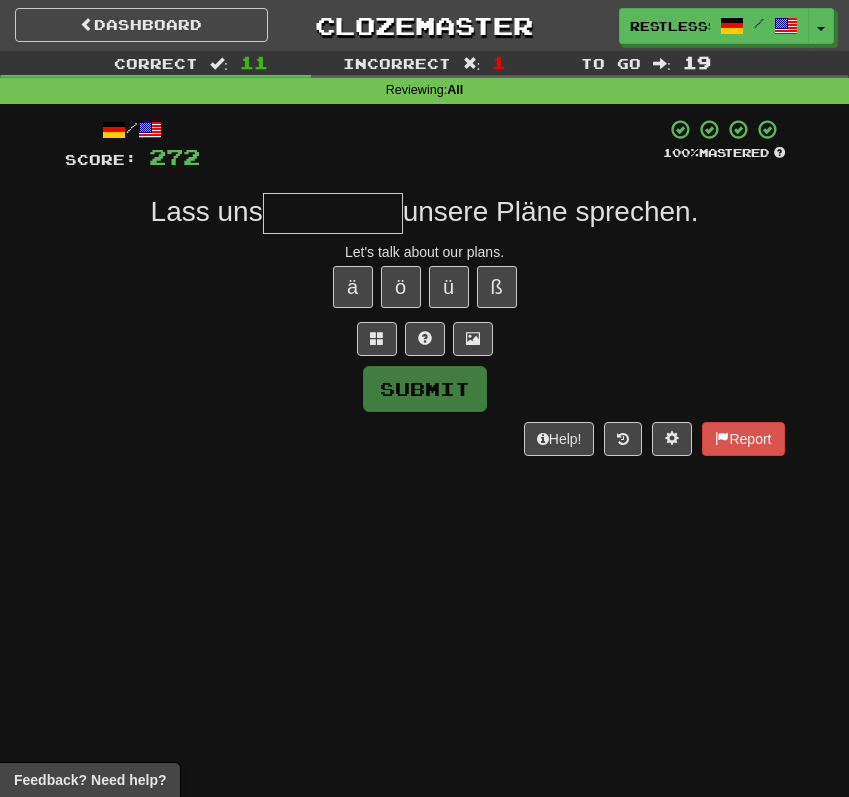 type on "*" 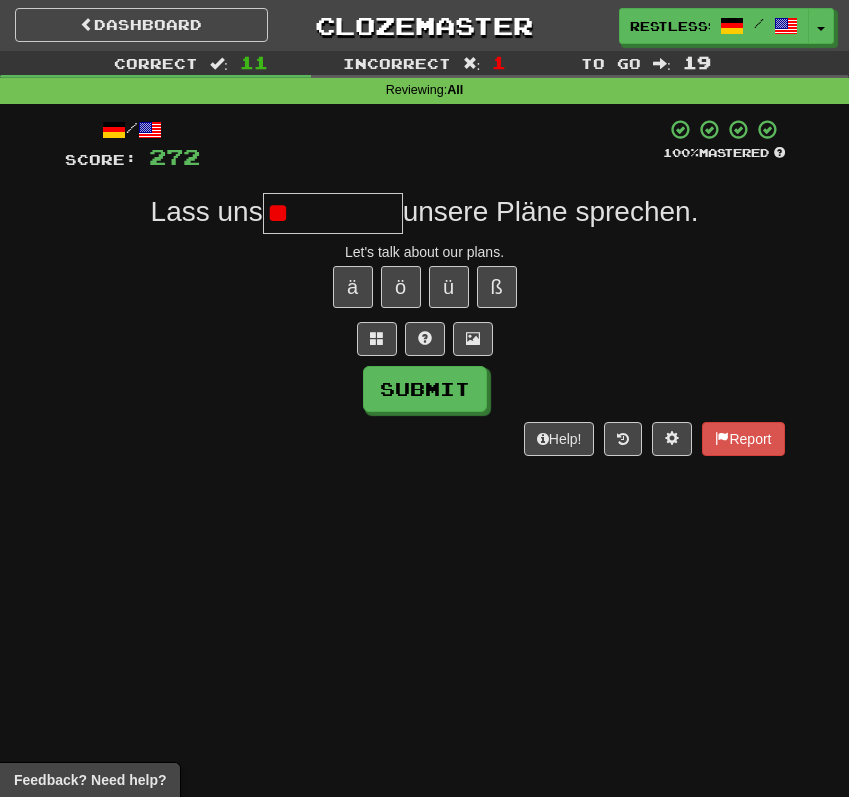 type on "*" 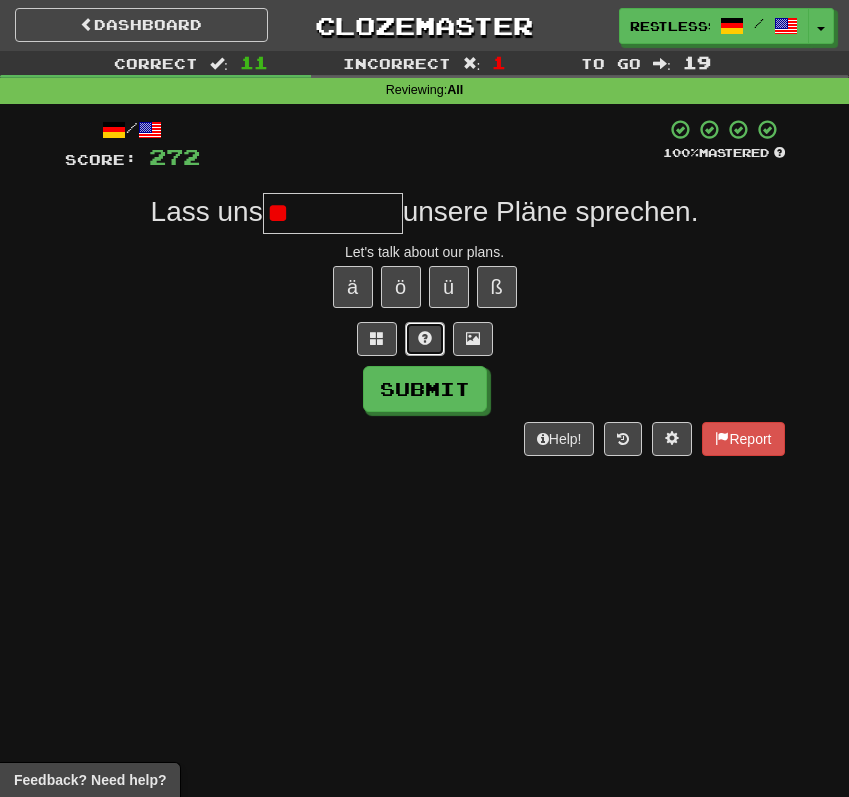 click at bounding box center (425, 338) 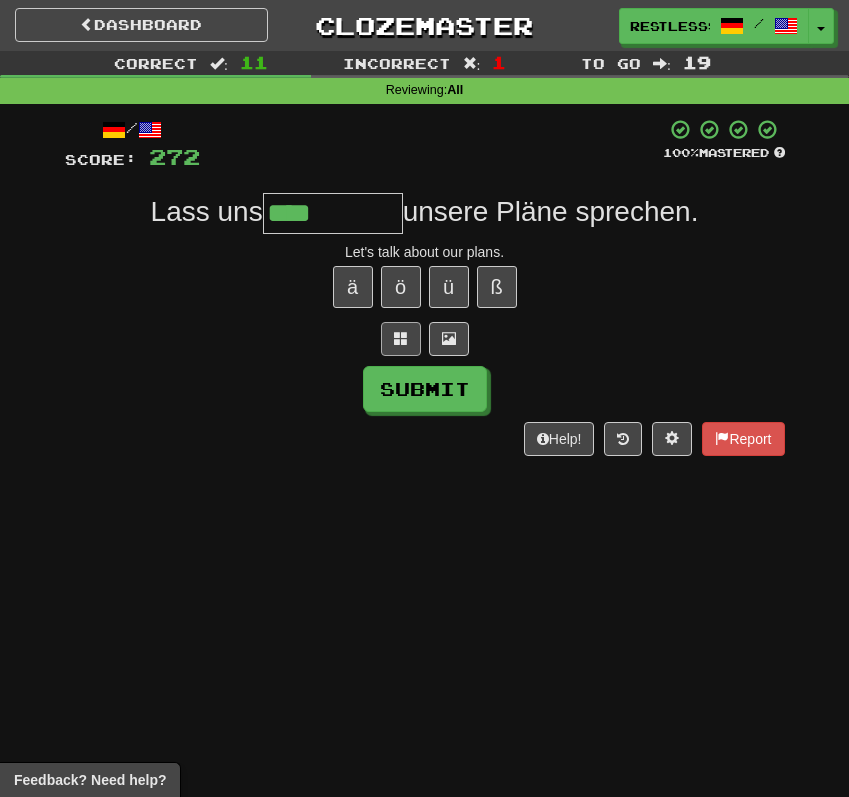 type on "****" 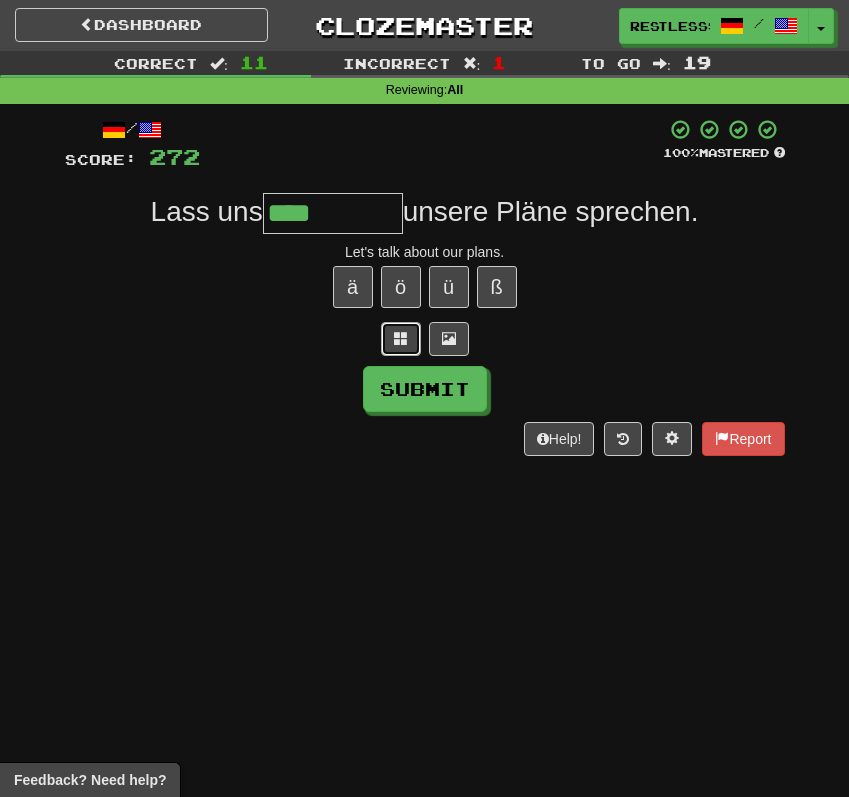 click at bounding box center (401, 338) 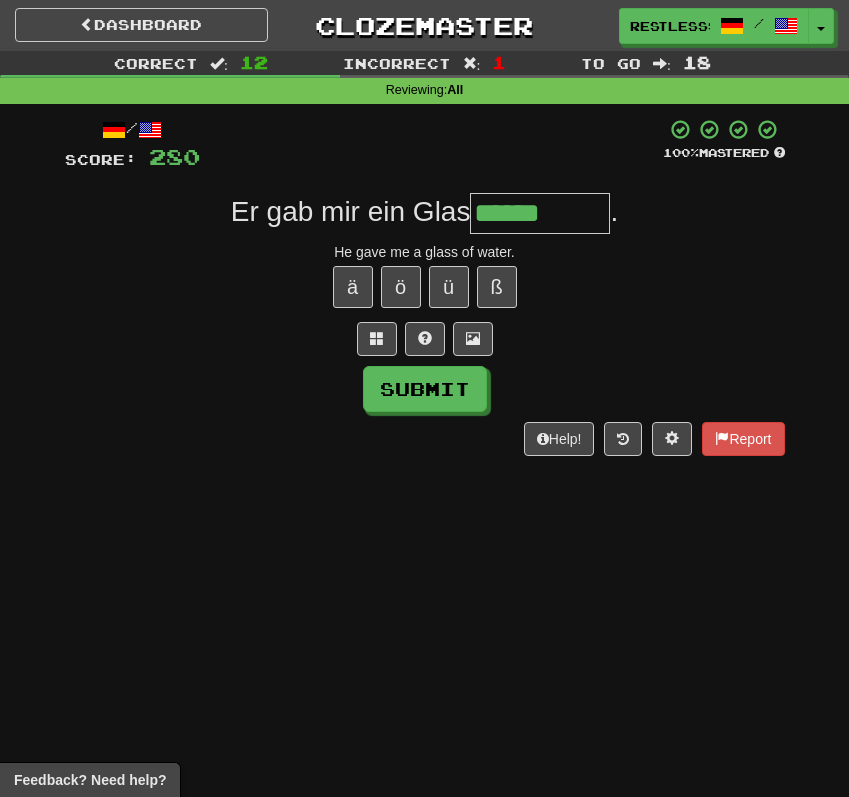 type on "******" 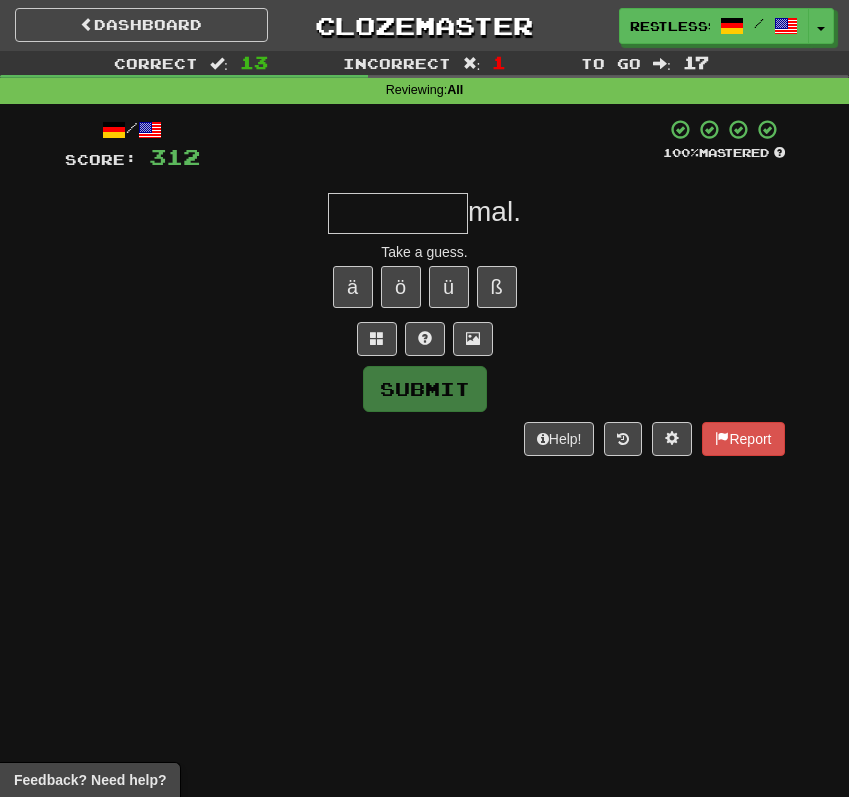 type on "*" 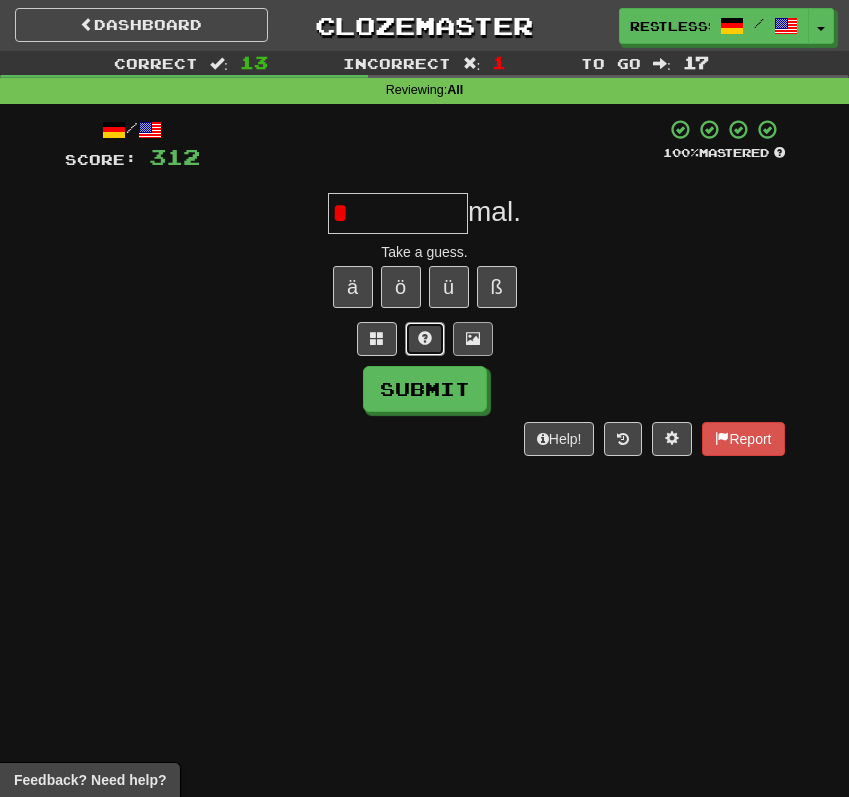 click at bounding box center [425, 339] 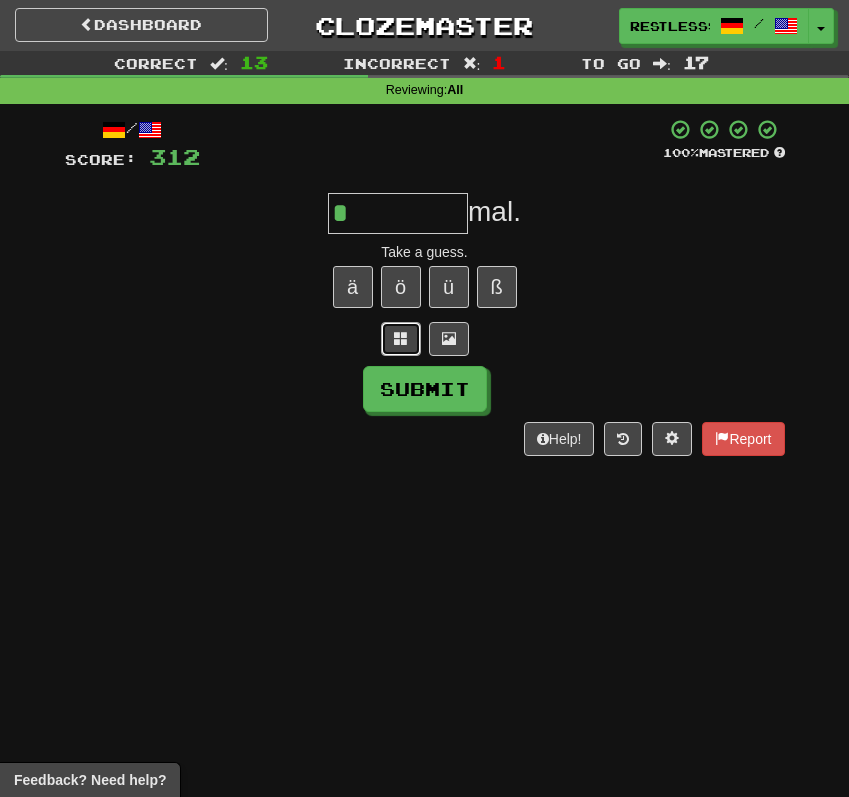 click at bounding box center [401, 339] 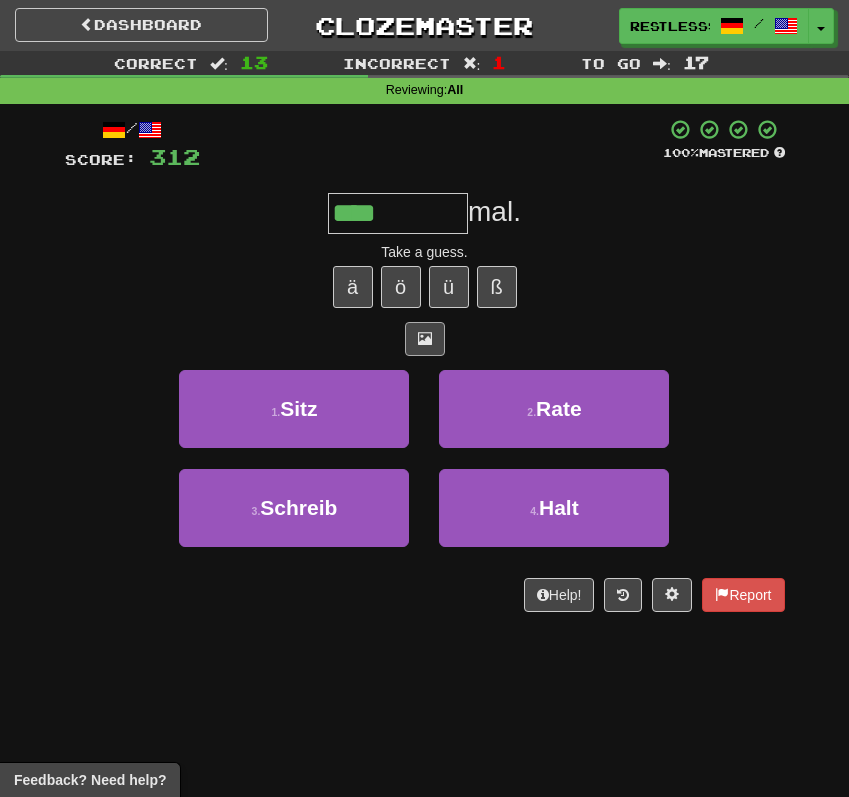 type on "****" 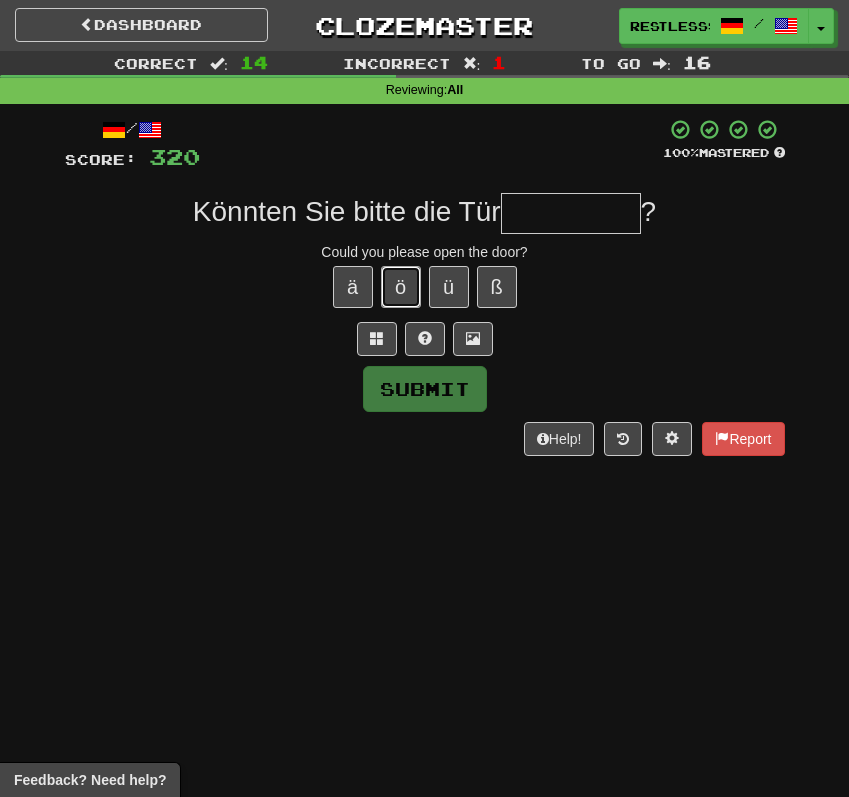 click on "ö" at bounding box center [401, 287] 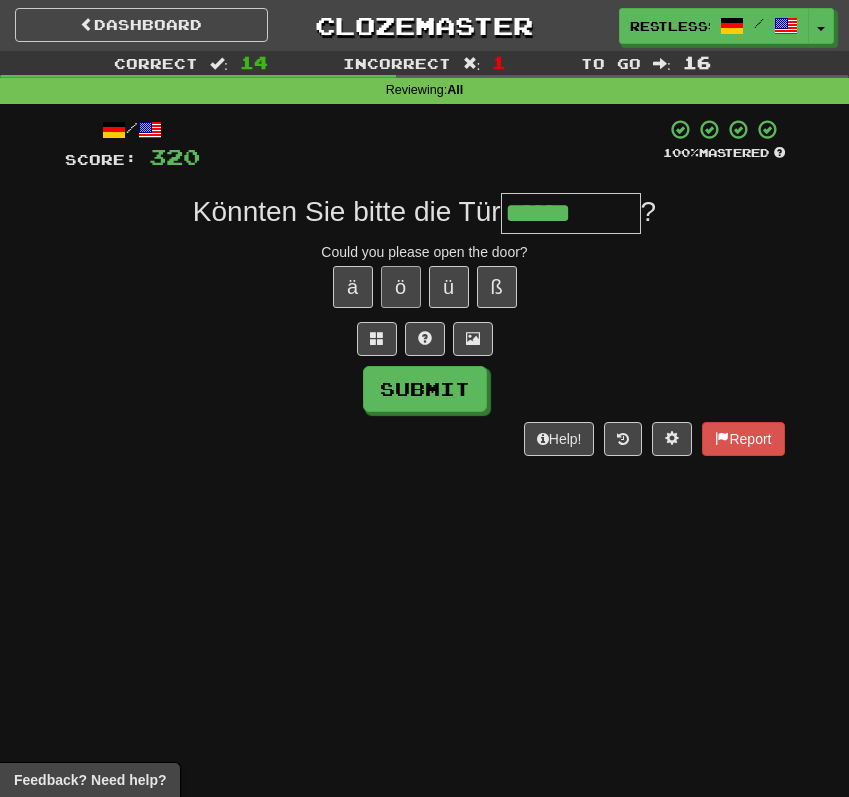 type on "******" 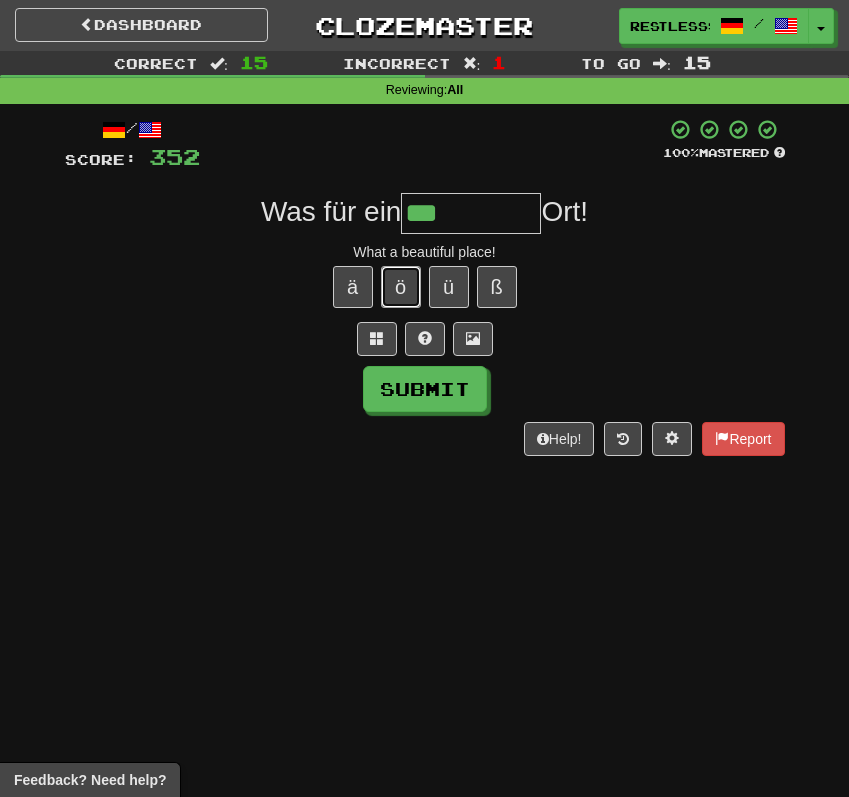 click on "ö" at bounding box center [401, 287] 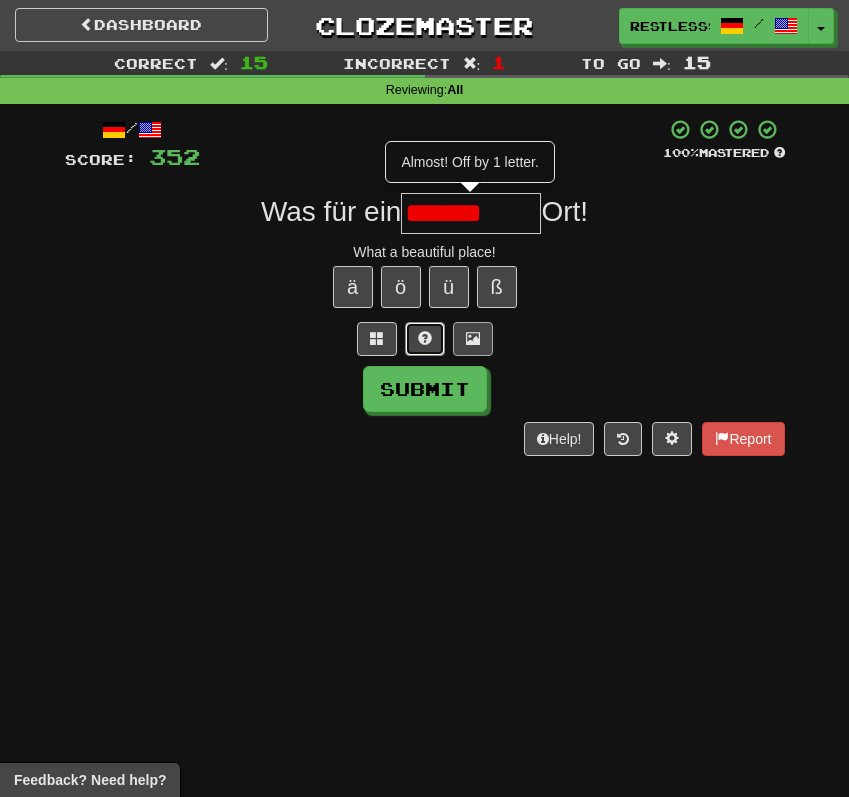 click at bounding box center [425, 338] 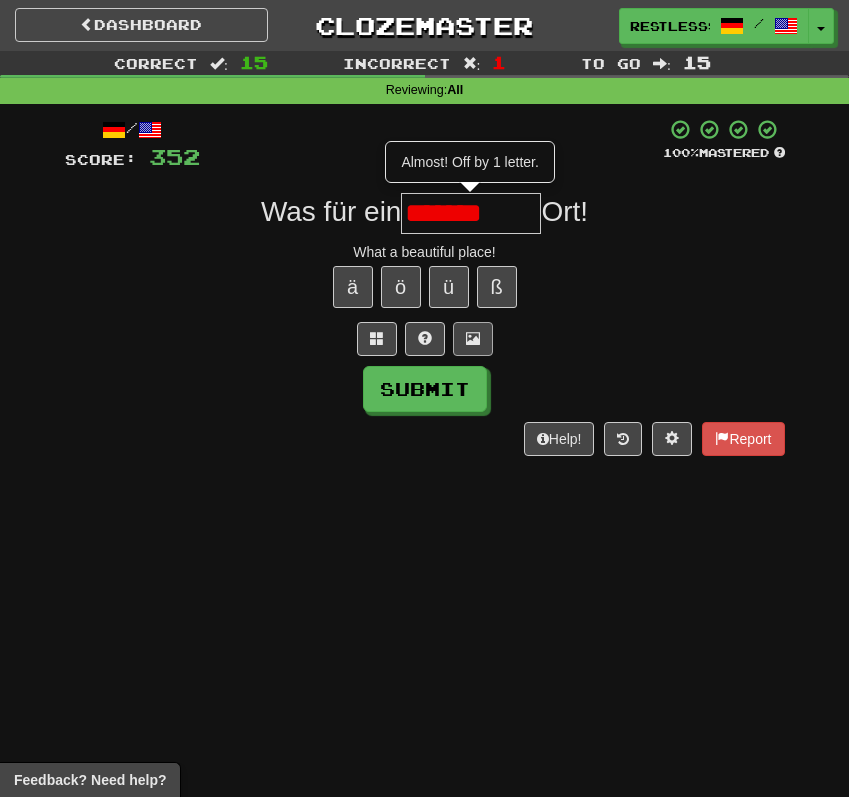 type on "*******" 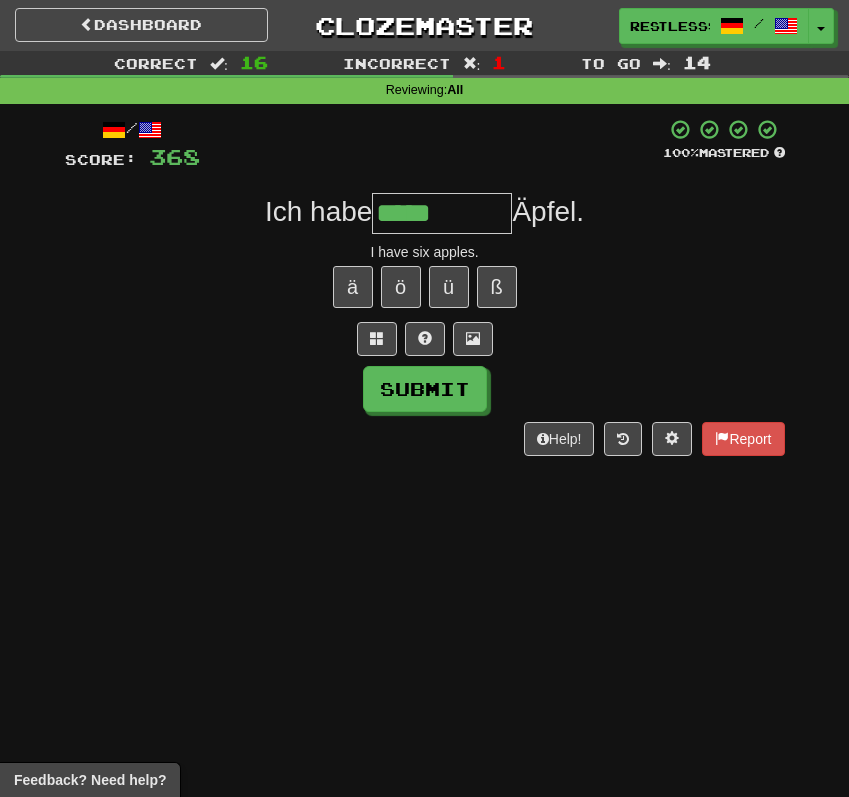 type on "*****" 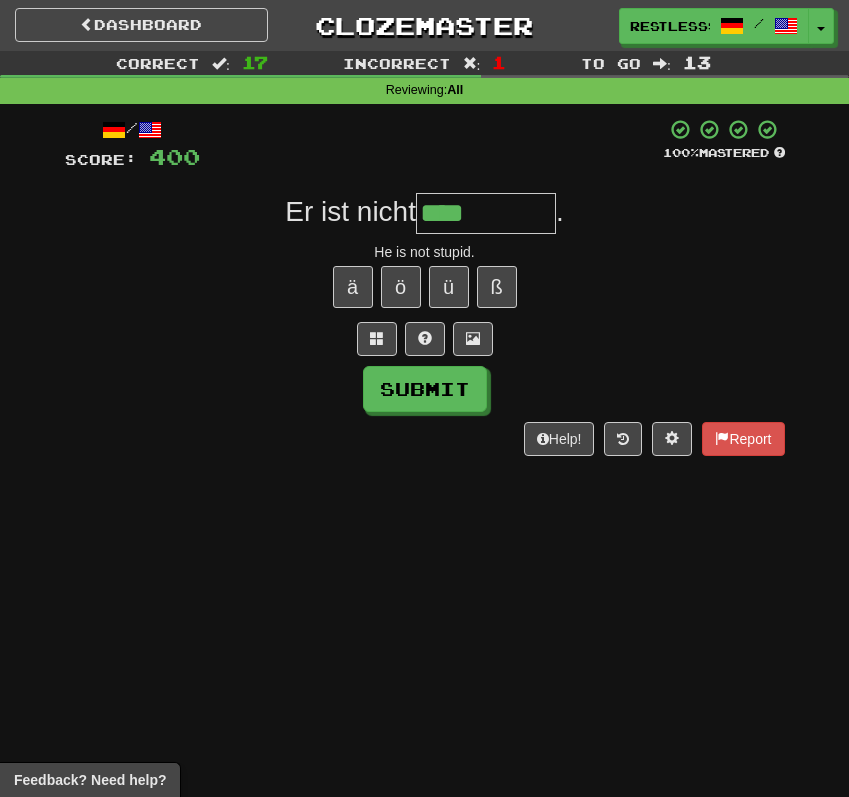 type on "****" 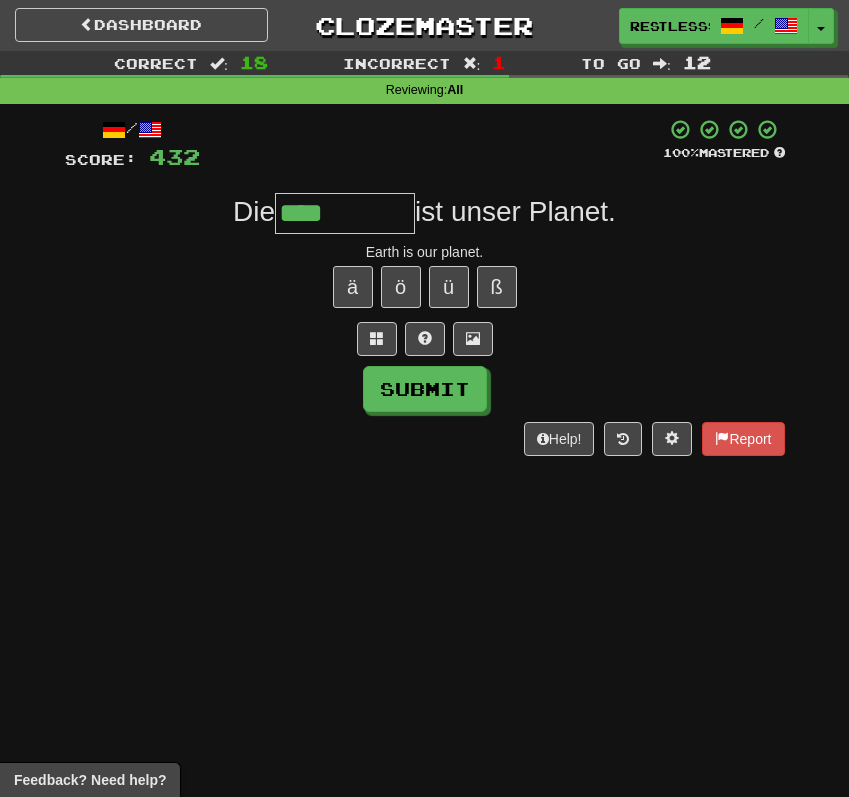 type on "****" 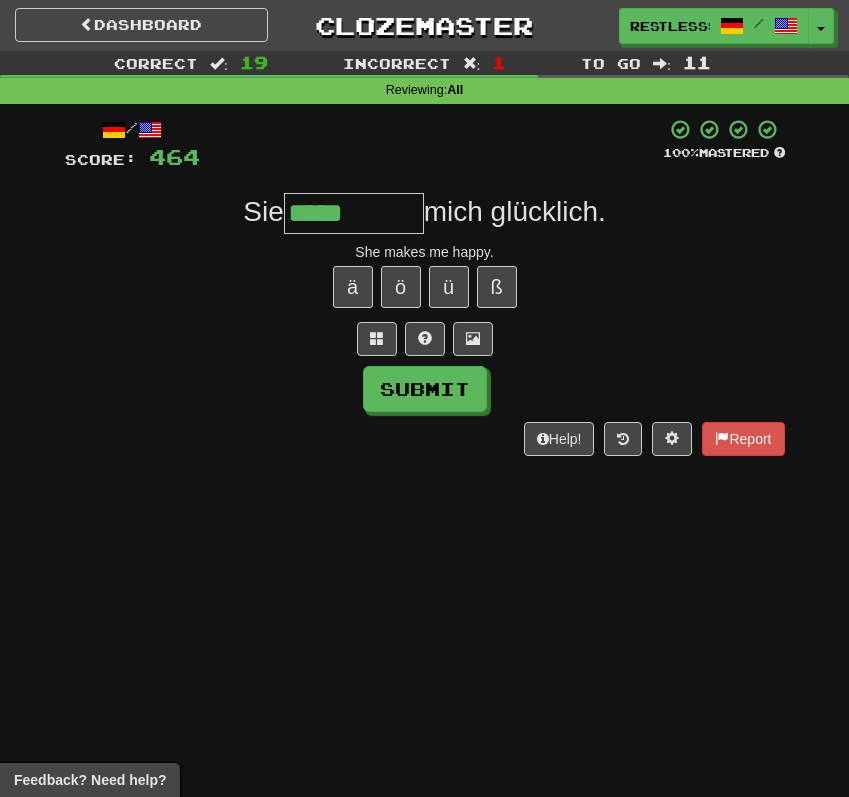 type on "*****" 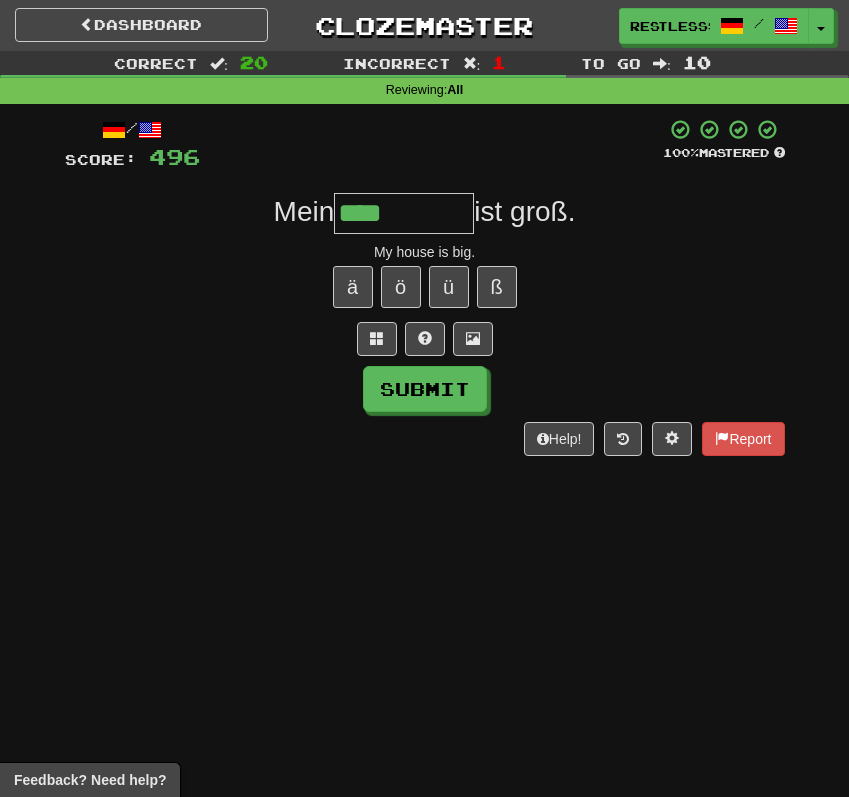 type on "****" 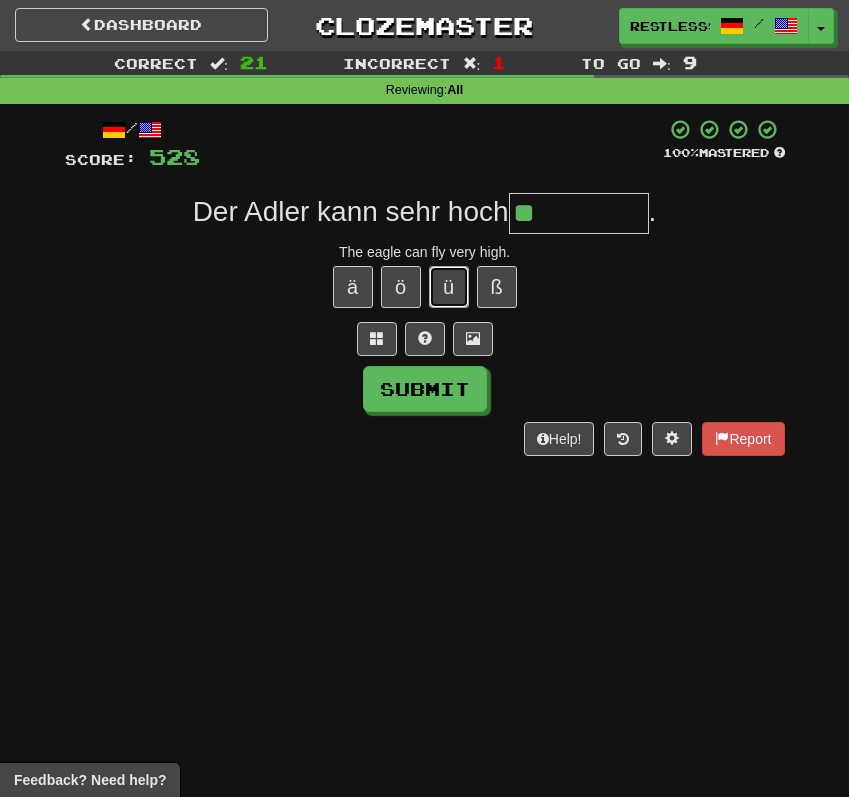 click on "ü" at bounding box center [449, 287] 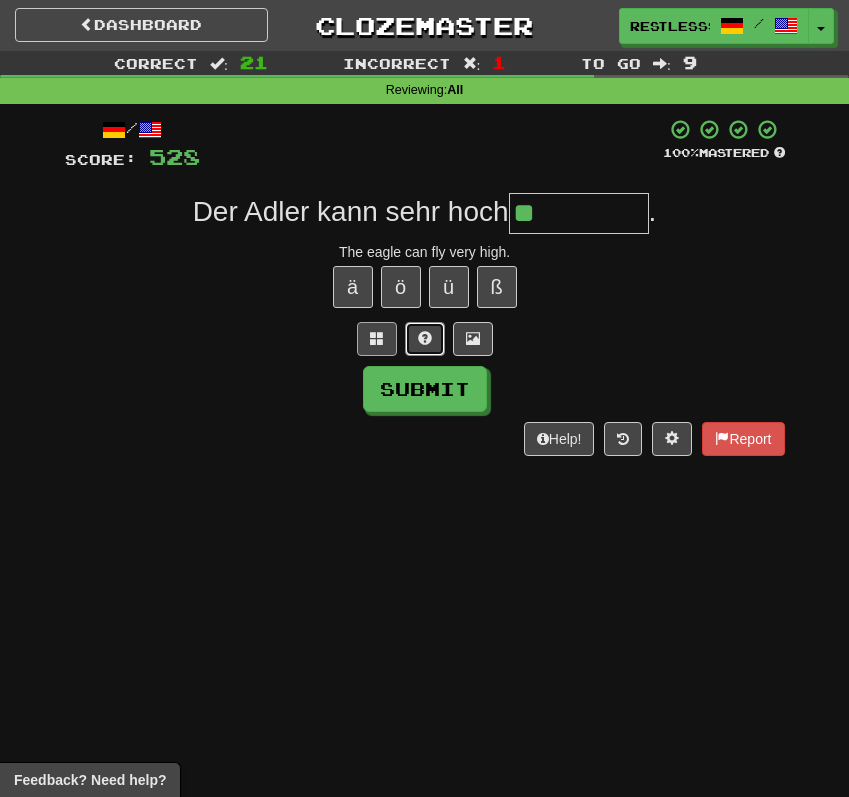 click at bounding box center [425, 338] 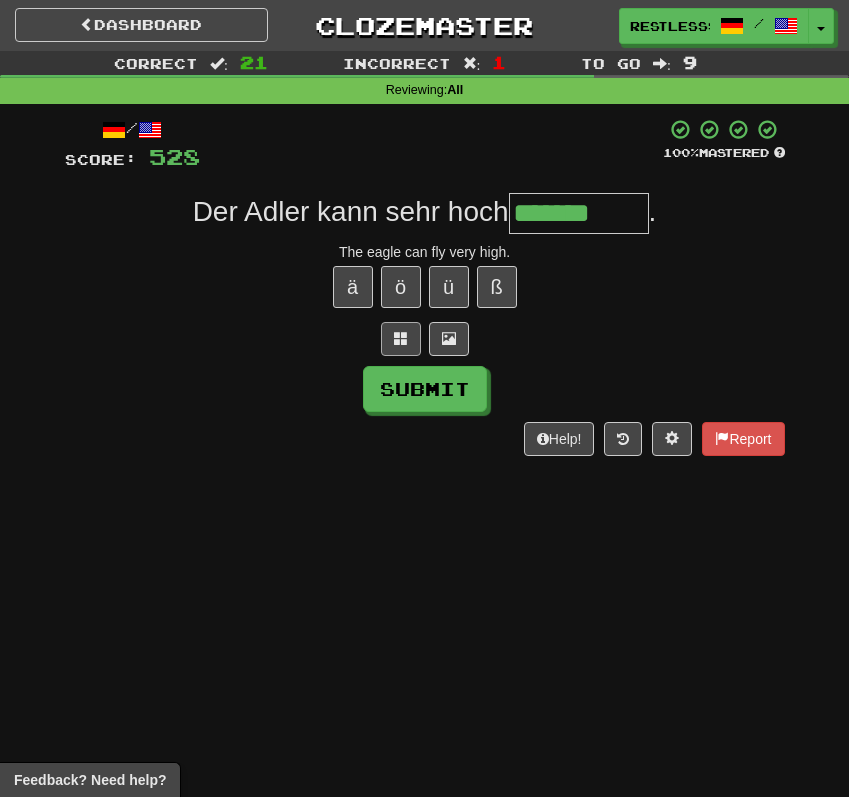 type on "*******" 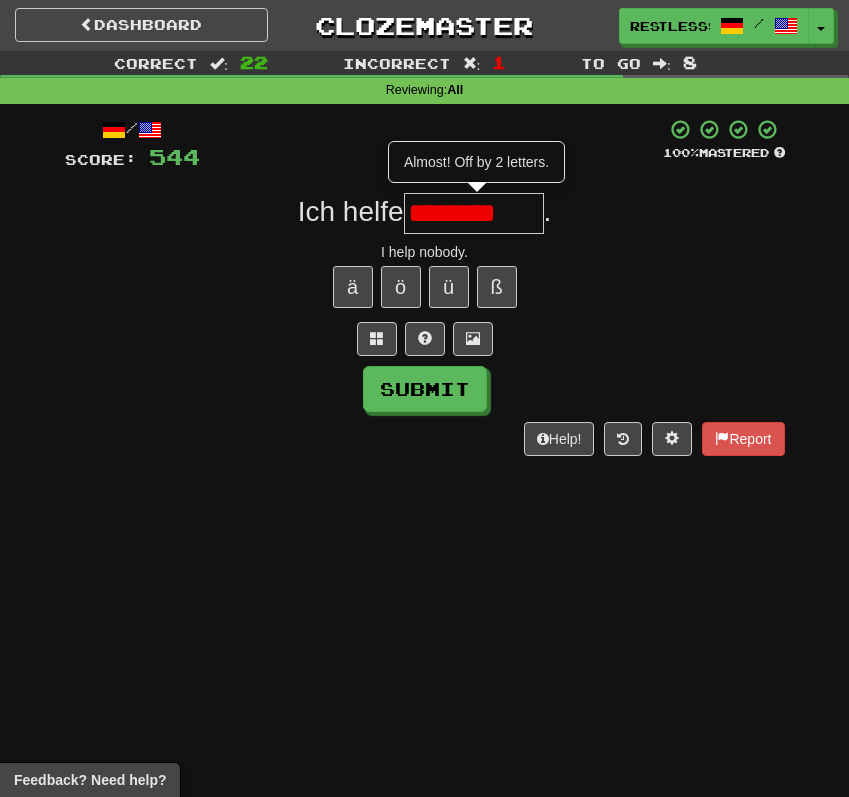 scroll, scrollTop: 0, scrollLeft: 0, axis: both 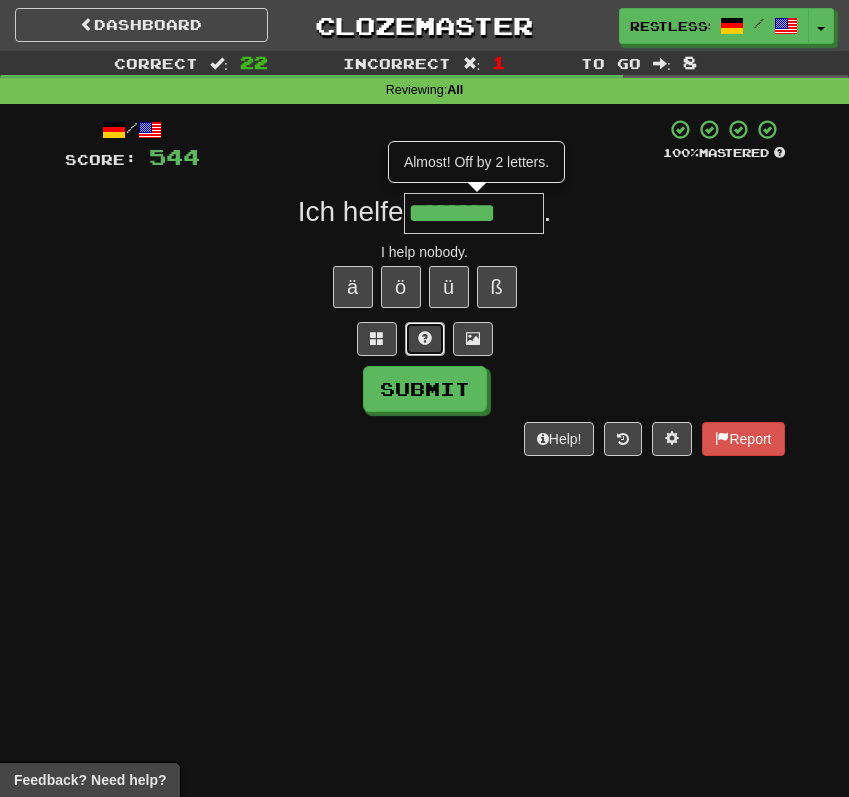 click at bounding box center [425, 339] 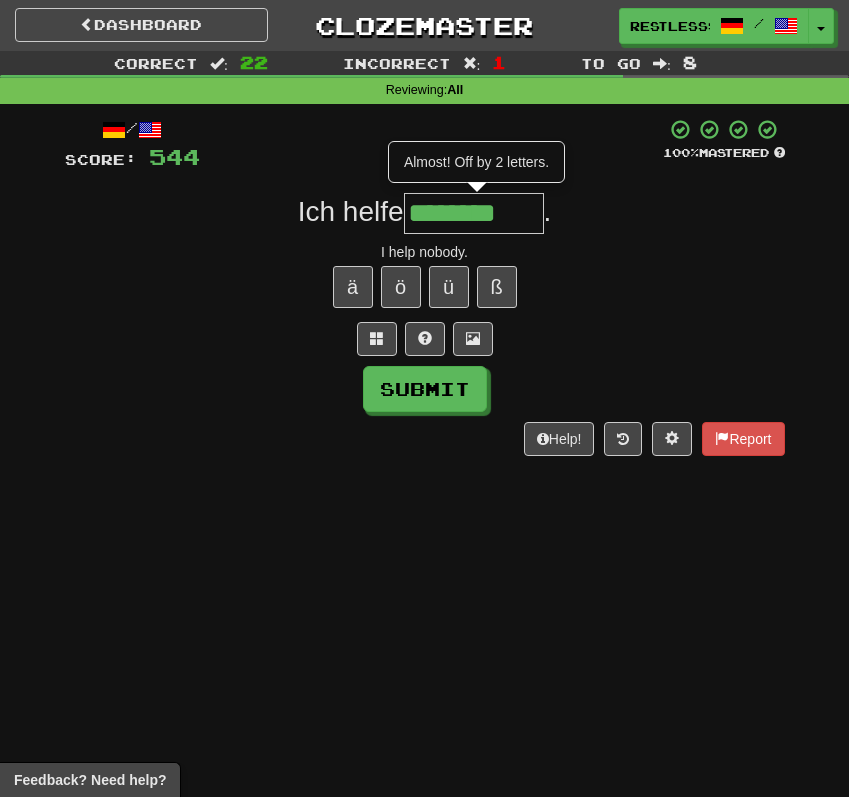 type on "*********" 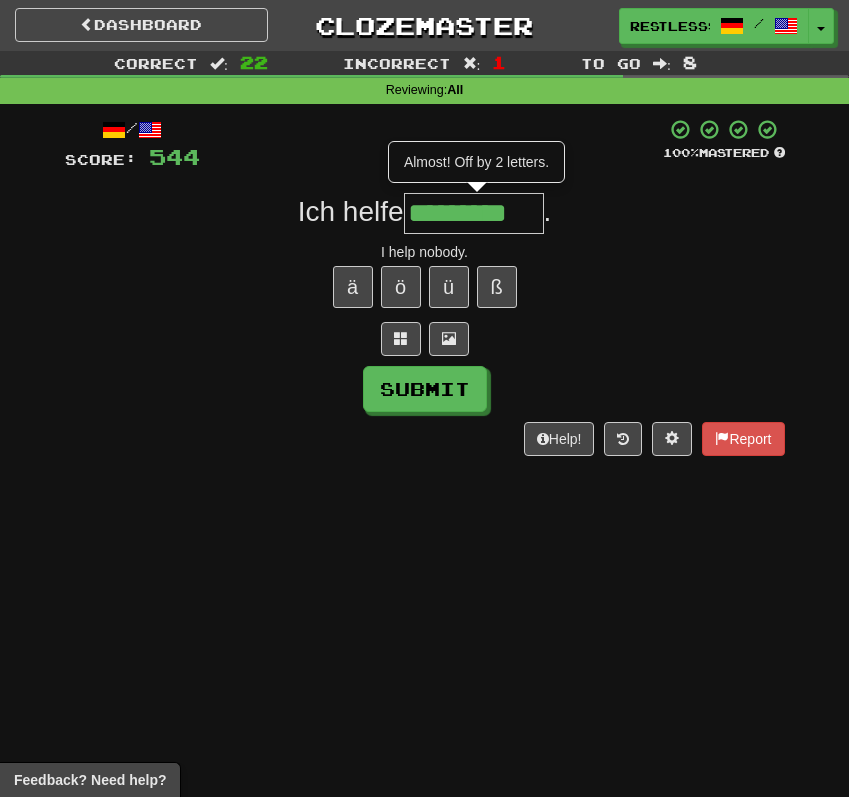 scroll, scrollTop: 0, scrollLeft: 0, axis: both 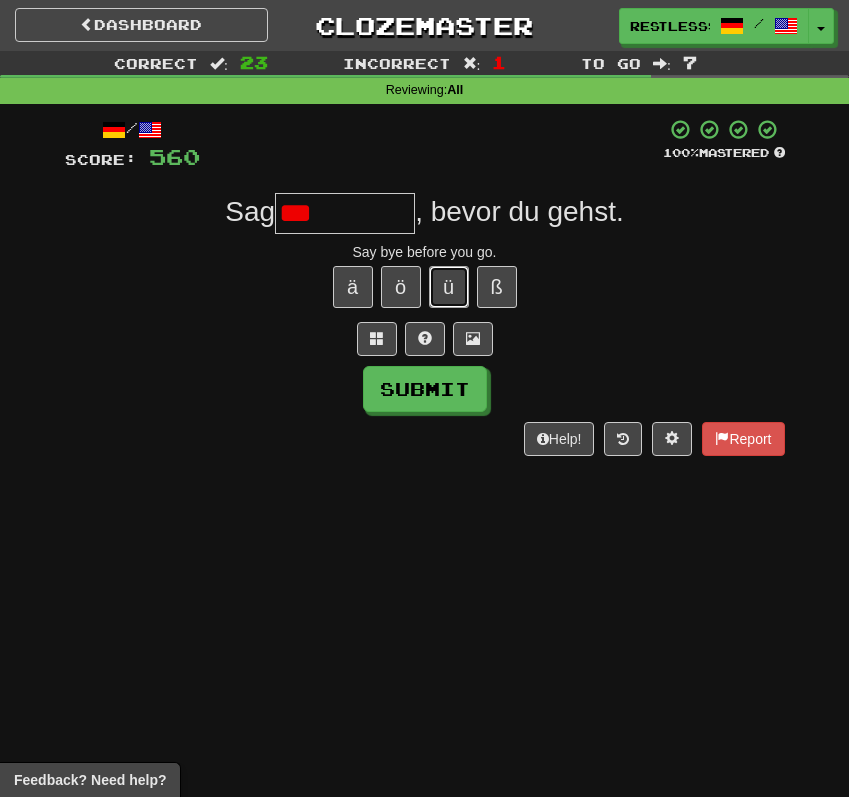 click on "ü" at bounding box center [449, 287] 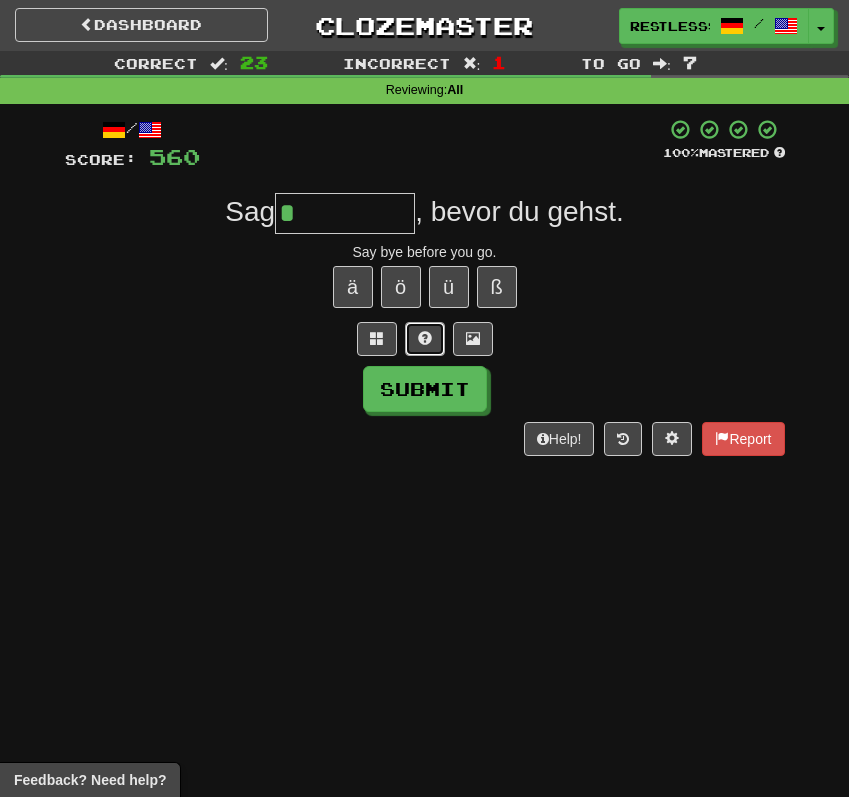 click at bounding box center [425, 339] 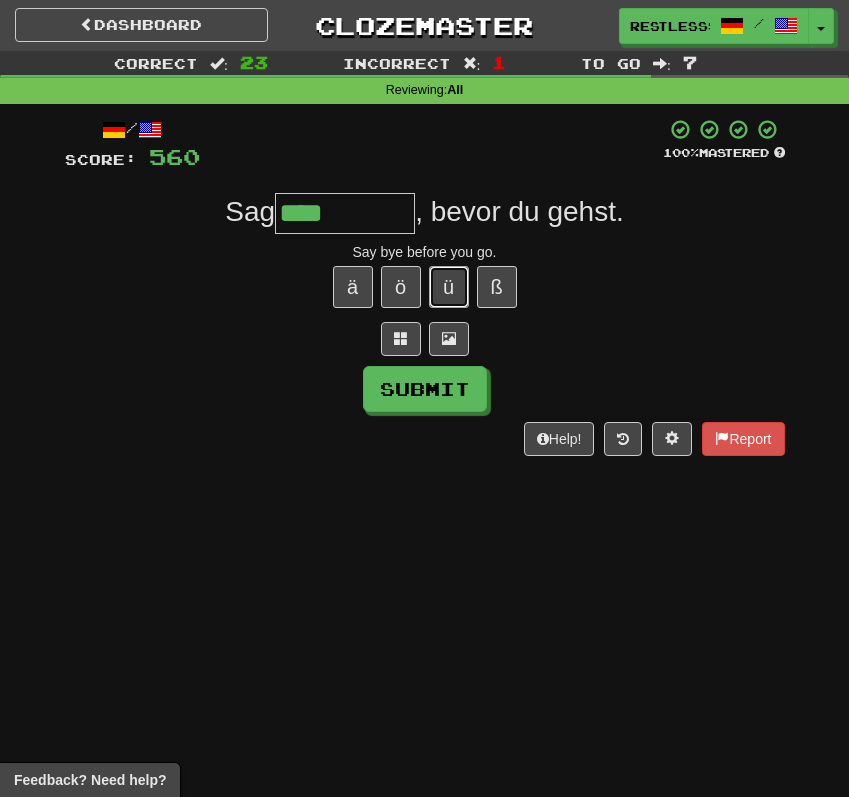 click on "ü" at bounding box center (449, 287) 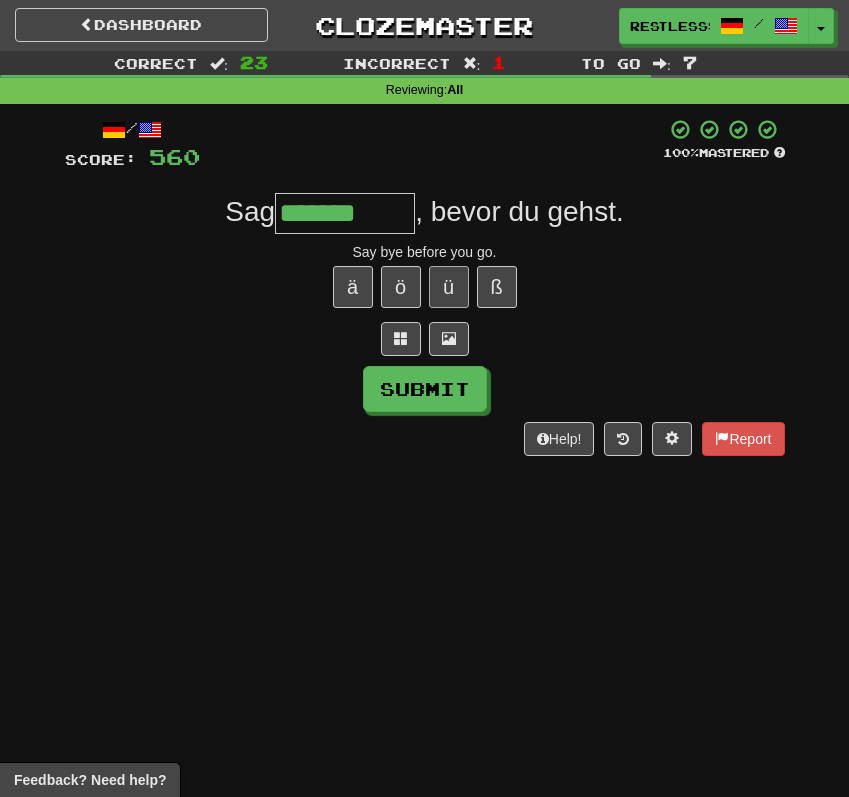 type on "*******" 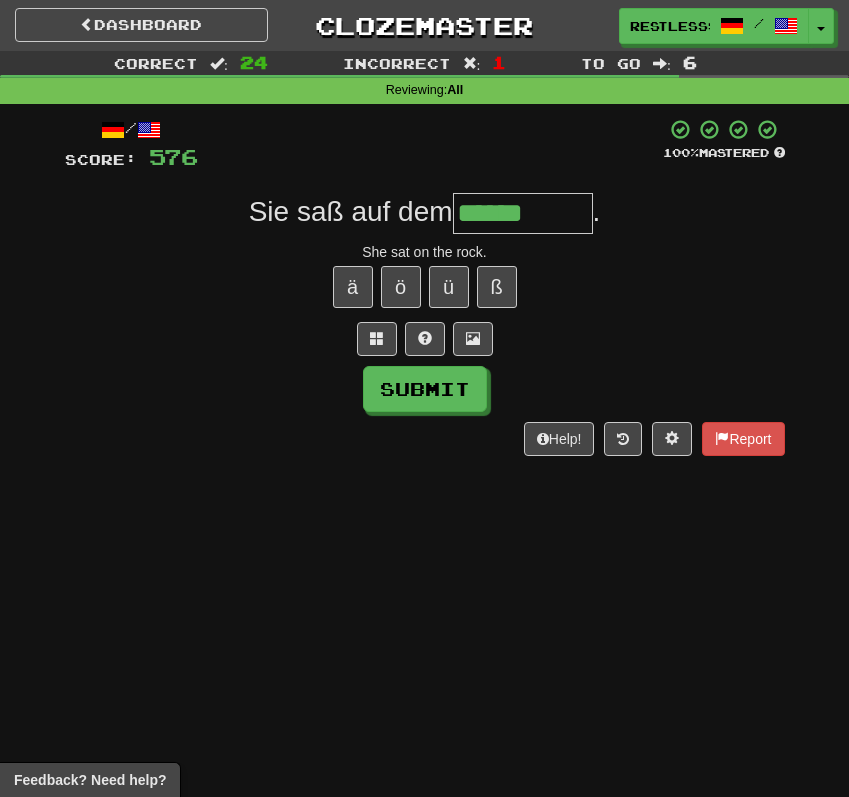 type on "******" 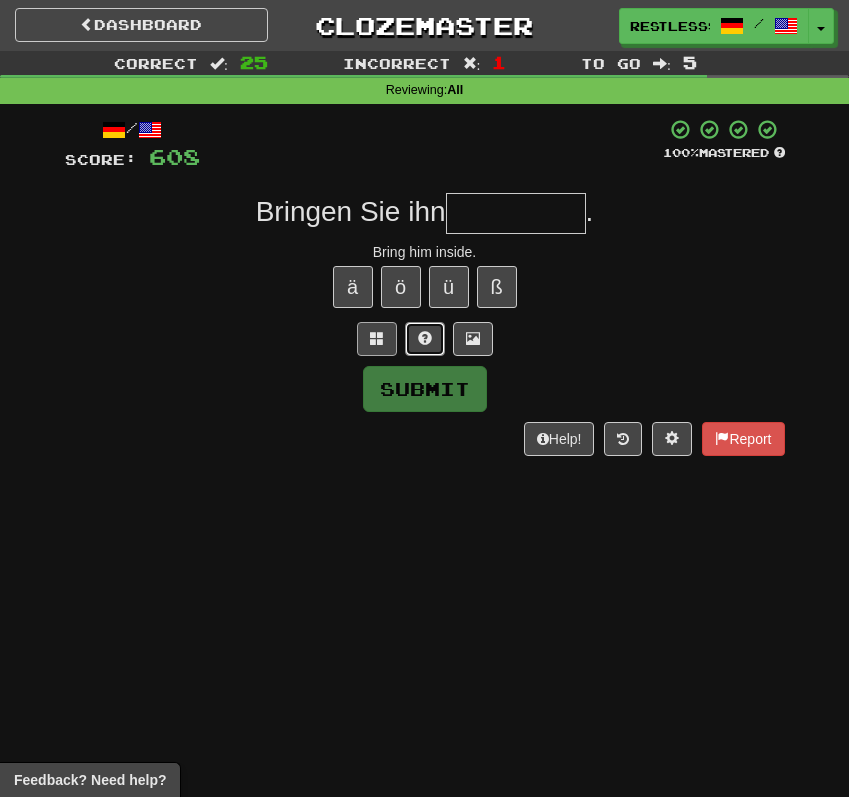 click at bounding box center (425, 338) 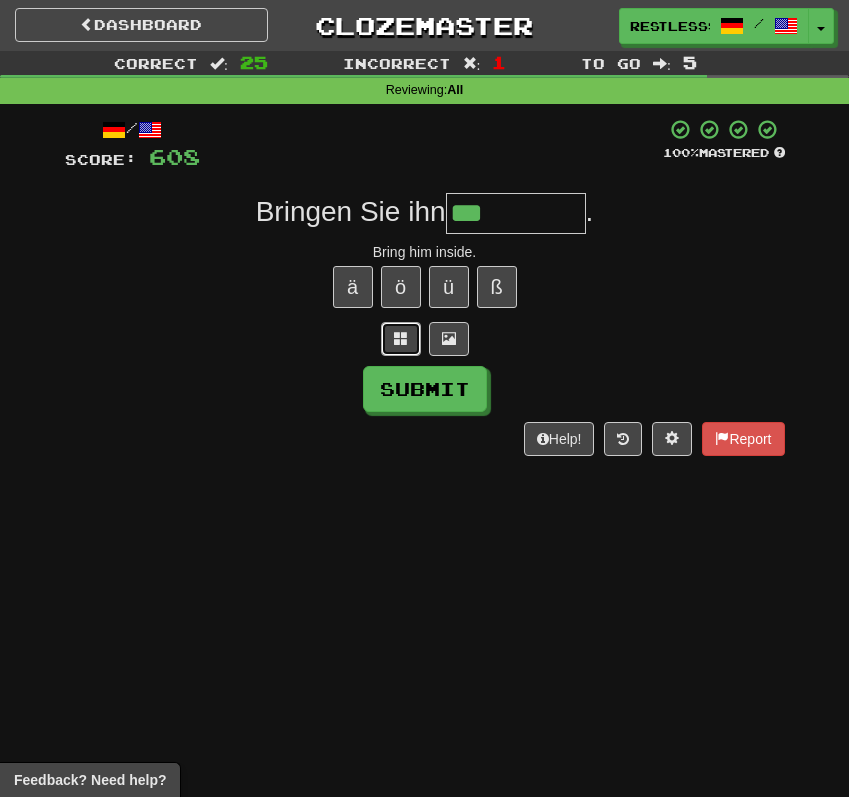 click at bounding box center (401, 339) 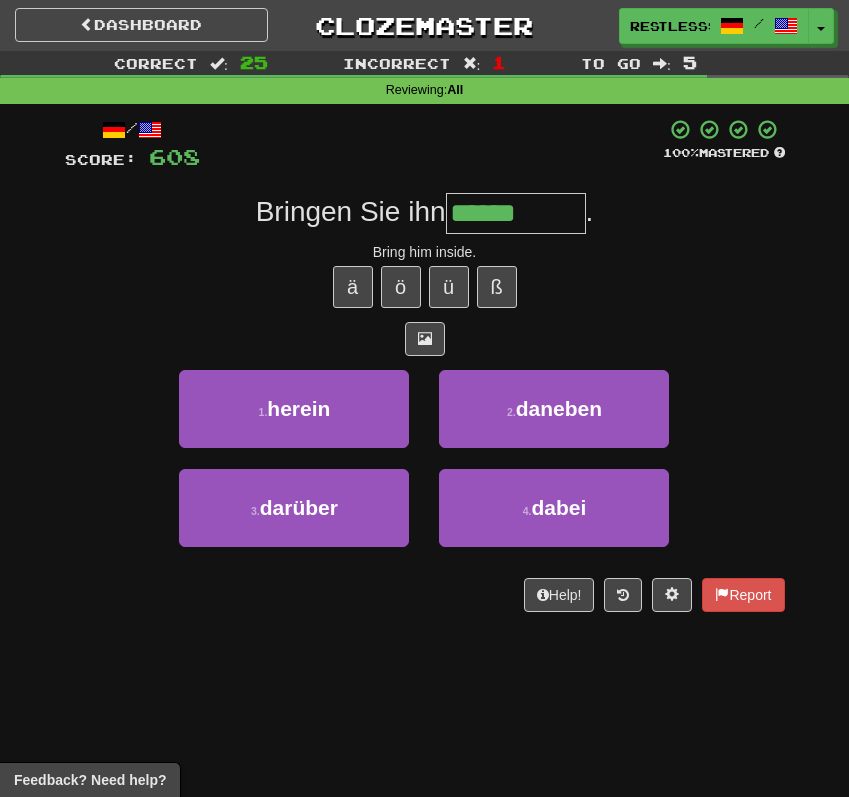 type on "******" 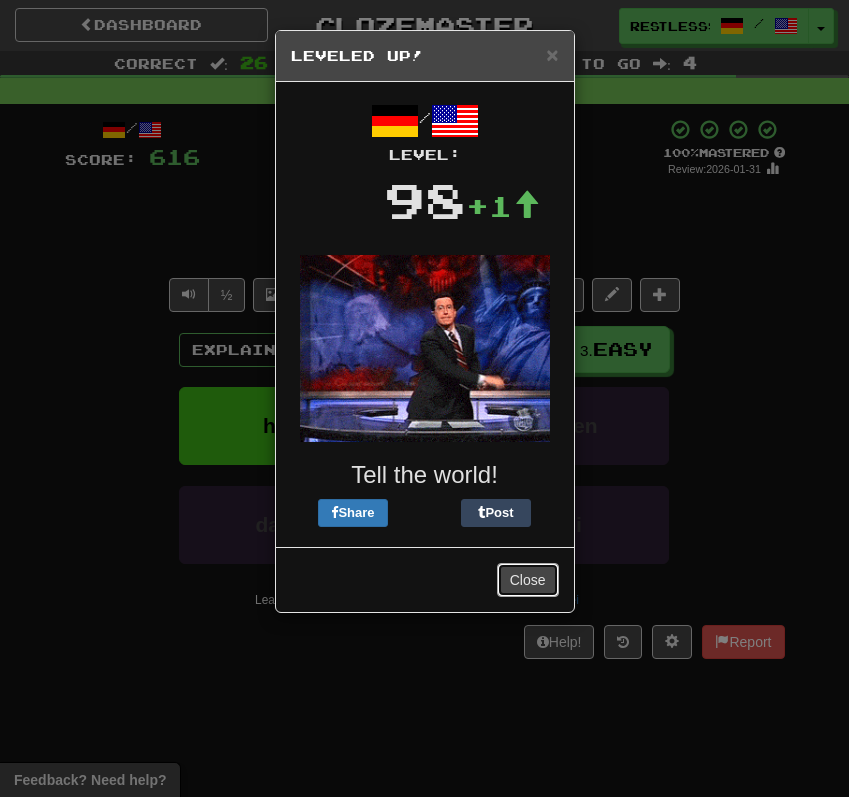 click on "Close" at bounding box center (528, 580) 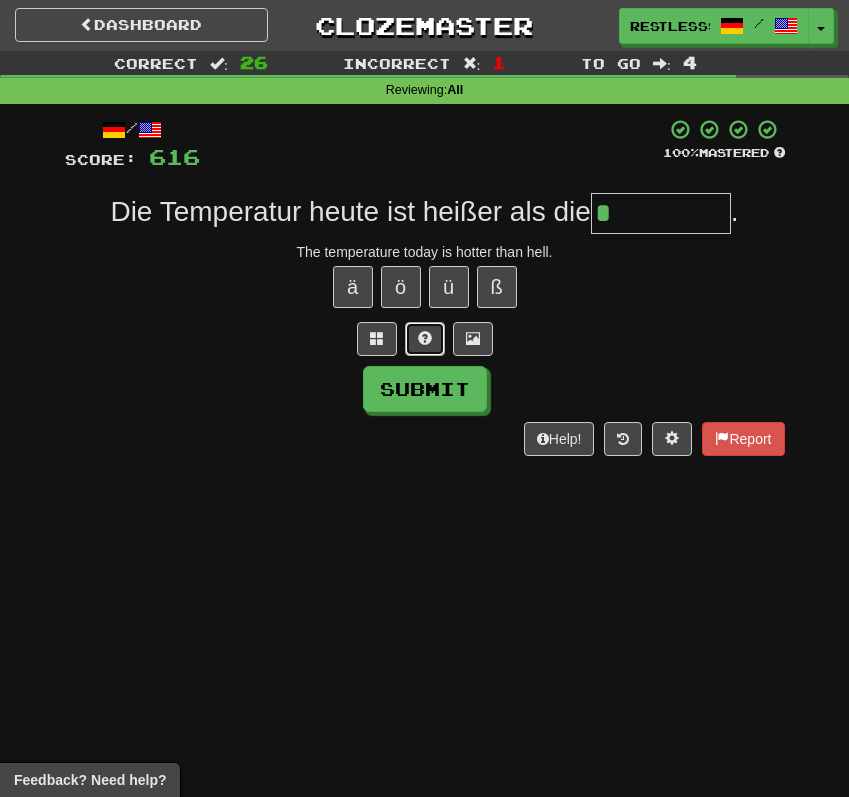 click at bounding box center [425, 339] 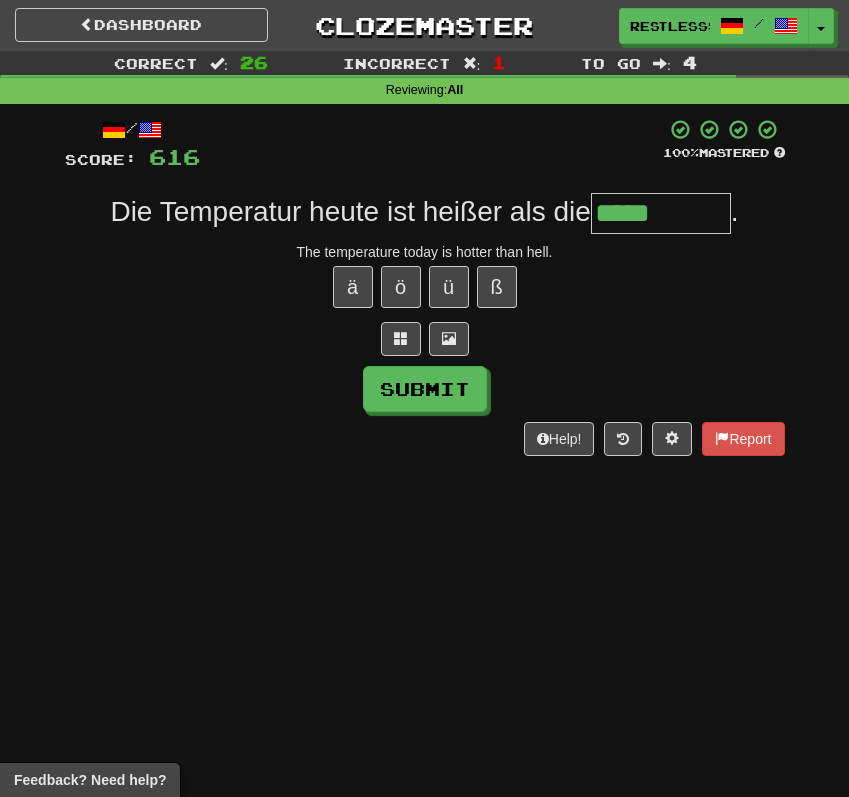 type on "*****" 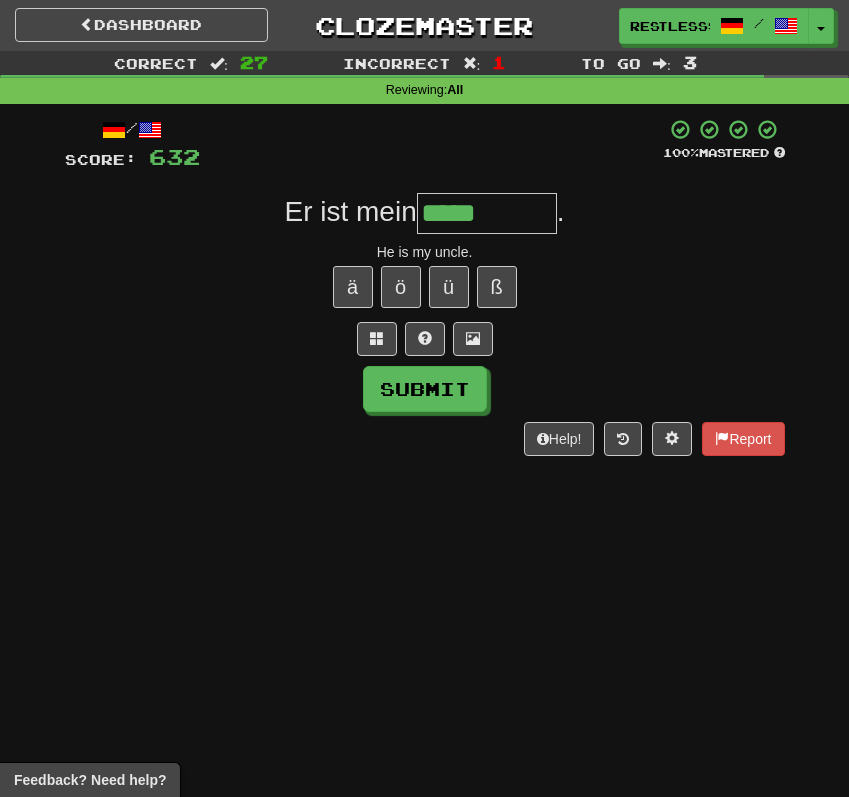 type on "*****" 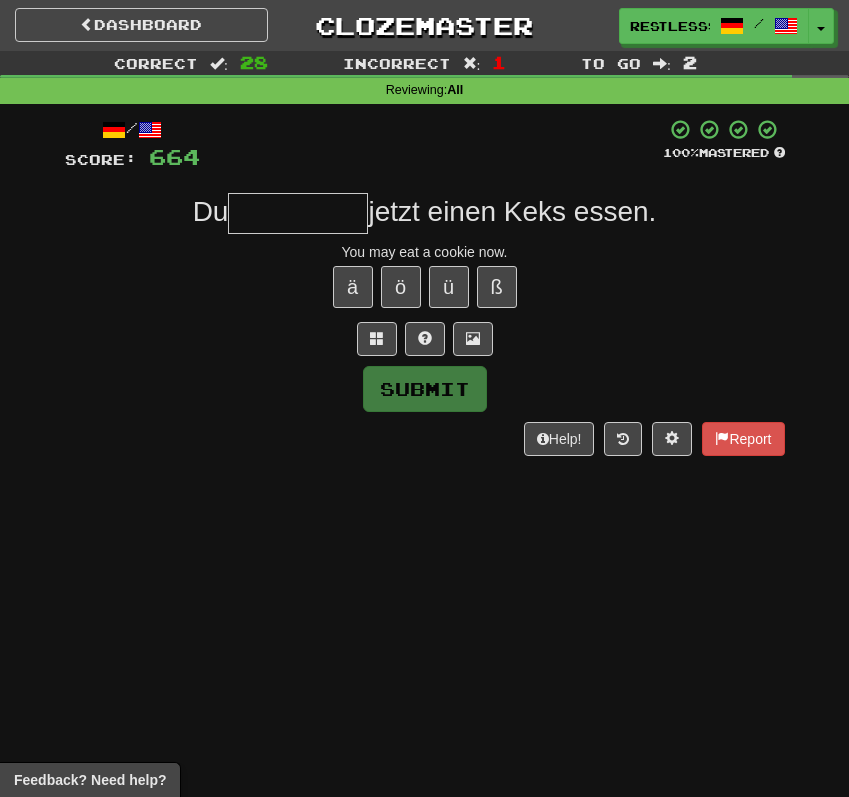 type on "*" 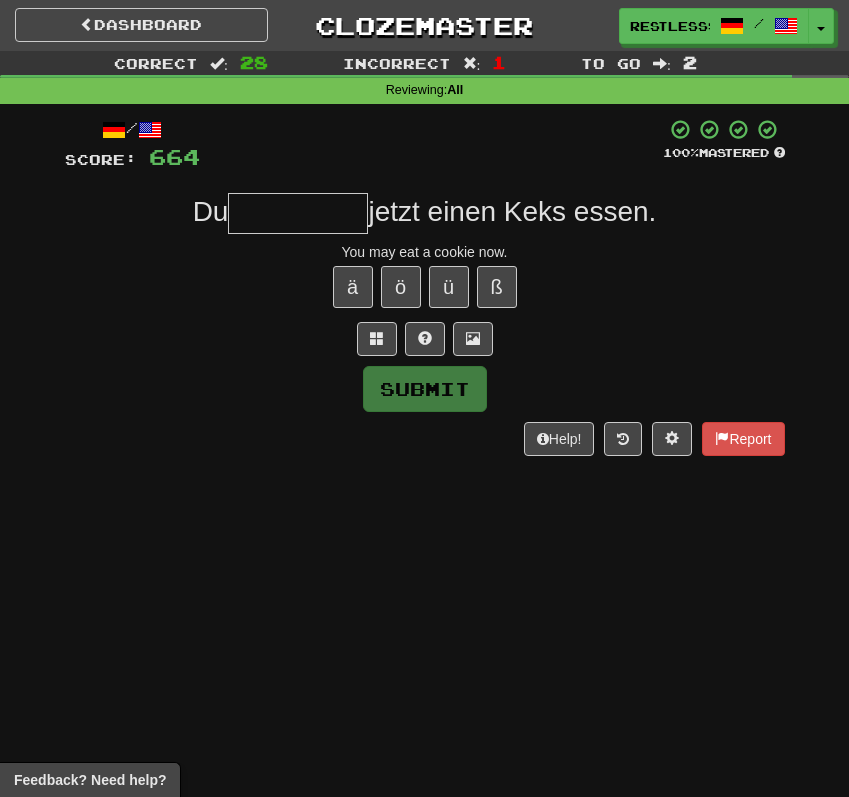 type on "*" 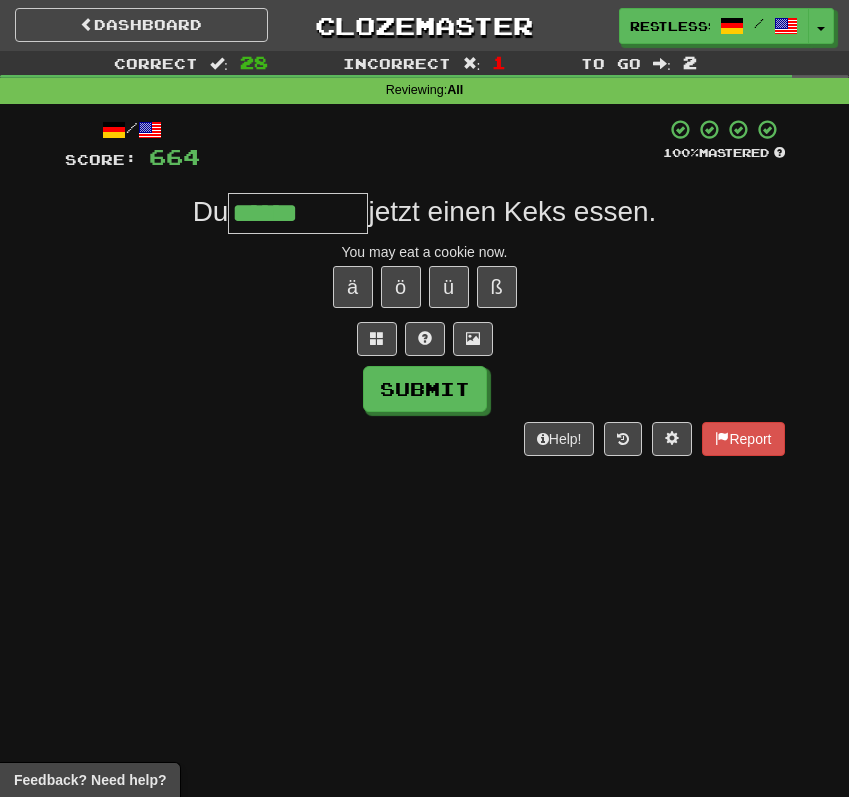 type on "******" 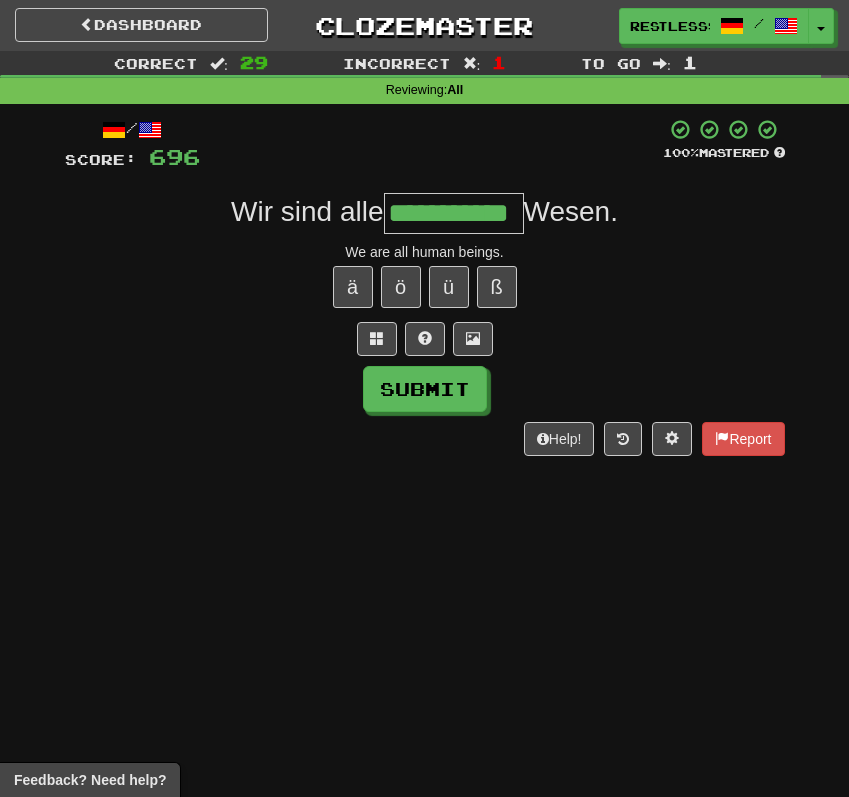 scroll, scrollTop: 0, scrollLeft: 25, axis: horizontal 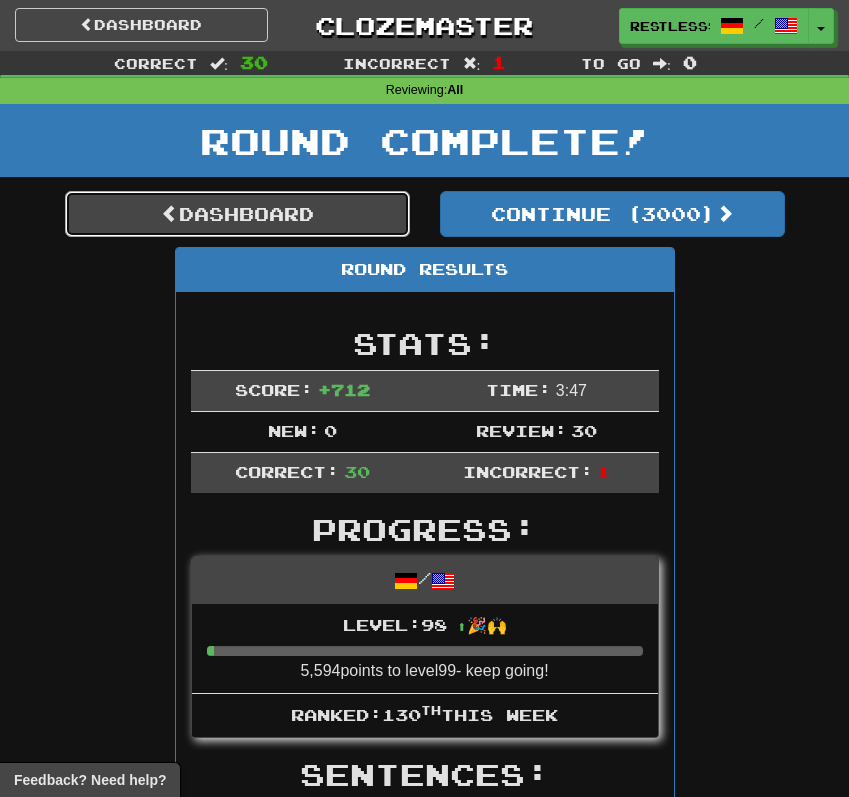 click on "Dashboard" at bounding box center [237, 214] 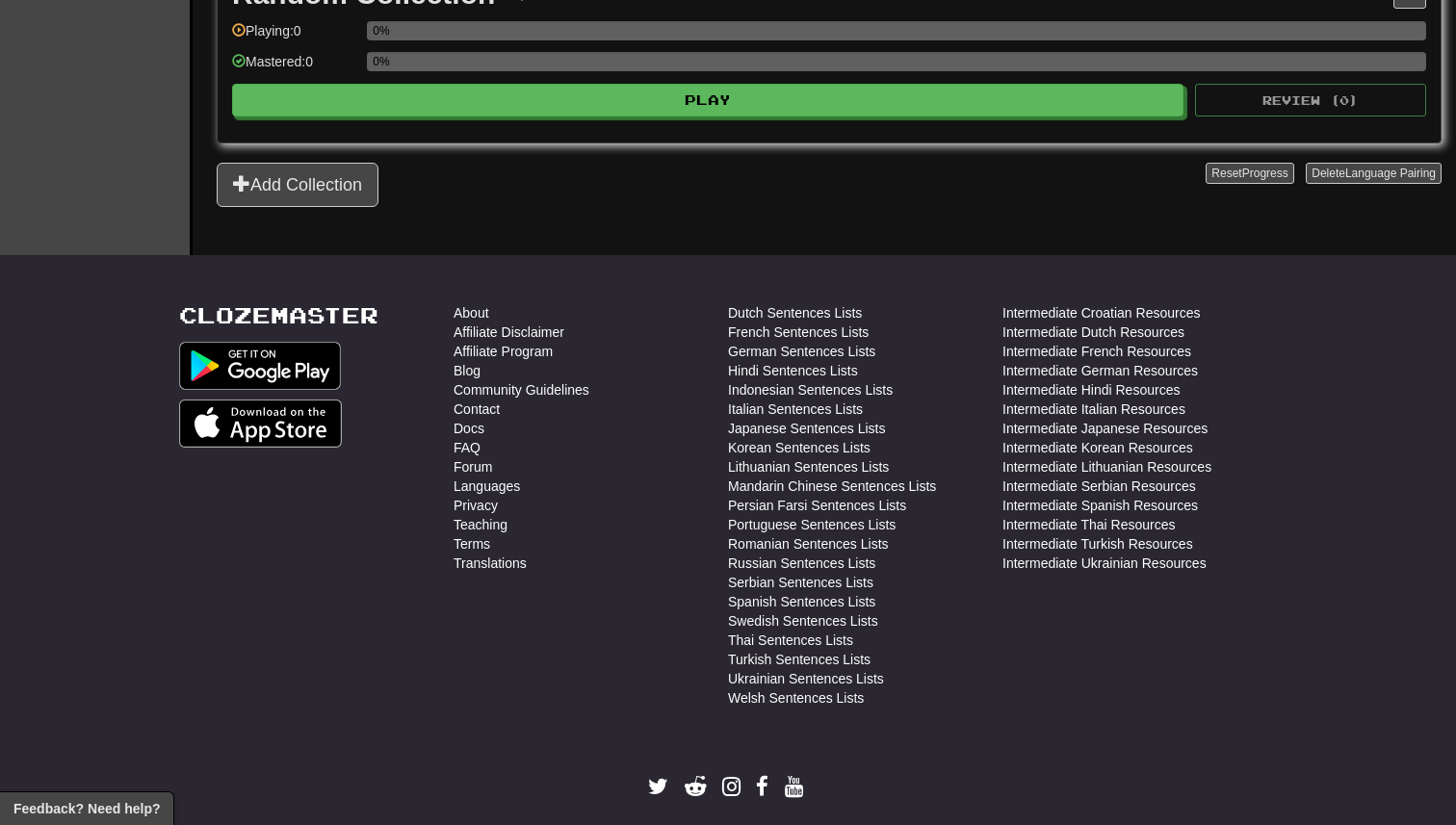 scroll, scrollTop: 2324, scrollLeft: 0, axis: vertical 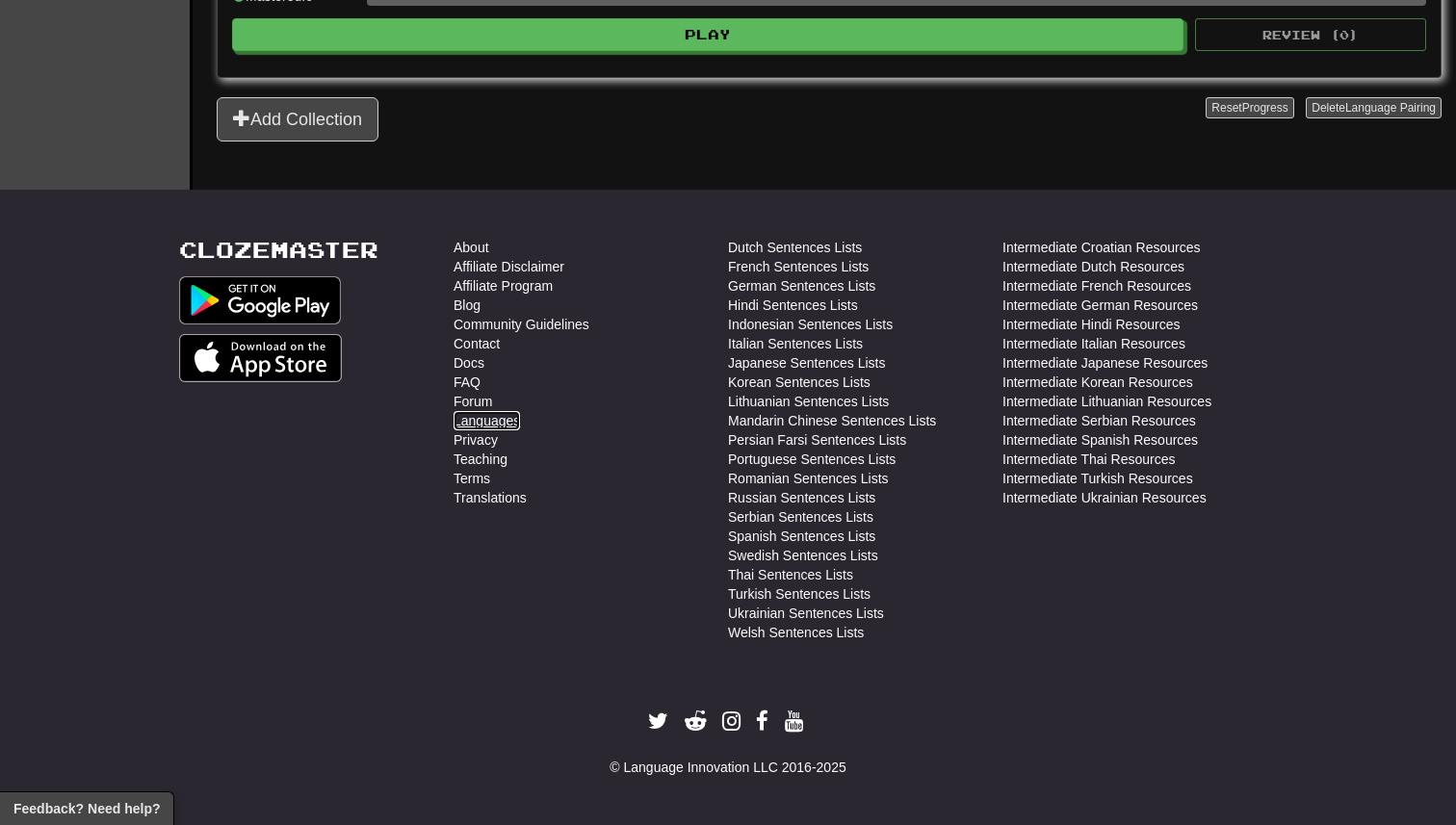 click on "Languages" at bounding box center (486, 421) 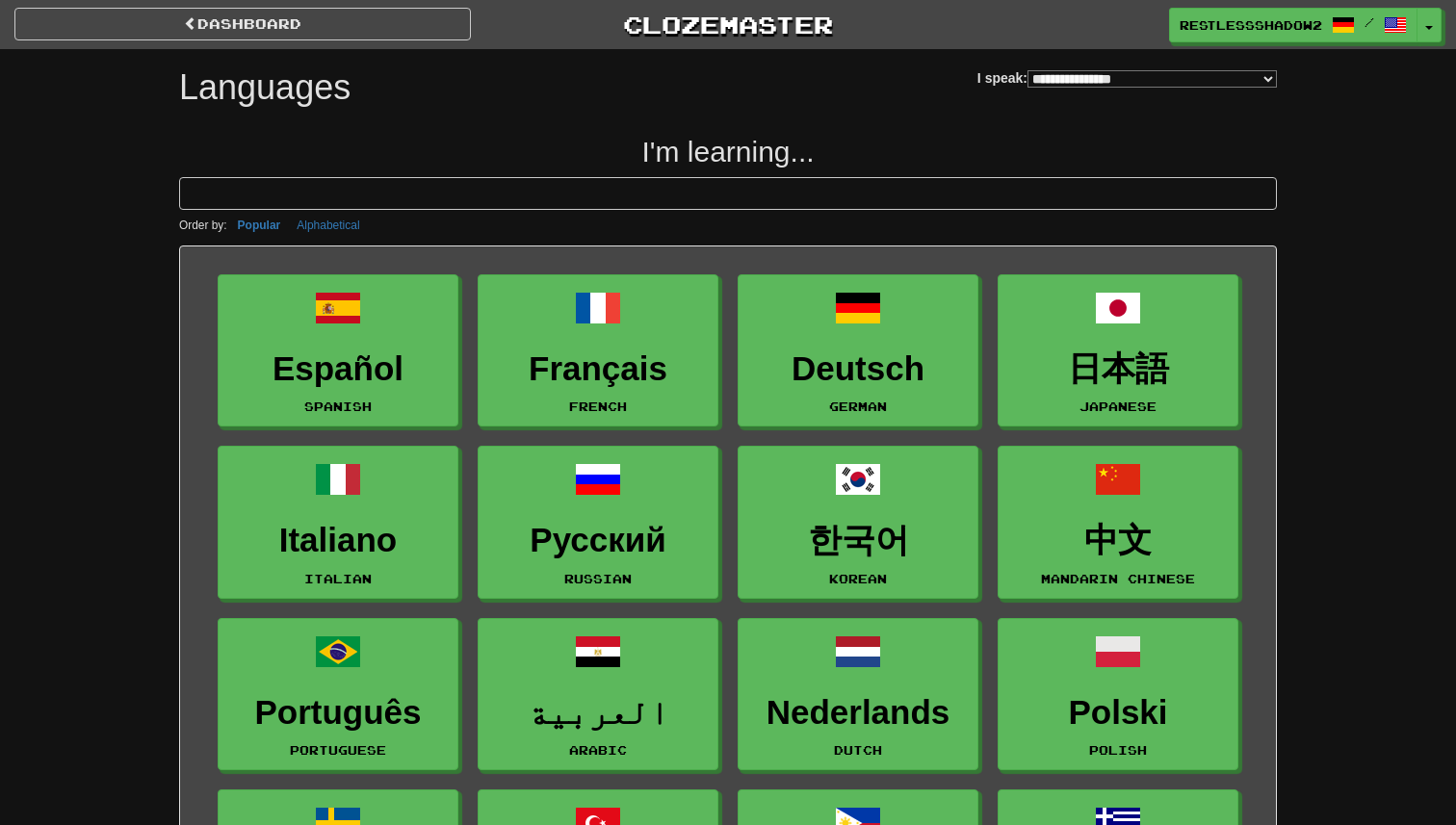 select on "*******" 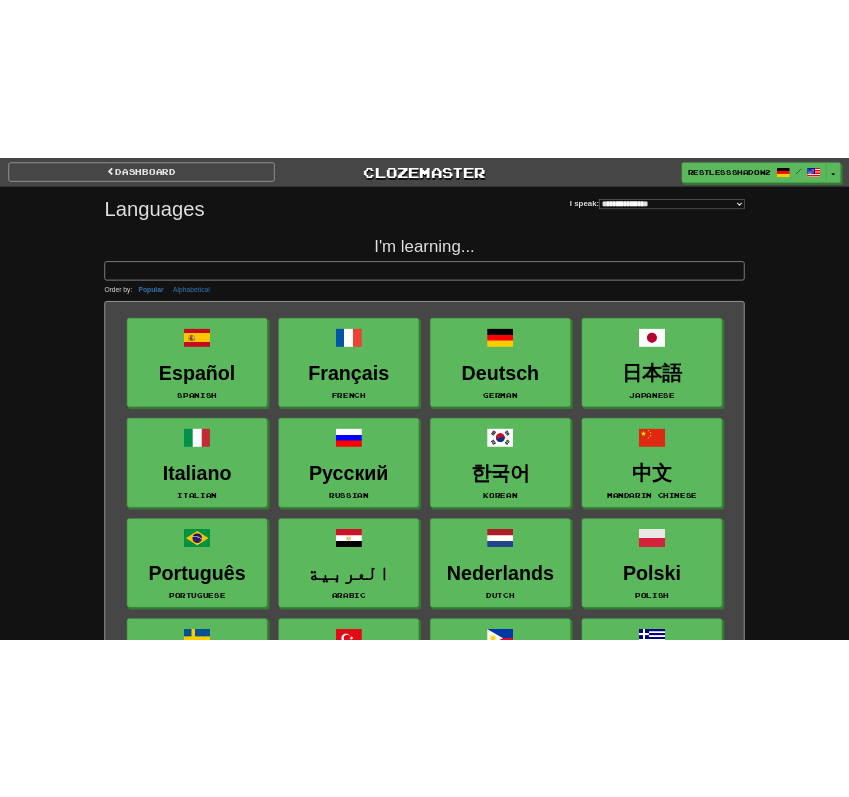 scroll, scrollTop: 0, scrollLeft: 0, axis: both 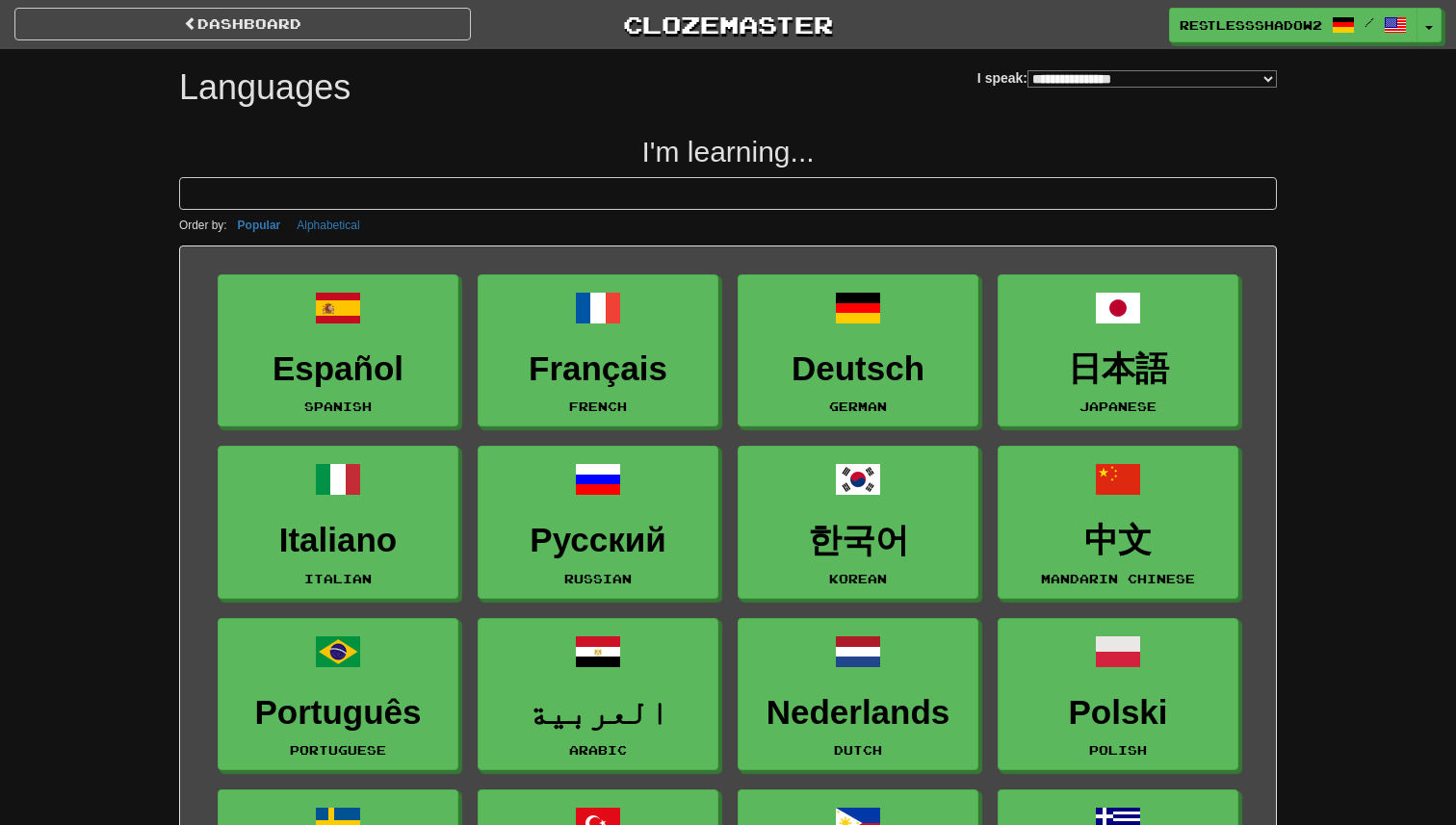 click at bounding box center [728, 193] 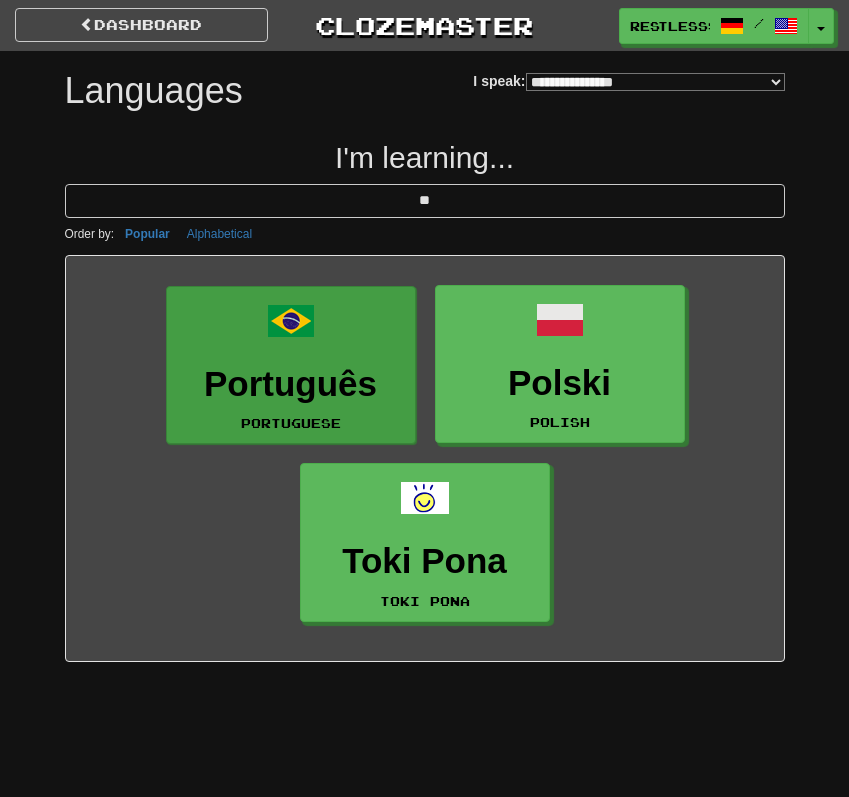 type on "**" 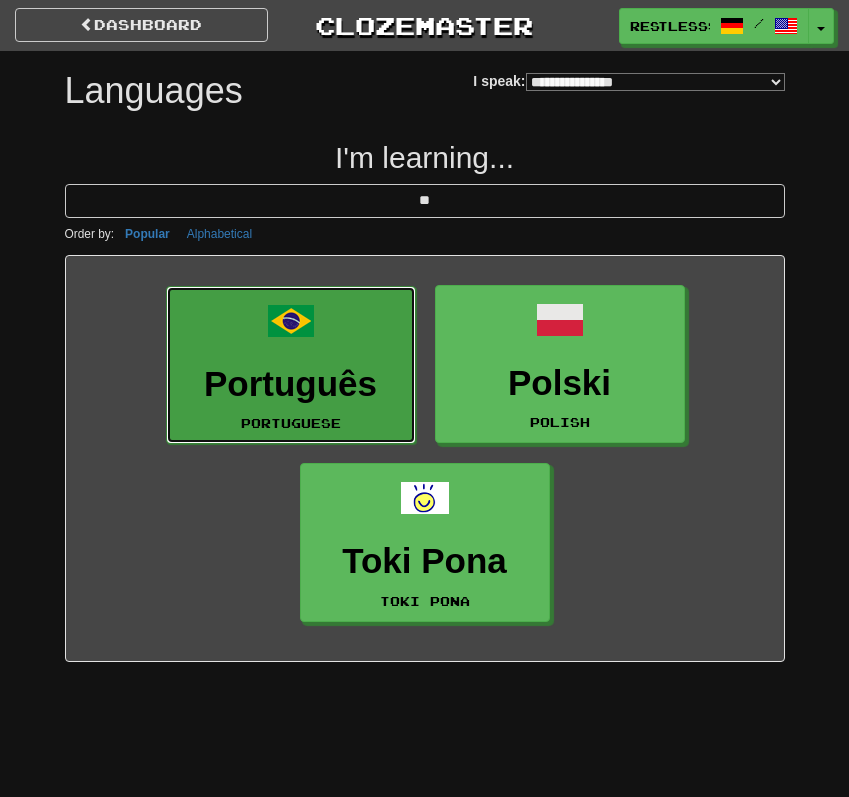 click on "Português Portuguese" at bounding box center (291, 365) 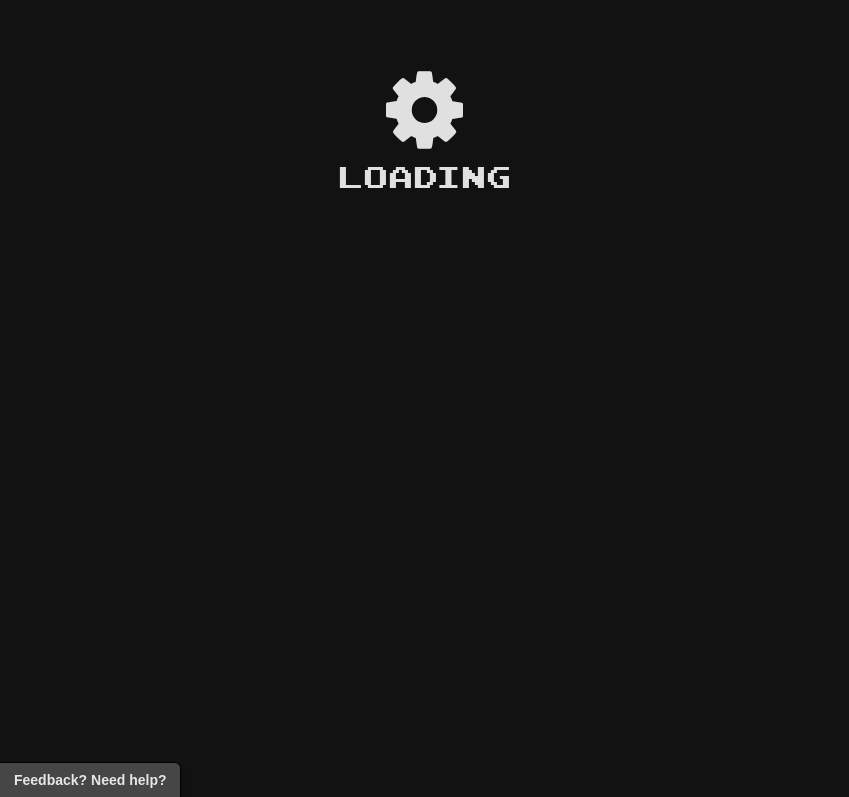 scroll, scrollTop: 0, scrollLeft: 0, axis: both 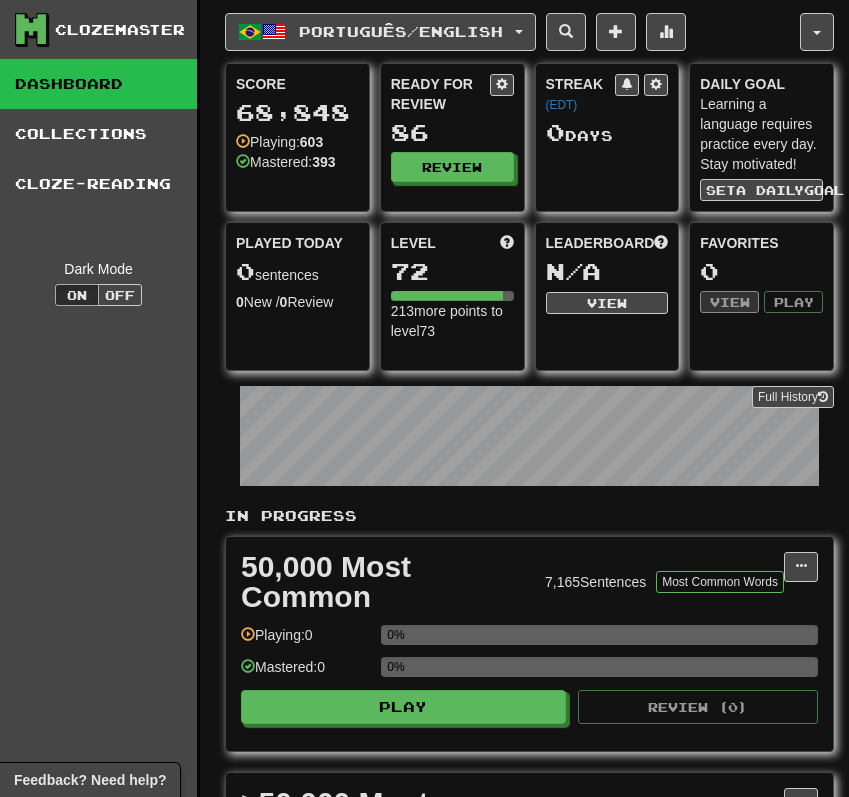 click on "Ready for Review 86   Review" at bounding box center (452, 128) 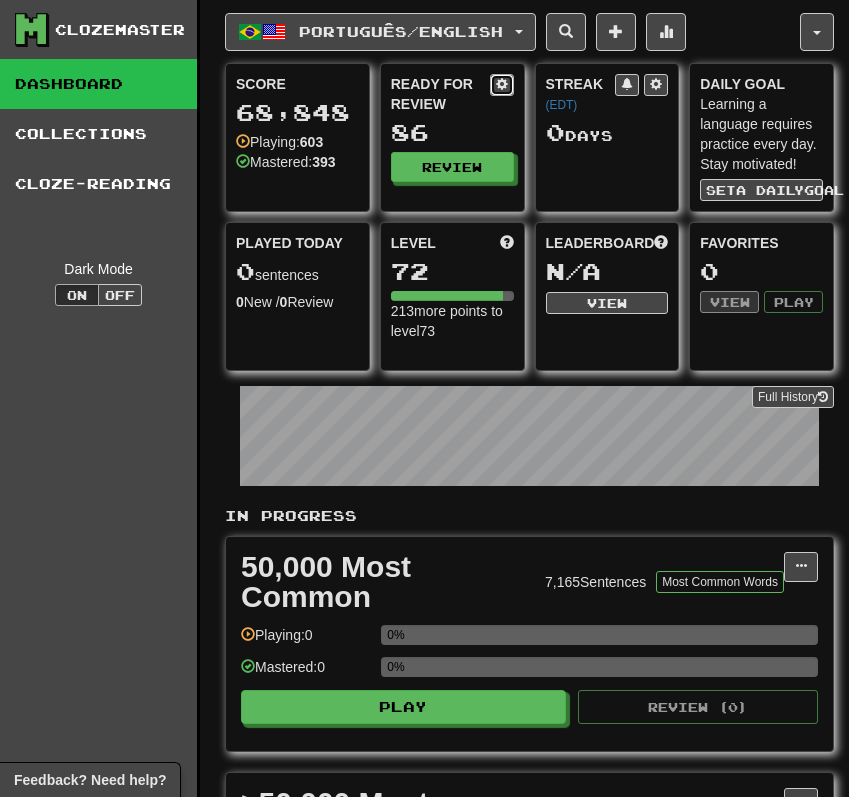 click at bounding box center [502, 84] 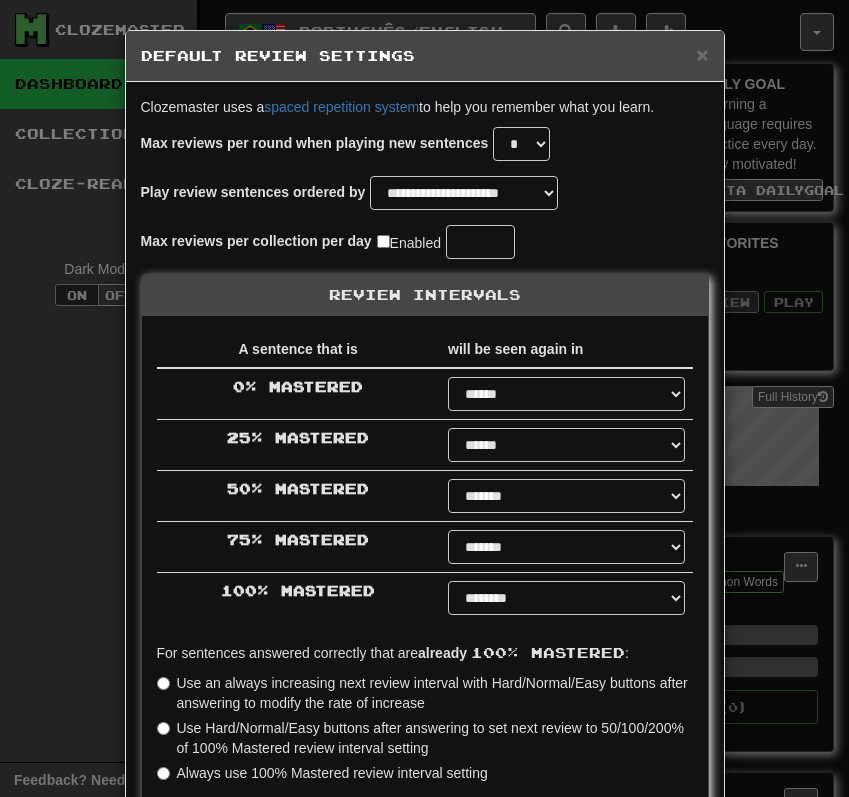 select on "*" 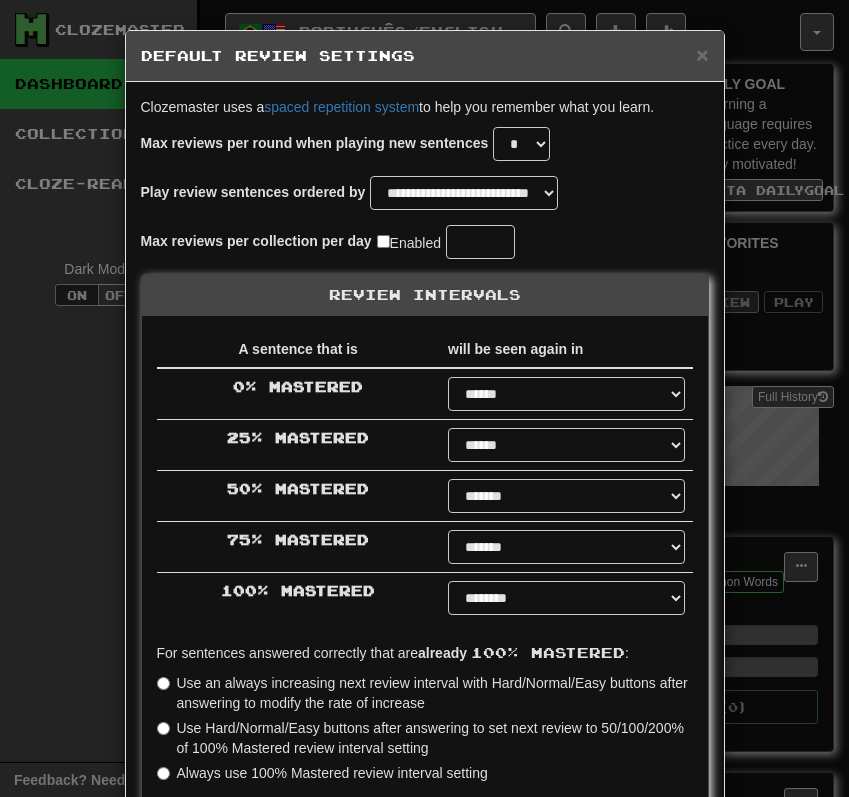 click on "**********" at bounding box center (424, 398) 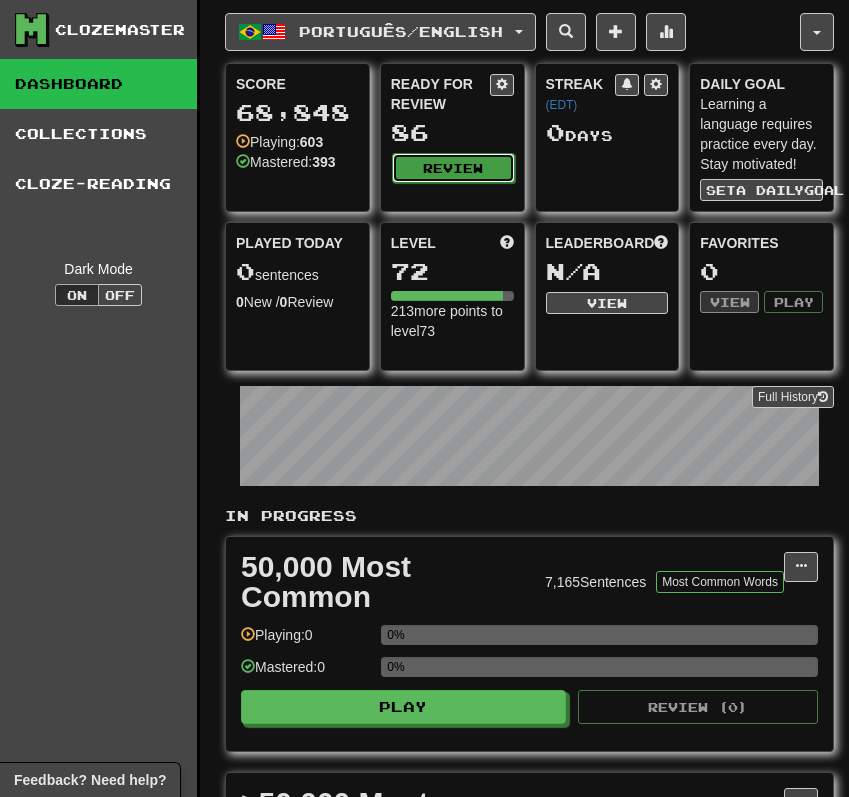 click on "Review" at bounding box center [453, 168] 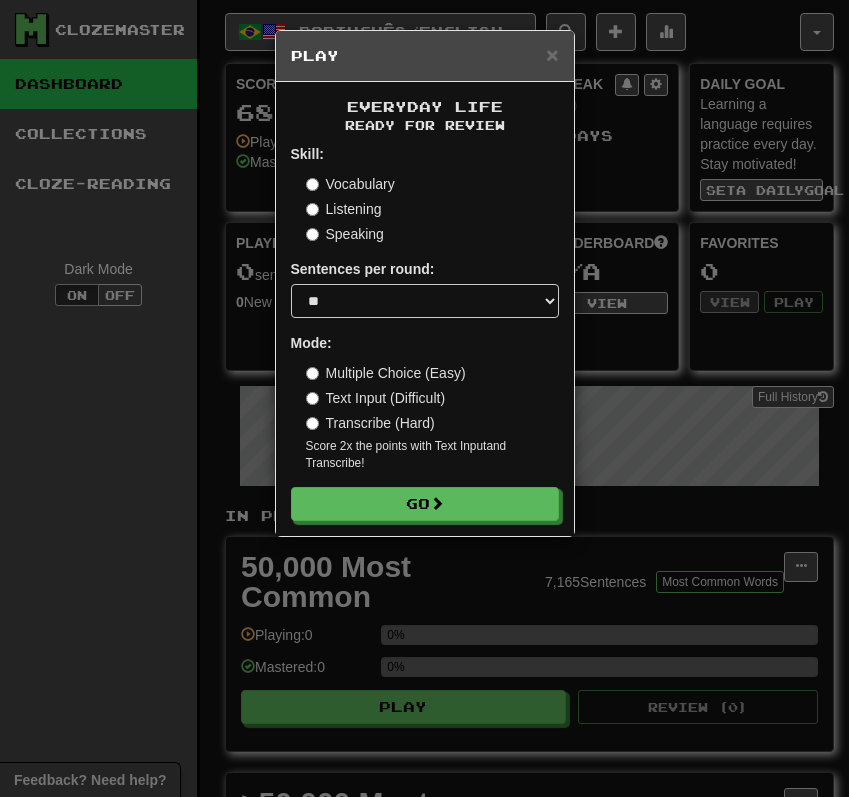 click on "Vocabulary" at bounding box center (350, 184) 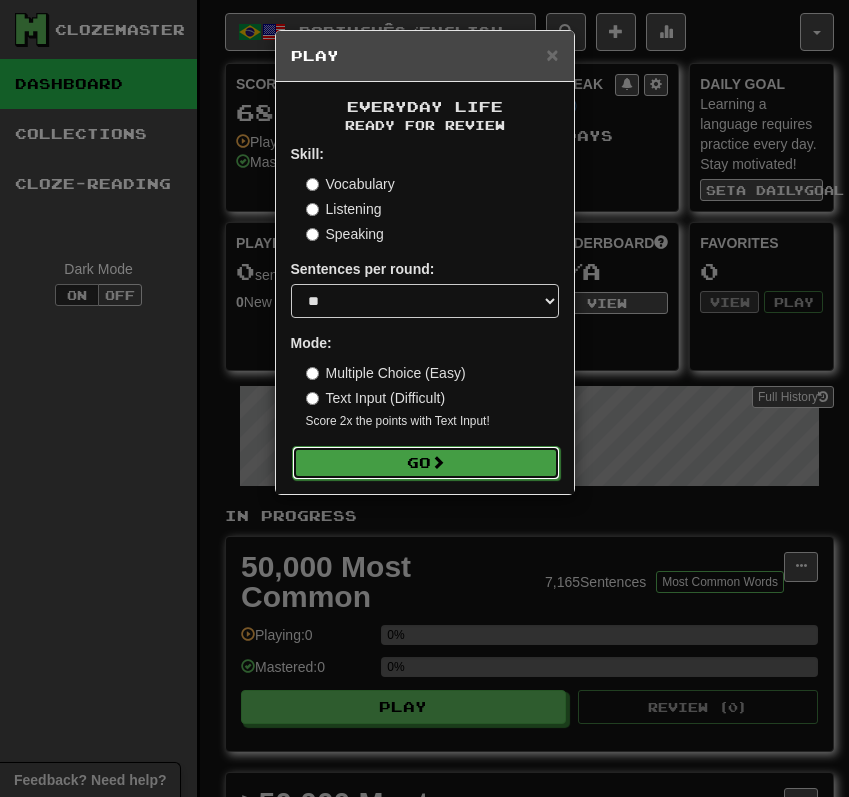 click on "Go" at bounding box center (426, 463) 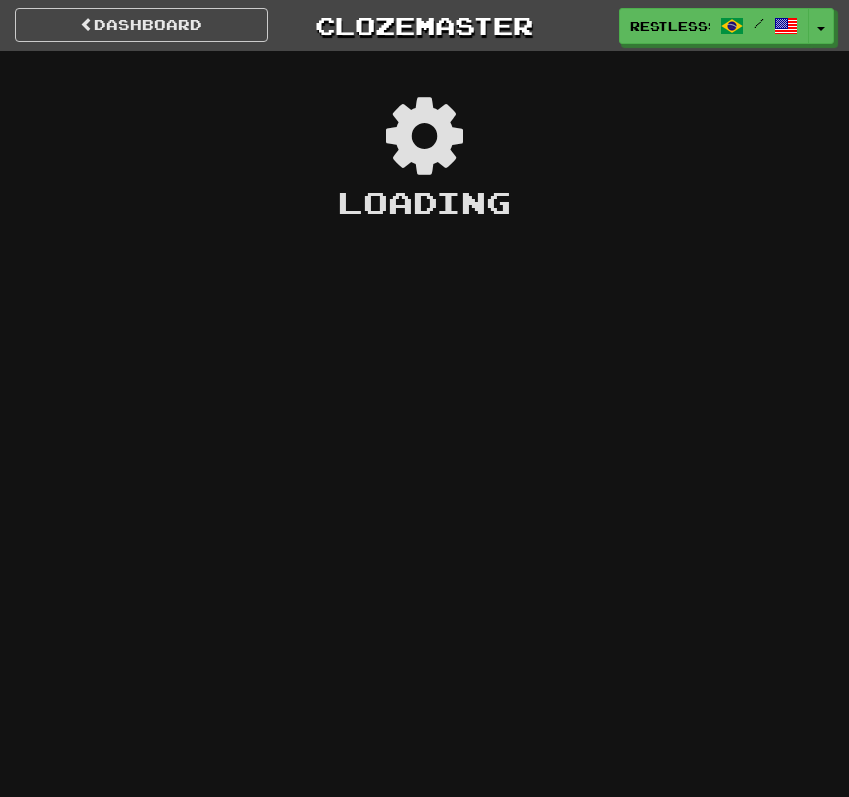 scroll, scrollTop: 0, scrollLeft: 0, axis: both 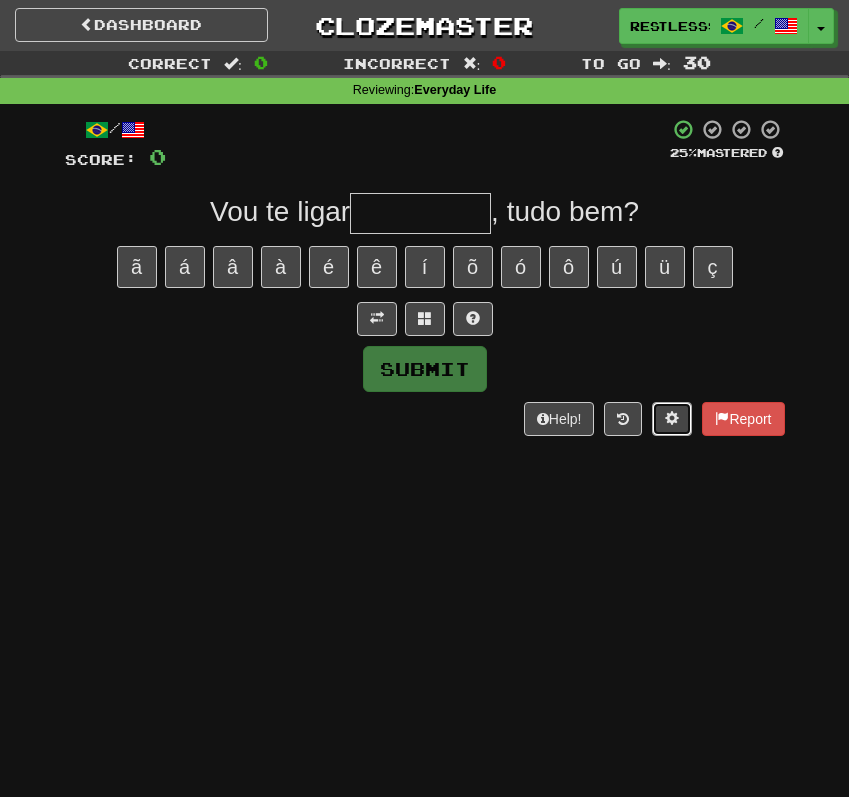 click at bounding box center (672, 419) 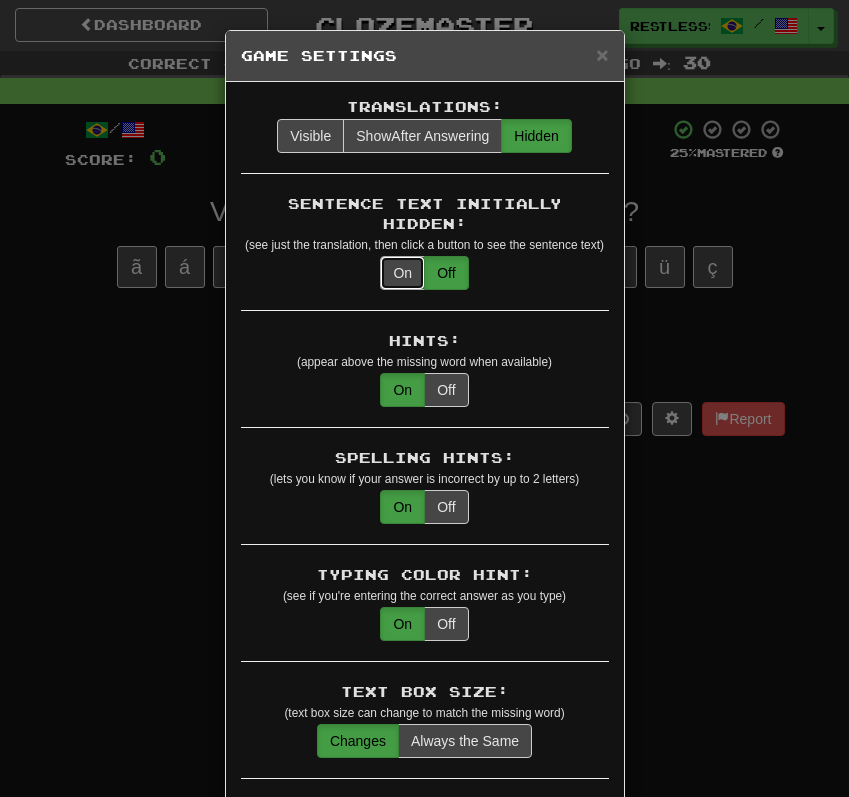 click on "On" at bounding box center [402, 273] 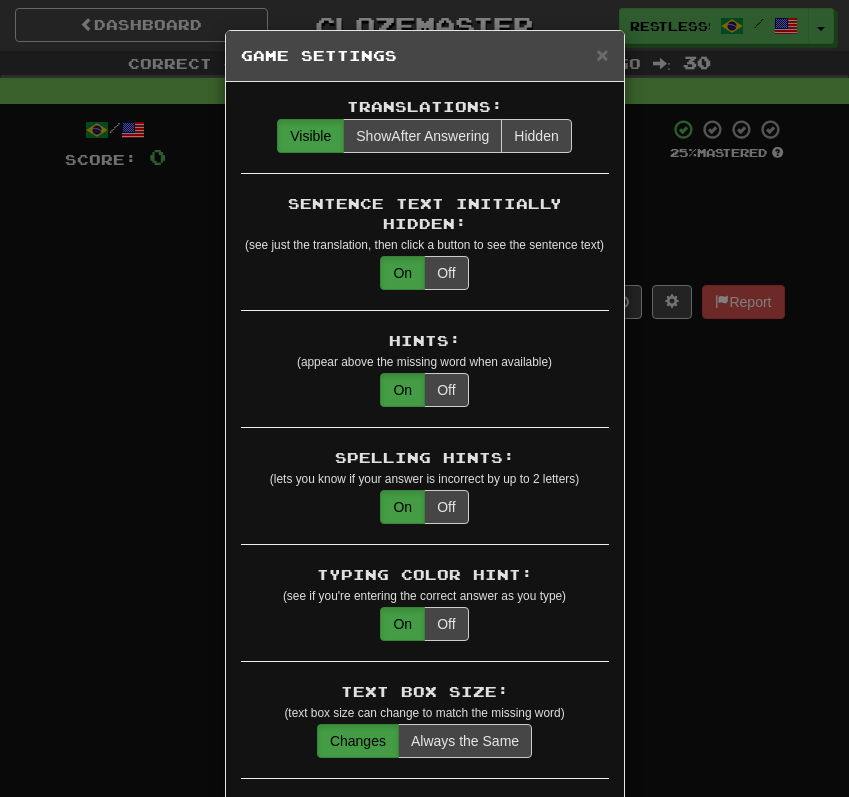 click on "× Game Settings Translations: Visible Show  After Answering Hidden Sentence Text Initially Hidden: (see just the translation, then click a button to see the sentence text) On Off Hints: (appear above the missing word when available) On Off Spelling Hints: (lets you know if your answer is incorrect by up to 2 letters) On Off Typing Color Hint: (see if you're entering the correct answer as you type) On Off Text Box Size: (text box size can change to match the missing word) Changes Always the Same Enter Submits Empty: (pressing Enter when the input is empty will submit a blank answer) On Off Clear After Answering: (keypress clears the text input after answering so you can practice re-typing the answer) On Off Image Toggle: (toggle button, if sentence image available) After Answering Before and After Off Image Background: (use sentence image as background, if available) On Off Pronunciation: (shown after answering when available) On Off Sound Effects: On Off Text-to-Speech Auto-Play: On Off Loop: On Off On Off 1" at bounding box center [424, 398] 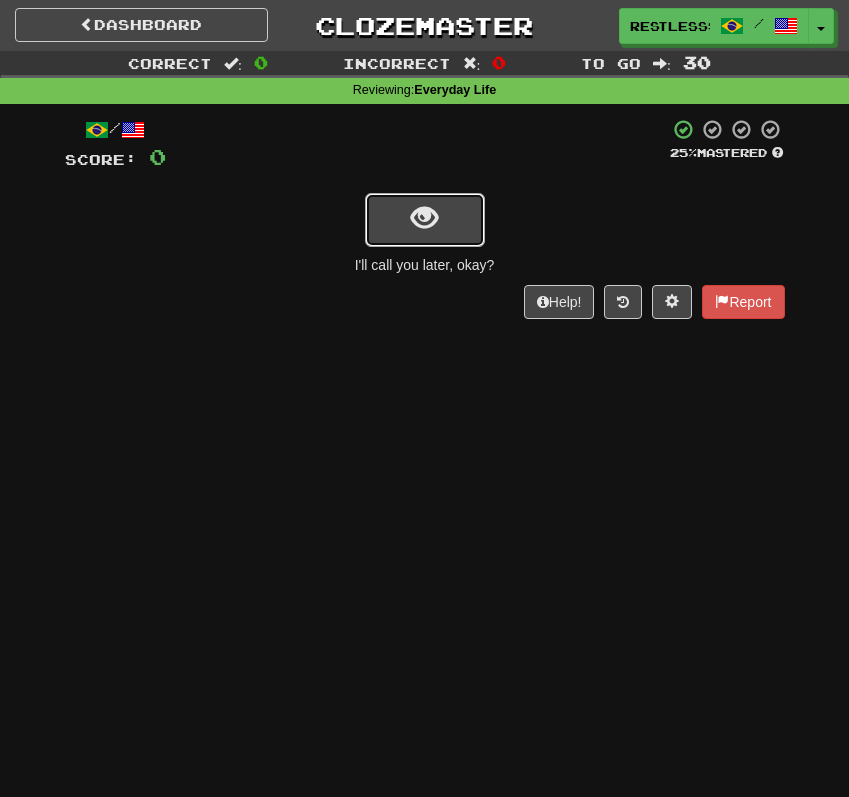 click at bounding box center [425, 220] 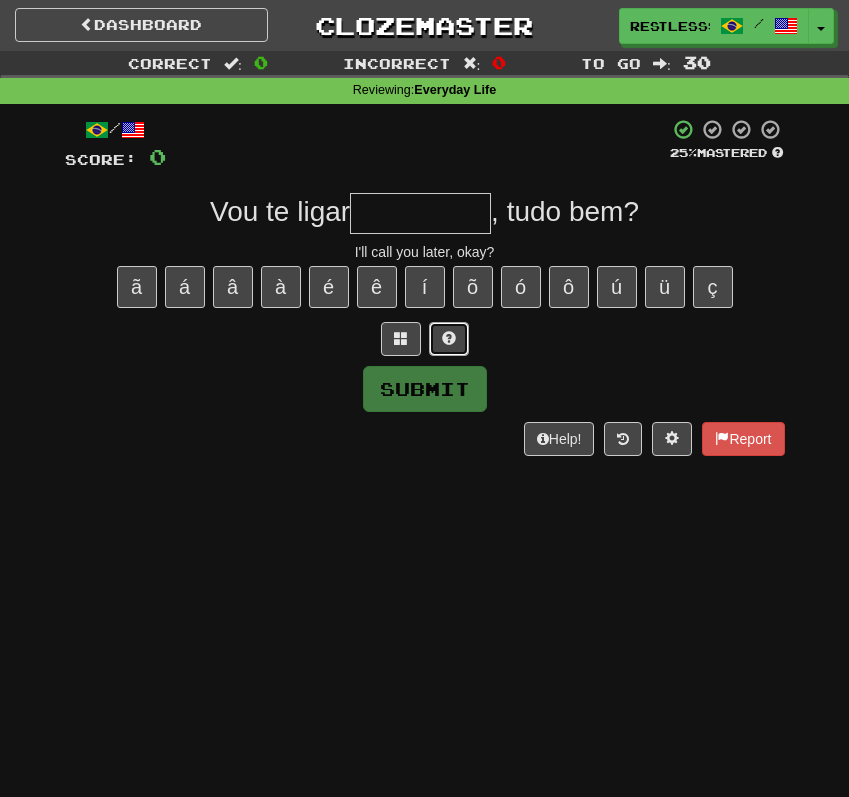 click at bounding box center [449, 339] 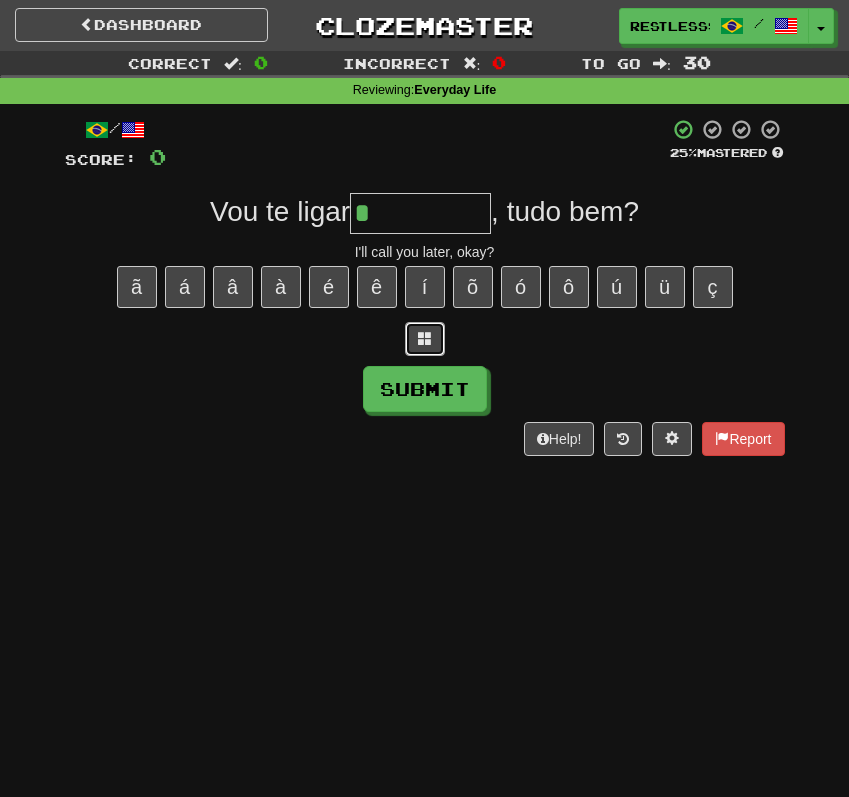 click at bounding box center (425, 339) 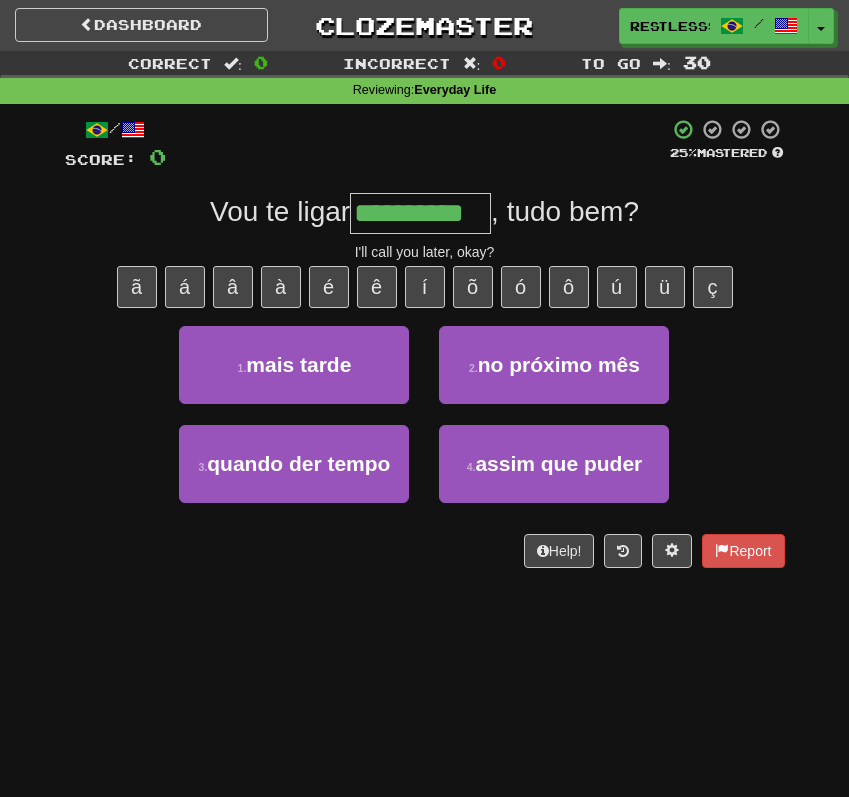 type on "**********" 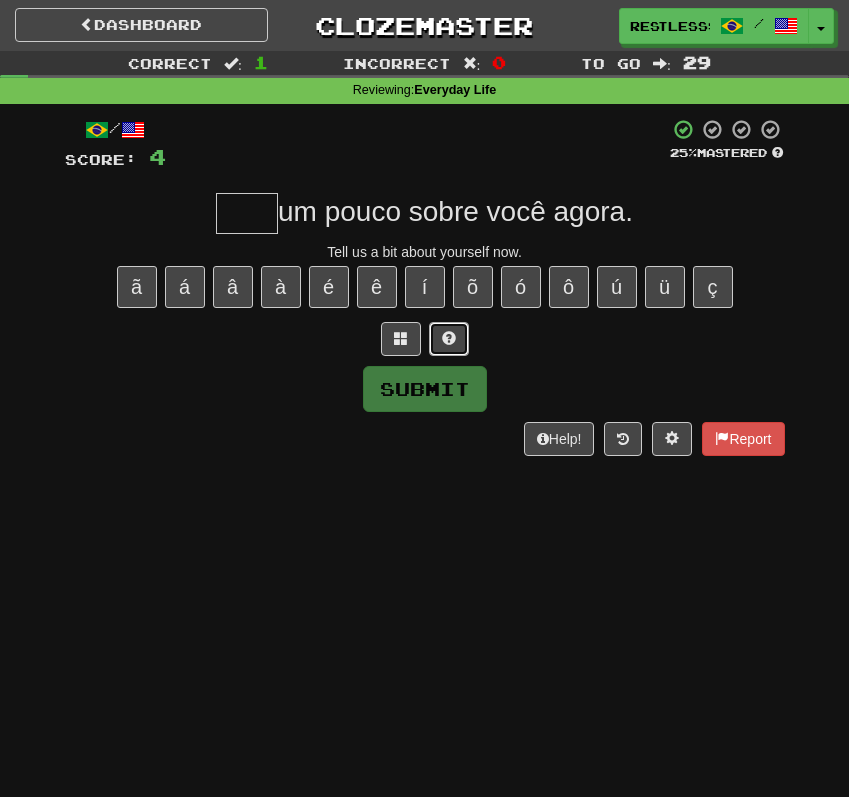 click at bounding box center (449, 338) 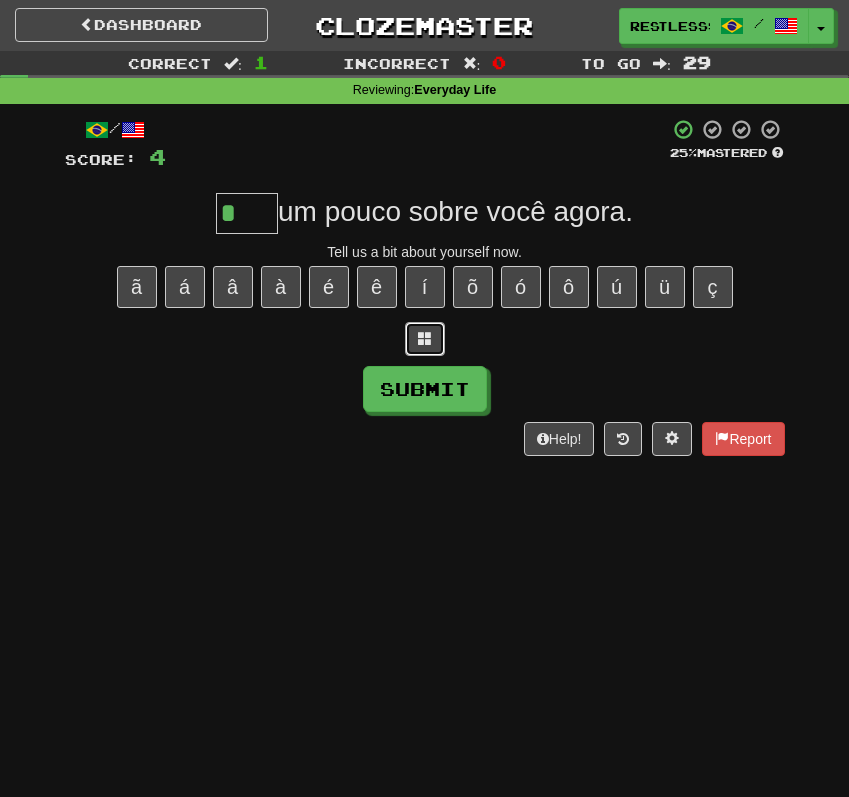 click at bounding box center [425, 339] 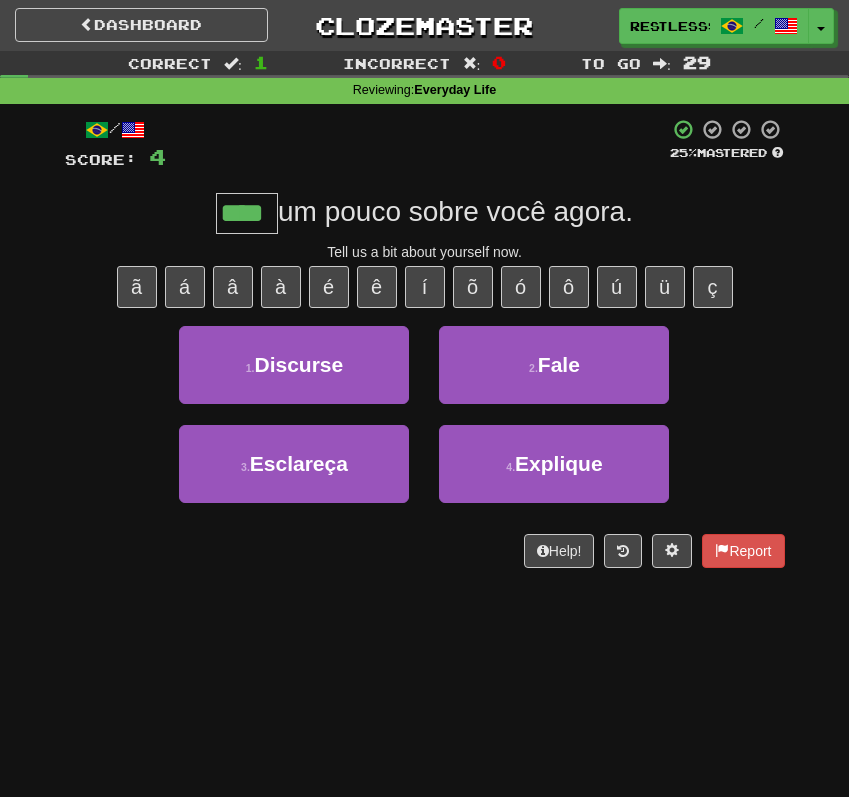 type on "****" 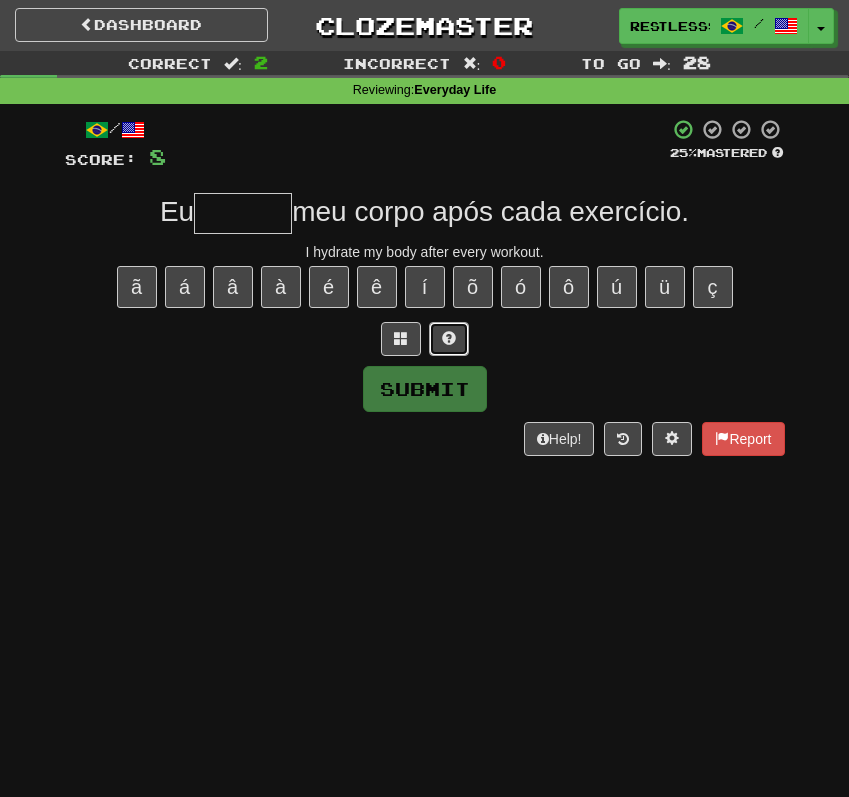click at bounding box center [449, 339] 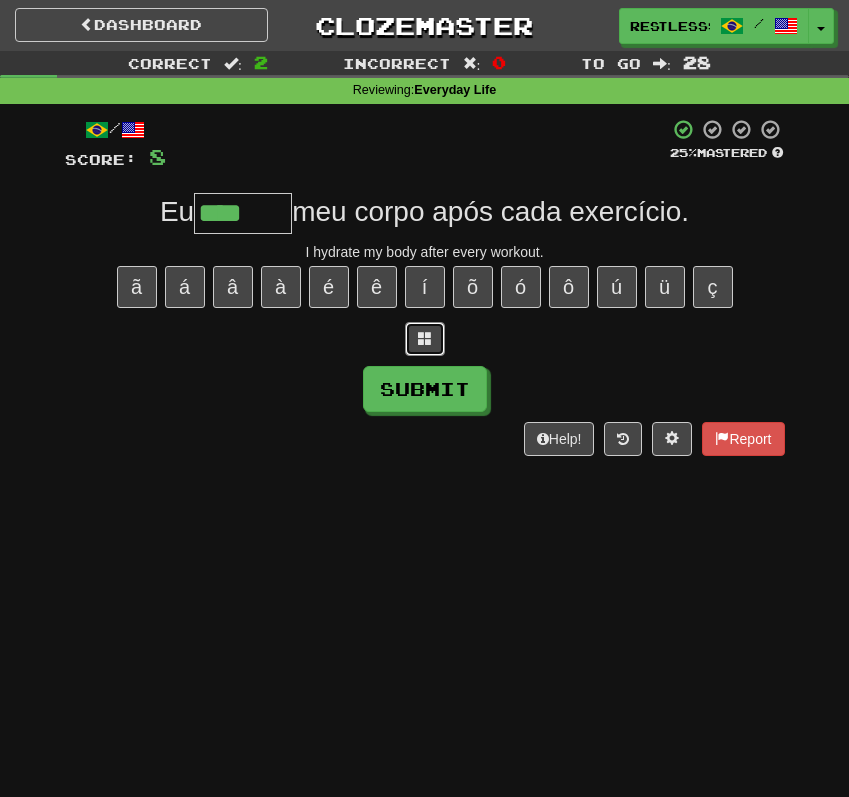 click at bounding box center (425, 339) 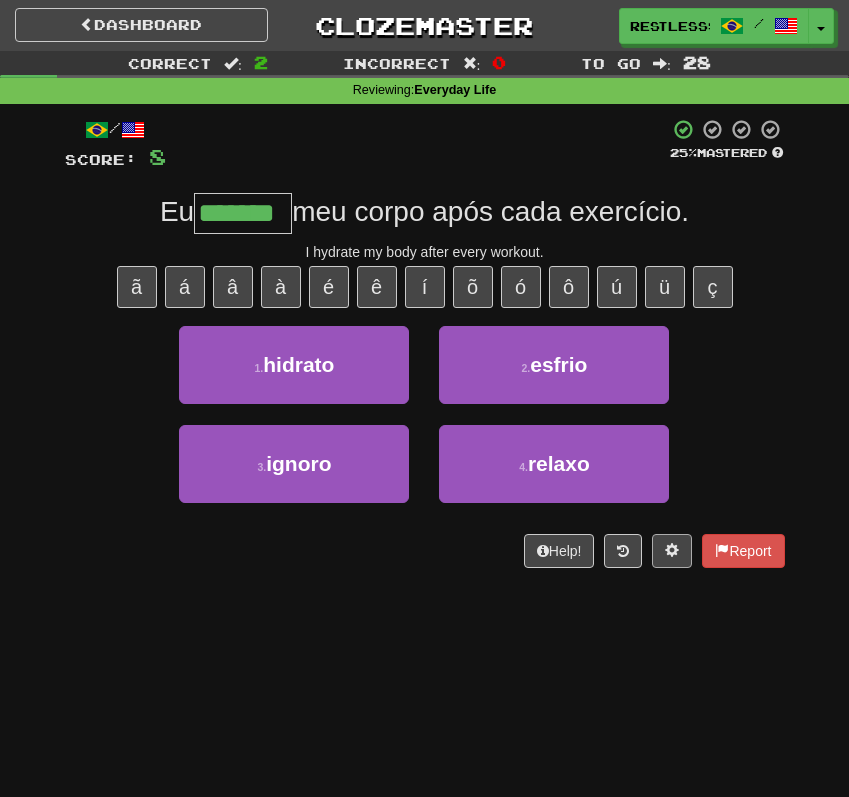 type on "*******" 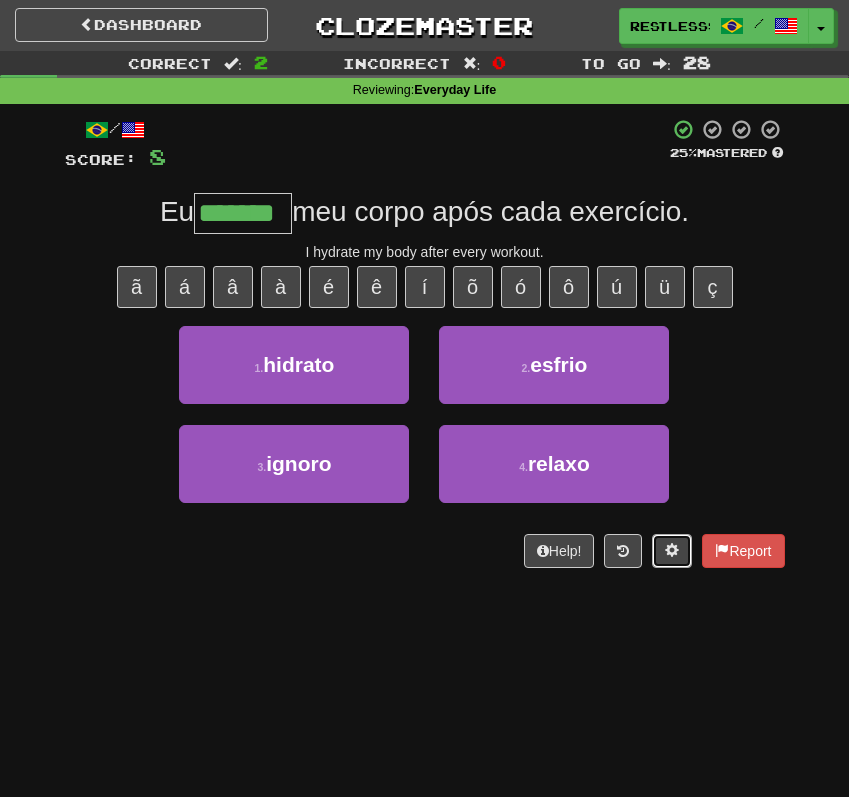 click at bounding box center [672, 550] 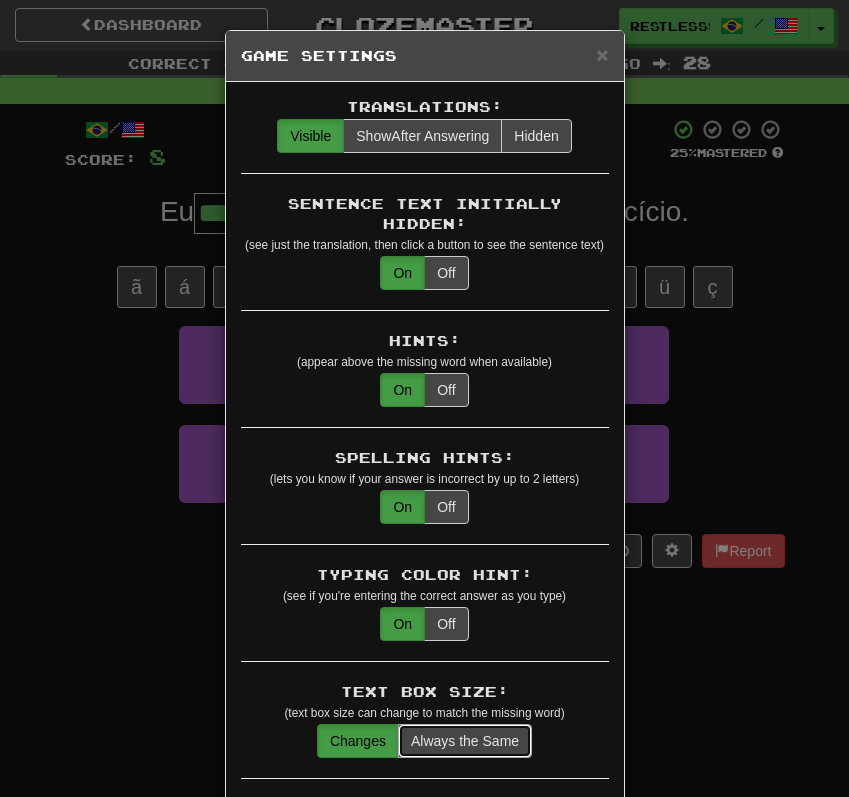 click on "Always the Same" at bounding box center (465, 741) 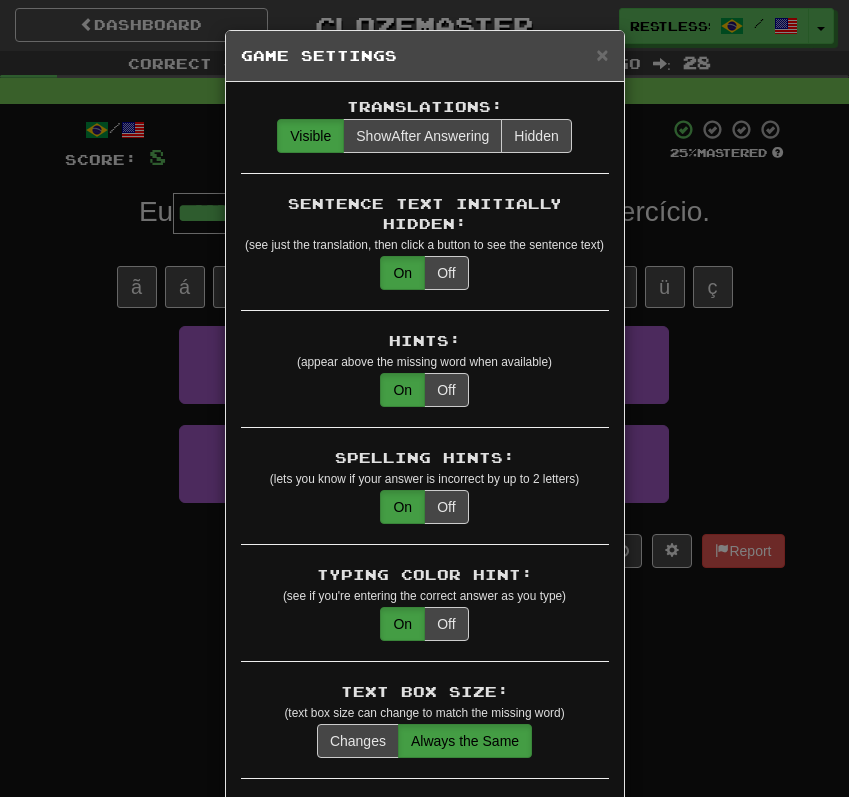 click on "× Game Settings Translations: Visible Show  After Answering Hidden Sentence Text Initially Hidden: (see just the translation, then click a button to see the sentence text) On Off Hints: (appear above the missing word when available) On Off Spelling Hints: (lets you know if your answer is incorrect by up to 2 letters) On Off Typing Color Hint: (see if you're entering the correct answer as you type) On Off Text Box Size: (text box size can change to match the missing word) Changes Always the Same Enter Submits Empty: (pressing Enter when the input is empty will submit a blank answer) On Off Clear After Answering: (keypress clears the text input after answering so you can practice re-typing the answer) On Off Image Toggle: (toggle button, if sentence image available) After Answering Before and After Off Image Background: (use sentence image as background, if available) On Off Pronunciation: (shown after answering when available) On Off Sound Effects: On Off Text-to-Speech Auto-Play: On Off Loop: On Off On Off 1" at bounding box center (424, 398) 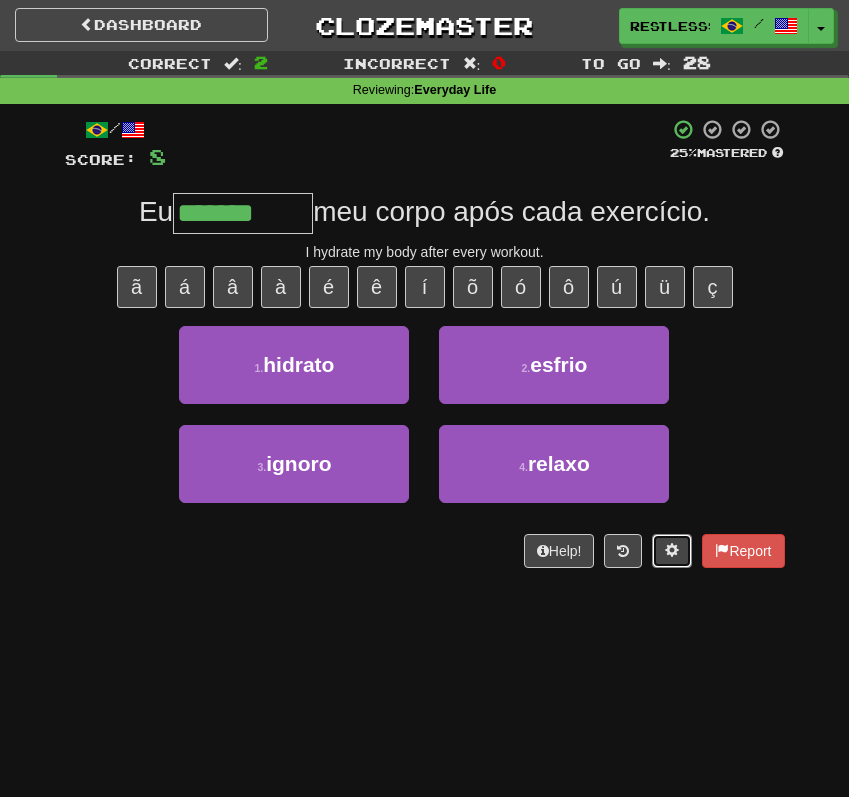 type 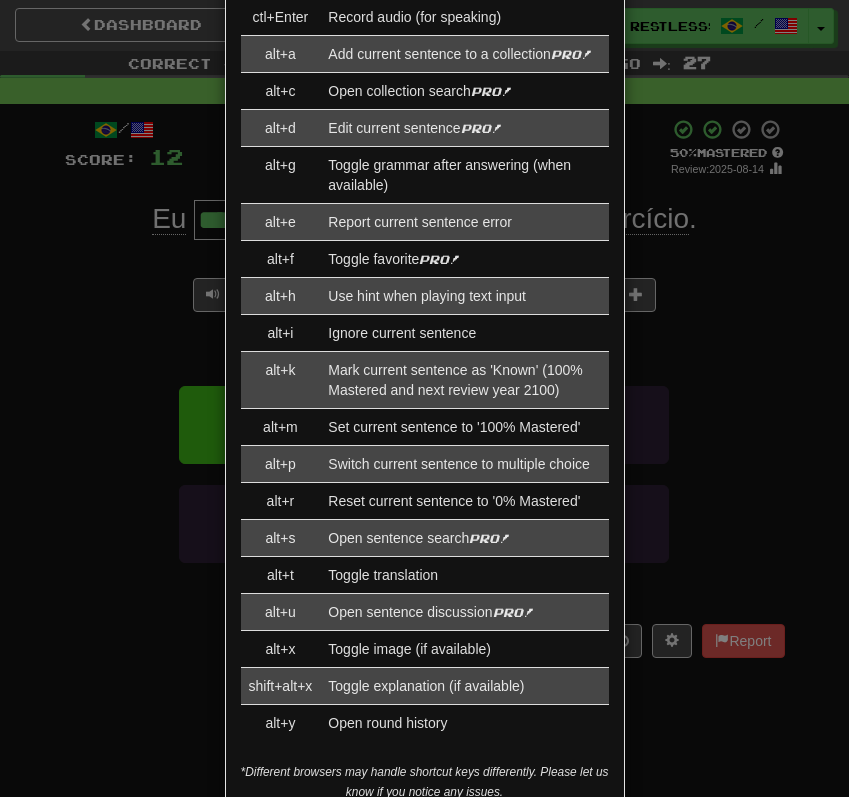 scroll, scrollTop: 2873, scrollLeft: 0, axis: vertical 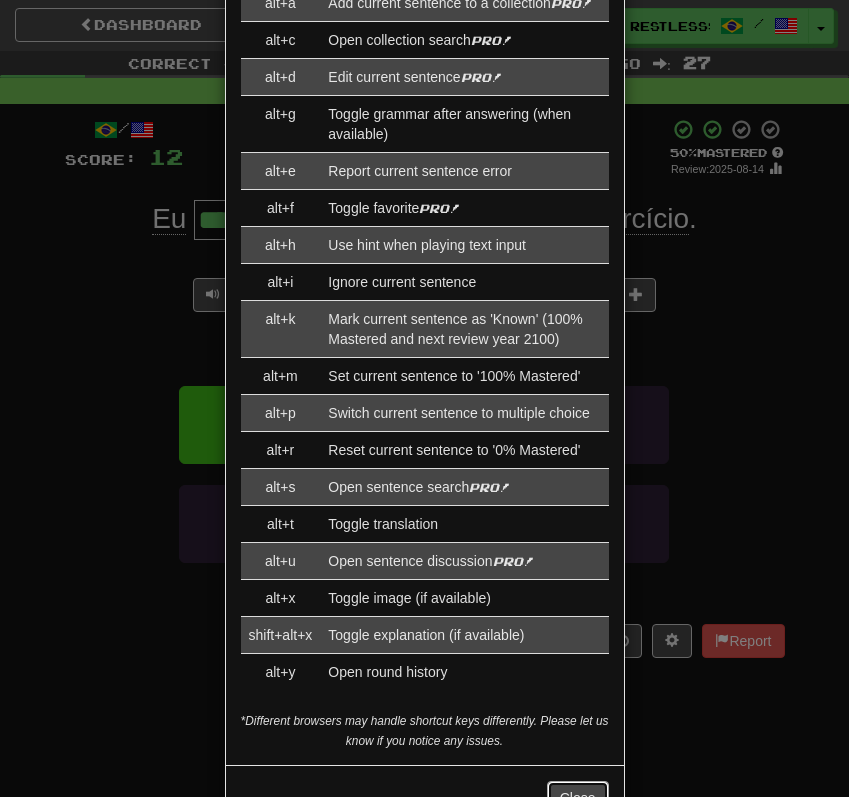 click on "Close" at bounding box center (578, 798) 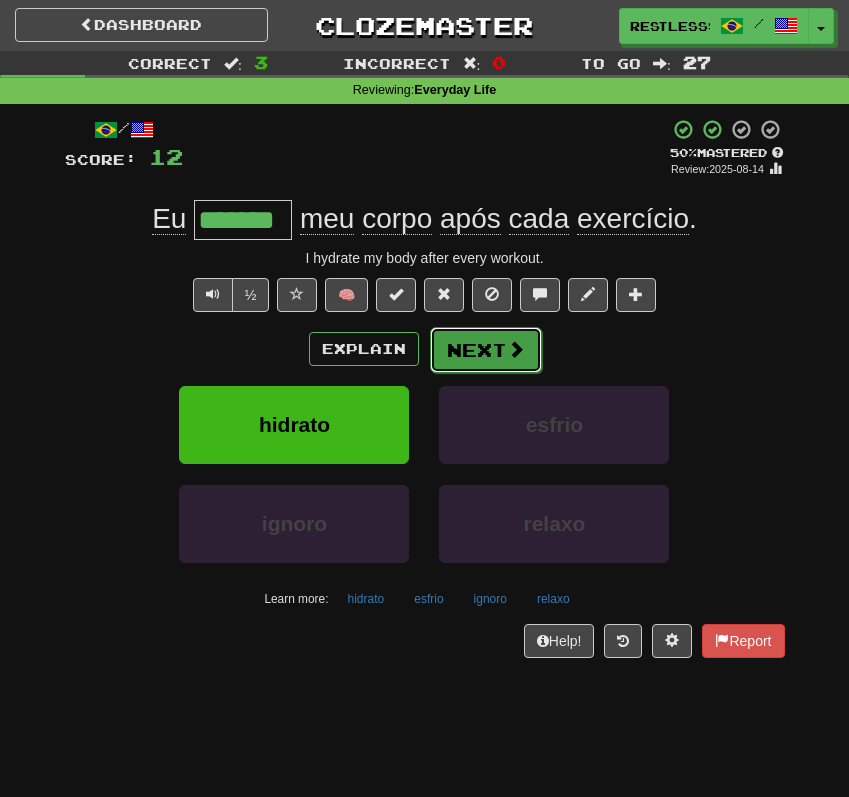 click on "Next" at bounding box center [486, 350] 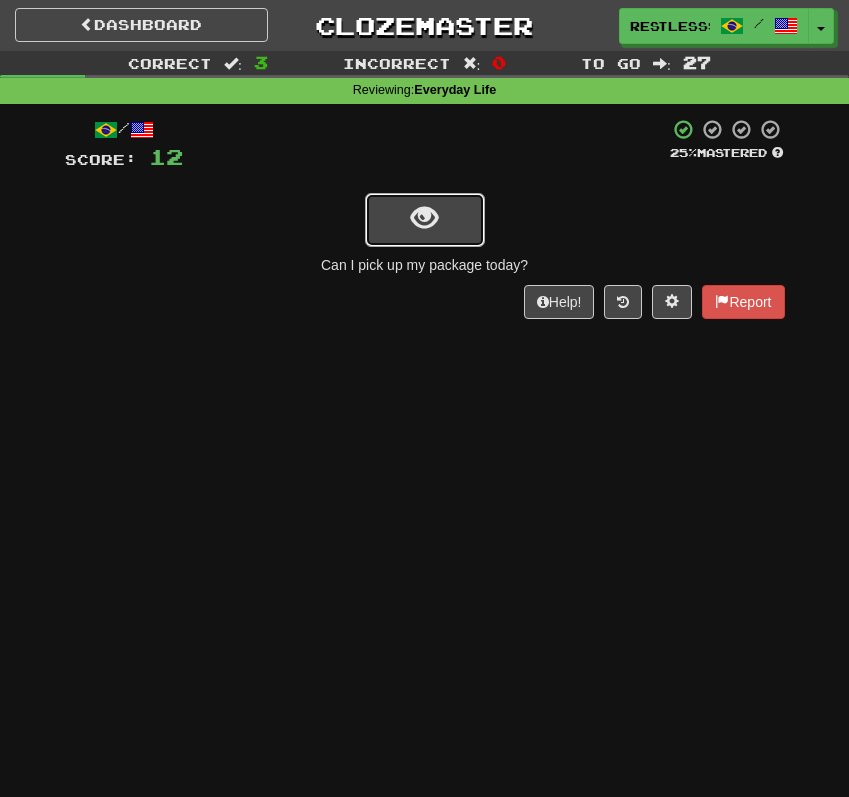click at bounding box center (425, 220) 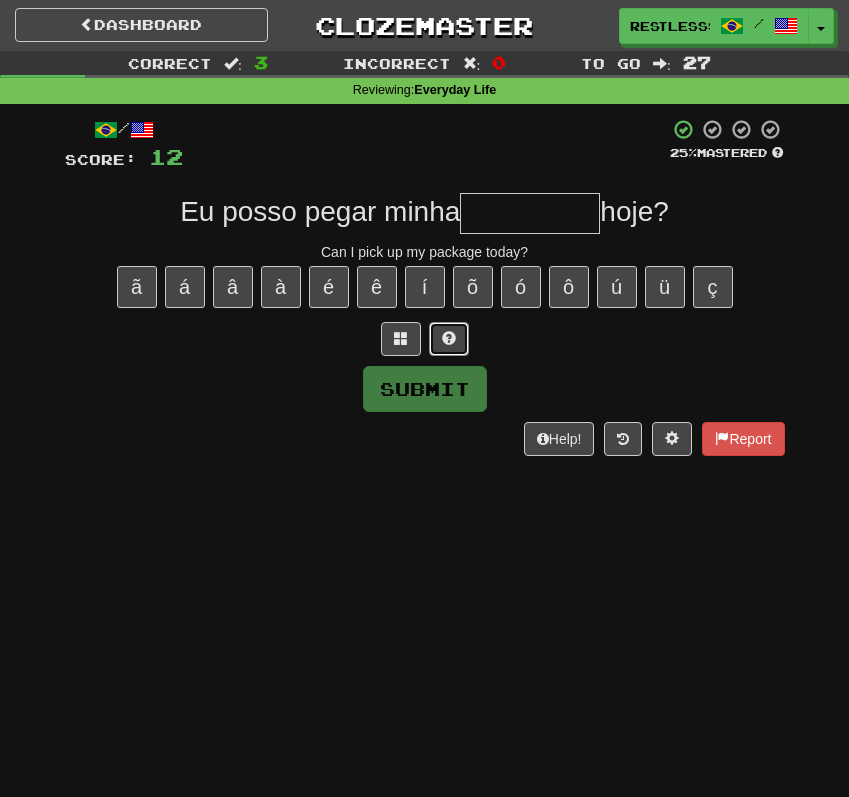 click at bounding box center (449, 338) 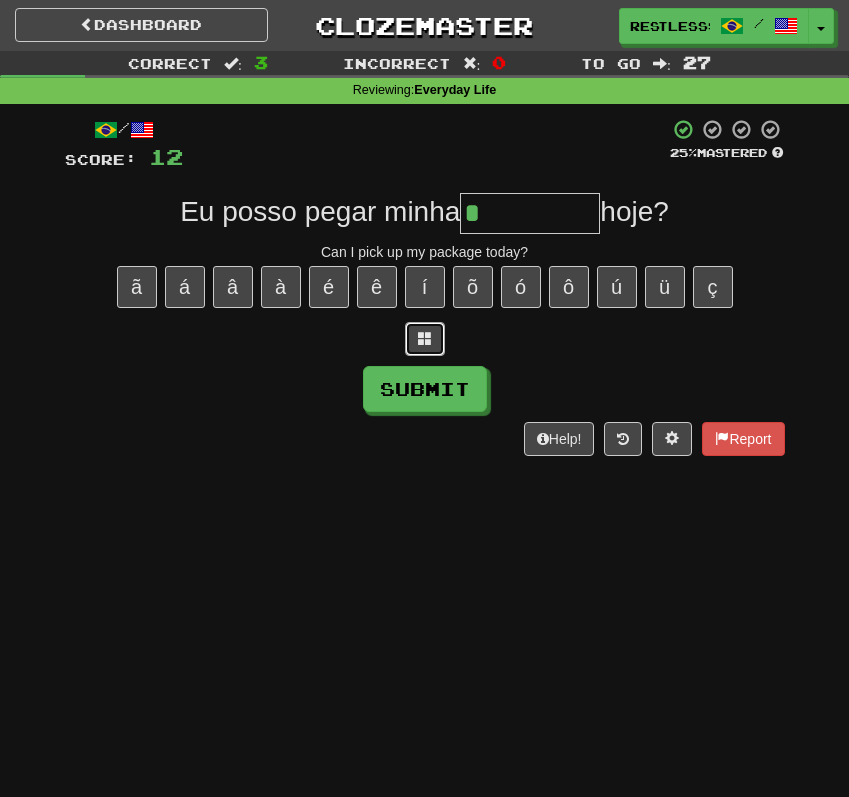 click at bounding box center (425, 338) 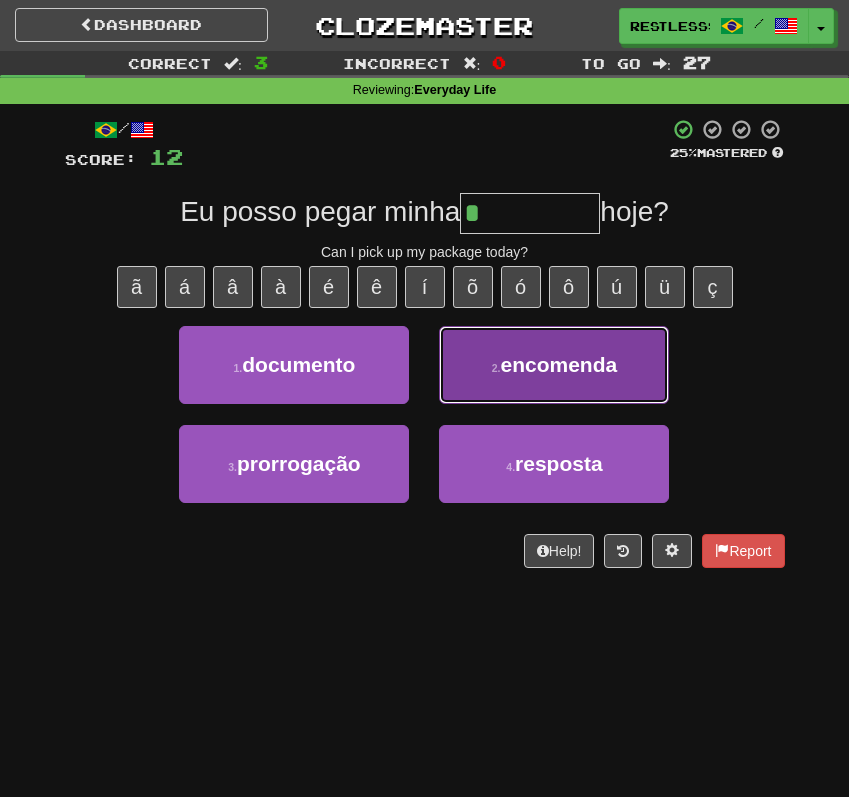 click on "2 .  encomenda" at bounding box center [554, 365] 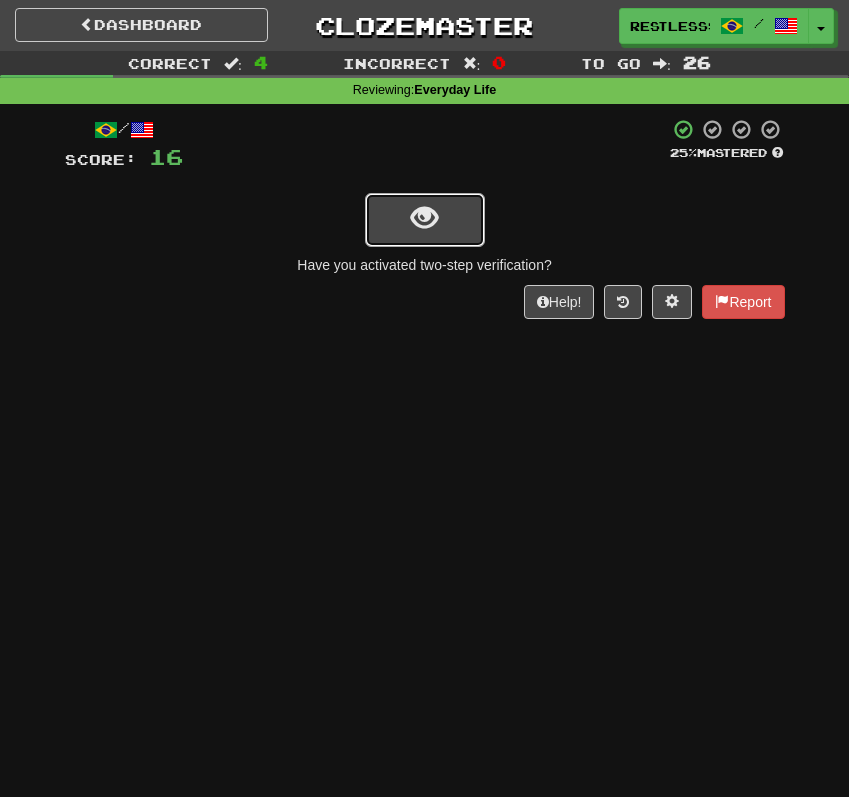 click at bounding box center (425, 220) 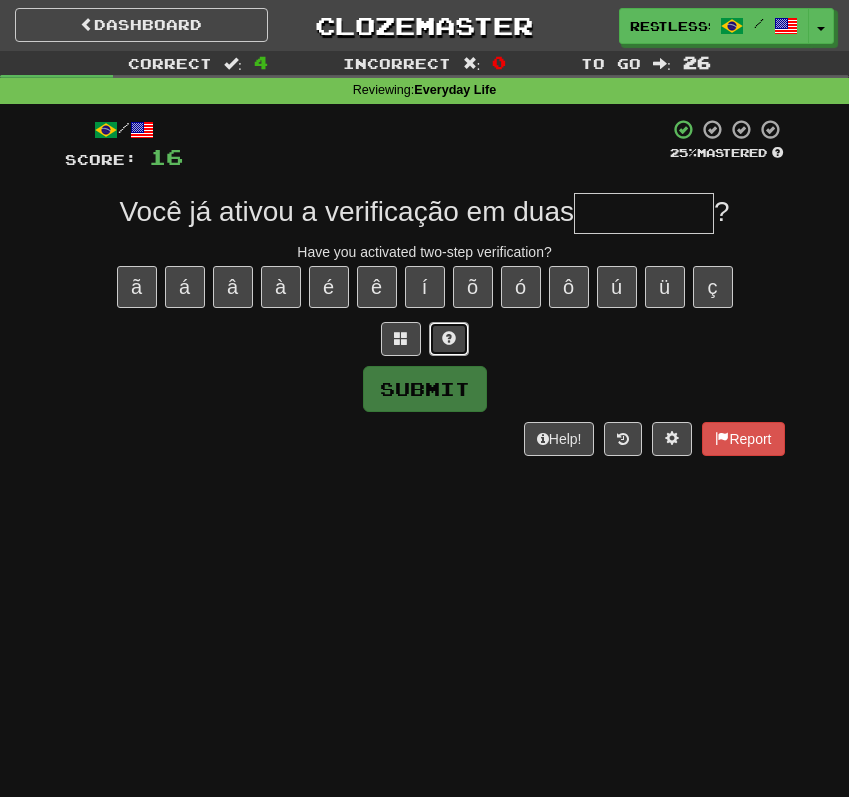 click at bounding box center (449, 339) 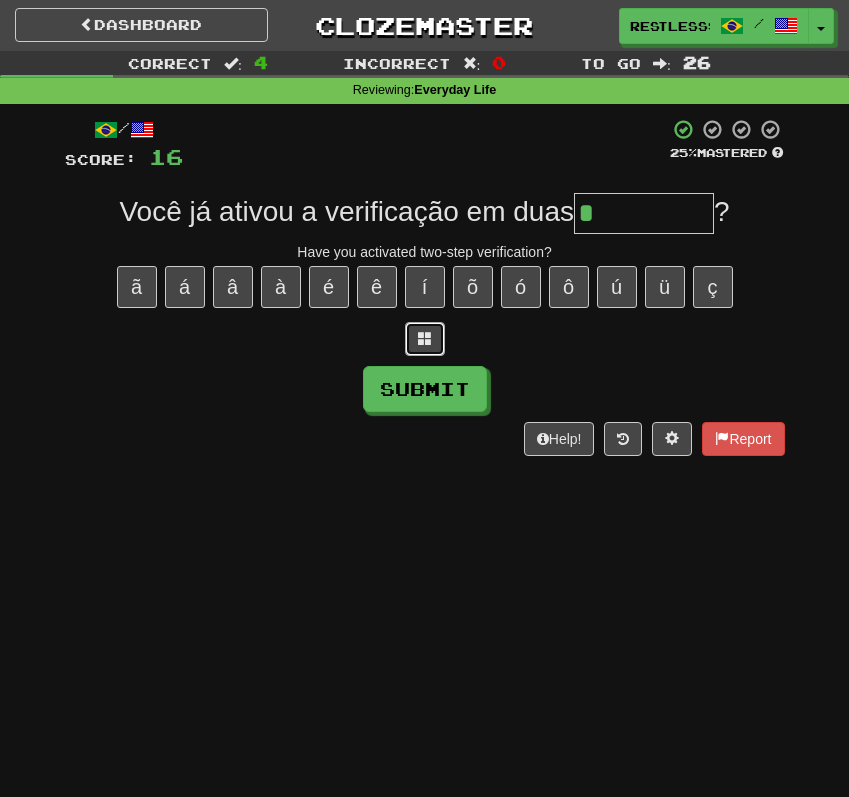 click at bounding box center (425, 338) 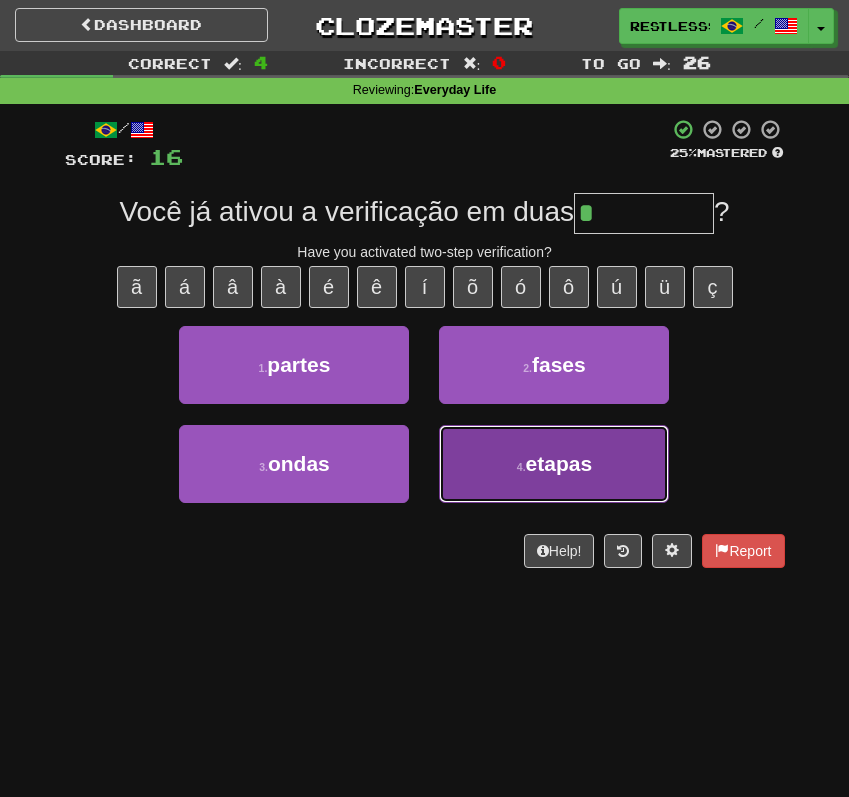 click on "4 .  etapas" at bounding box center (554, 464) 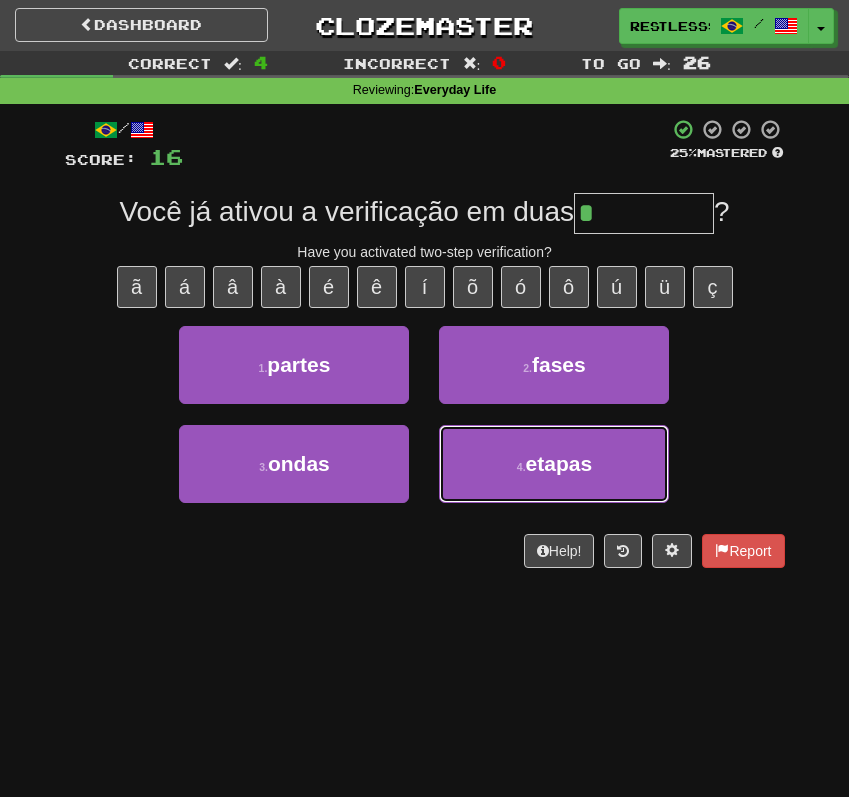 type on "******" 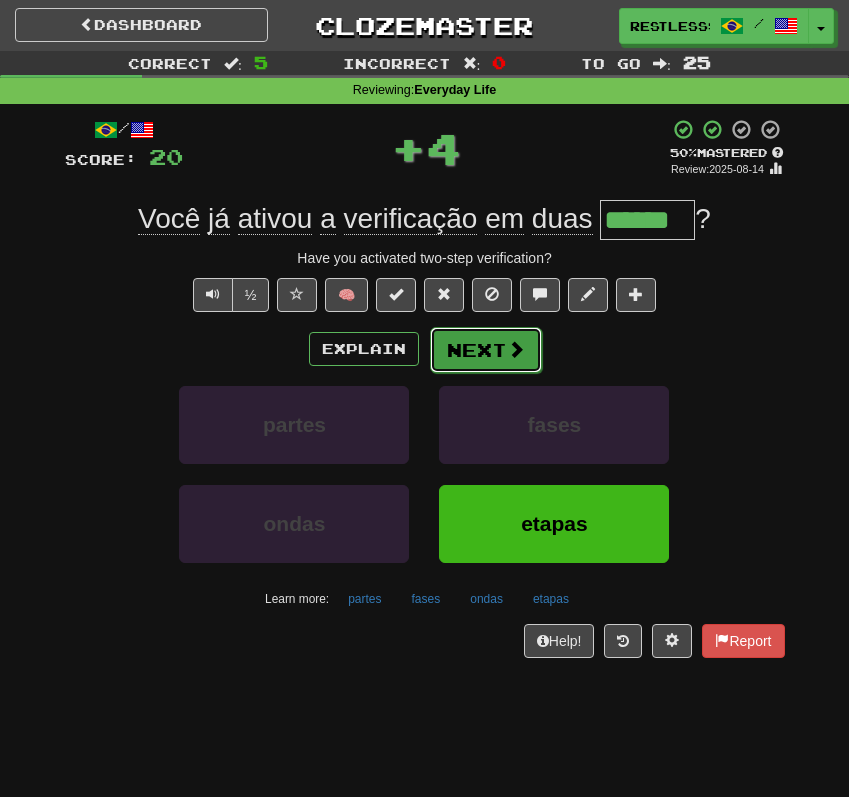 click on "Next" at bounding box center (486, 350) 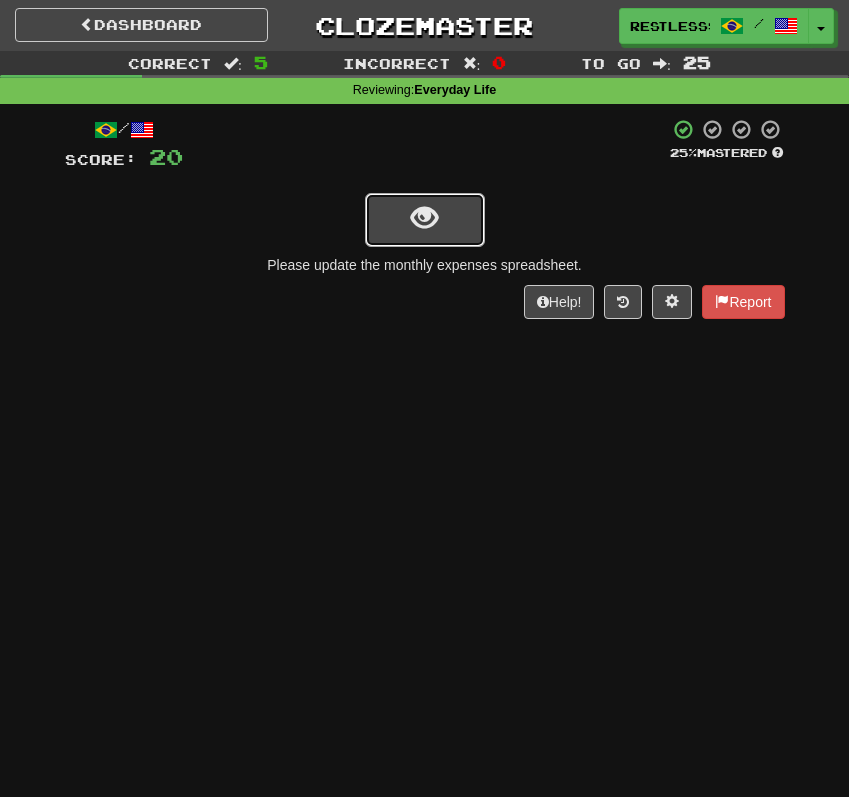click at bounding box center [424, 218] 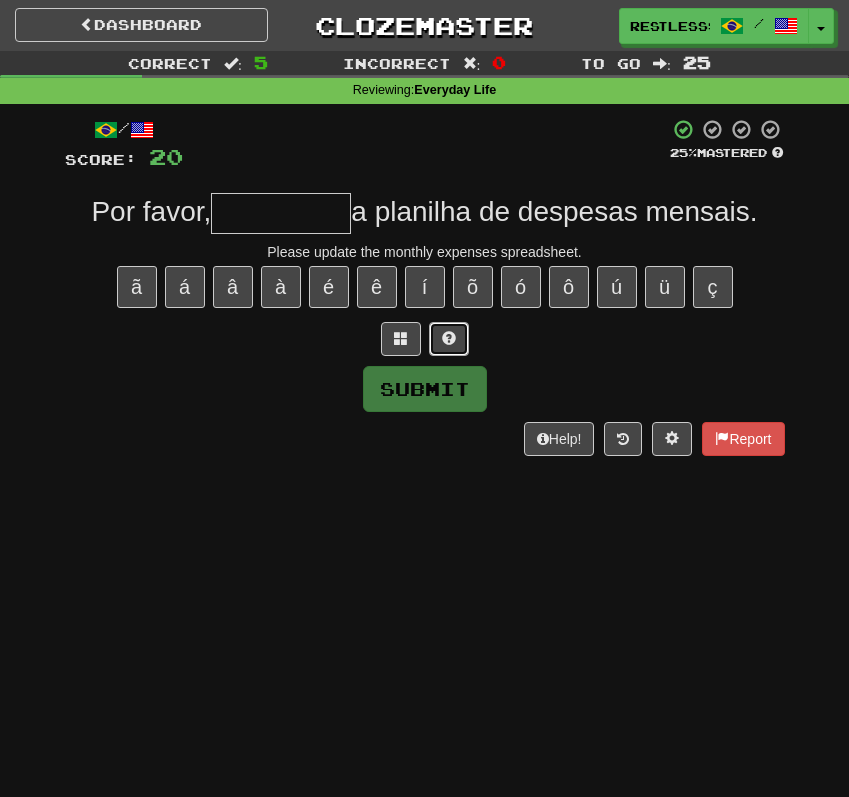 click at bounding box center (449, 339) 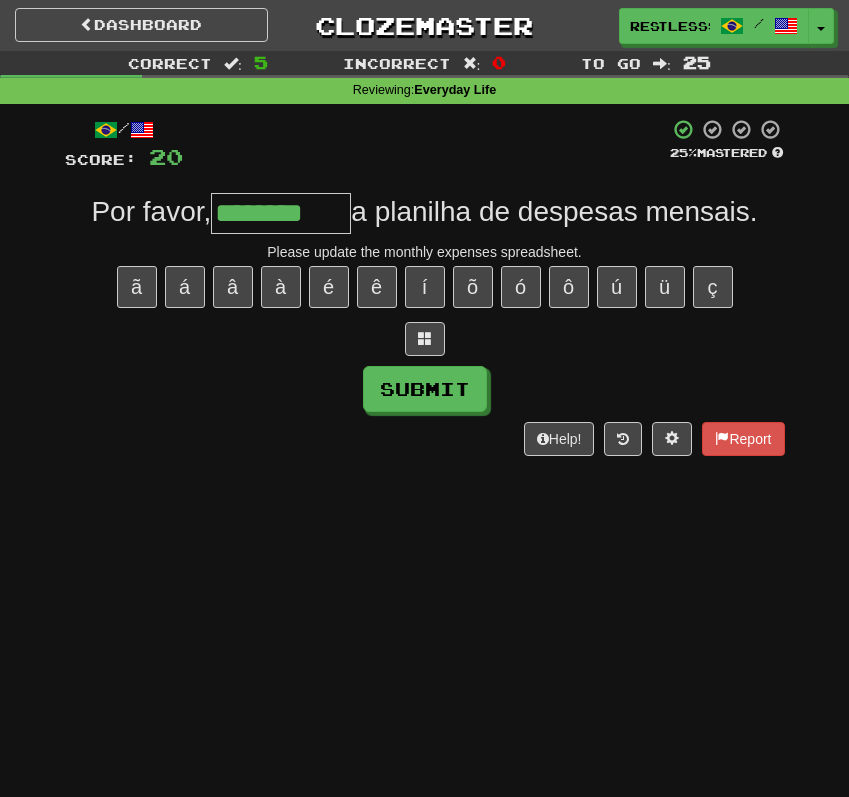 type on "********" 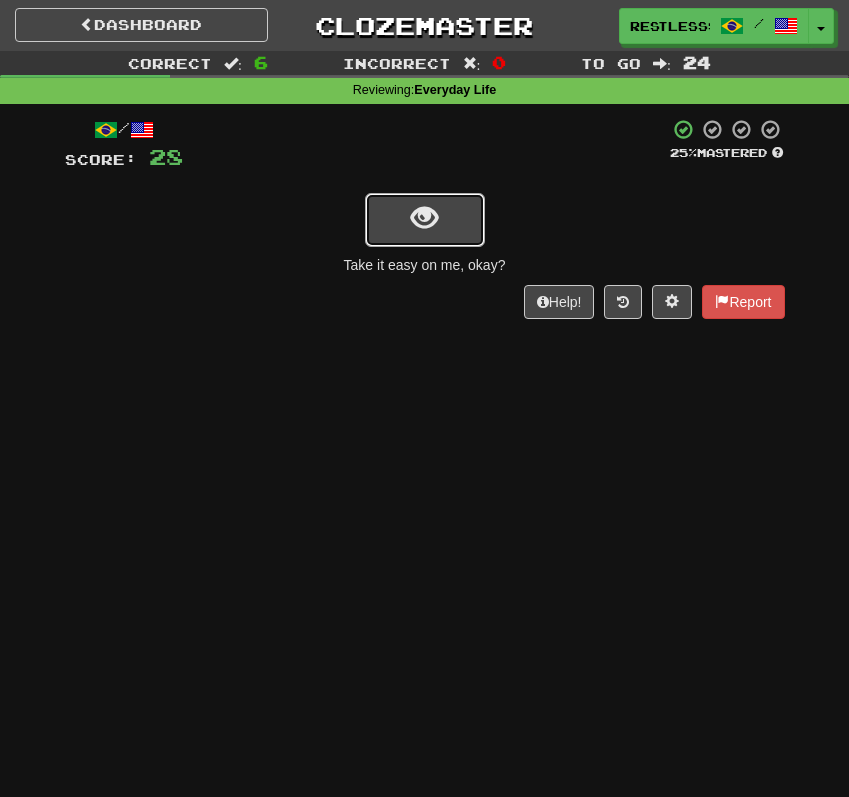 click at bounding box center [425, 220] 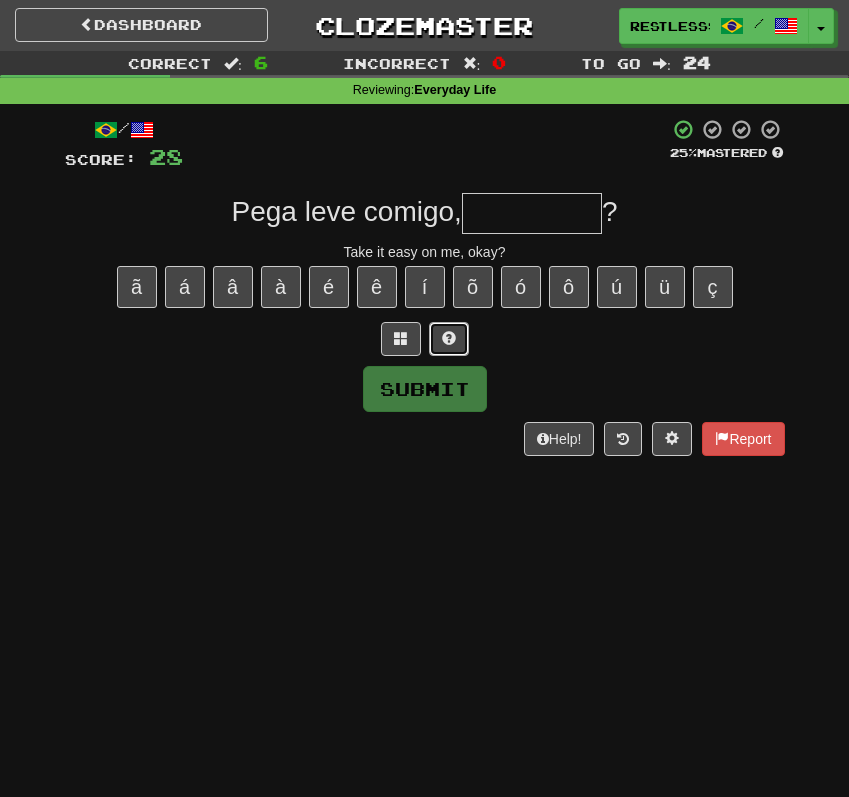 click at bounding box center [449, 339] 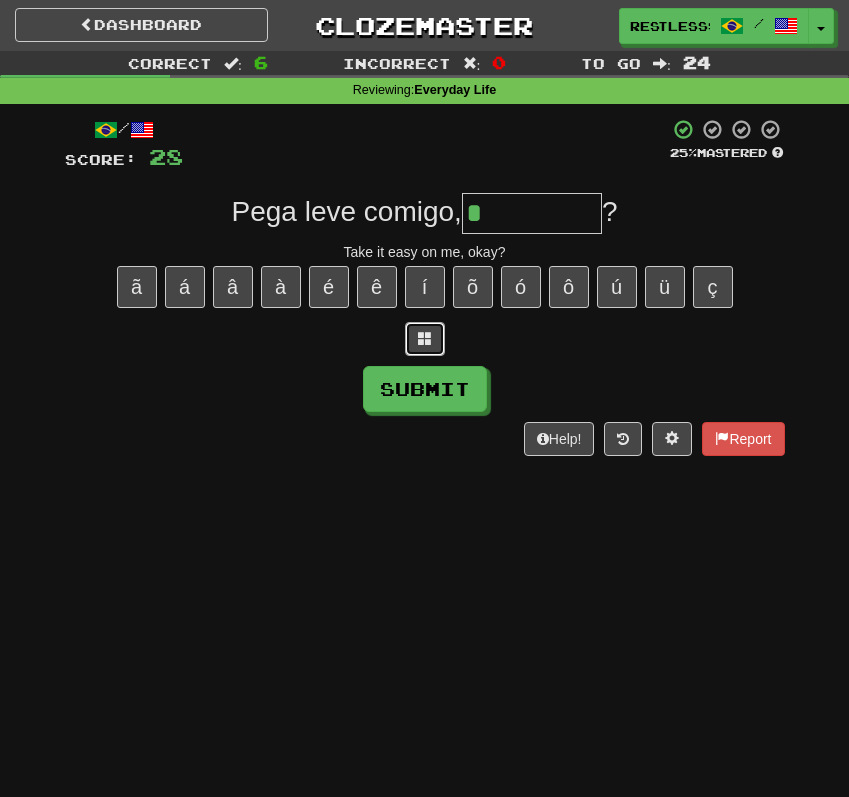 click at bounding box center (425, 339) 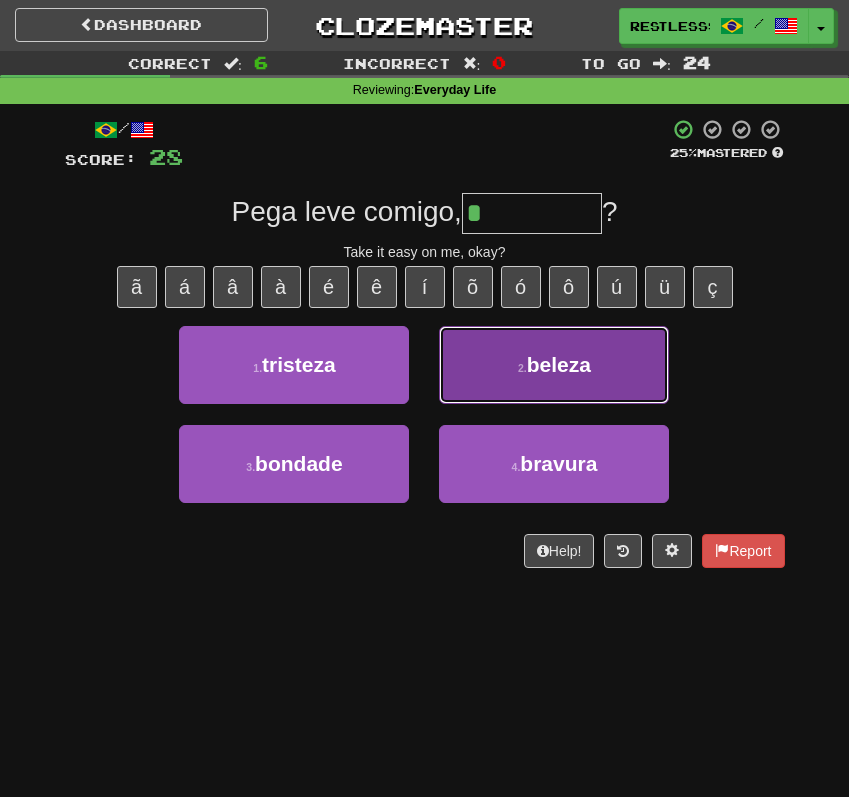 click on "2 .  beleza" at bounding box center (554, 365) 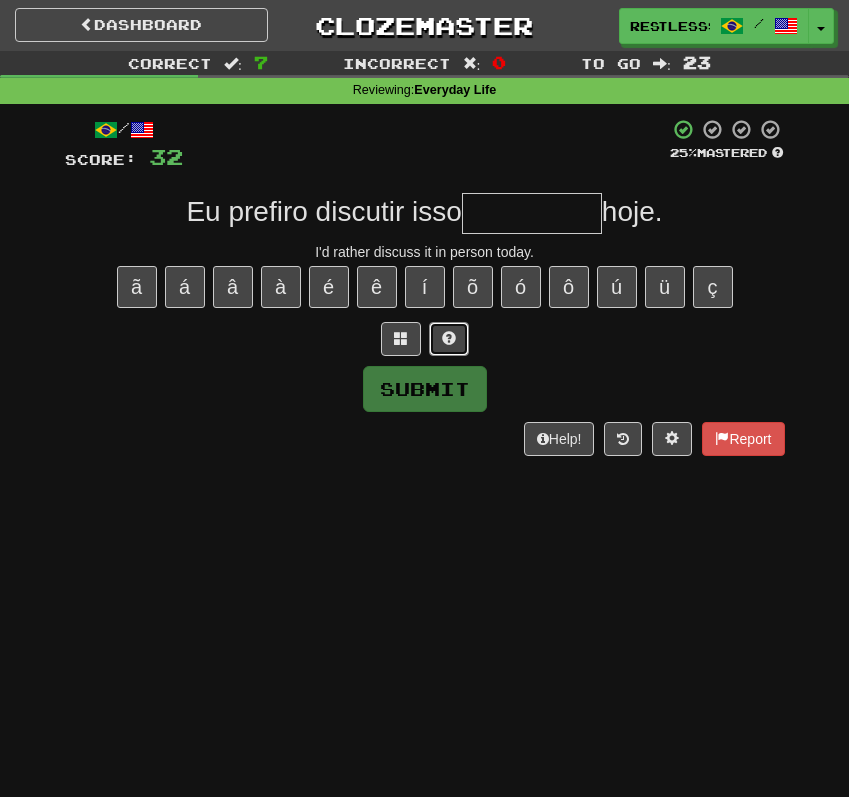 click at bounding box center (449, 338) 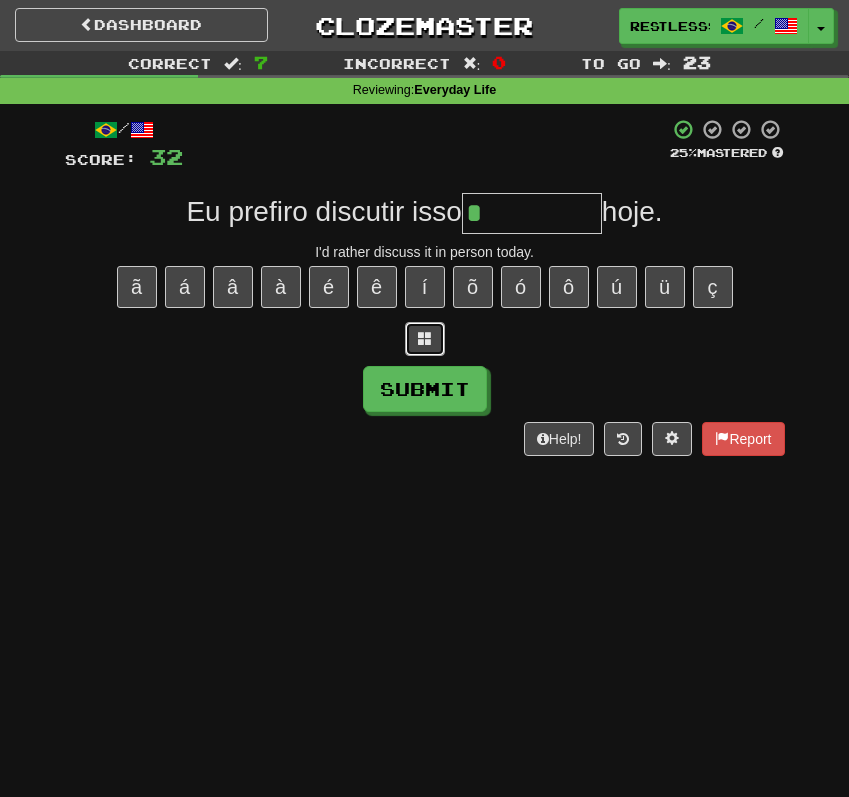 click at bounding box center [425, 338] 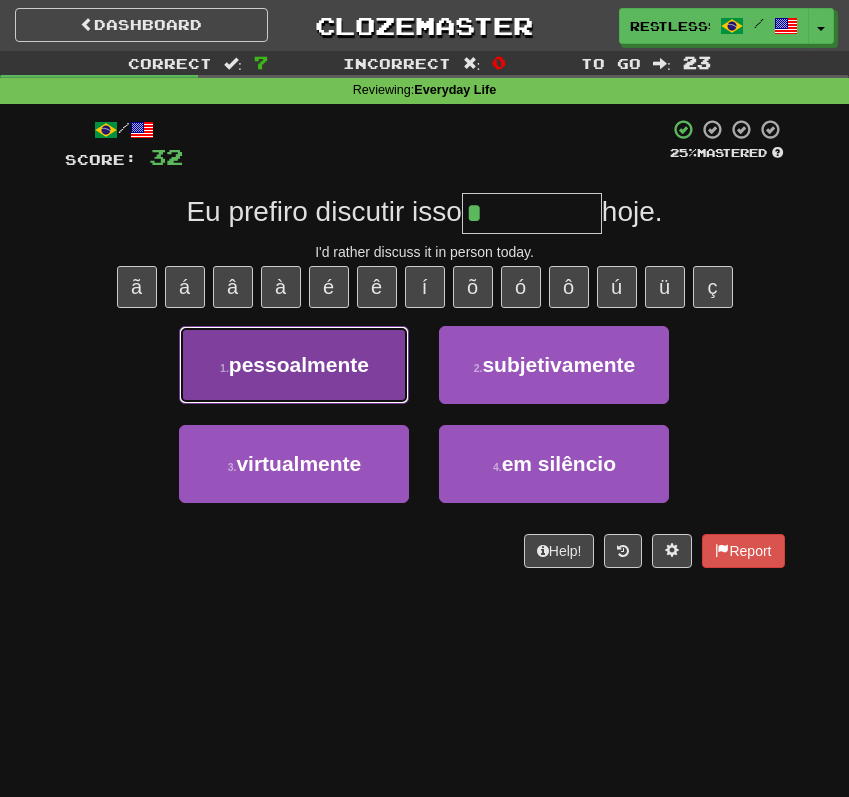 click on "1 .  pessoalmente" at bounding box center [294, 365] 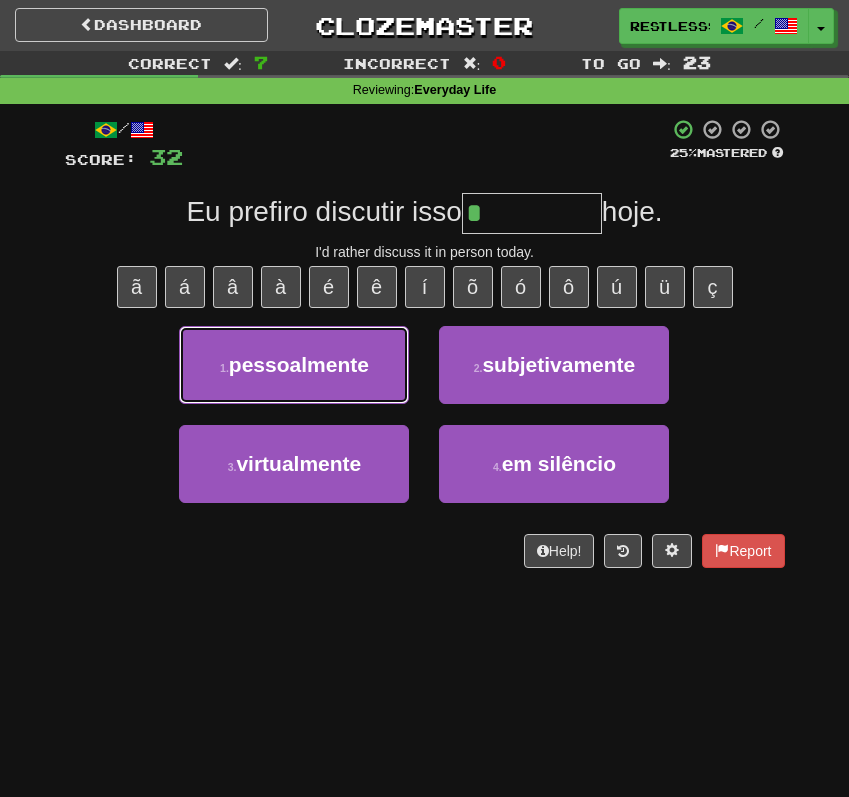 type on "**********" 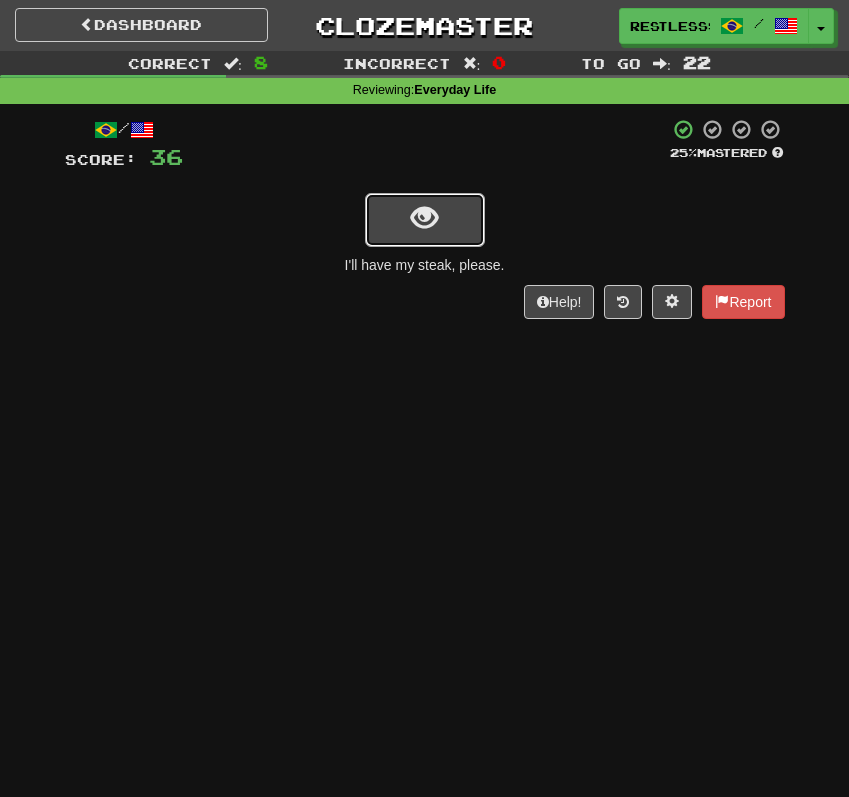 click at bounding box center (425, 220) 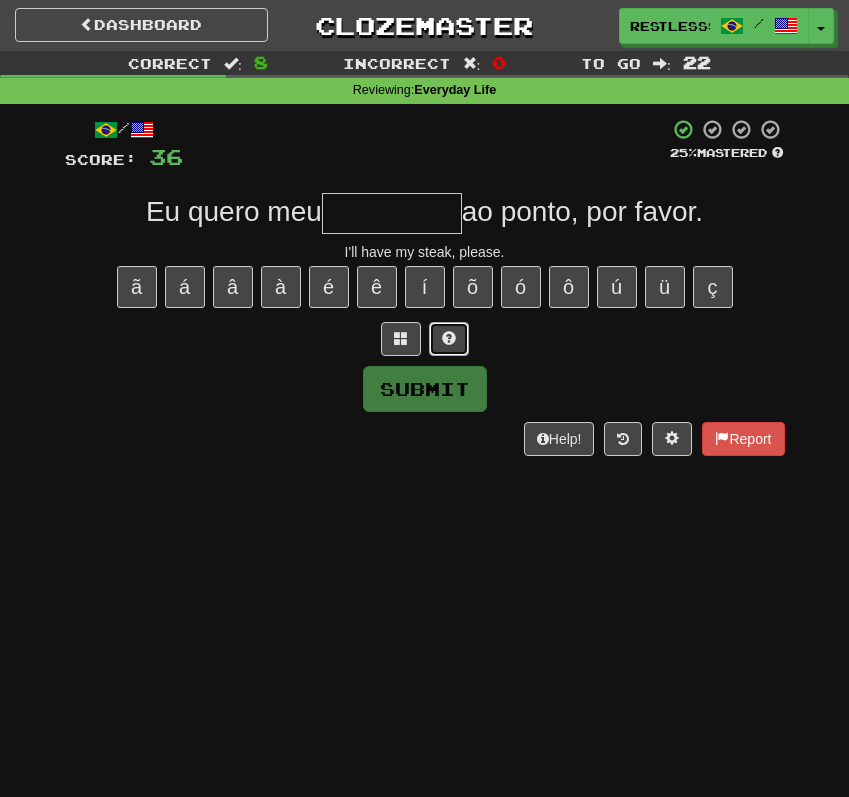 click at bounding box center [449, 338] 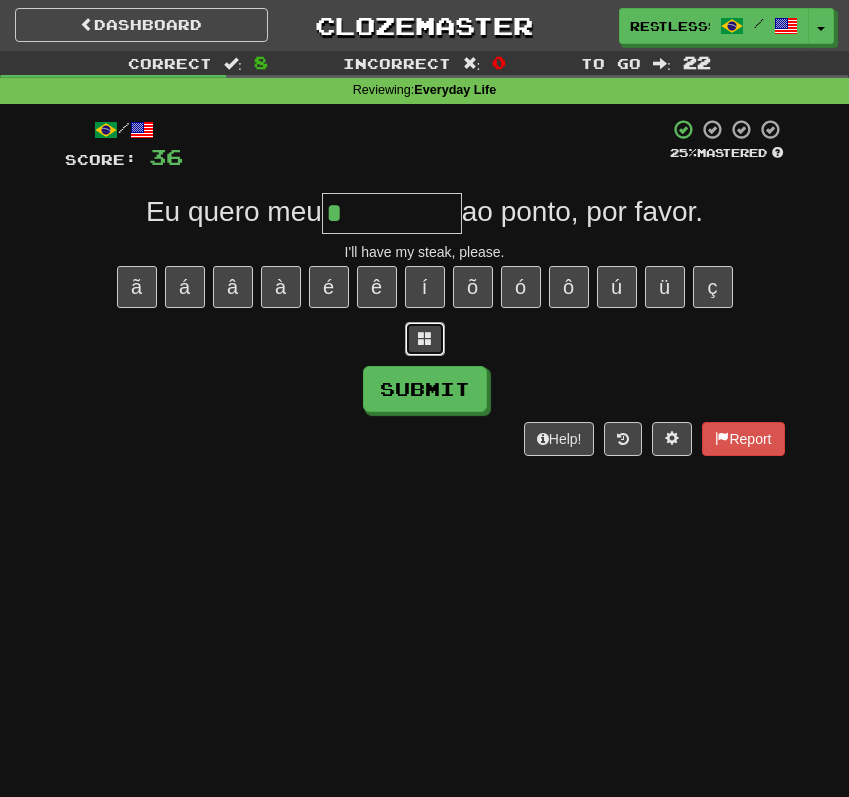 click at bounding box center (425, 338) 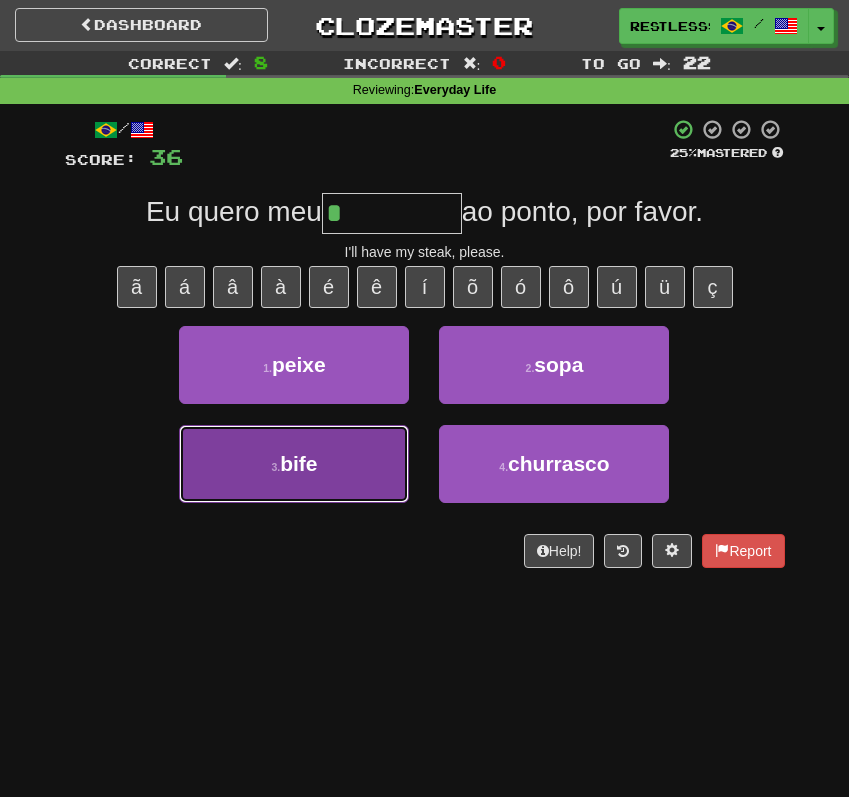 click on "3 .  bife" at bounding box center (294, 464) 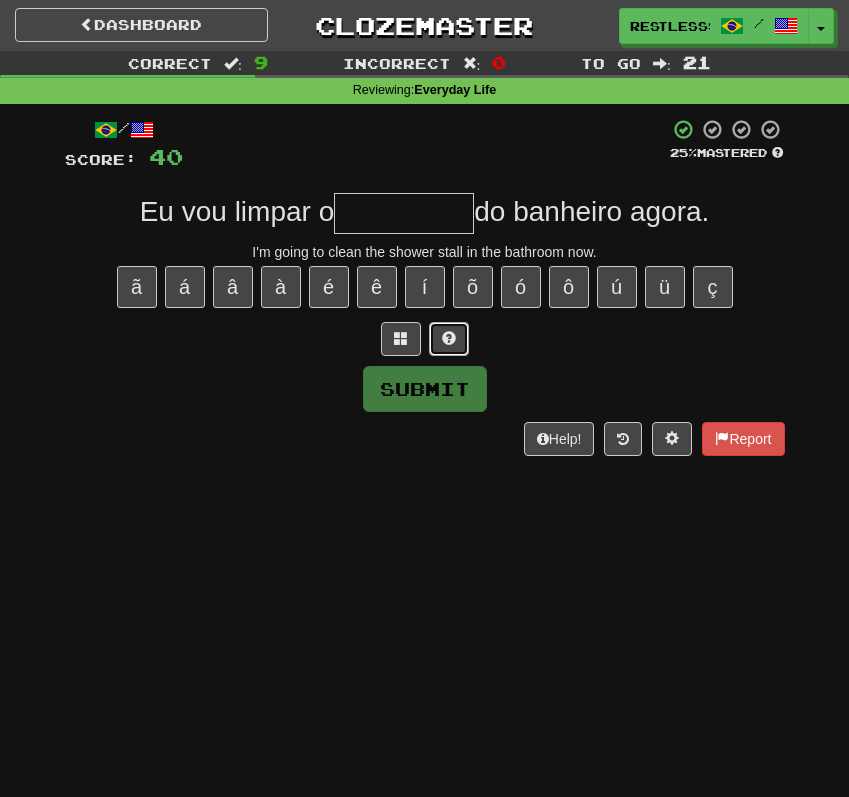 click at bounding box center [449, 338] 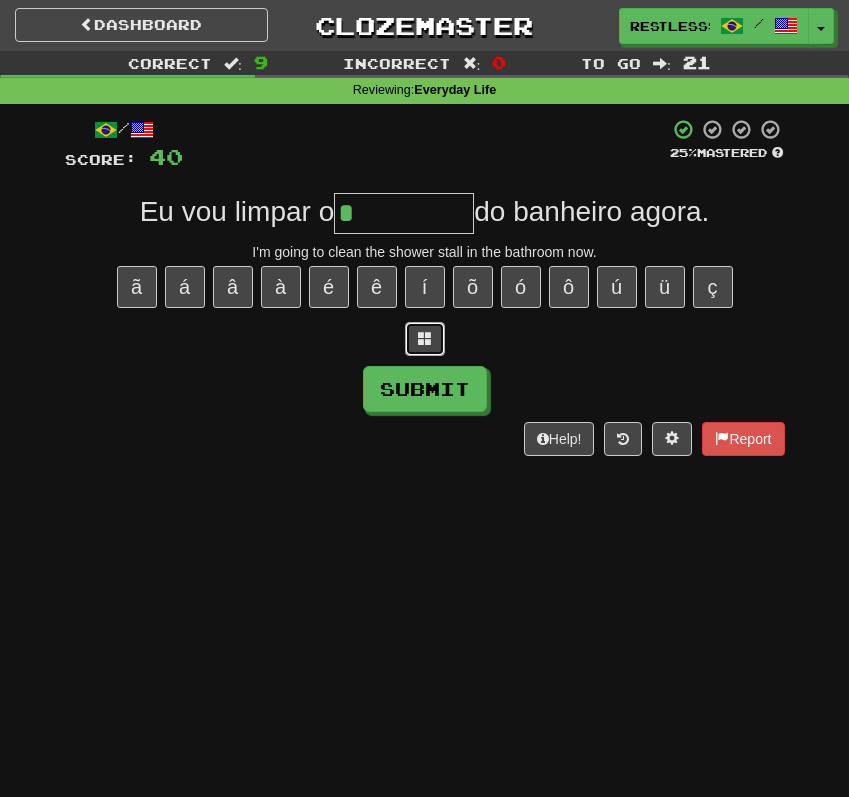click at bounding box center (425, 339) 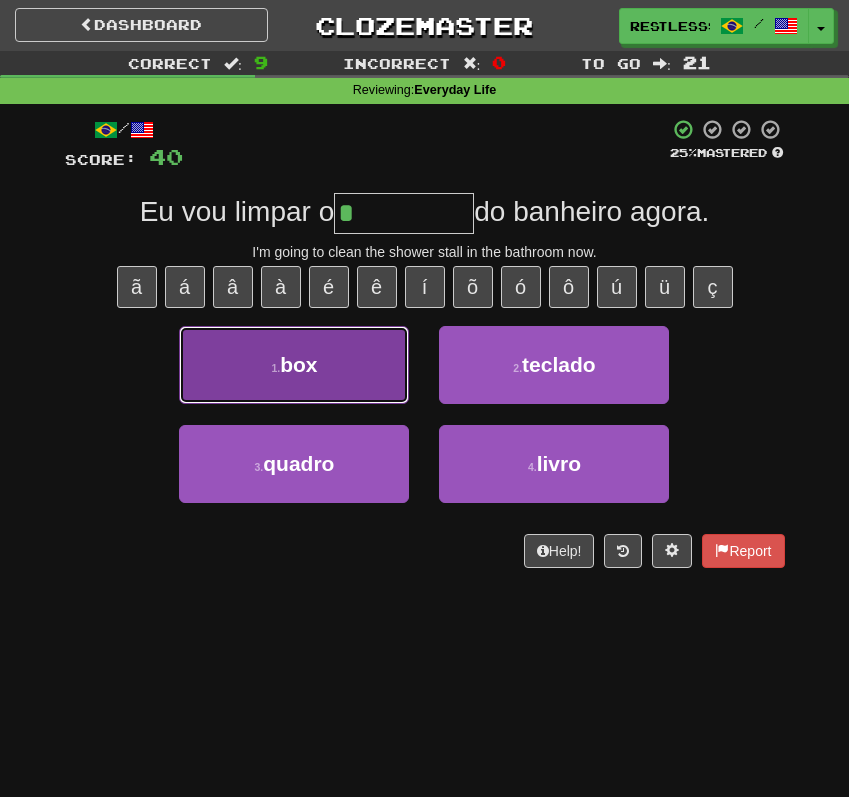 click on "1 .  box" at bounding box center [294, 365] 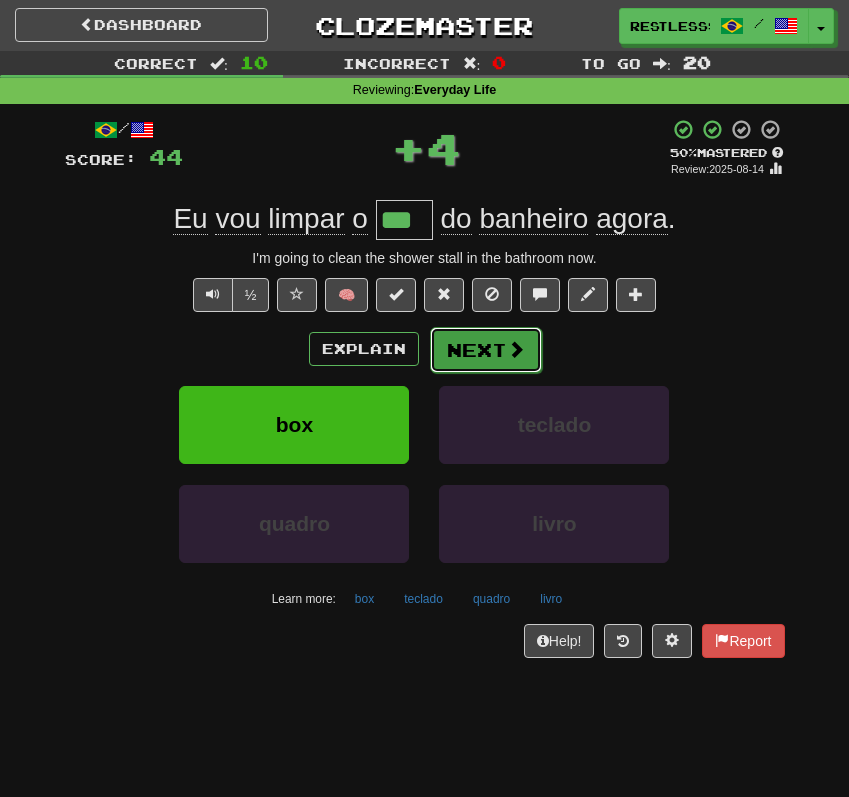 click at bounding box center (516, 349) 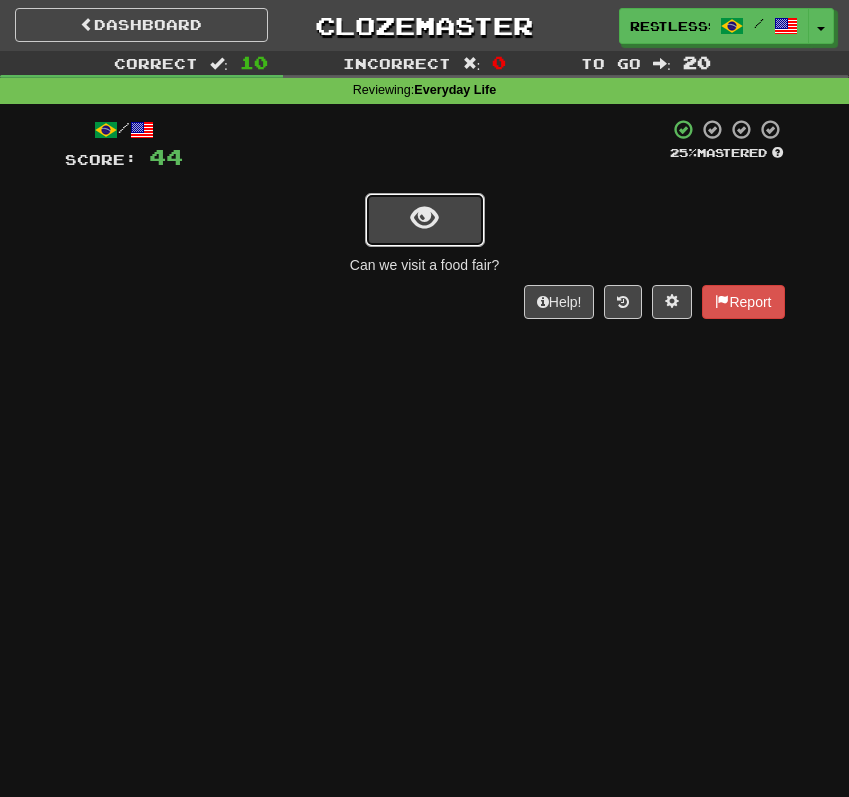 click at bounding box center (425, 220) 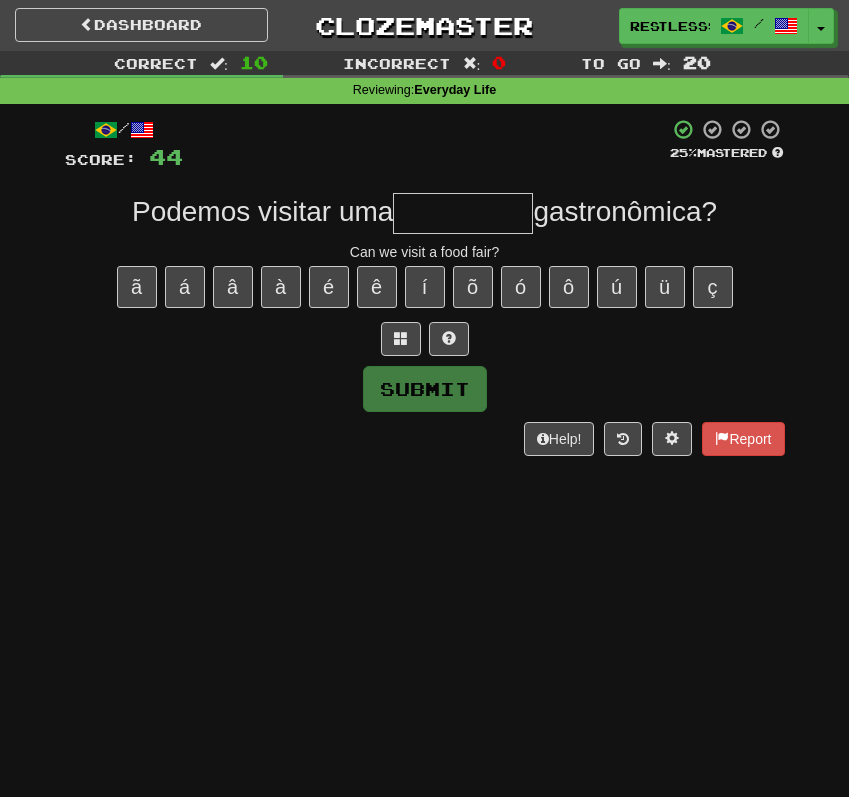 click on "/  Score:   44 25 %  Mastered Podemos visitar uma   gastronômica? Can we visit a food fair? ã á â à é ê í õ ó ô ú ü ç Submit  Help!  Report" at bounding box center (425, 287) 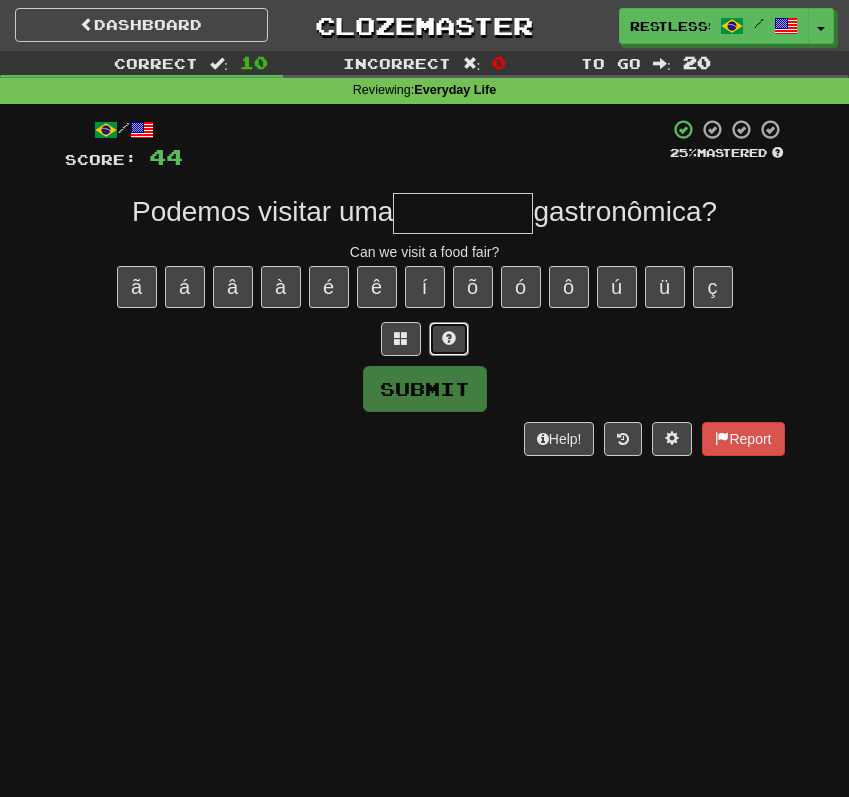 click at bounding box center [449, 338] 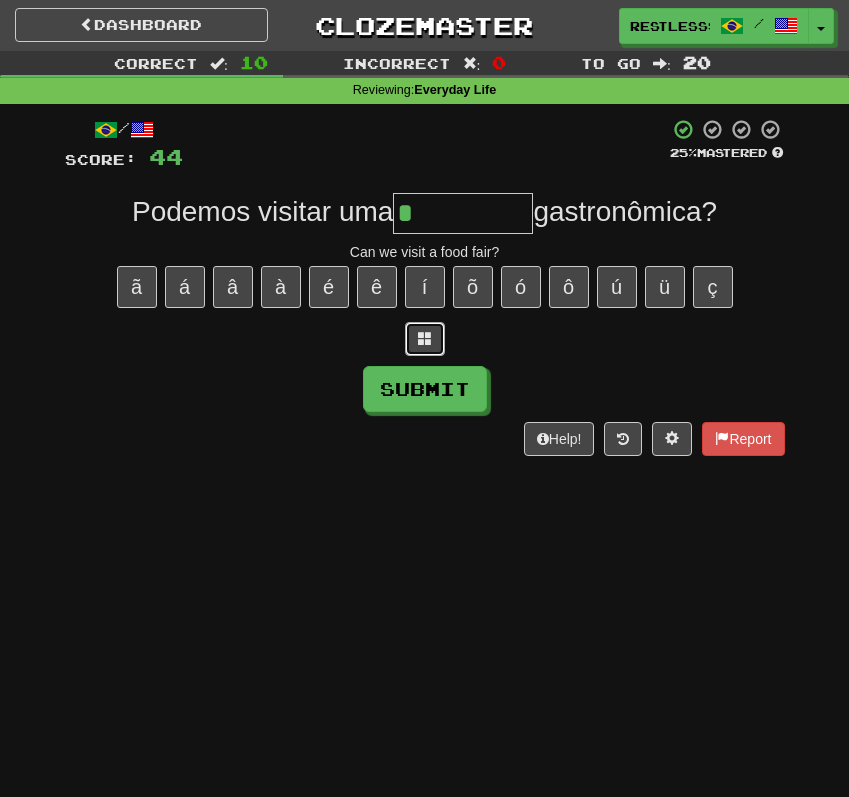 click at bounding box center (425, 339) 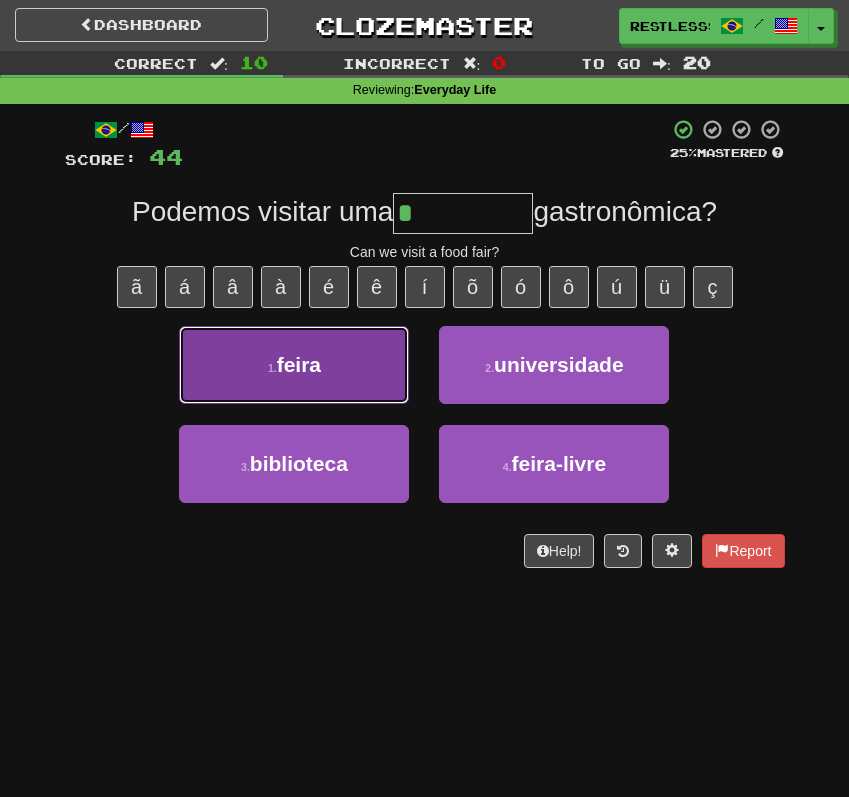 click on "1 .  feira" at bounding box center (294, 365) 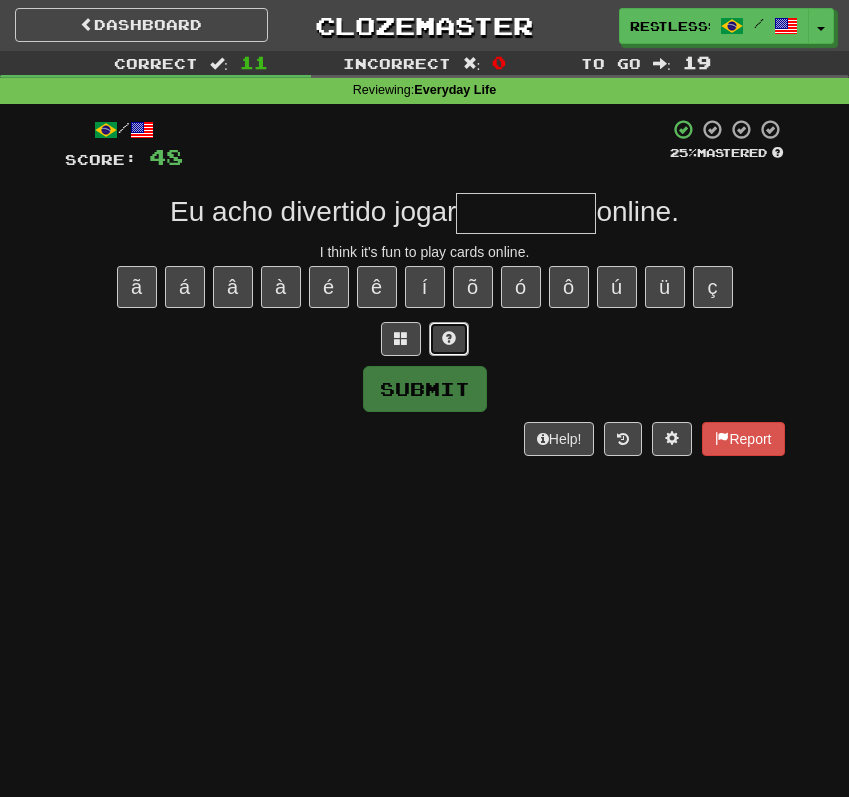 click at bounding box center (449, 338) 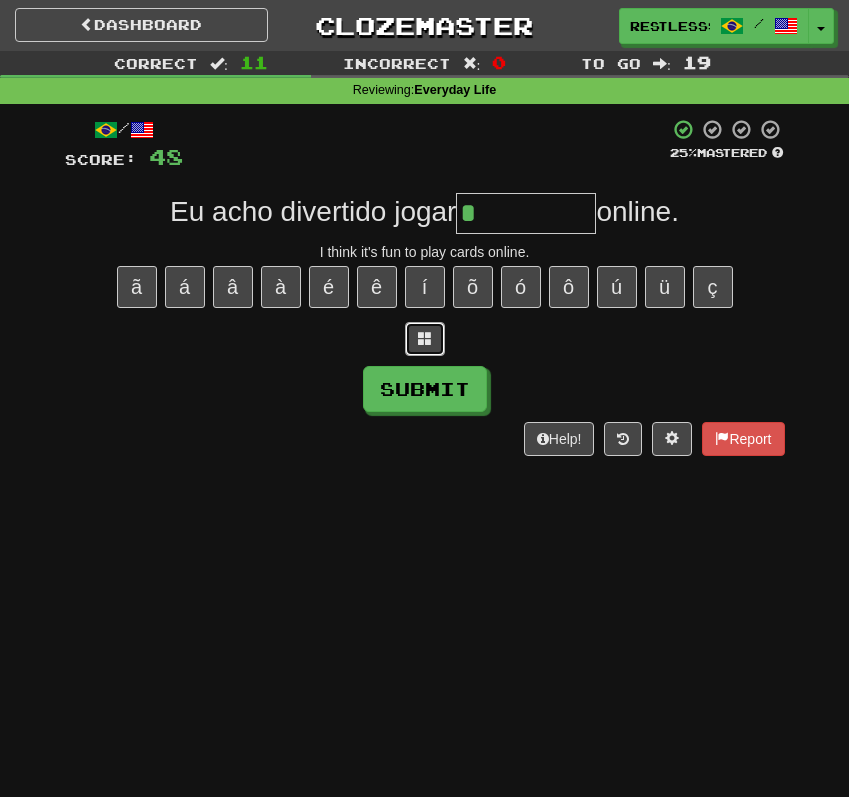 click at bounding box center [425, 338] 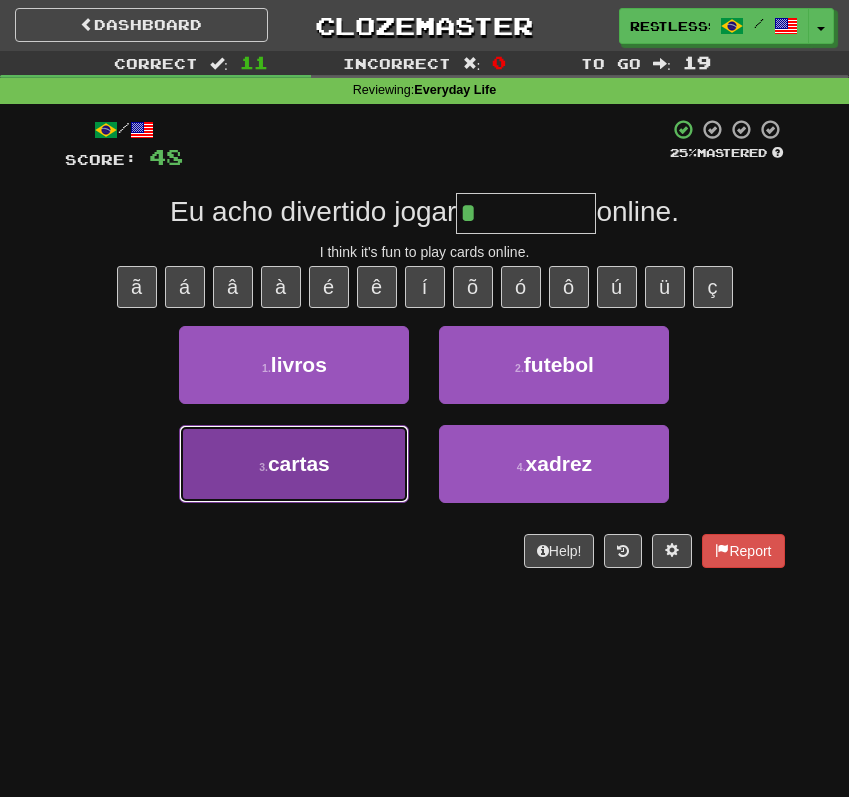 click on "3 .  cartas" at bounding box center [294, 464] 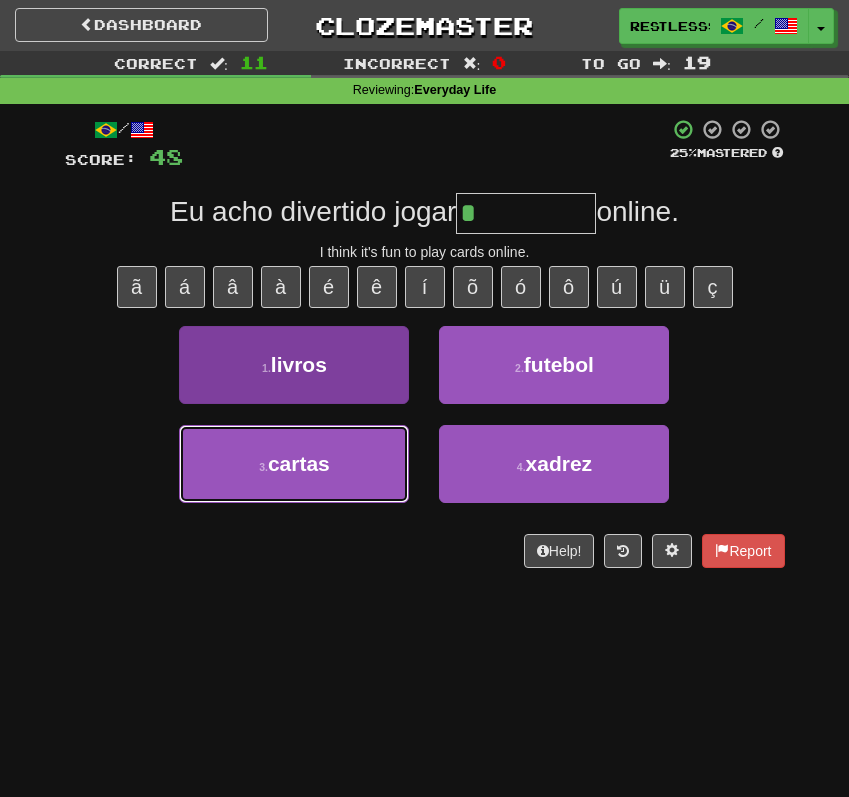 type on "******" 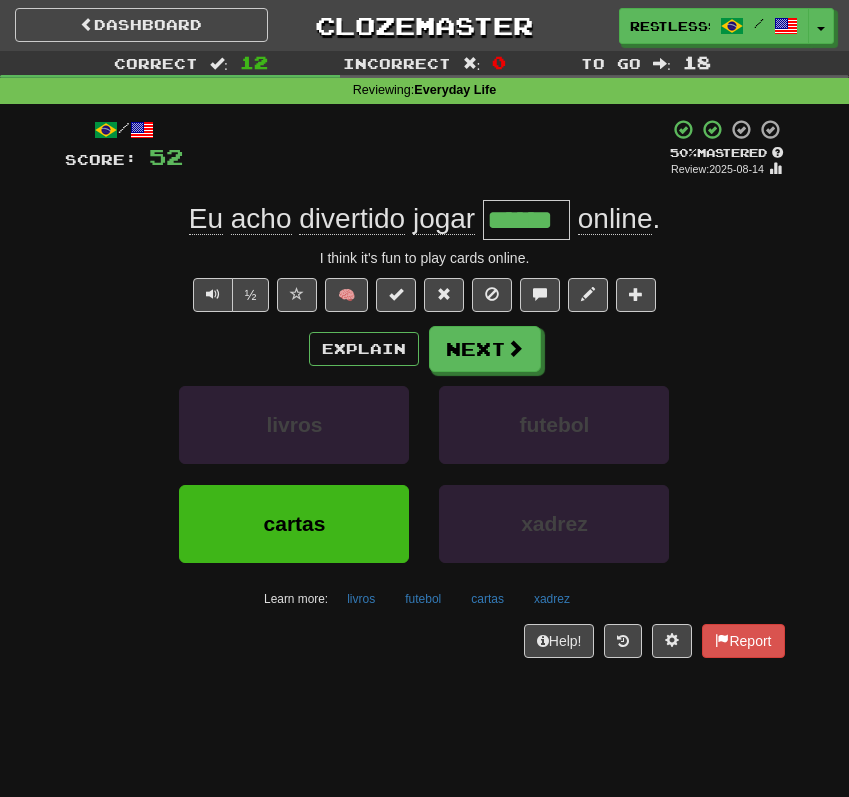 click on "Explain Next livros futebol cartas xadrez Learn more: livros futebol cartas xadrez" at bounding box center [425, 470] 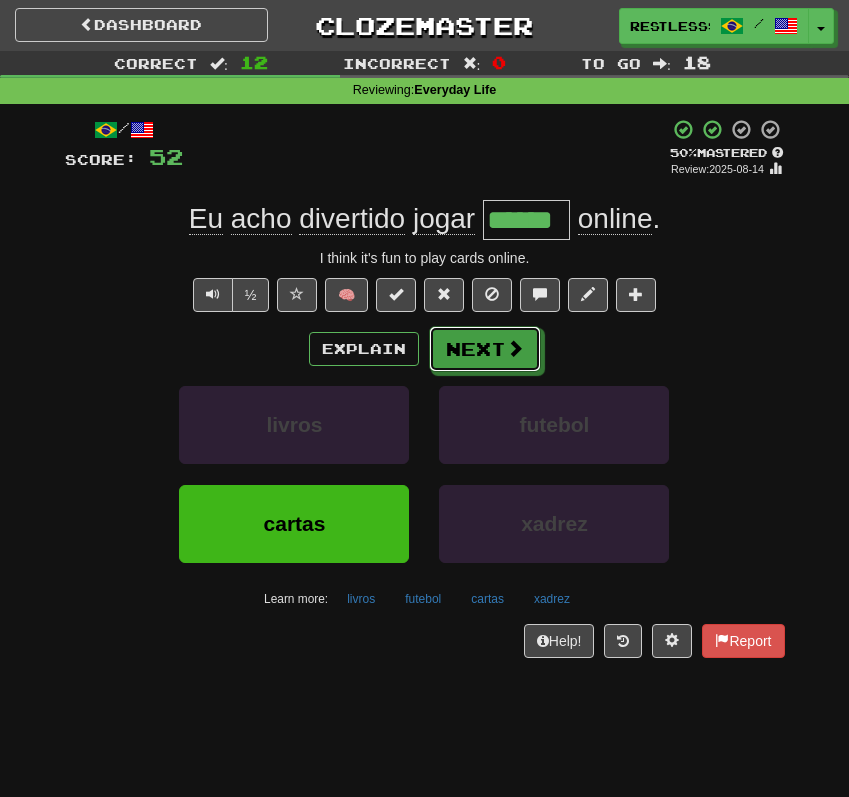 click on "Next" at bounding box center [485, 349] 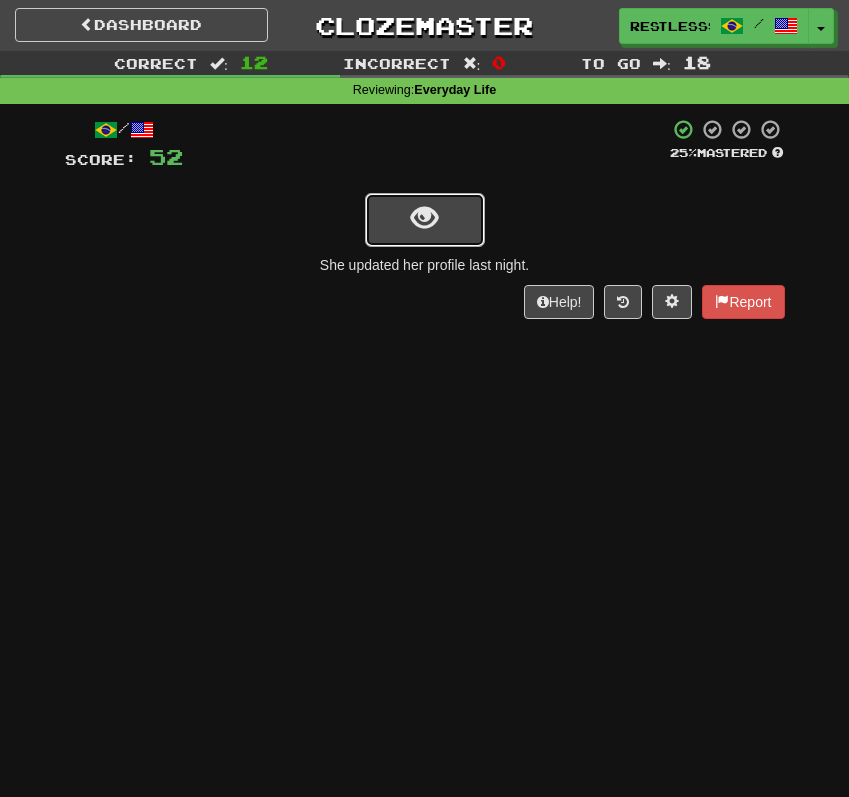click at bounding box center (425, 220) 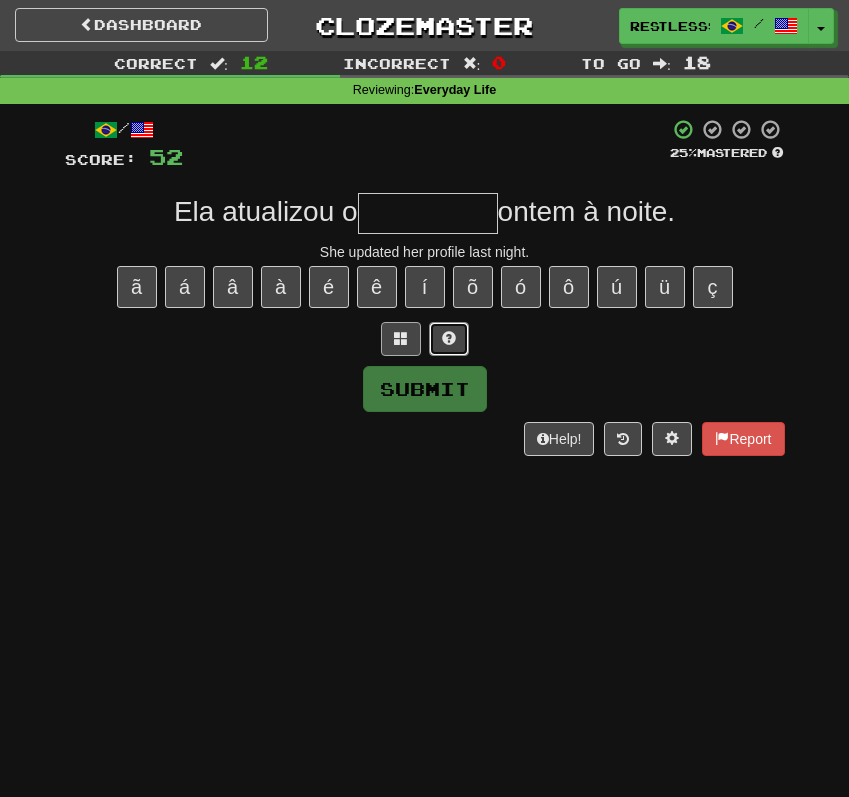 click at bounding box center (449, 338) 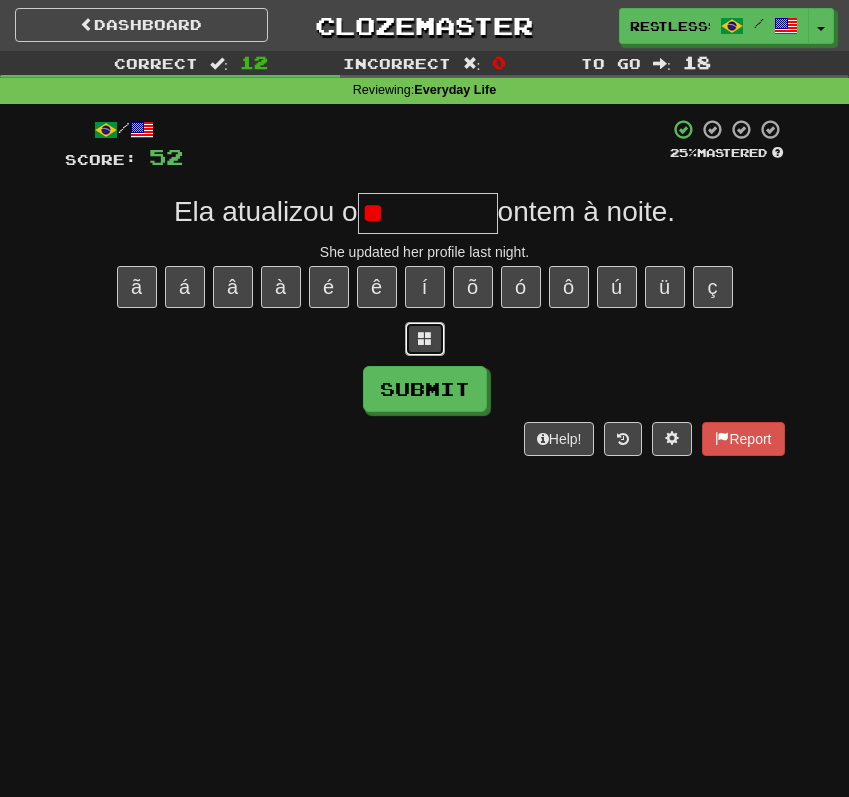 click at bounding box center [425, 338] 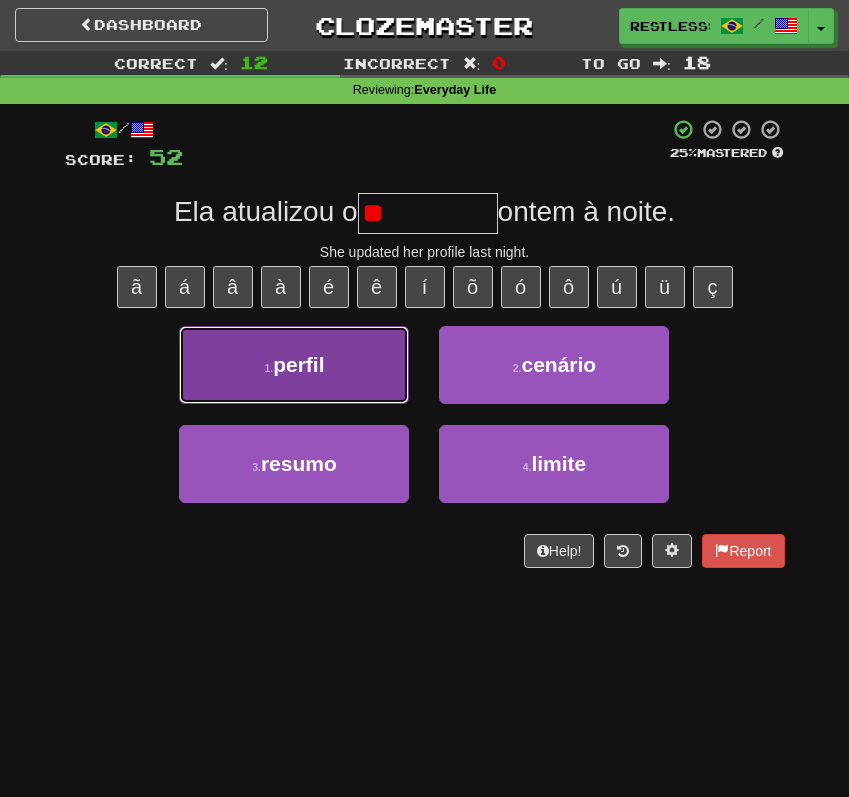 click on "1 .  perfil" at bounding box center [294, 365] 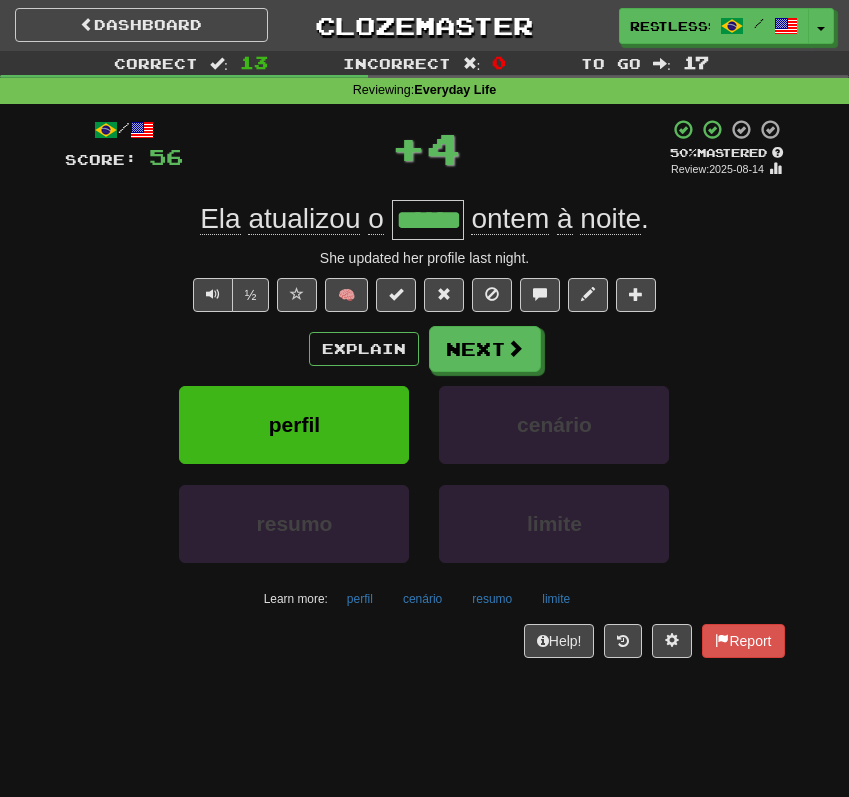 click on "/  Score:   56 + 4 50 %  Mastered Review:  2025-08-14 Ela   atualizou   o   ******   ontem   à   noite . She updated her profile last night. ½ 🧠 Explain Next perfil cenário resumo limite Learn more: perfil cenário resumo limite  Help!  Report" at bounding box center [425, 388] 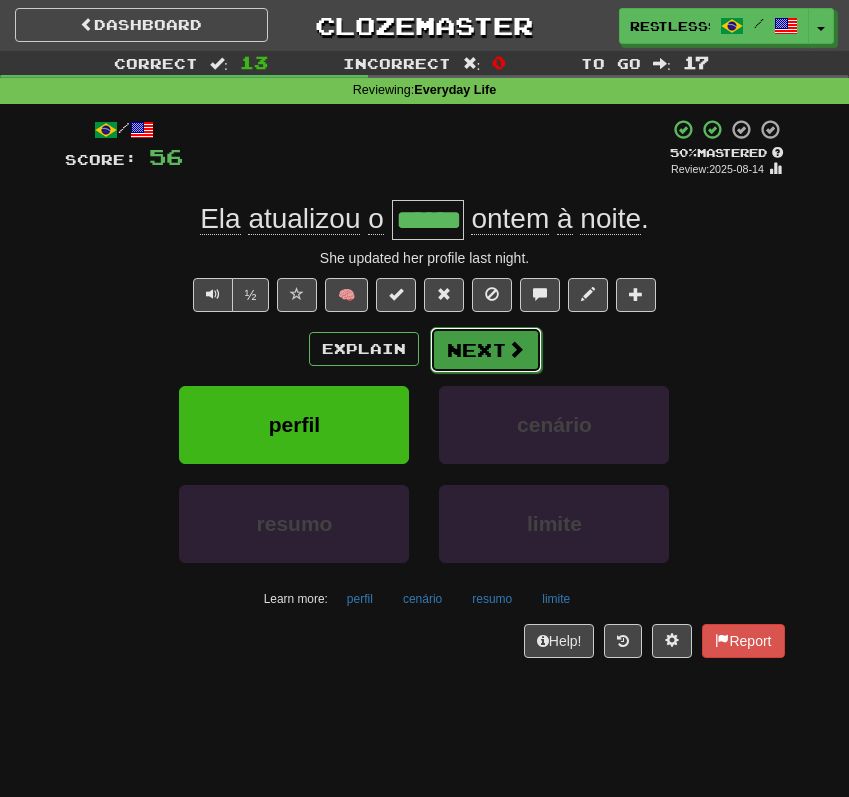 click on "Next" at bounding box center (486, 350) 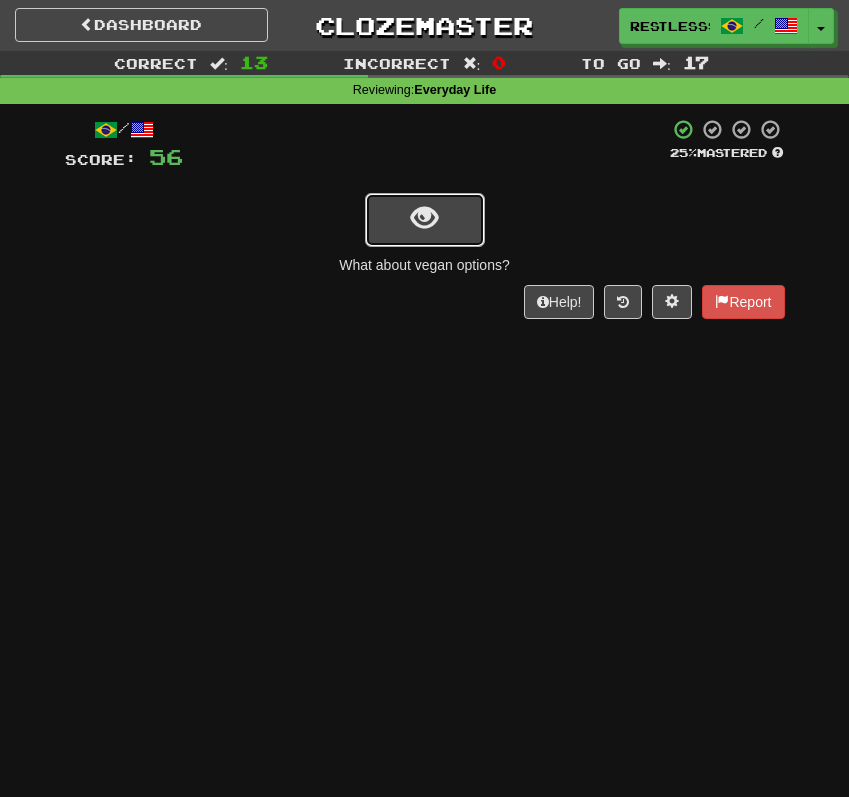 click at bounding box center [424, 218] 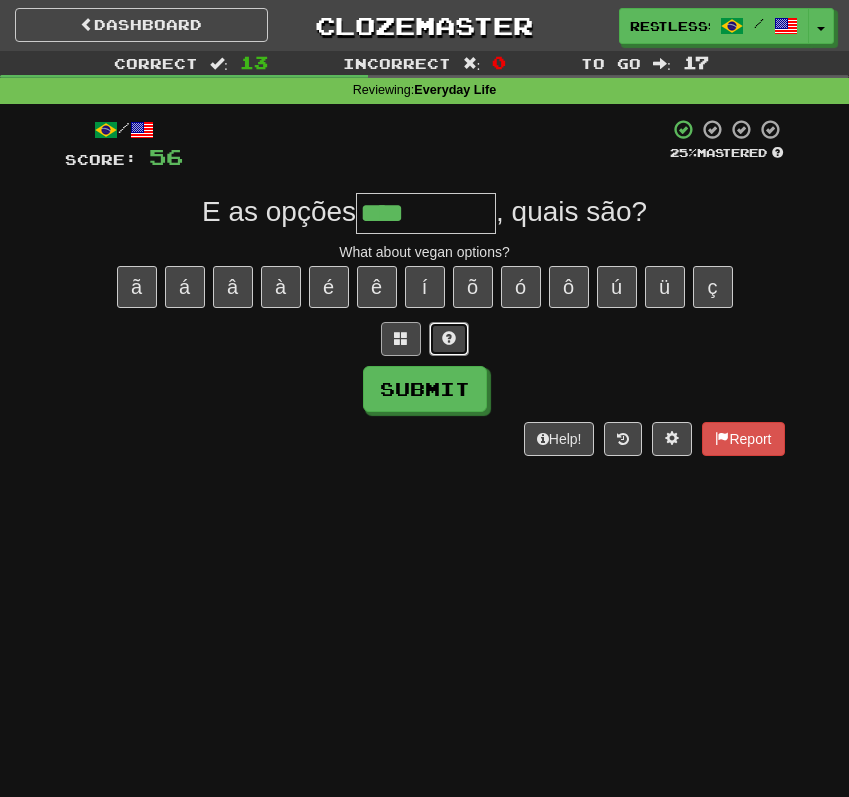 click at bounding box center [449, 338] 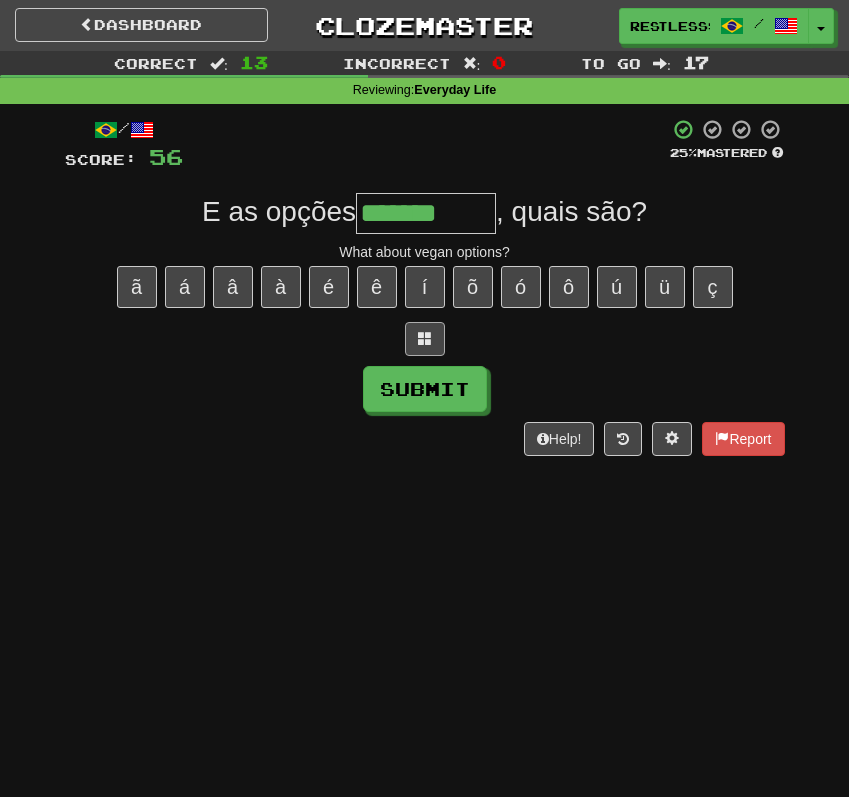 type on "*******" 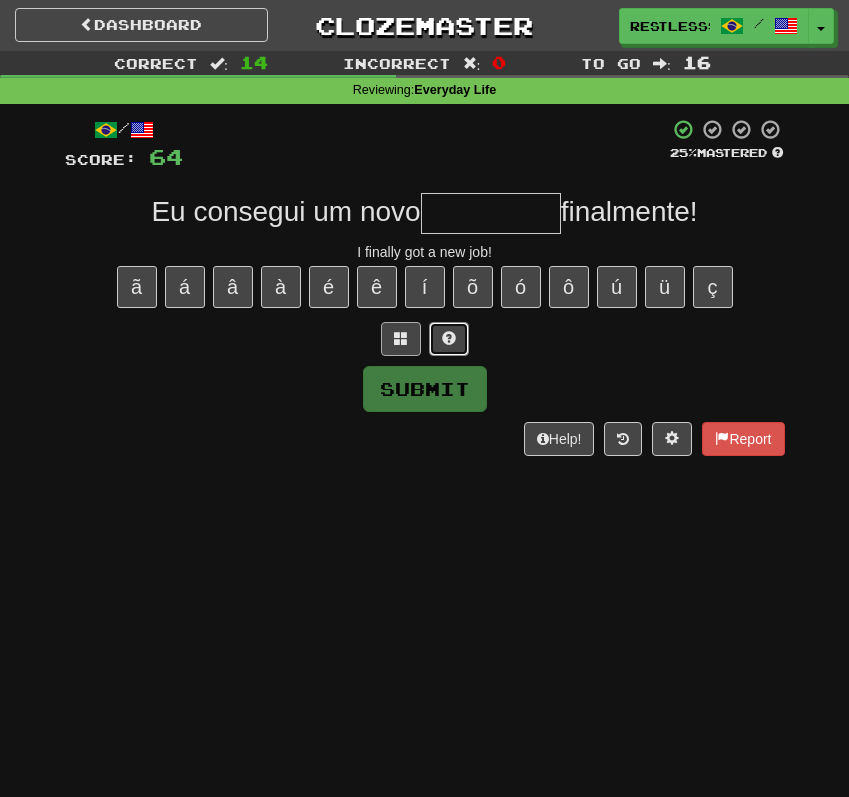 click at bounding box center (449, 339) 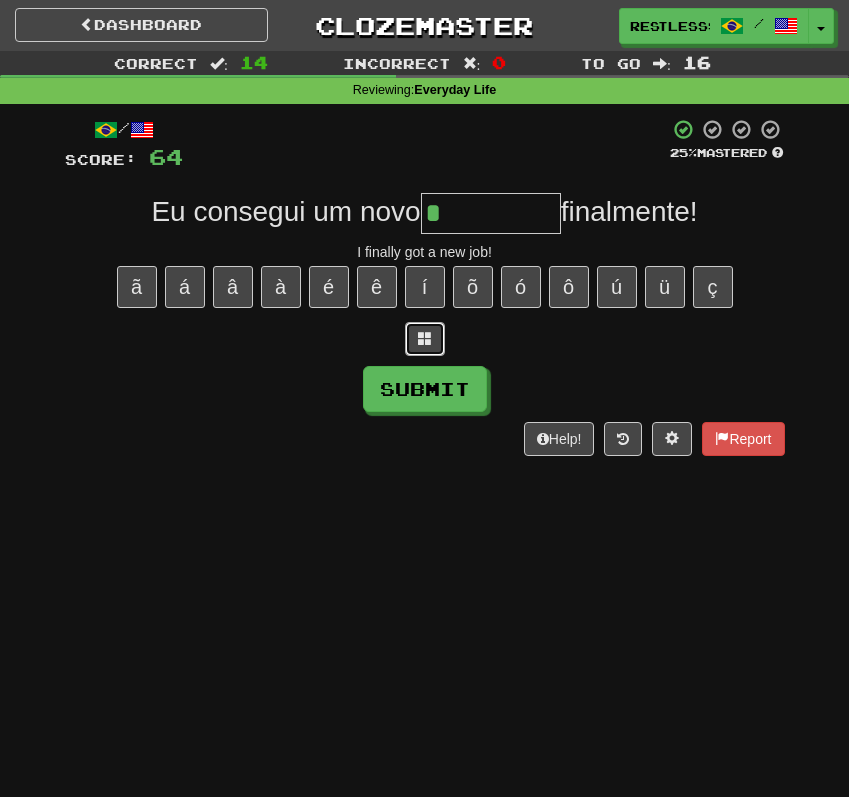 click at bounding box center [425, 339] 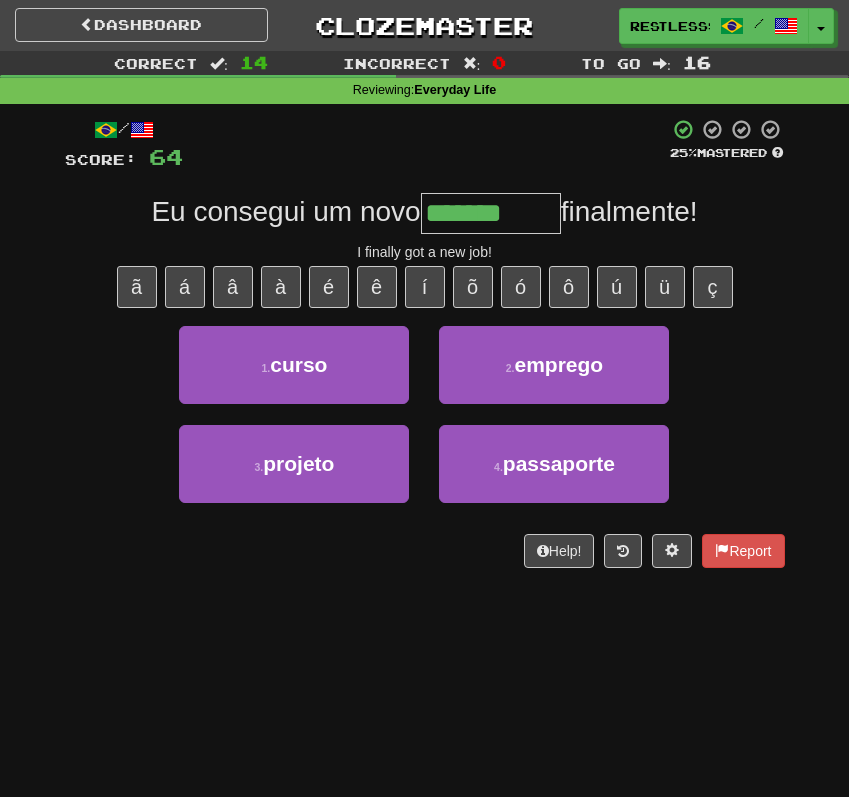 type on "*******" 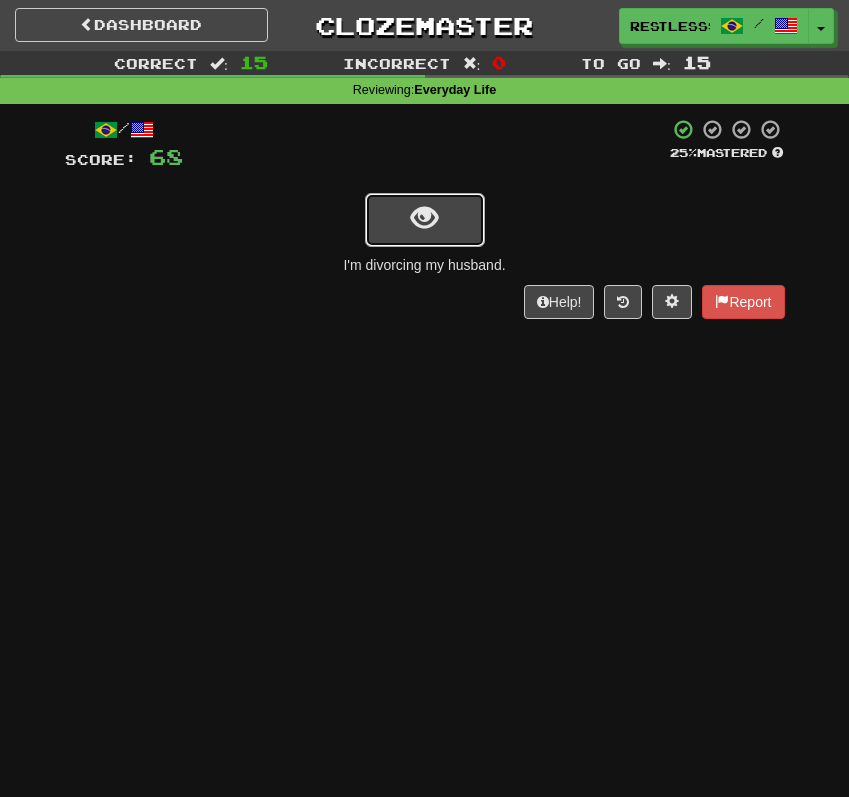 click at bounding box center (425, 220) 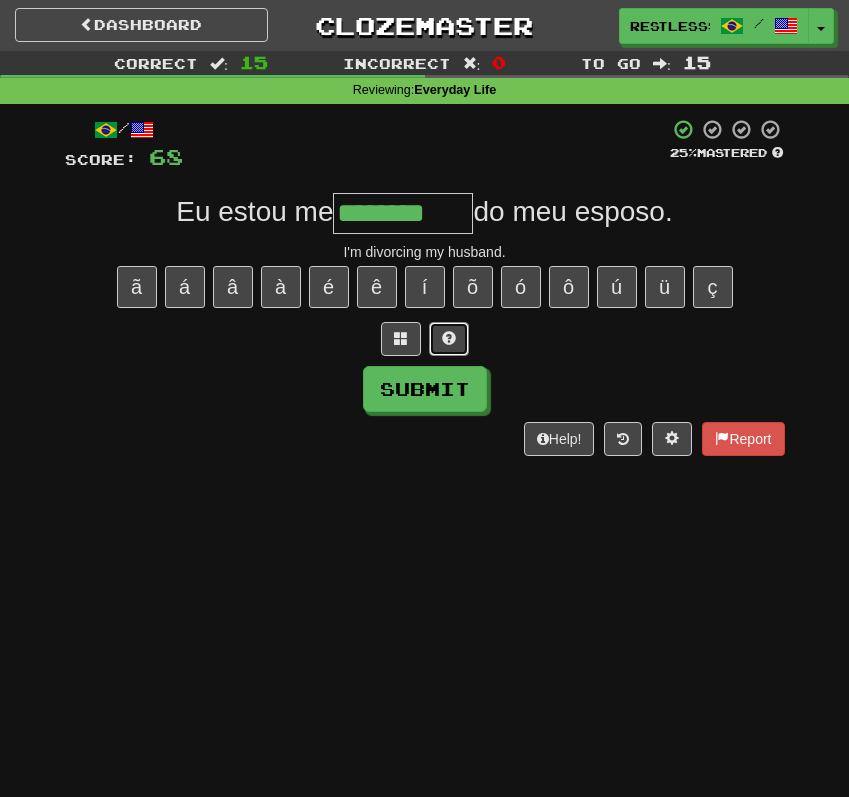 click at bounding box center (449, 339) 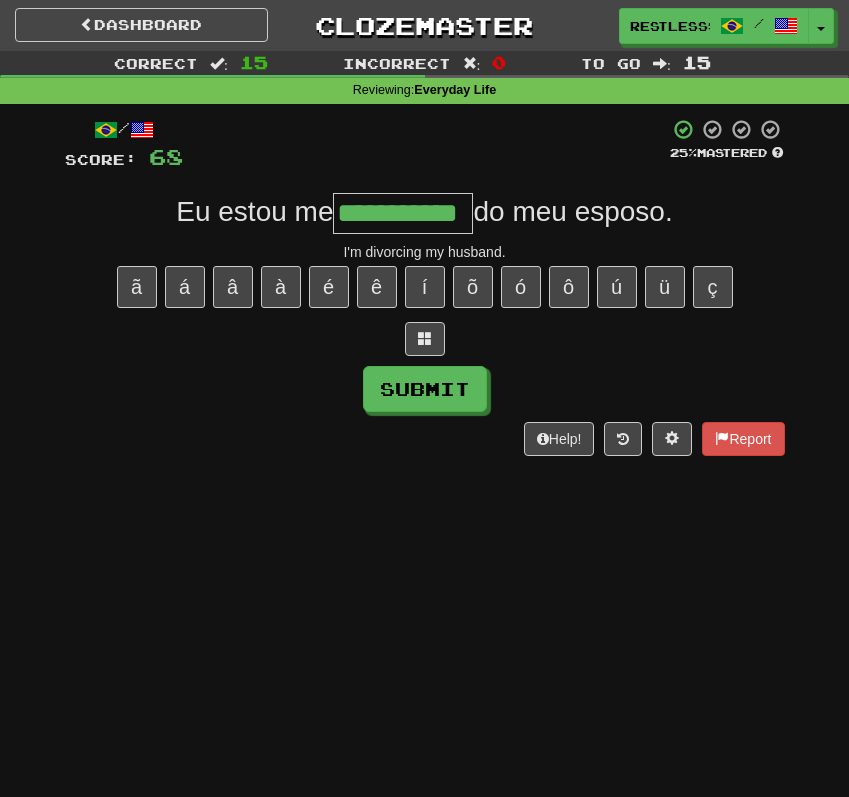 scroll, scrollTop: 0, scrollLeft: 14, axis: horizontal 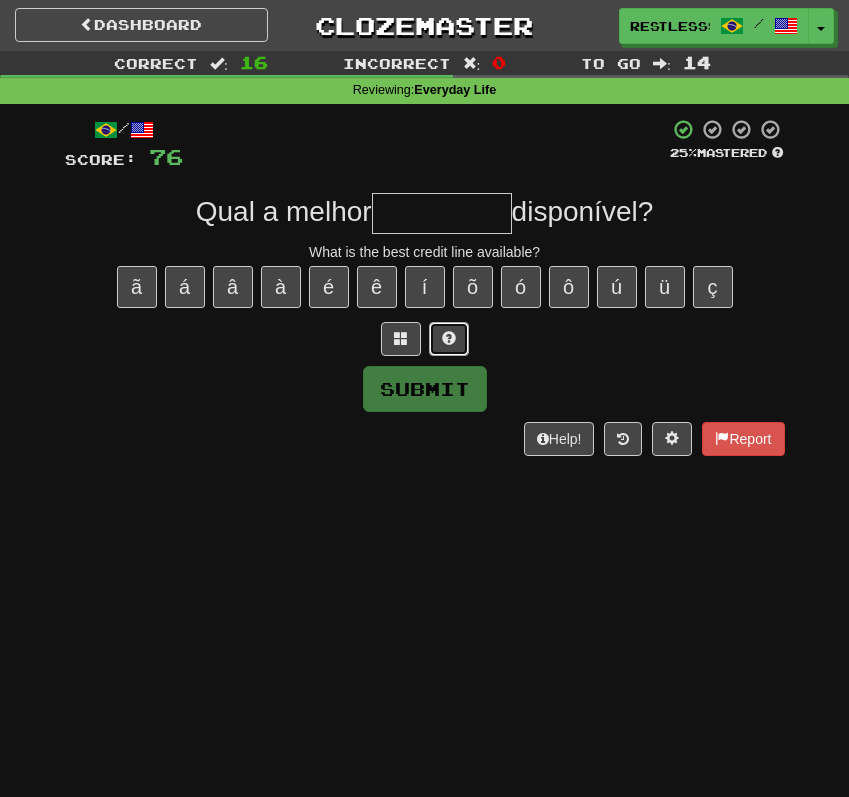 click at bounding box center (449, 339) 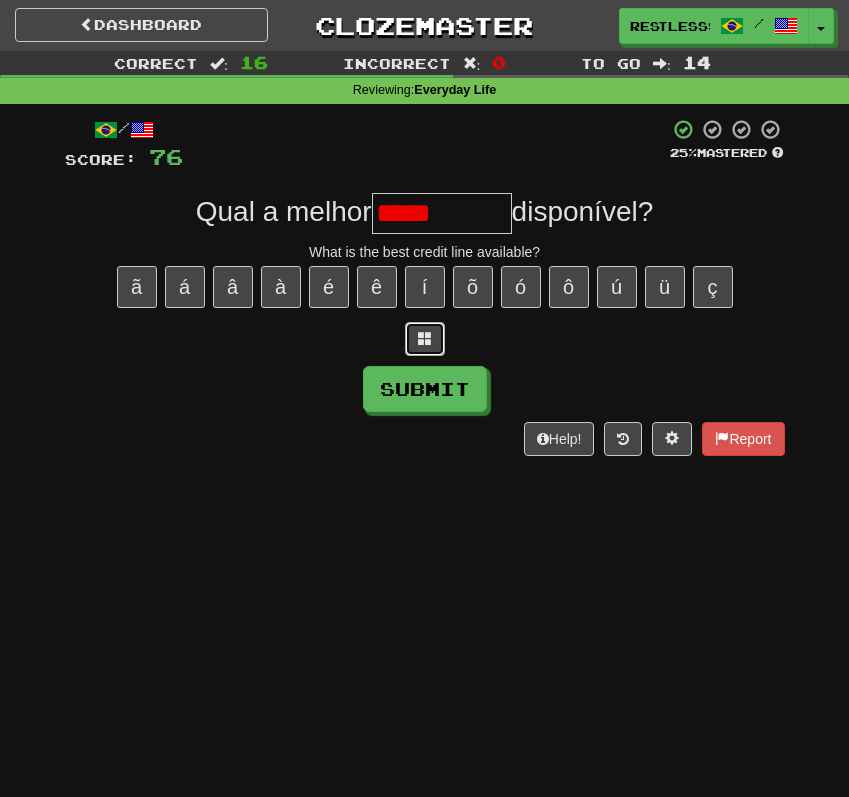 click at bounding box center [425, 339] 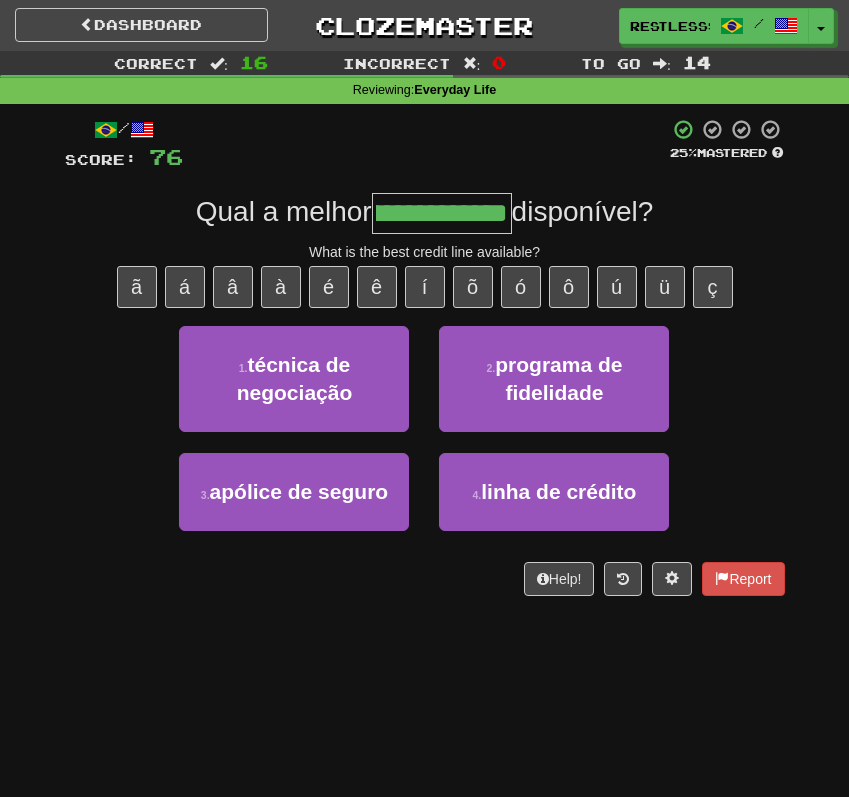scroll, scrollTop: 0, scrollLeft: 60, axis: horizontal 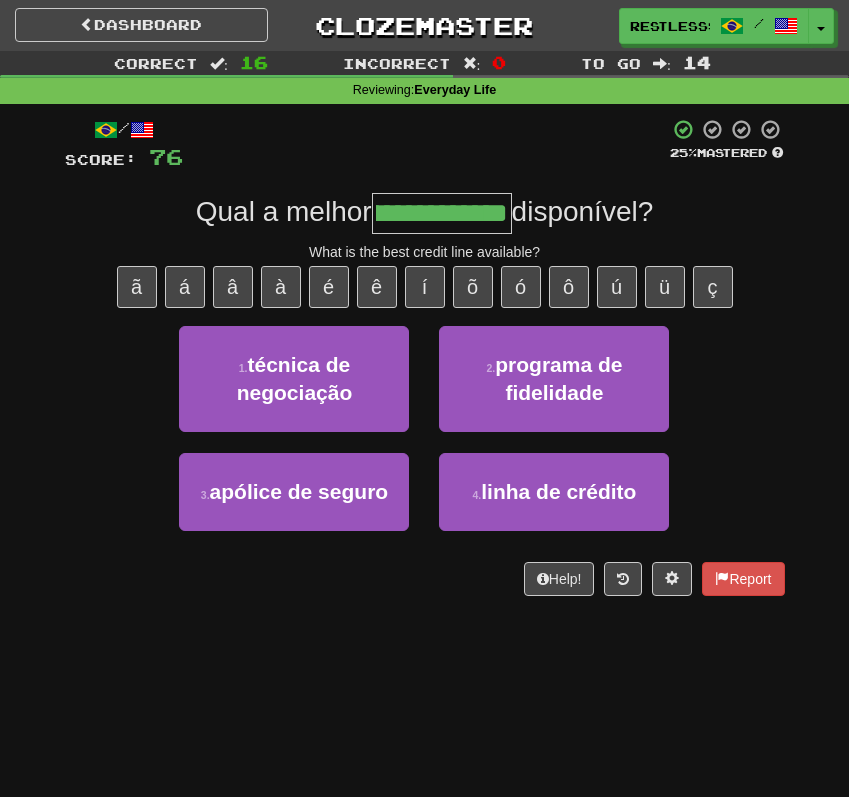 type on "**********" 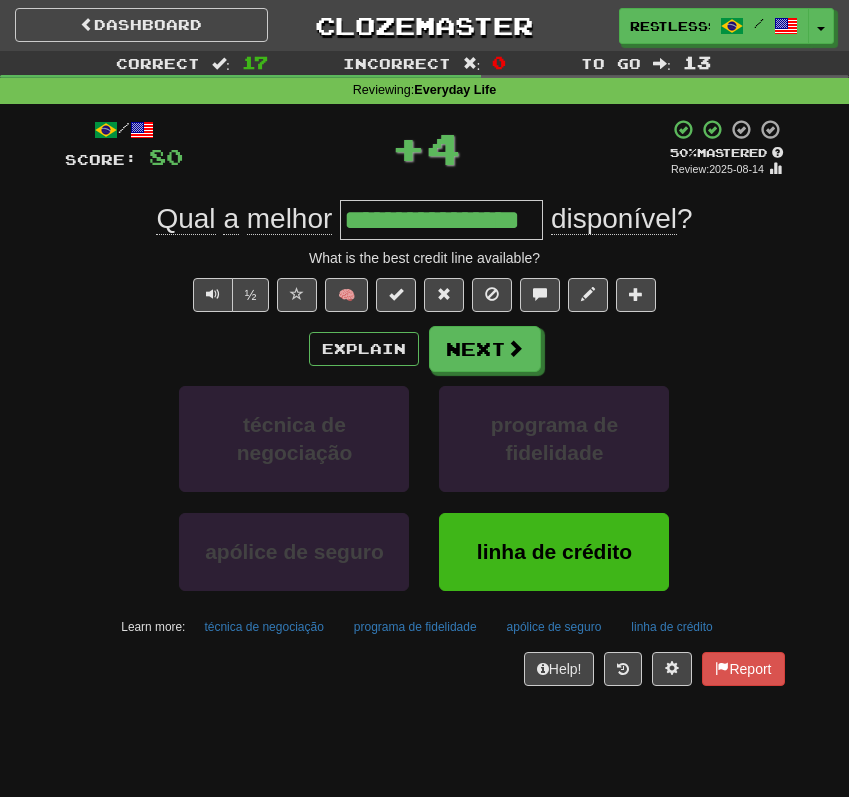 scroll, scrollTop: 0, scrollLeft: 0, axis: both 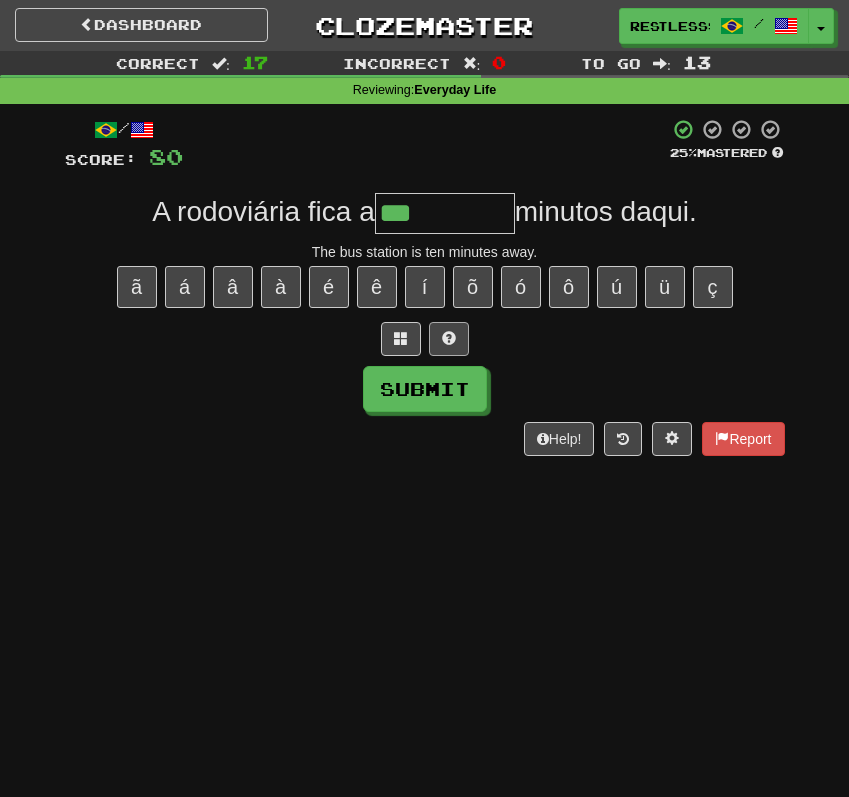 type on "***" 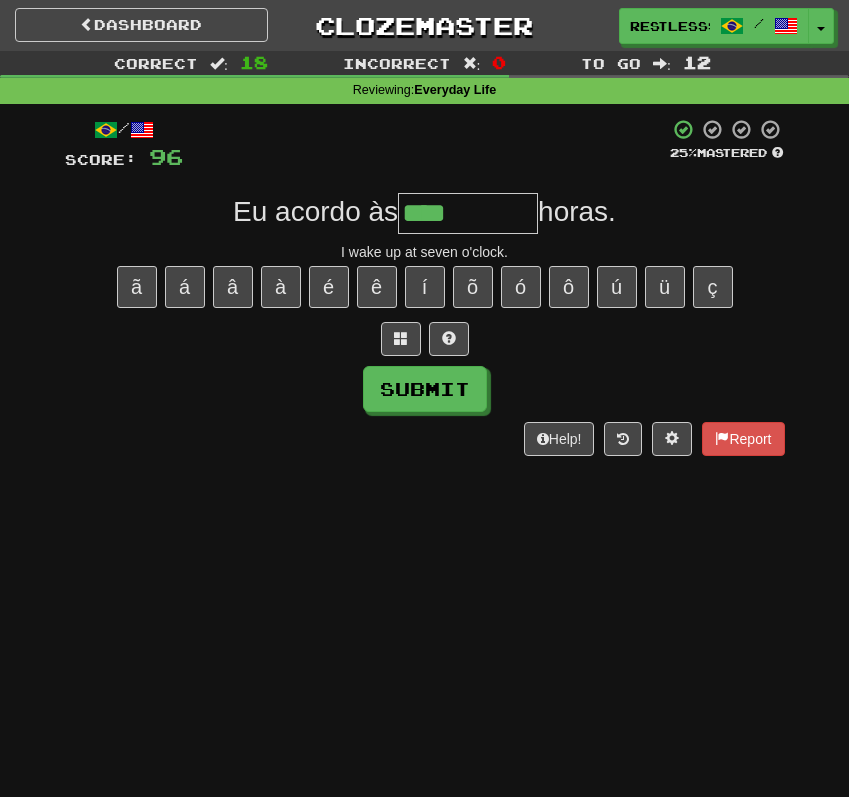 type on "****" 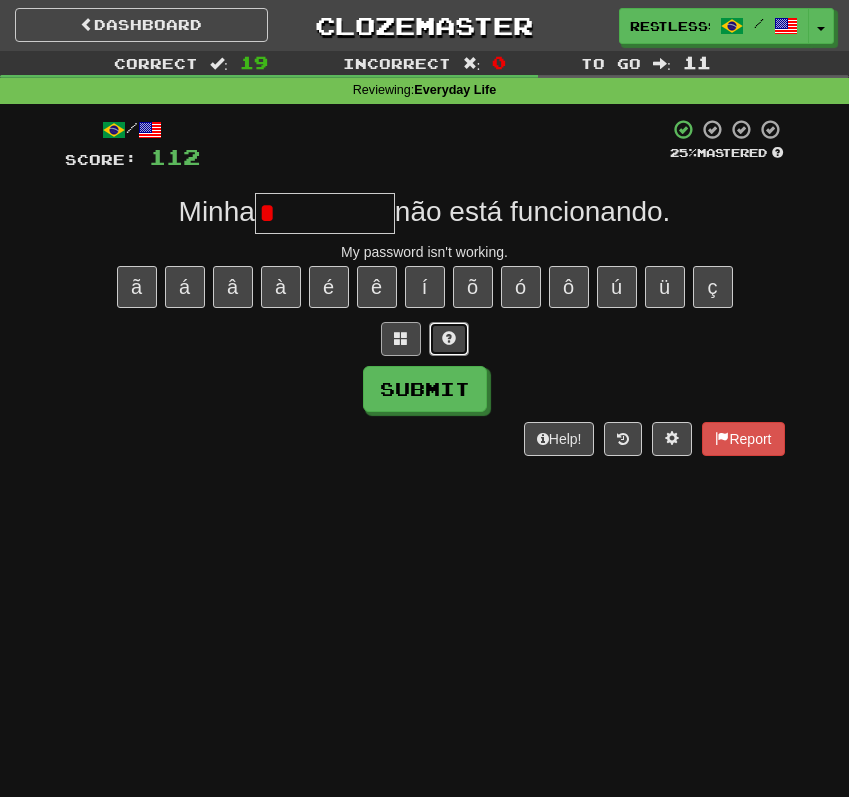click at bounding box center [449, 339] 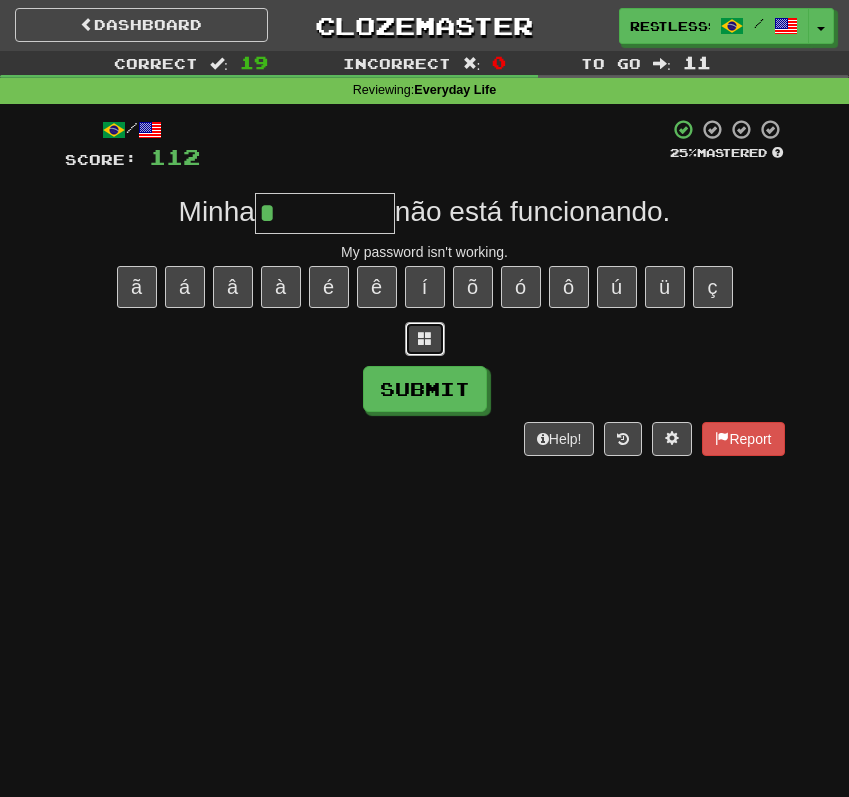 click at bounding box center (425, 338) 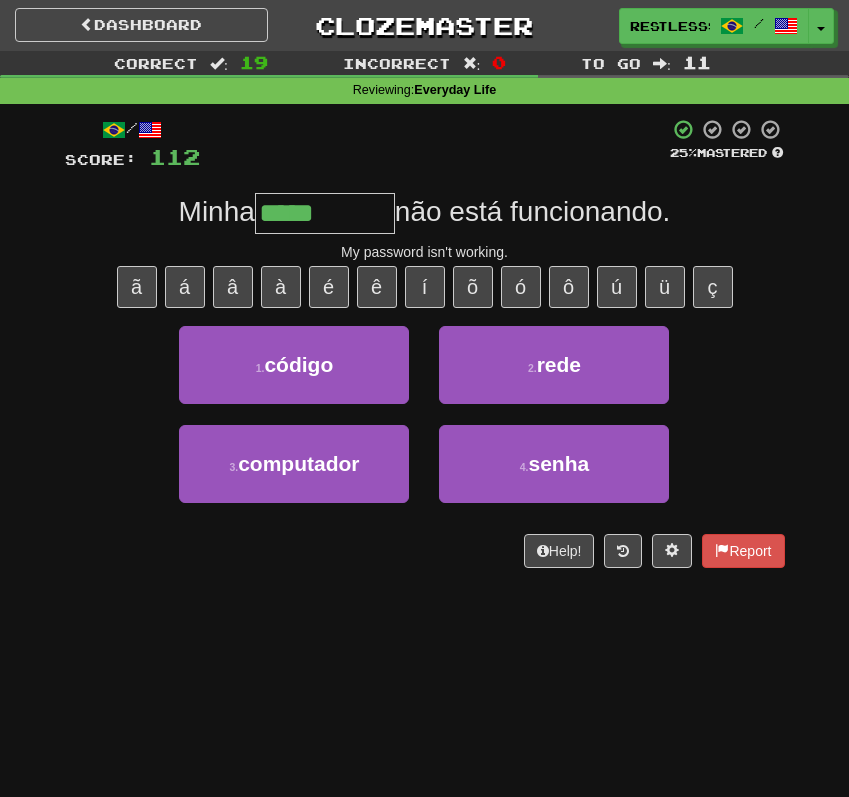 type on "*****" 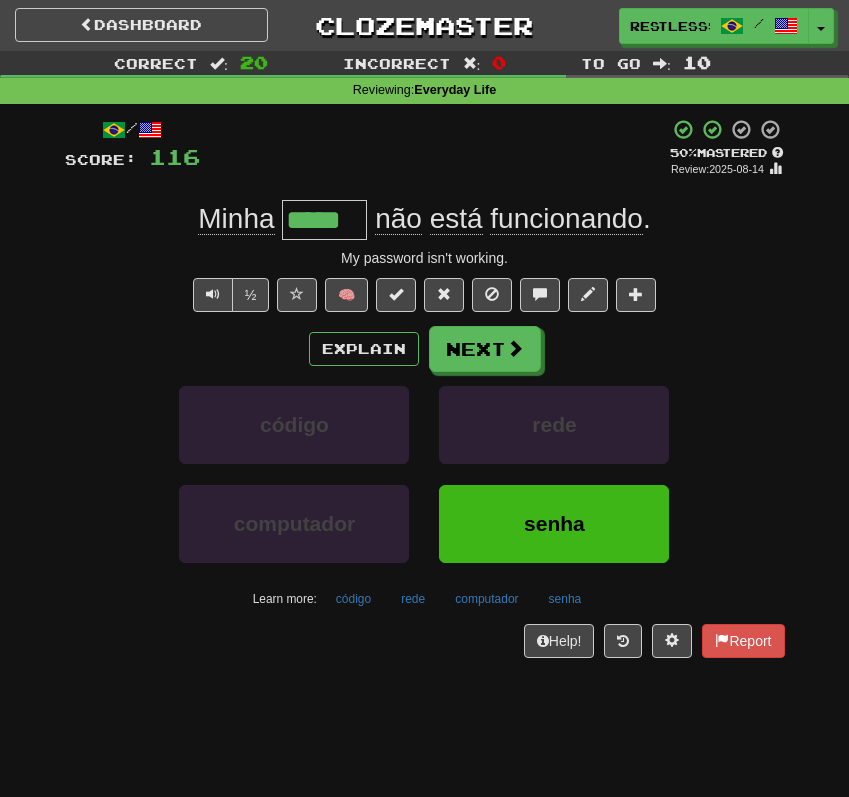 click on "/  Score:   116 + 4 50 %  Mastered Review:  2025-08-14 Minha   *****   não   está   funcionando . My password isn't working. ½ 🧠 Explain Next código rede computador senha Learn more: código rede computador senha  Help!  Report" at bounding box center (425, 388) 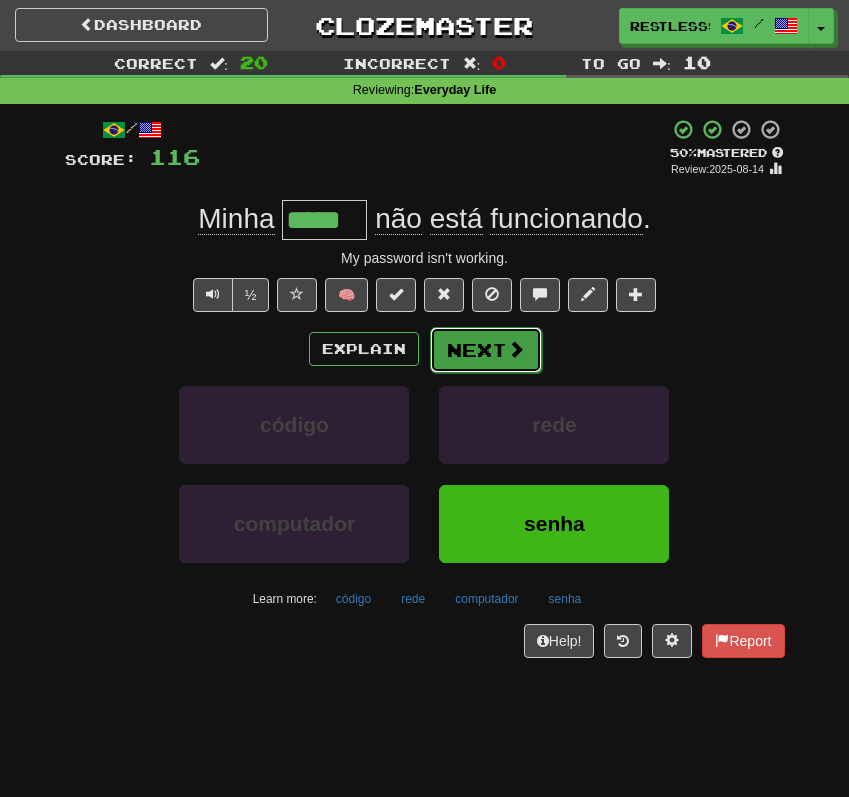 click on "Next" at bounding box center [486, 350] 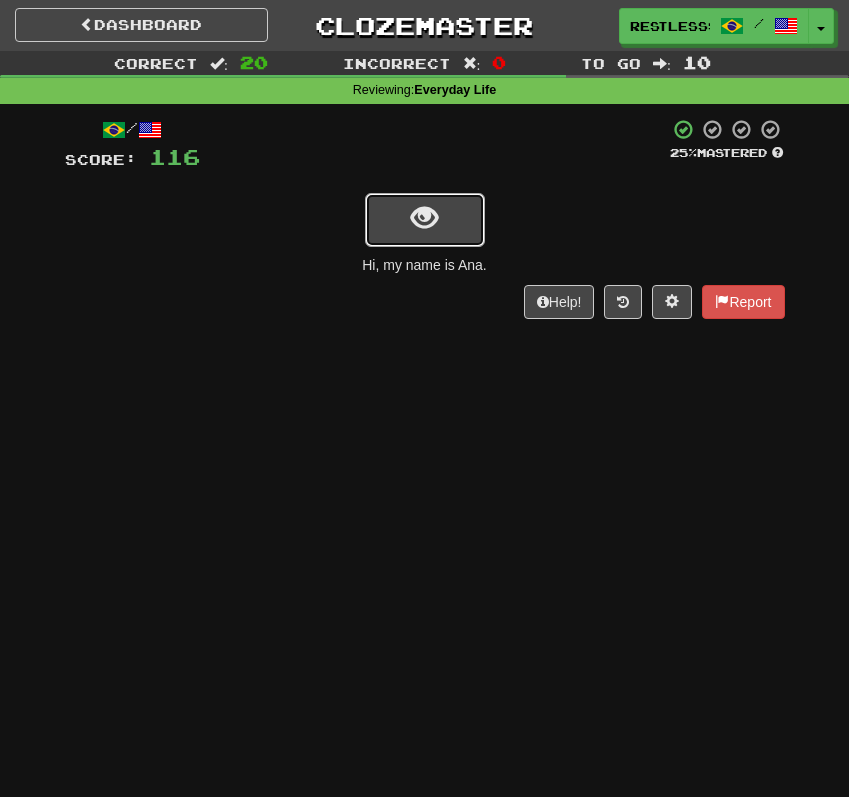 click at bounding box center (425, 220) 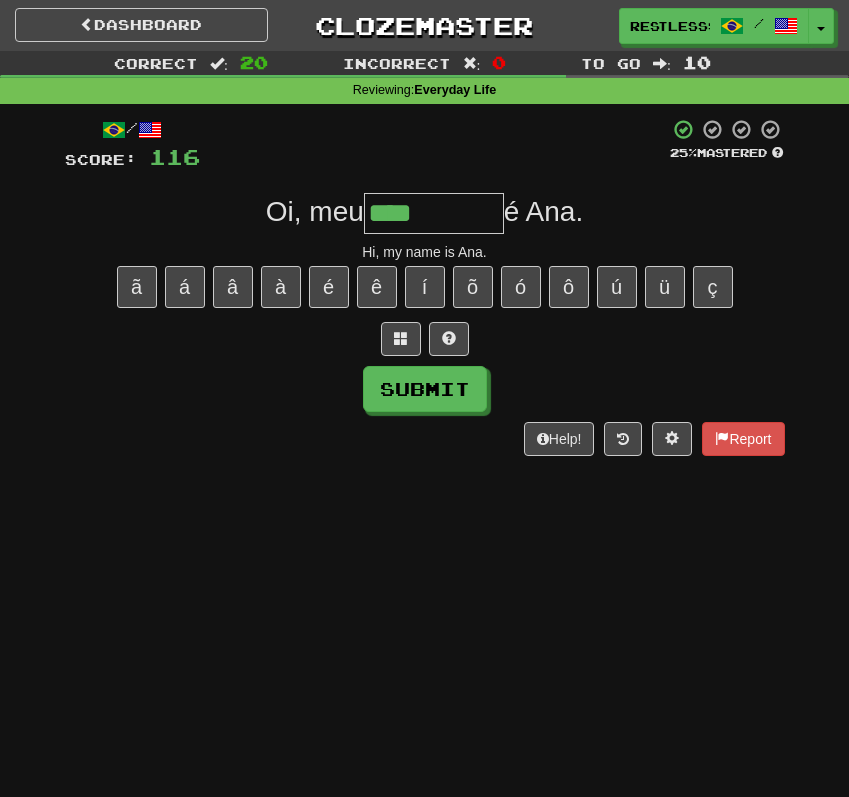 type on "****" 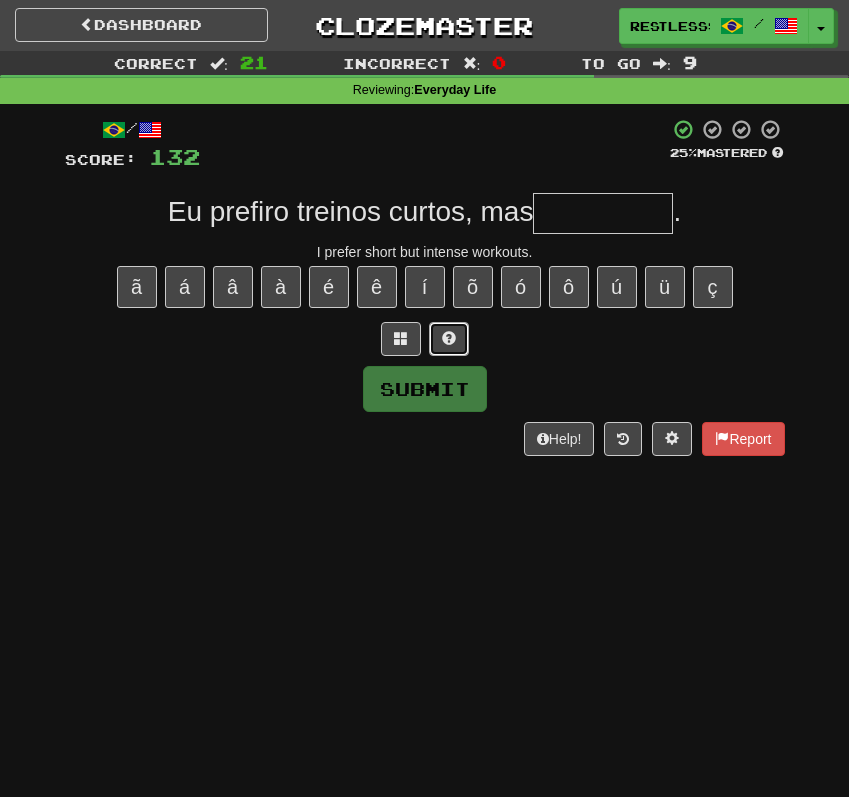 click at bounding box center (449, 338) 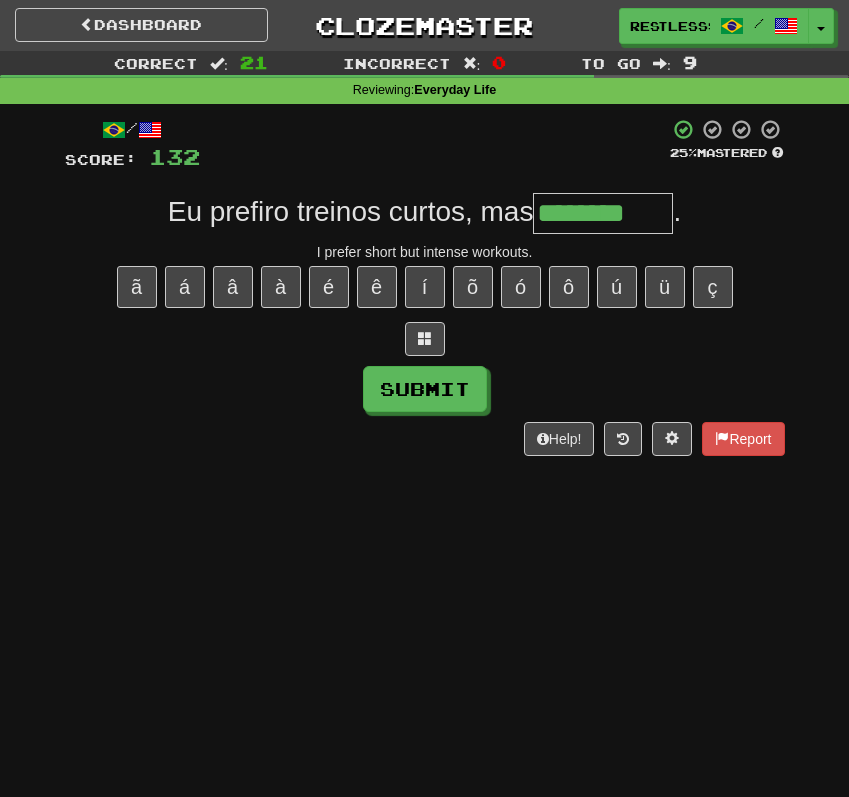 type on "********" 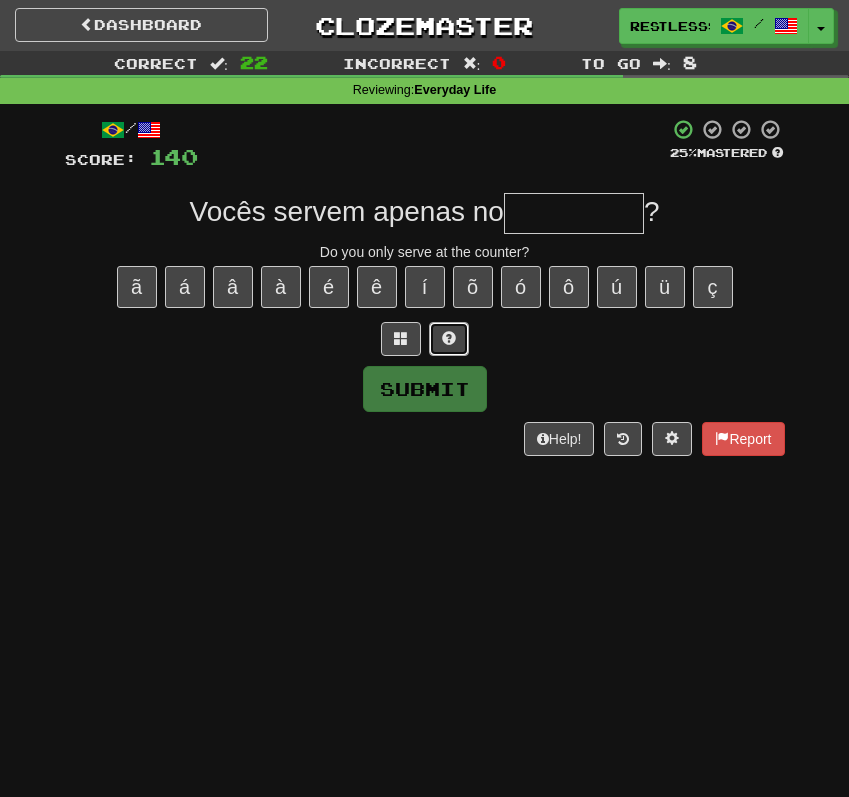 click at bounding box center (449, 339) 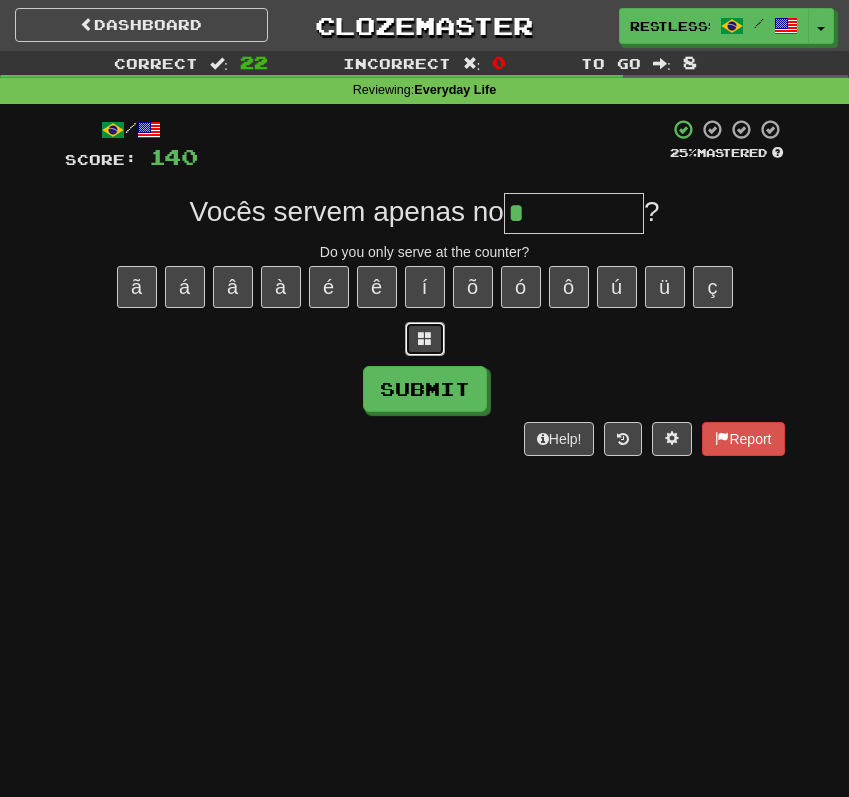 click at bounding box center (425, 339) 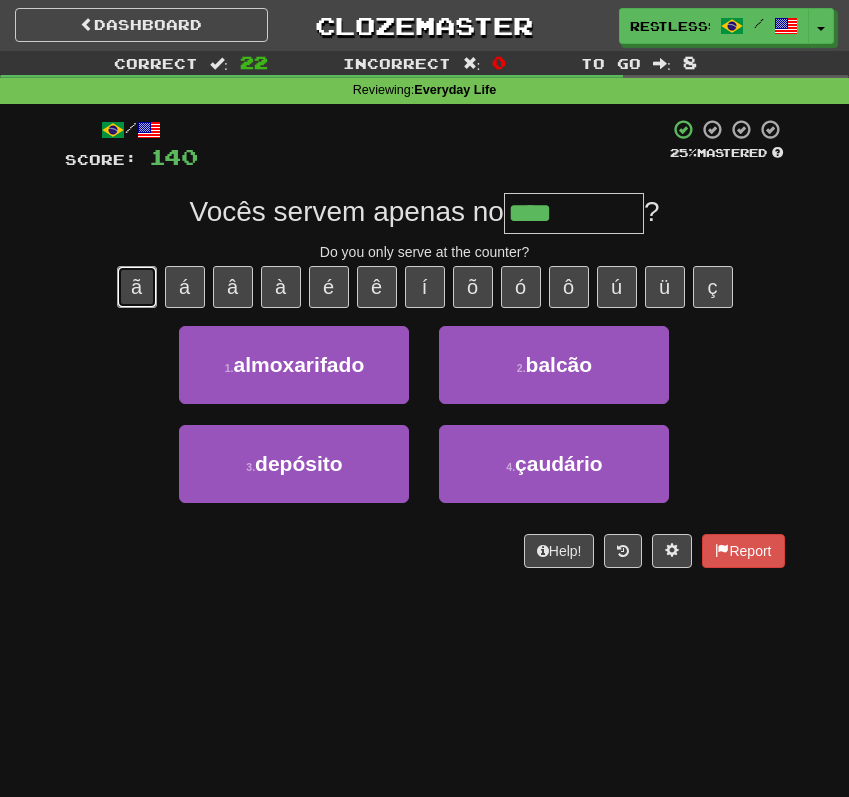 click on "ã" at bounding box center [137, 287] 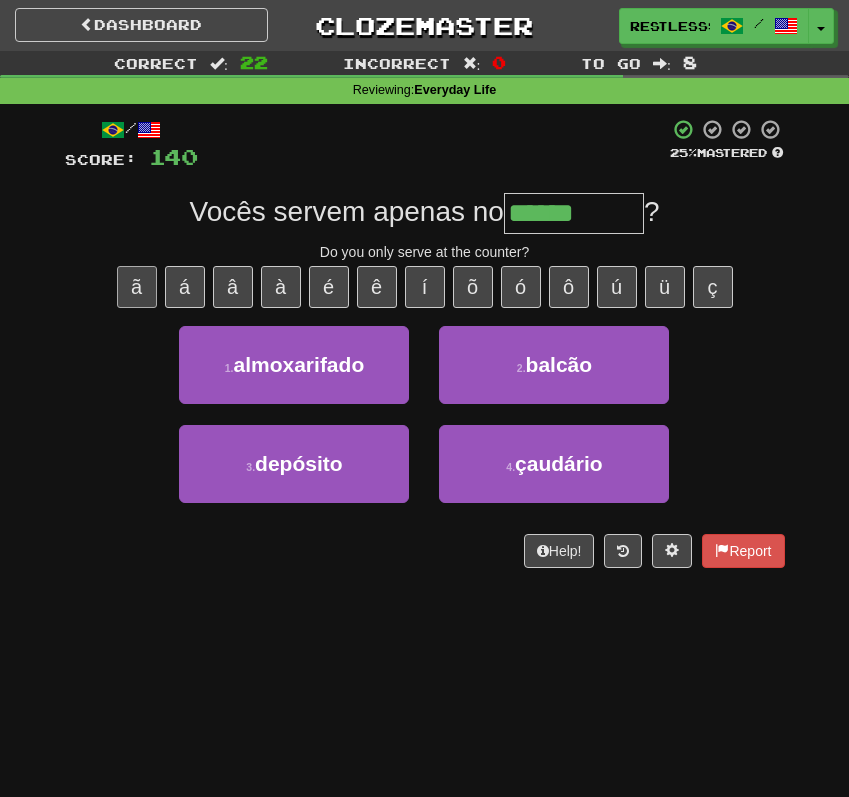 type on "******" 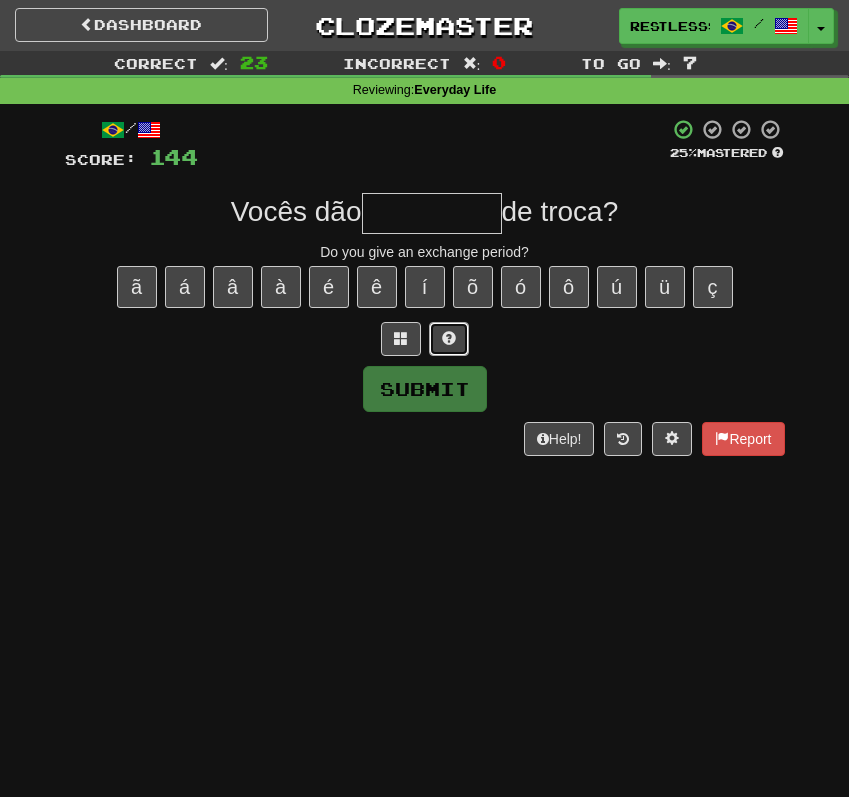 click at bounding box center [449, 338] 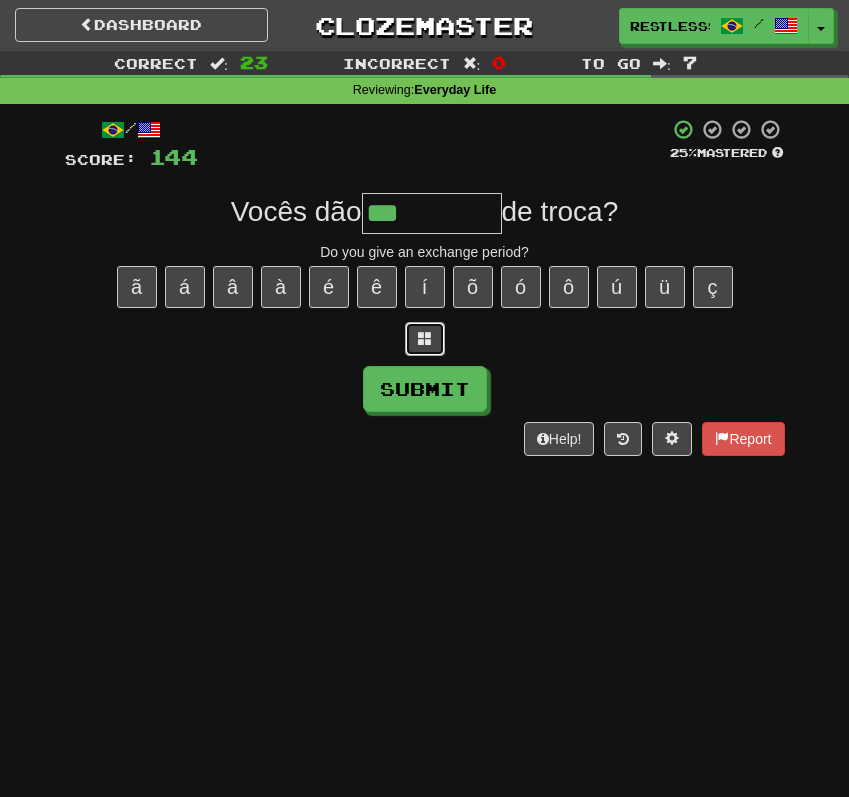 click at bounding box center [425, 338] 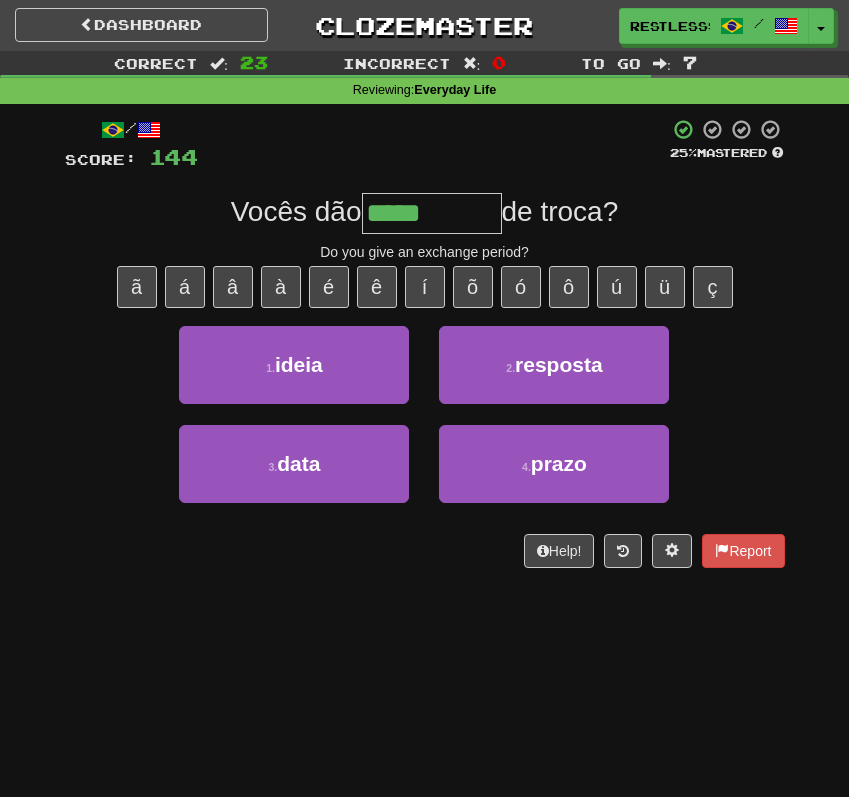 type on "*****" 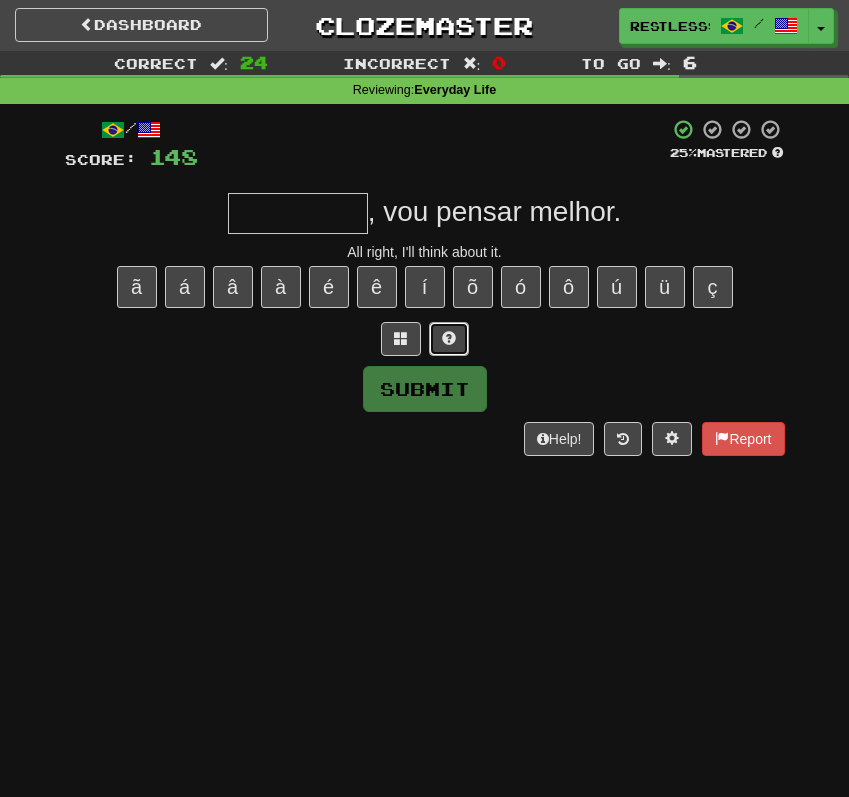 click at bounding box center (449, 338) 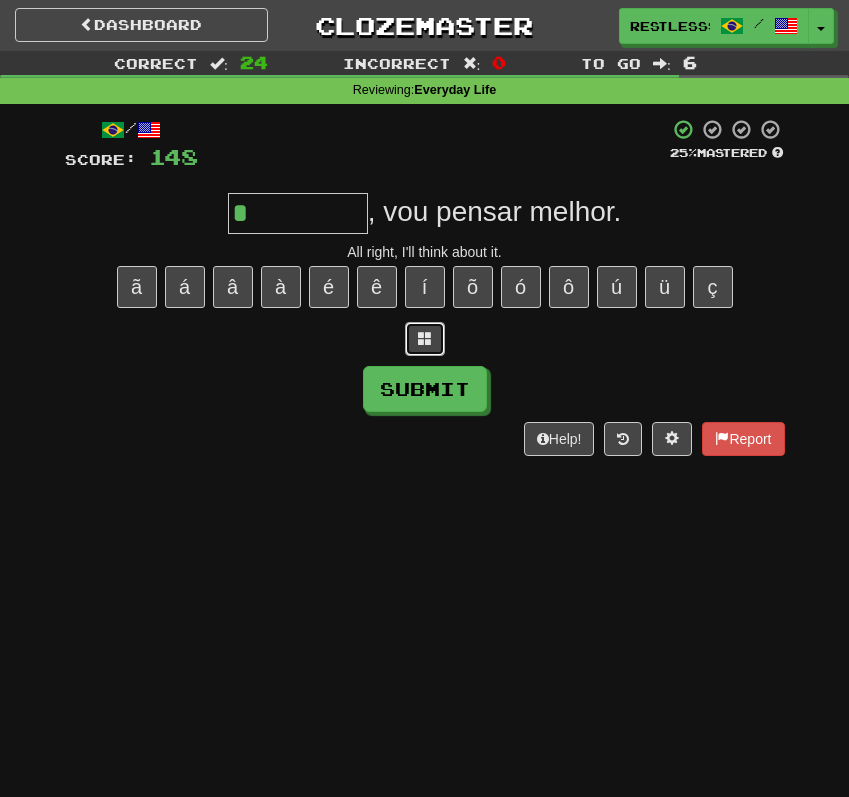 click at bounding box center [425, 339] 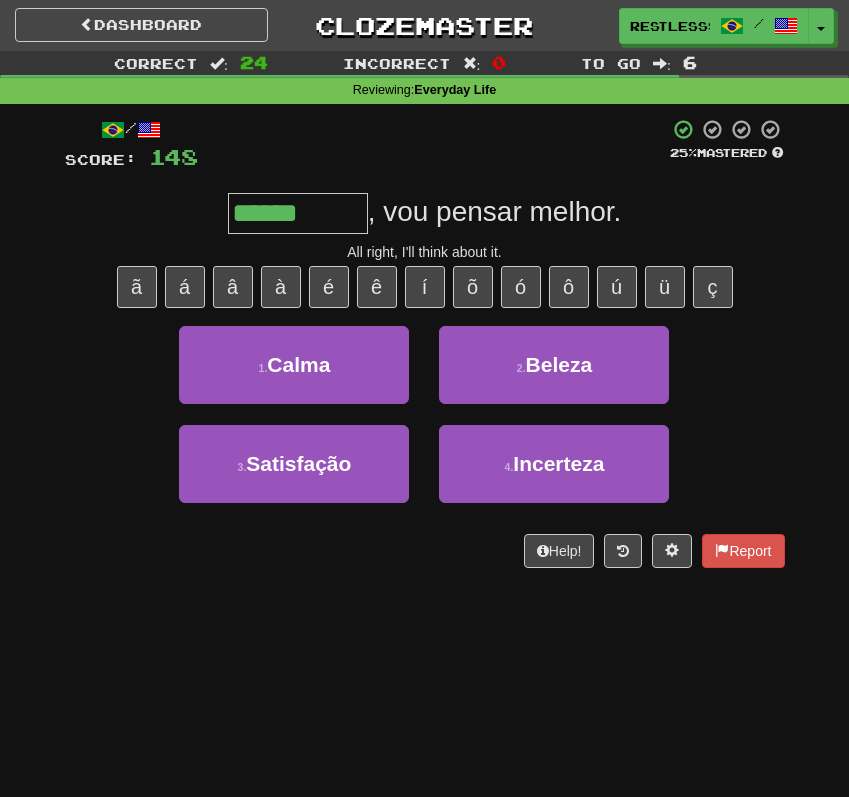 type on "******" 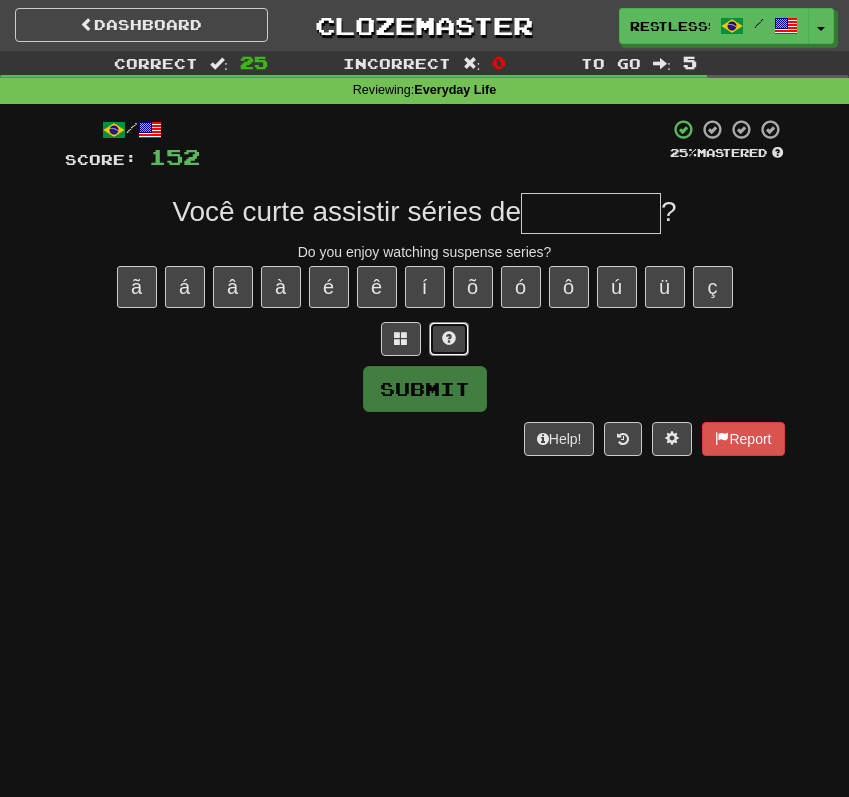 click at bounding box center (449, 339) 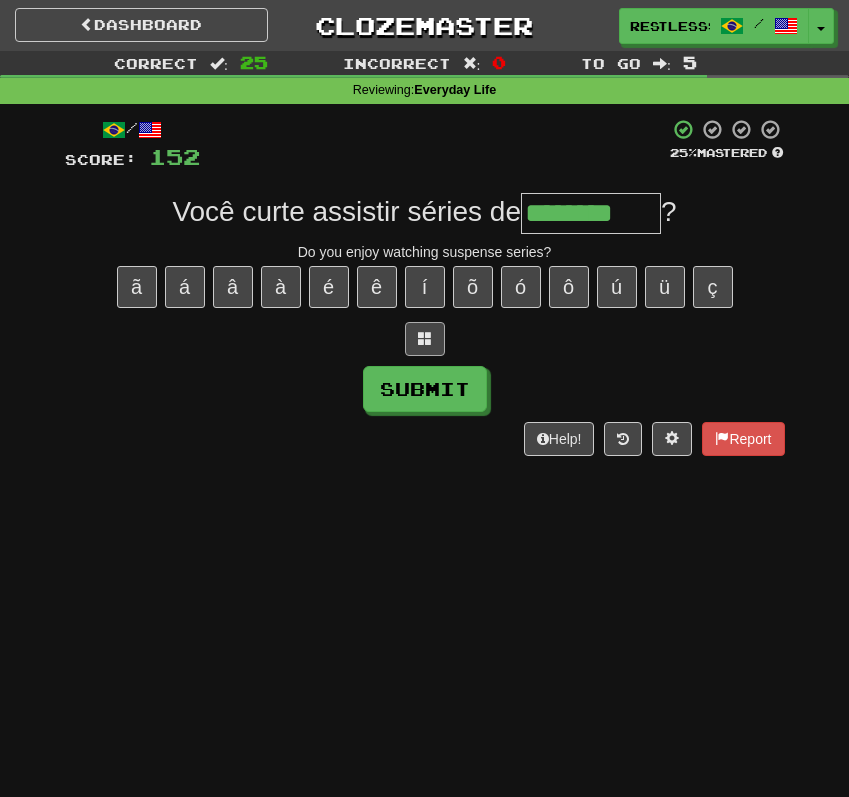 type on "********" 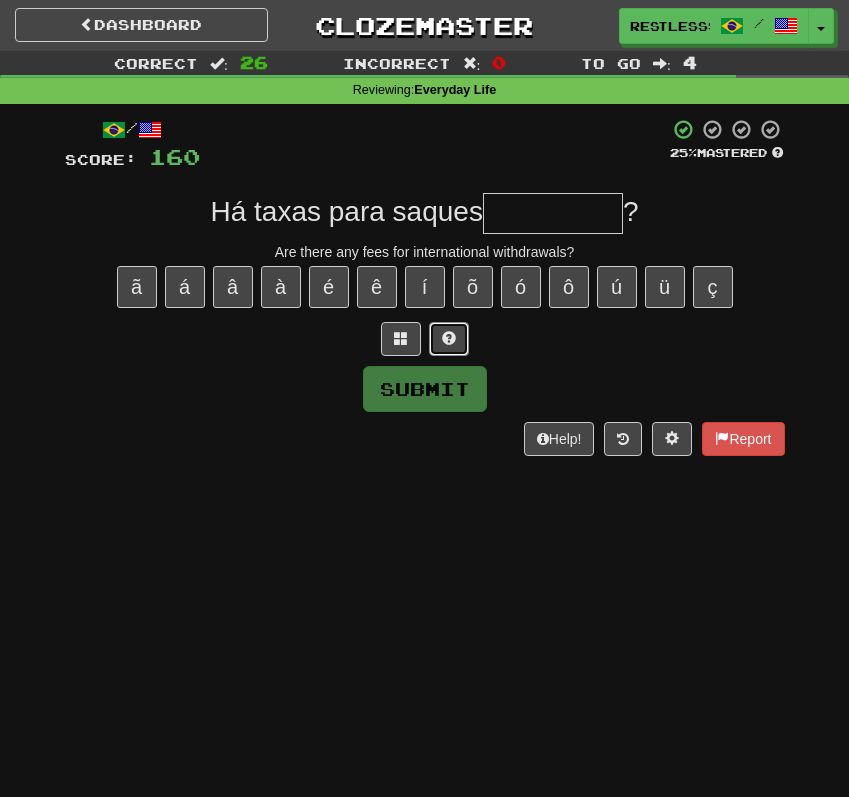 click at bounding box center [449, 339] 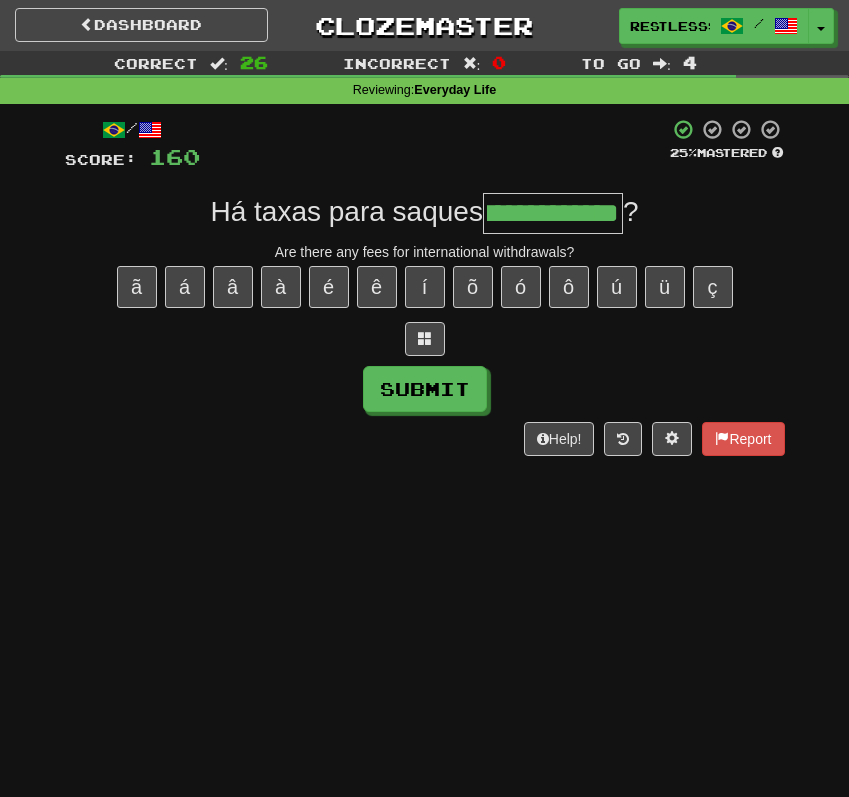 scroll, scrollTop: 0, scrollLeft: 42, axis: horizontal 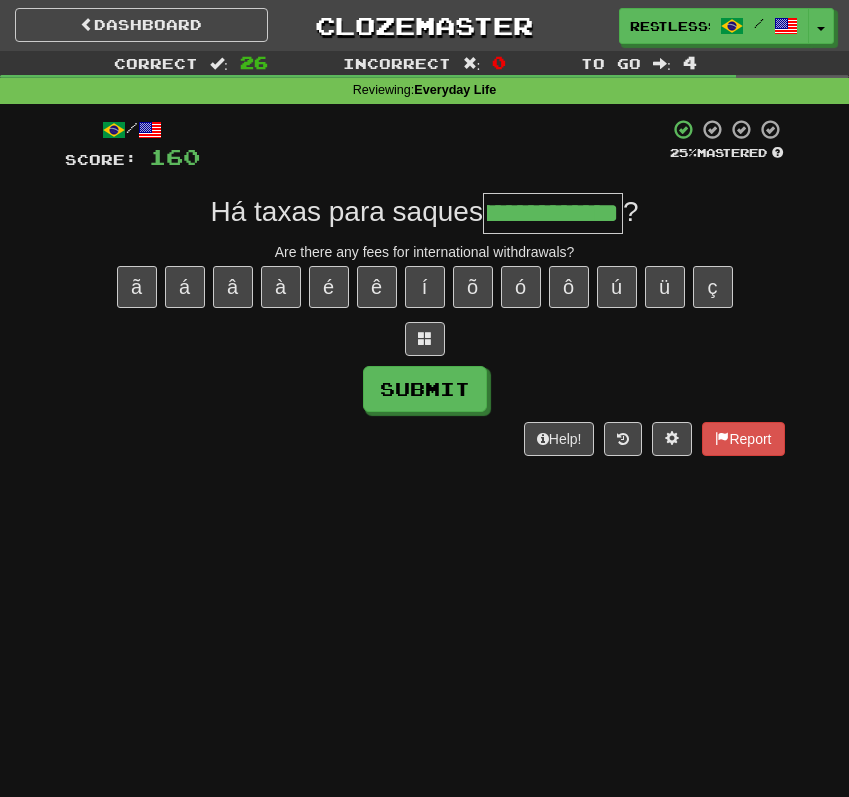 type on "**********" 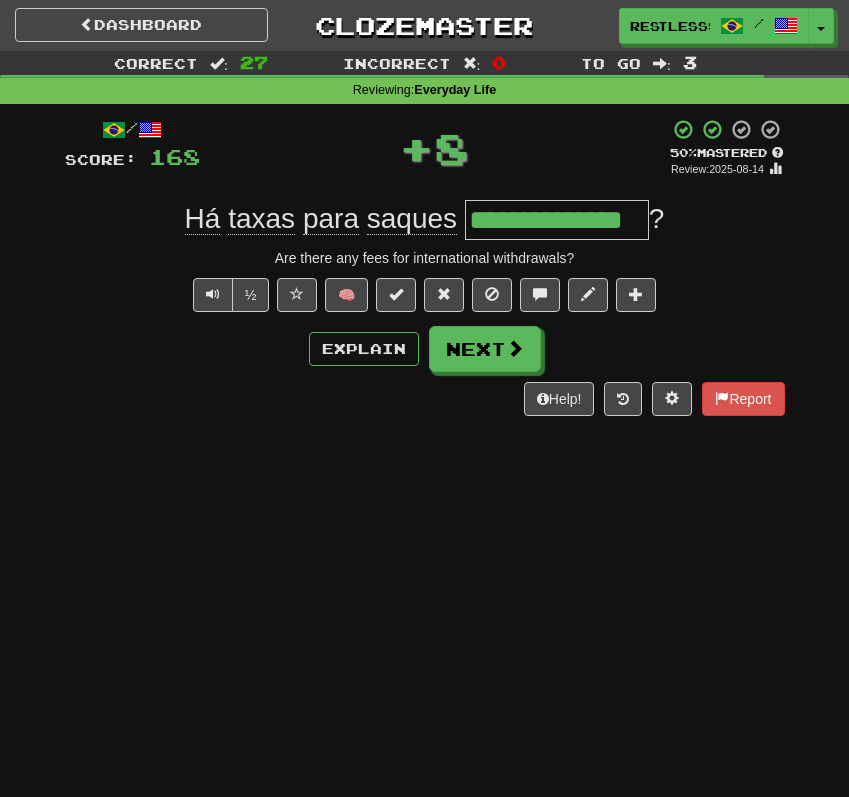 scroll, scrollTop: 0, scrollLeft: 0, axis: both 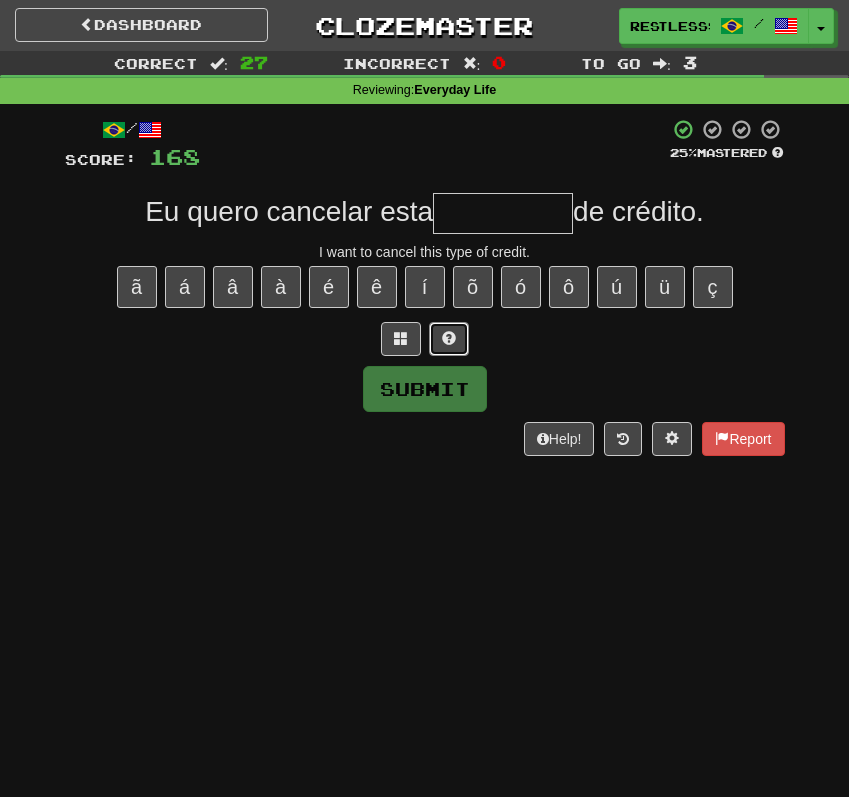 click at bounding box center (449, 338) 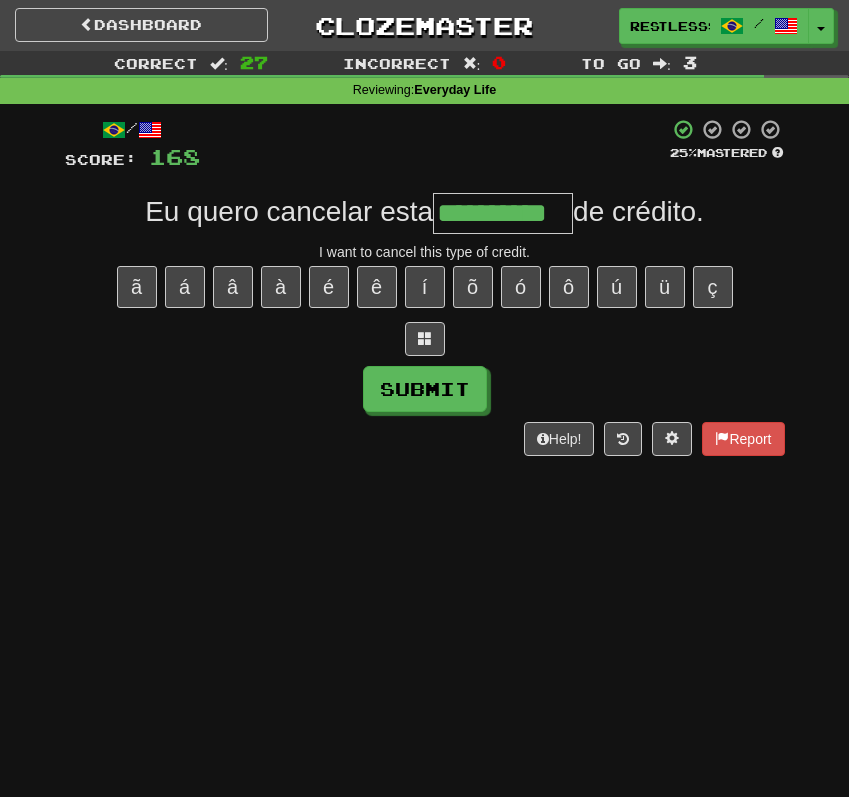 scroll, scrollTop: 0, scrollLeft: 15, axis: horizontal 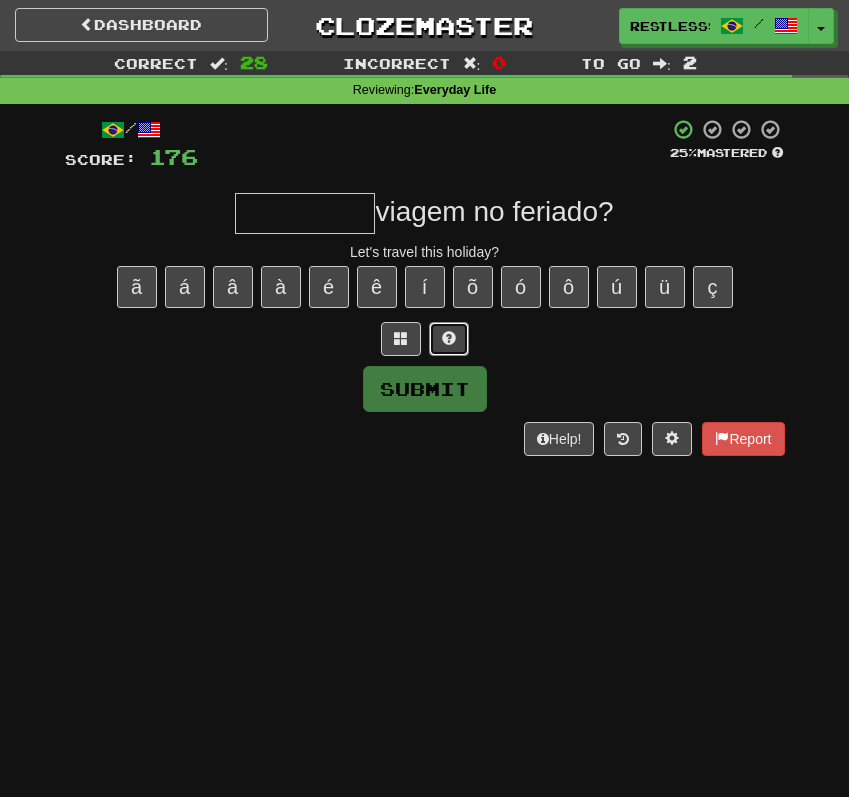 click at bounding box center [449, 338] 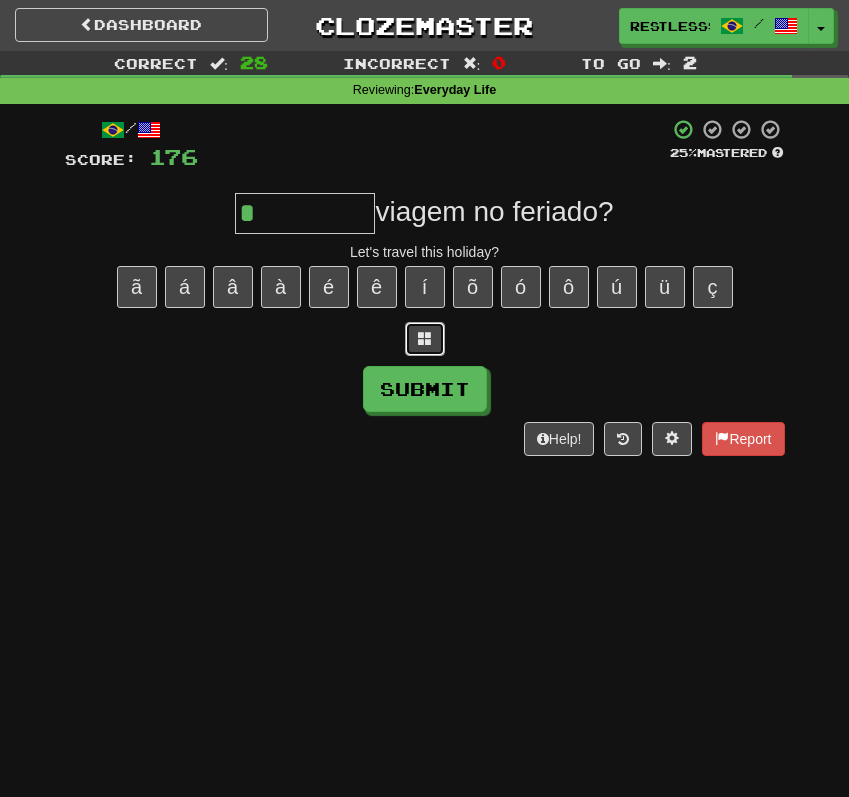 click at bounding box center [425, 339] 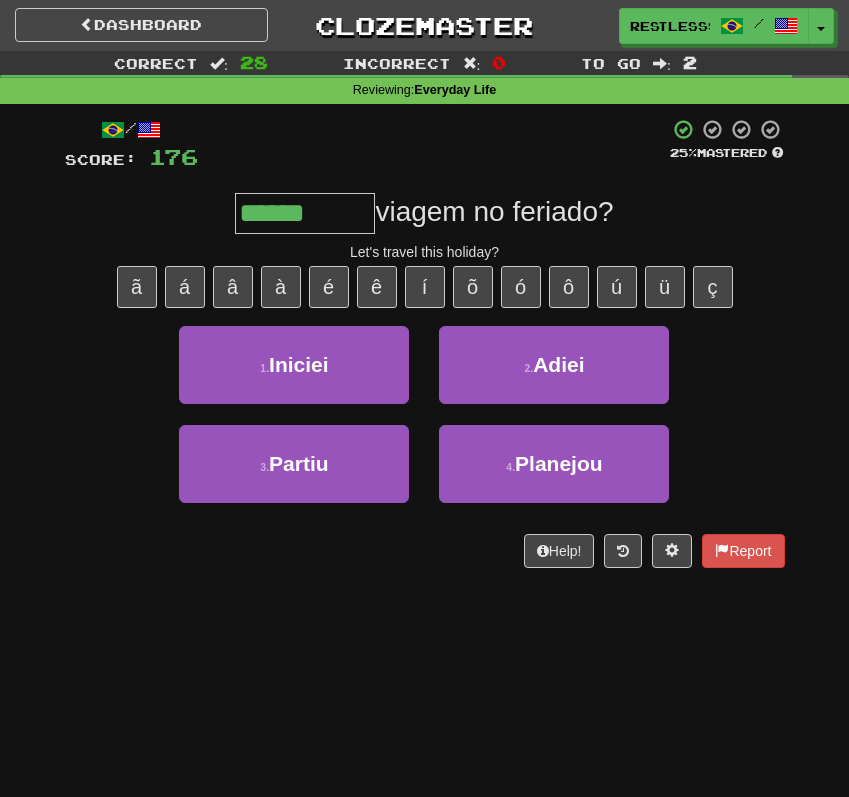 type on "******" 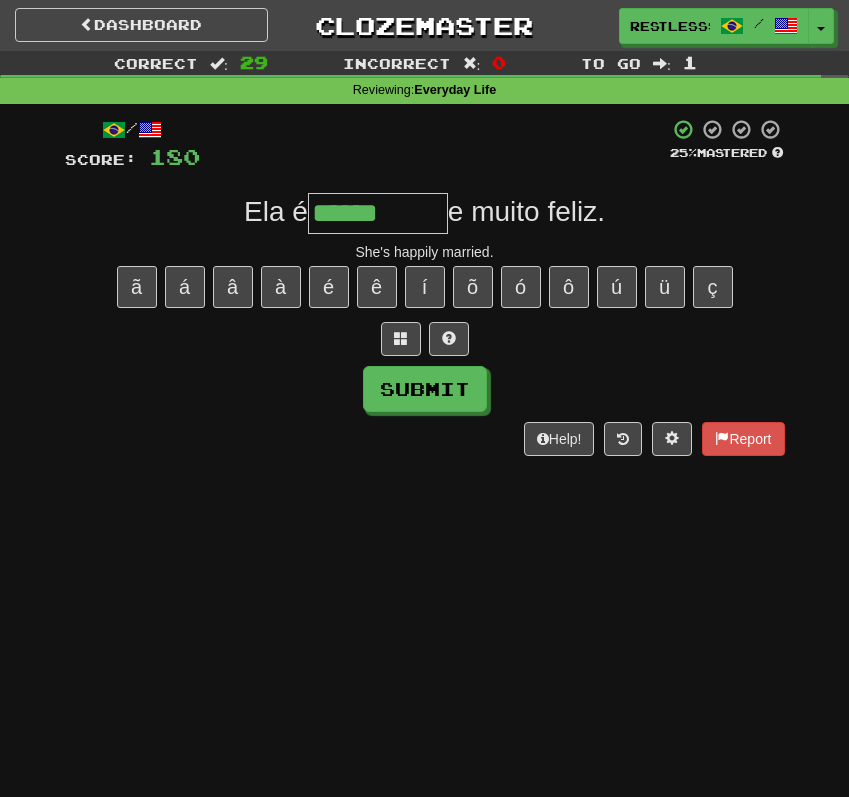 type on "******" 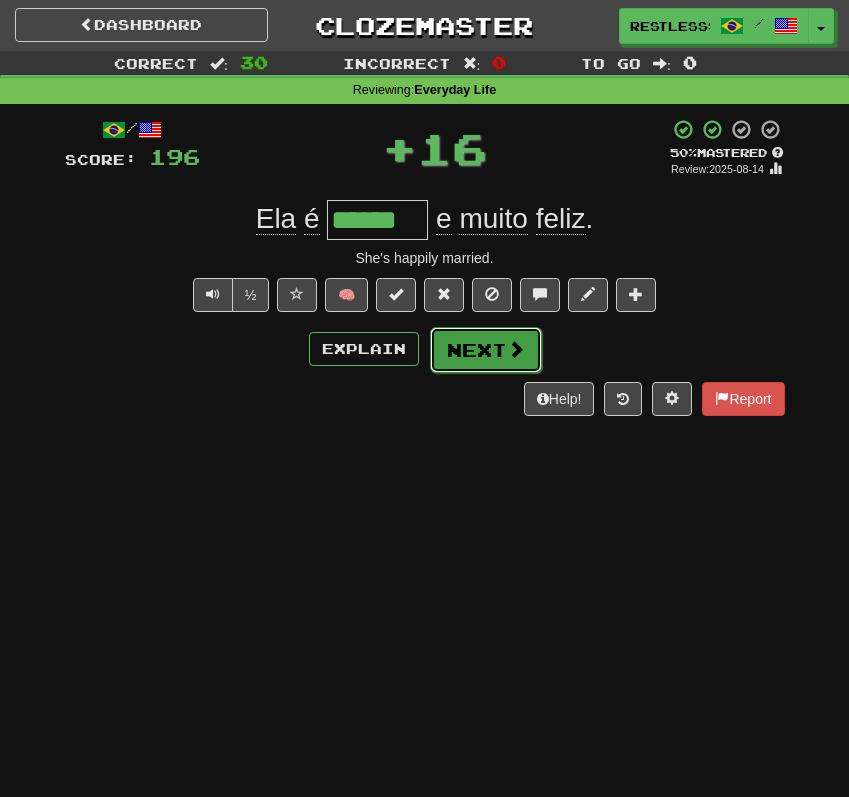click on "Next" at bounding box center [486, 350] 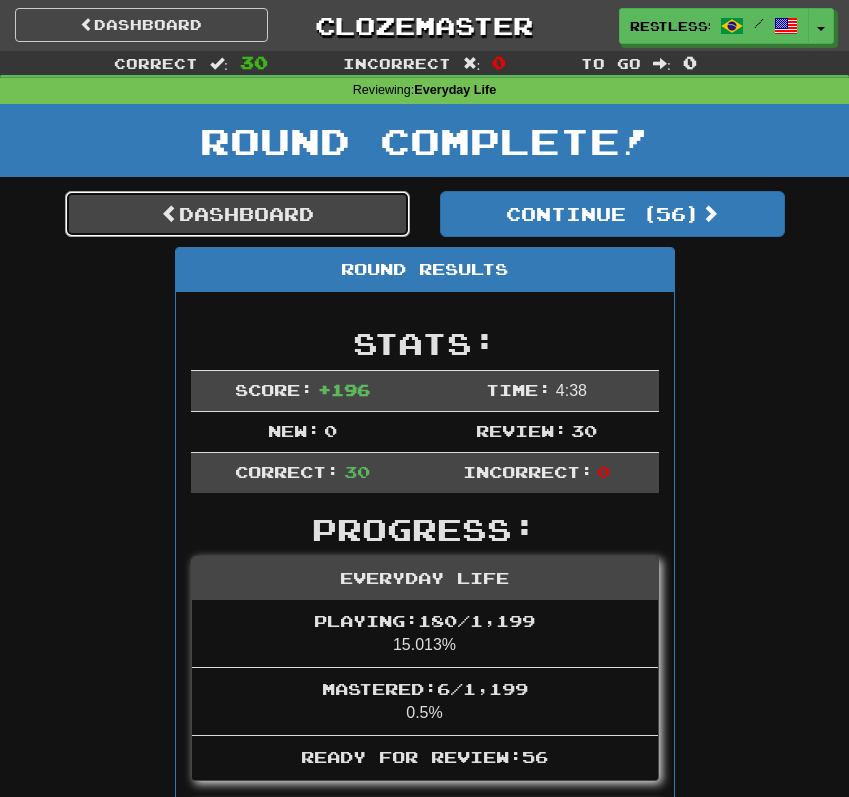 click on "Dashboard" at bounding box center [237, 214] 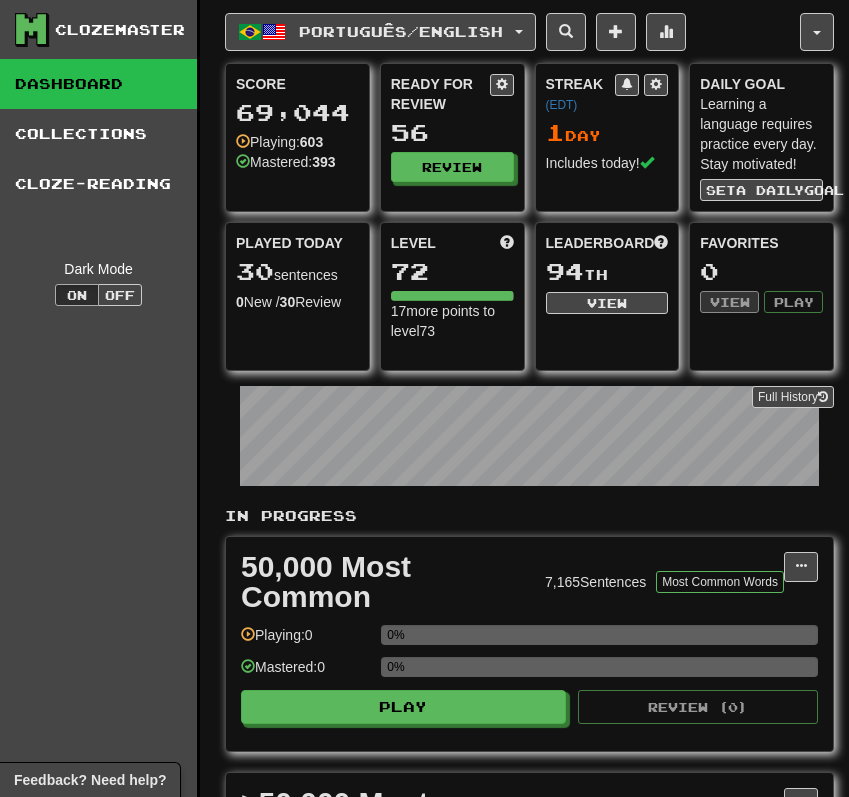 scroll, scrollTop: 0, scrollLeft: 0, axis: both 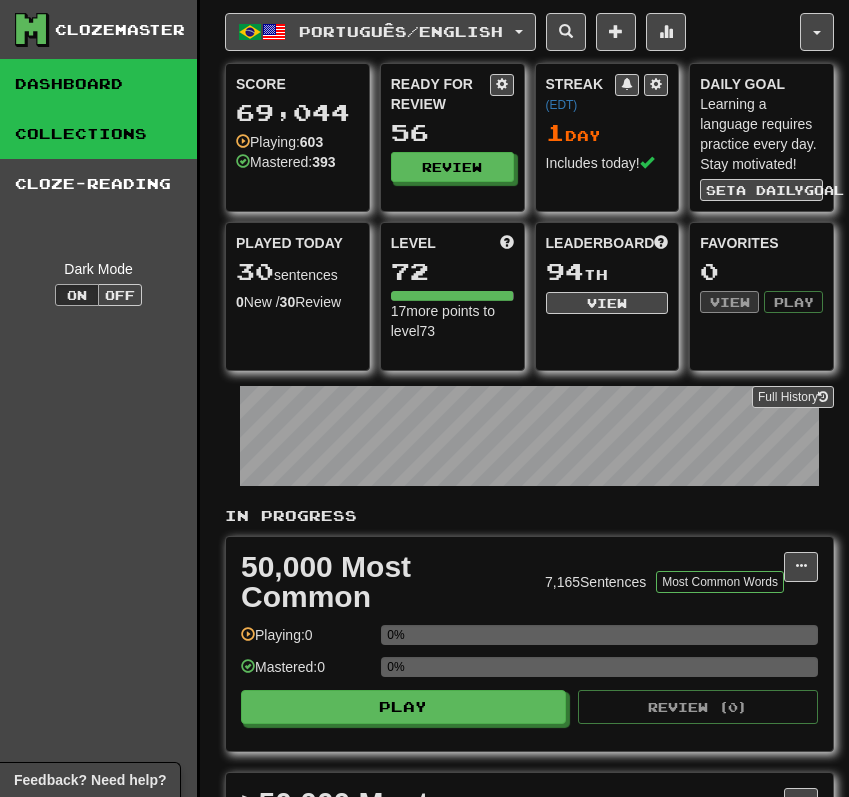 click on "Collections" at bounding box center [98, 134] 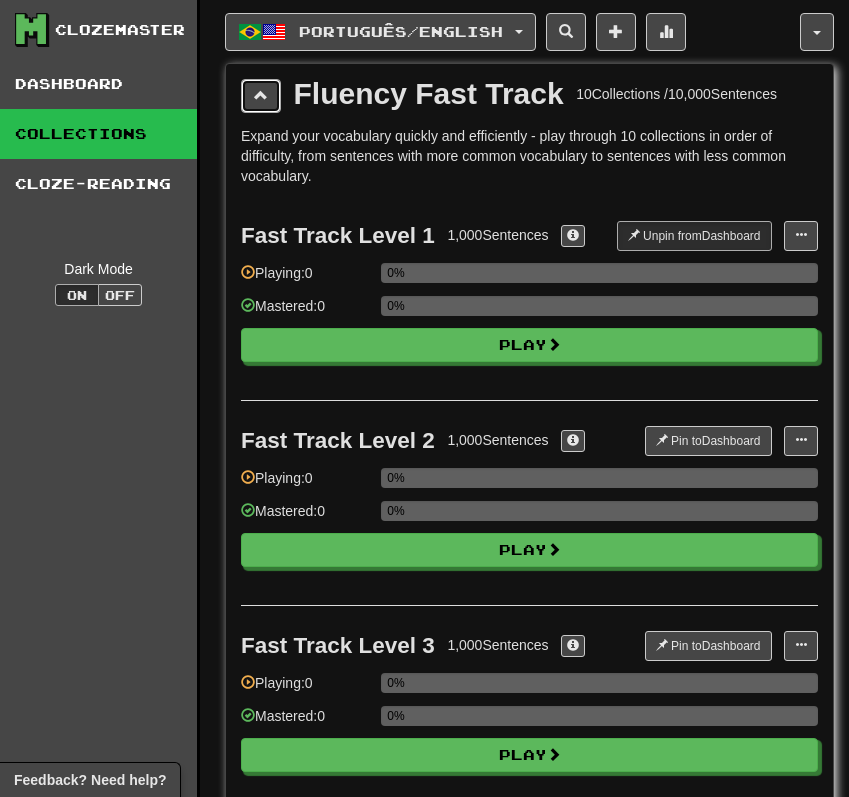 click at bounding box center (261, 96) 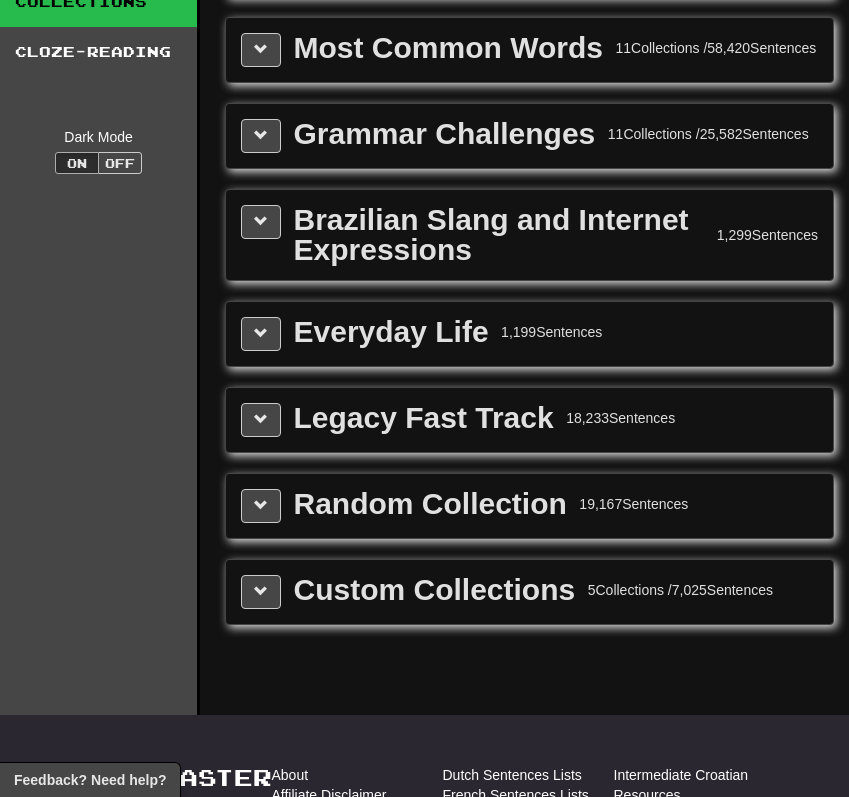 scroll, scrollTop: 159, scrollLeft: 0, axis: vertical 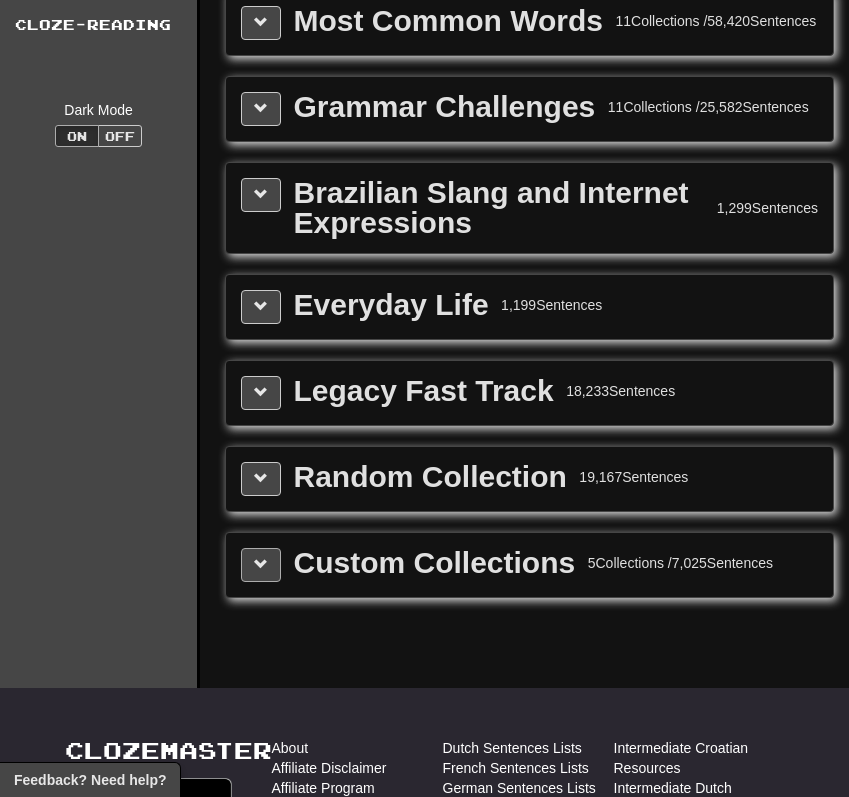 click on "Custom Collections 5  Collections /  7,025  Sentences" at bounding box center (529, 565) 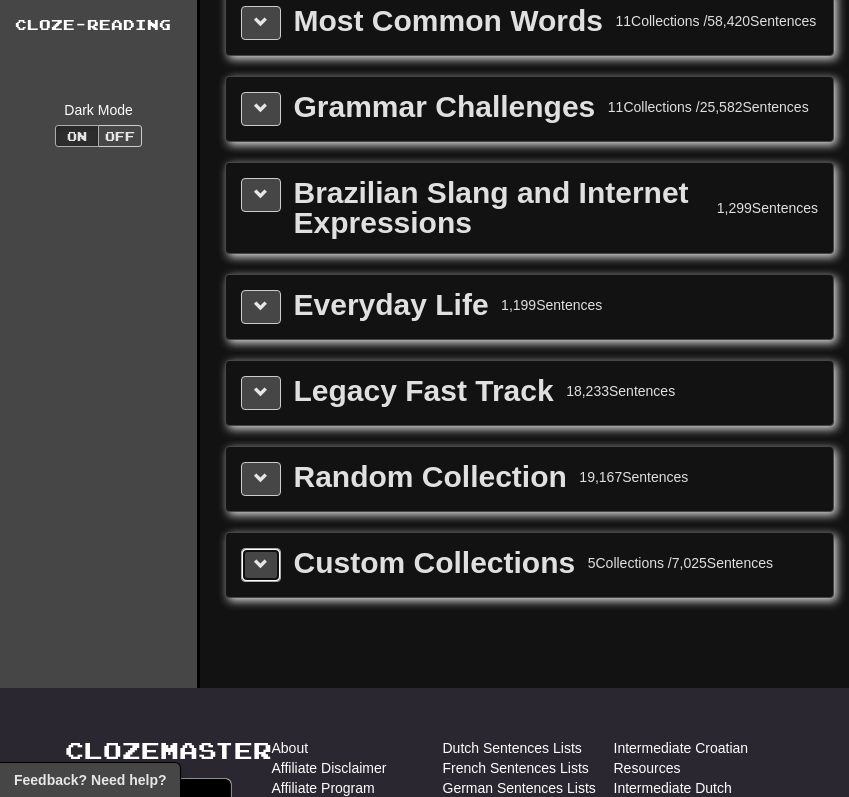 click at bounding box center [261, 564] 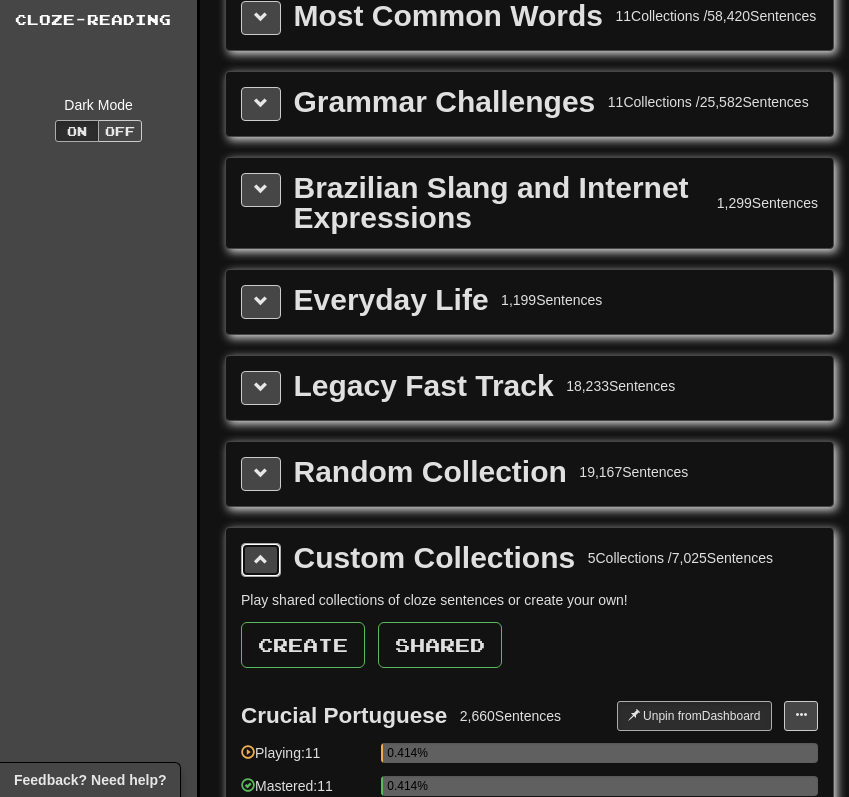 scroll, scrollTop: 134, scrollLeft: 0, axis: vertical 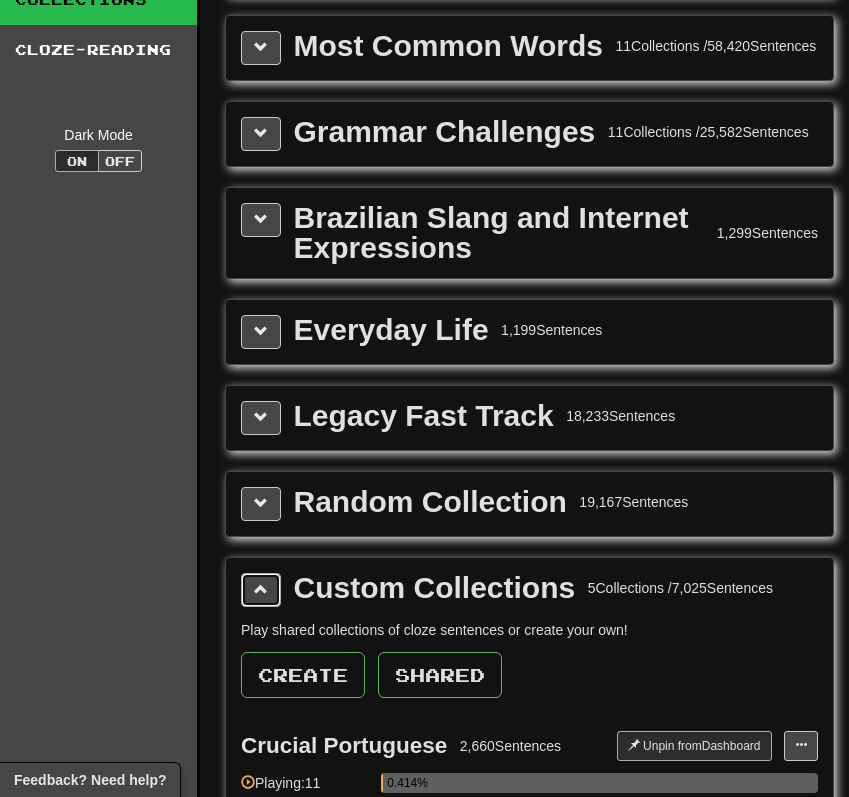click at bounding box center [261, 589] 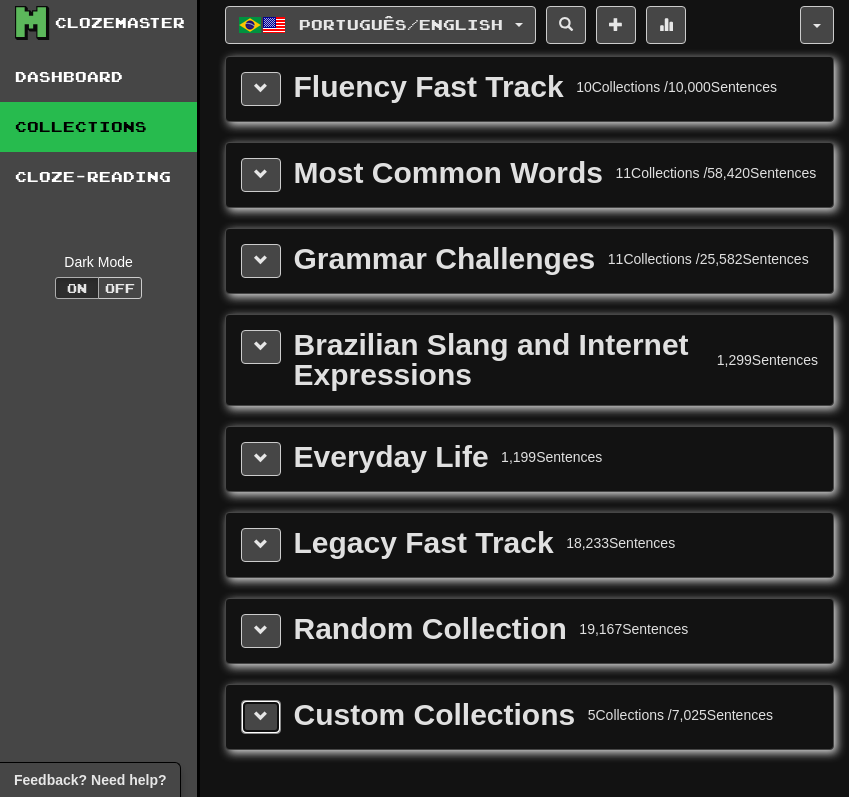 scroll, scrollTop: 0, scrollLeft: 0, axis: both 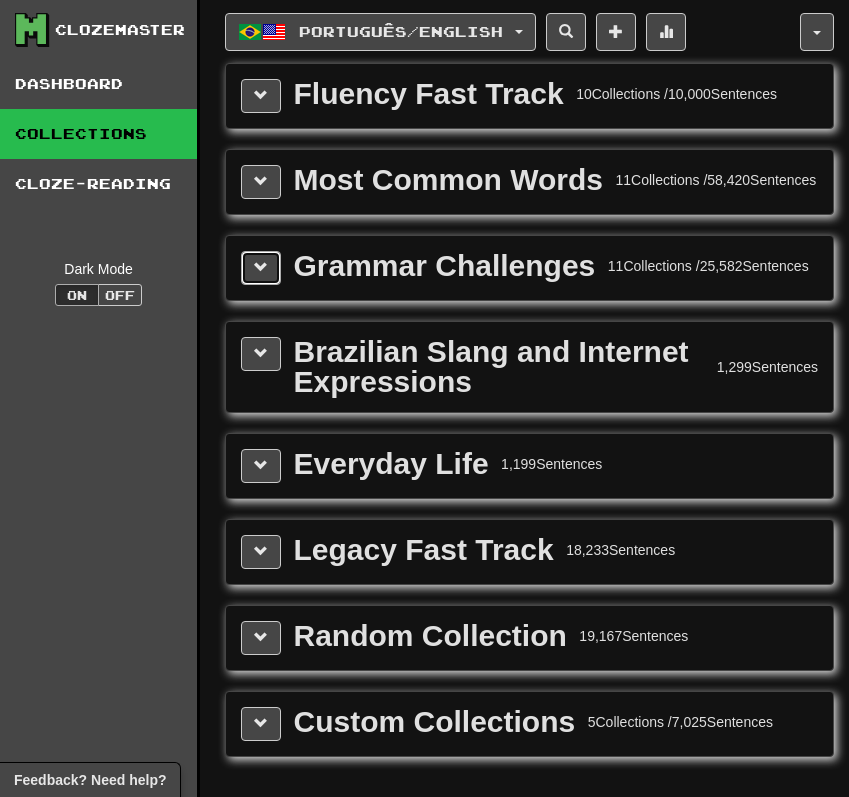 click at bounding box center [261, 268] 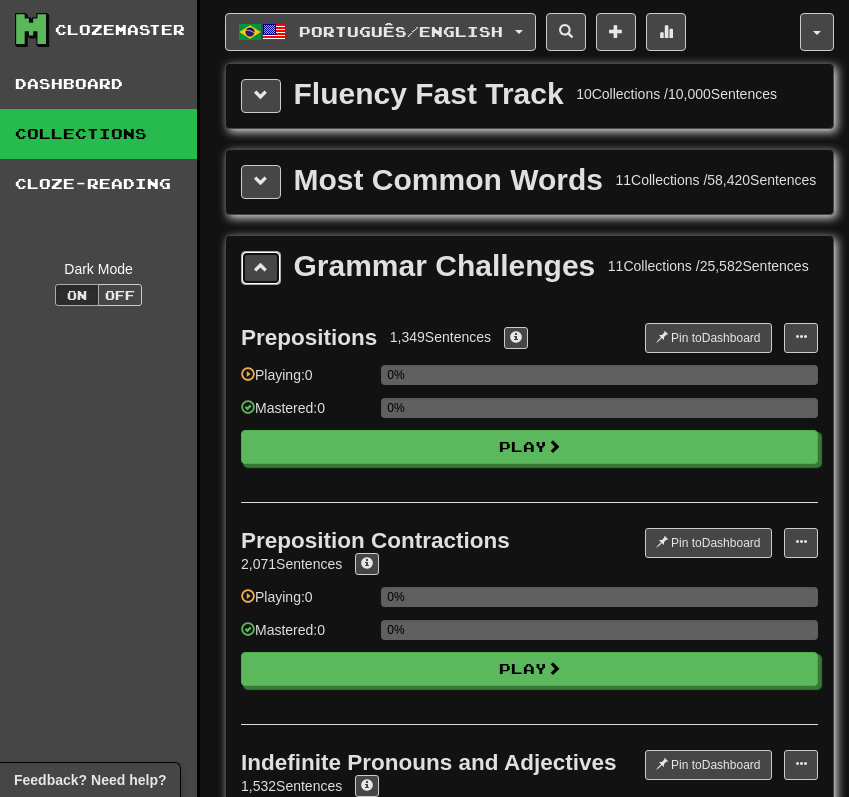 click at bounding box center (261, 268) 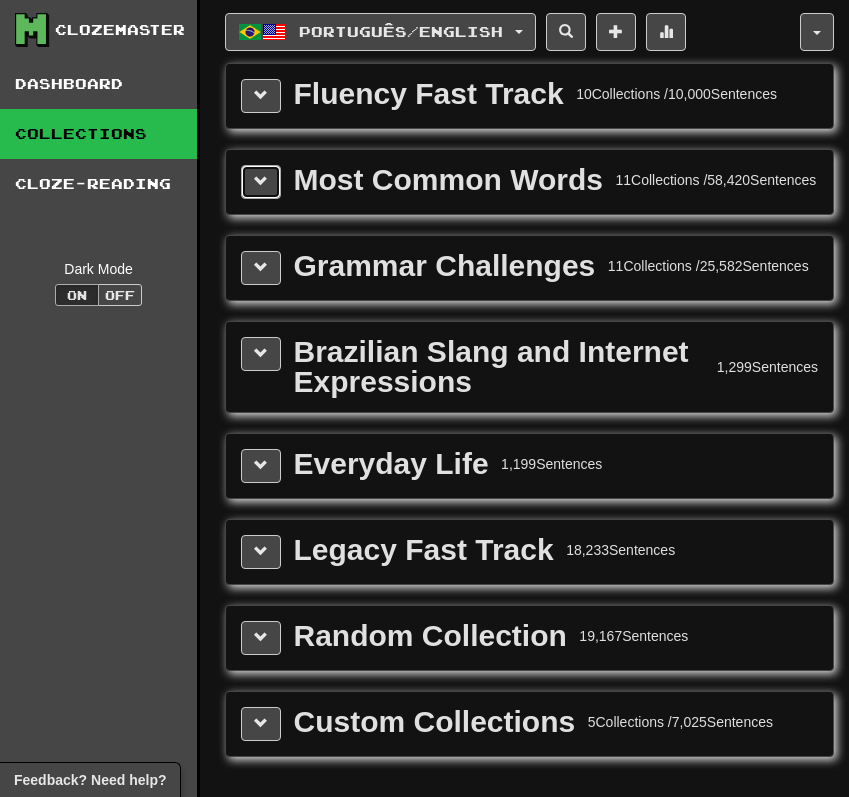 click at bounding box center (261, 181) 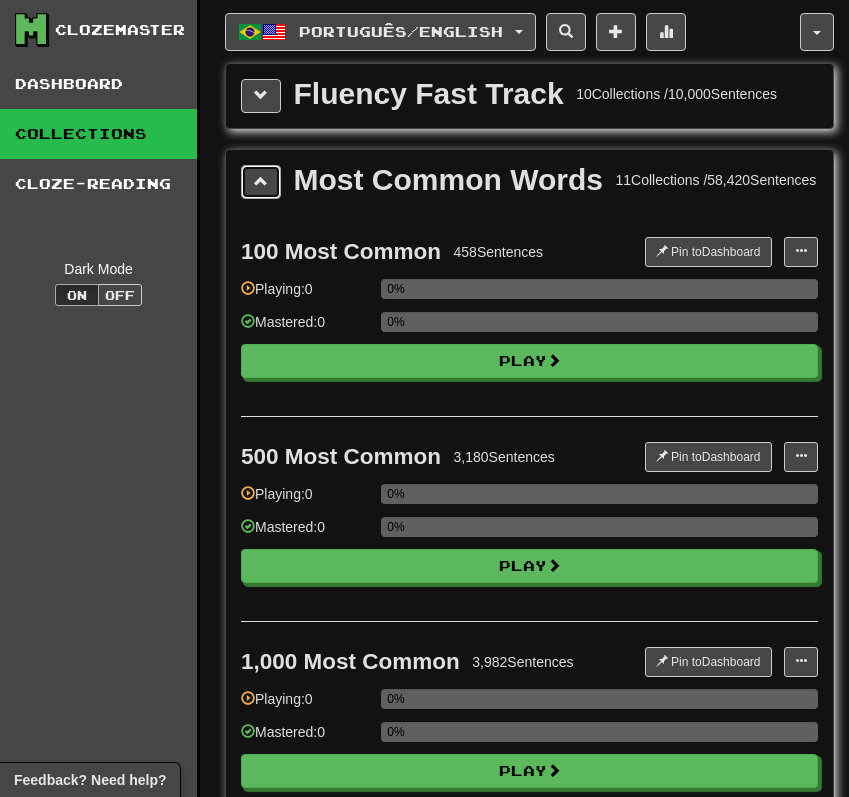 click at bounding box center [261, 182] 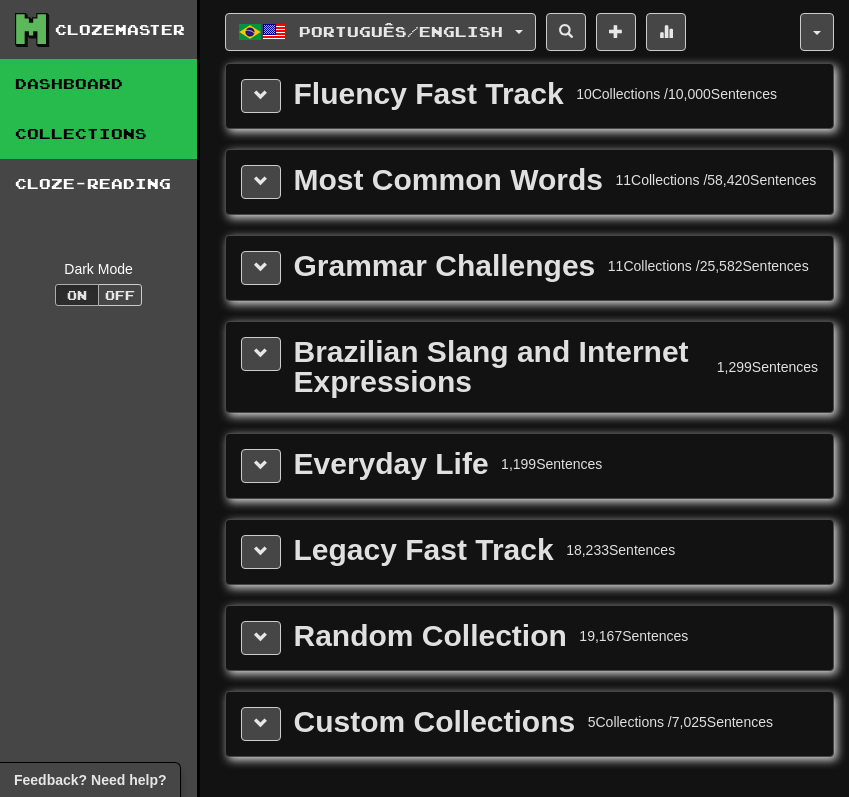 click on "Dashboard" at bounding box center (98, 84) 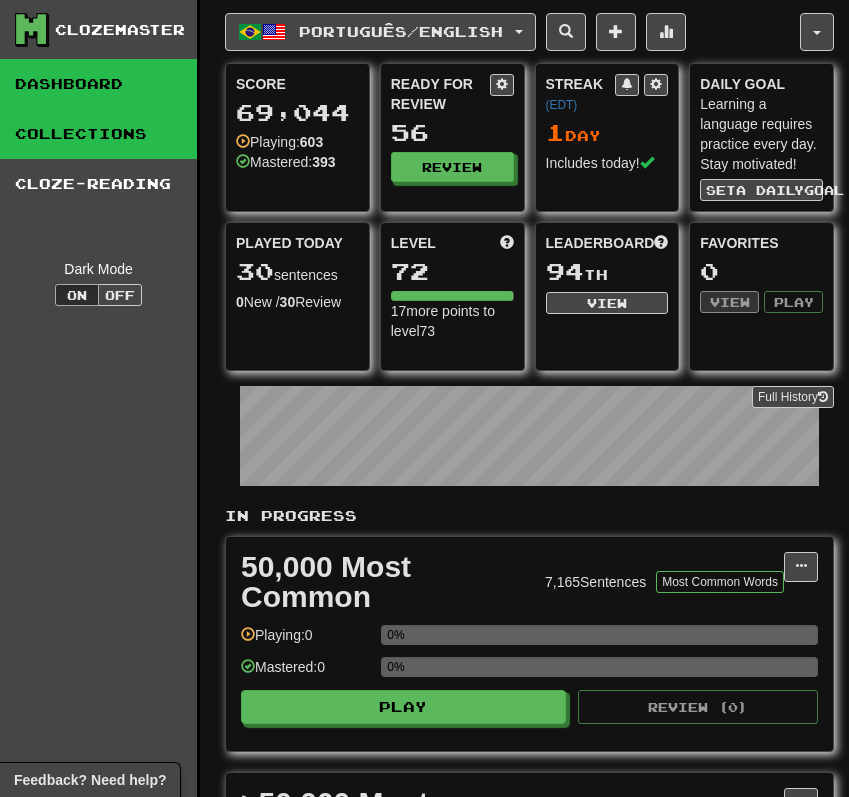 click on "Collections" at bounding box center (98, 134) 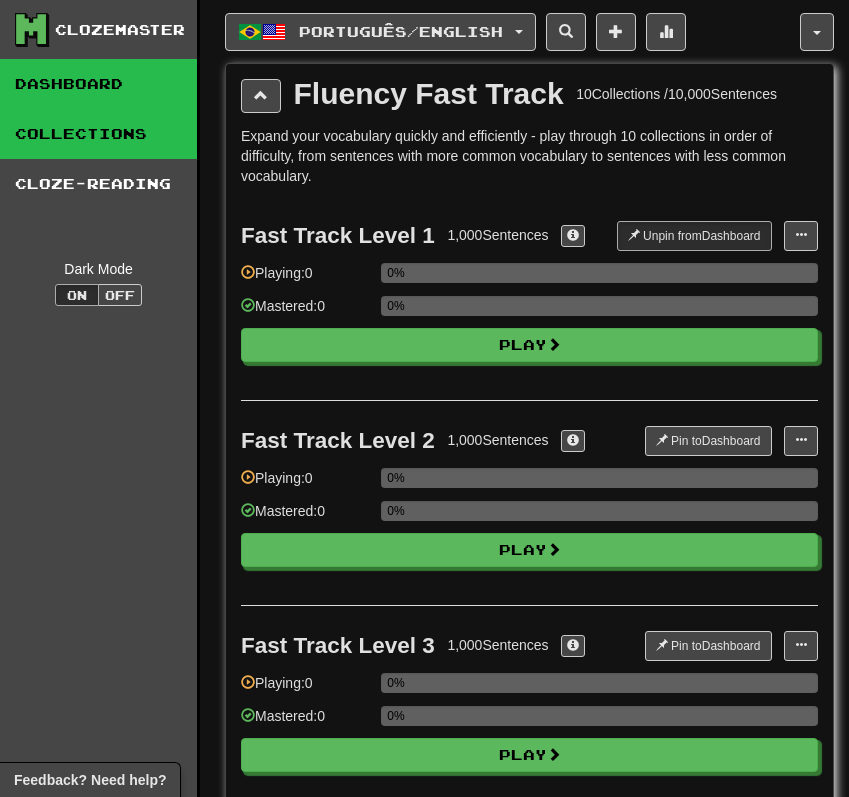 click on "Dashboard" at bounding box center (98, 84) 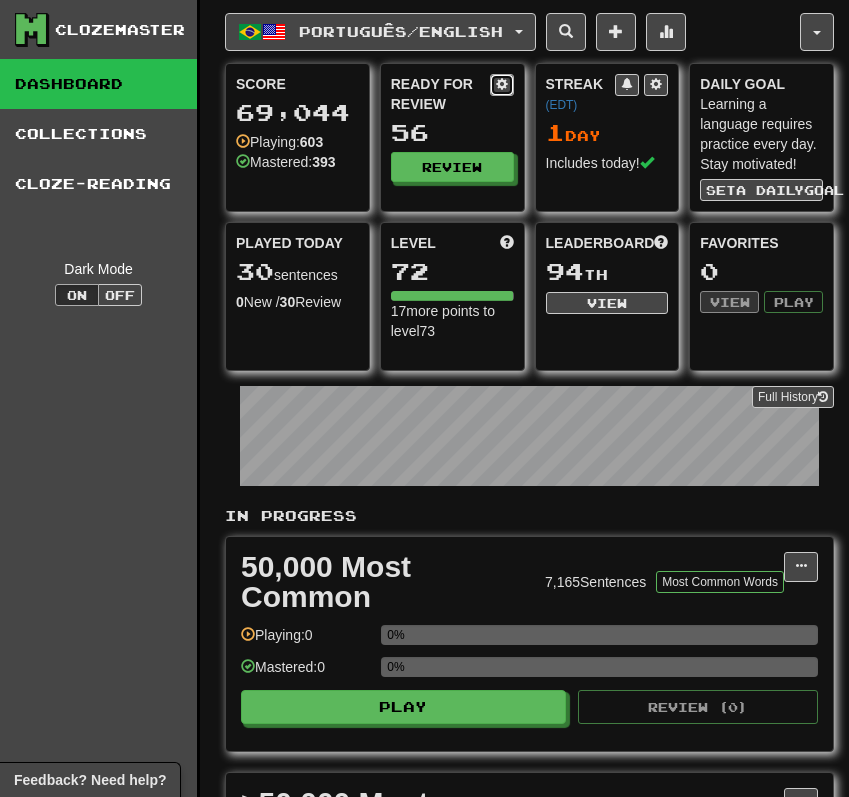 click at bounding box center (502, 84) 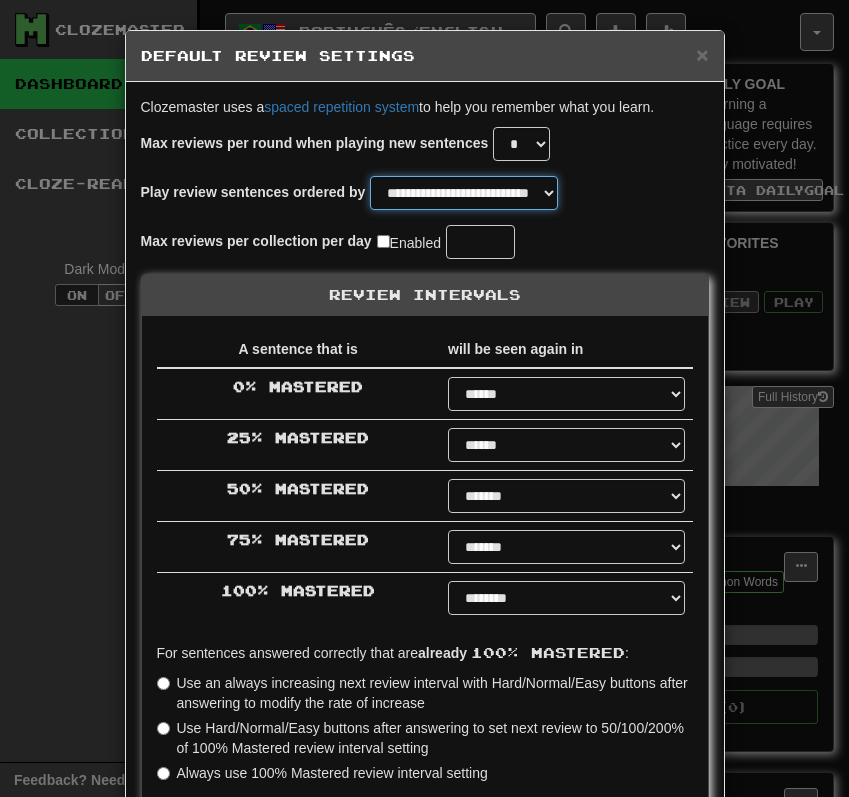 click on "**********" at bounding box center (464, 193) 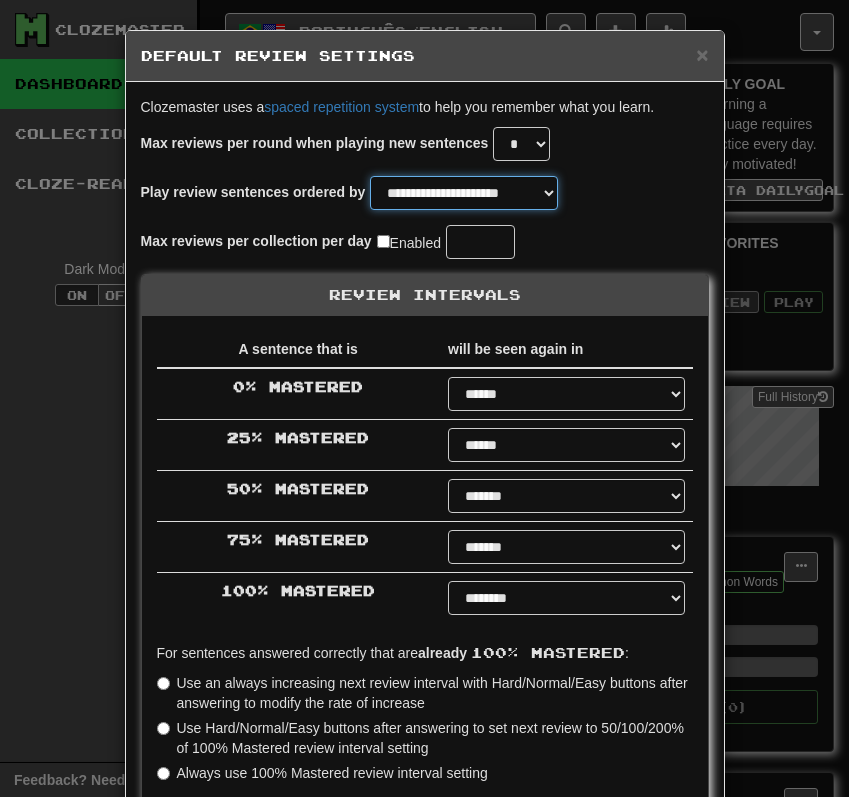 scroll, scrollTop: 308, scrollLeft: 0, axis: vertical 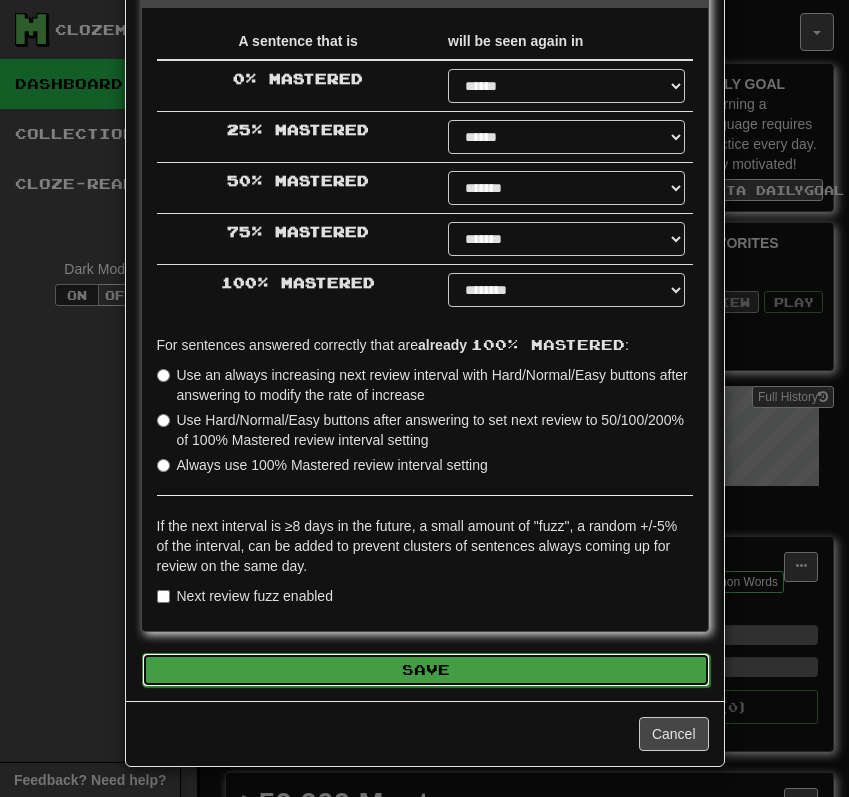click on "Save" at bounding box center [426, 670] 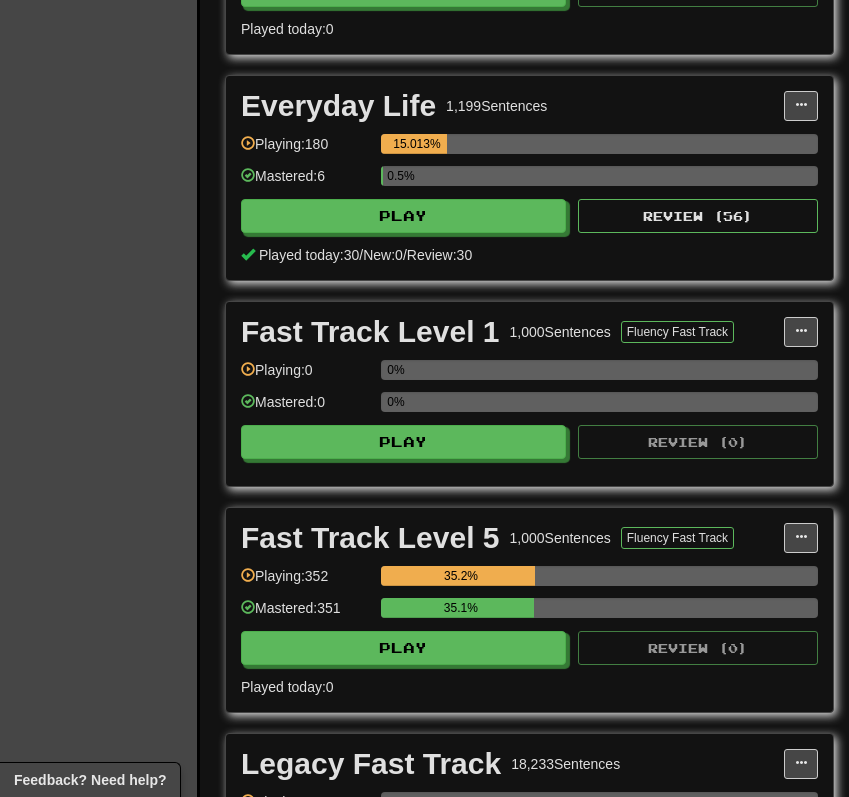 scroll, scrollTop: 2679, scrollLeft: 0, axis: vertical 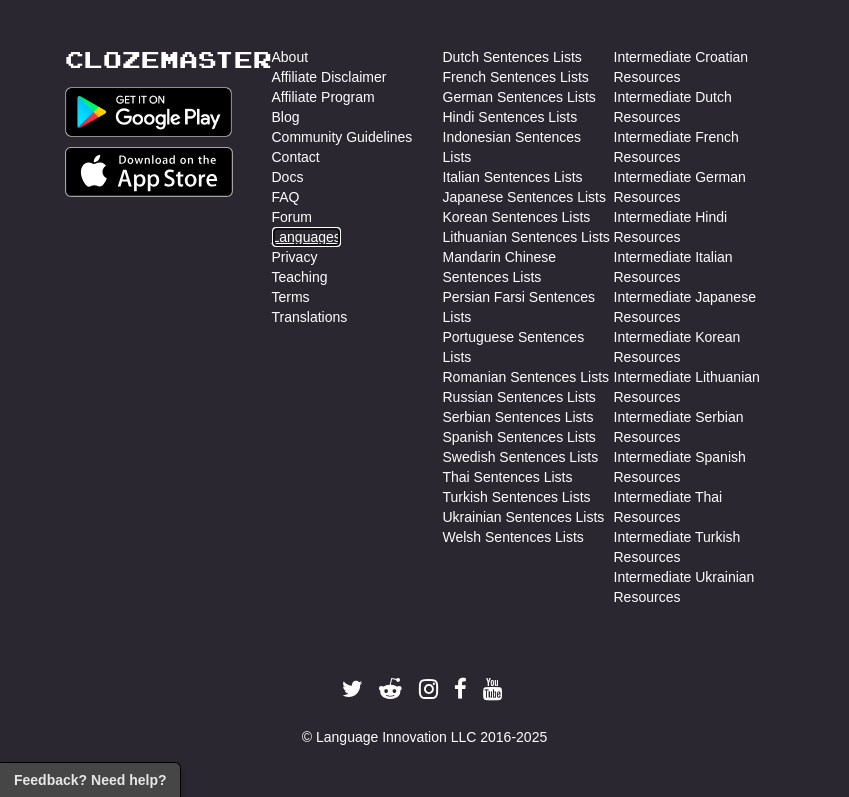click on "Languages" at bounding box center [306, 237] 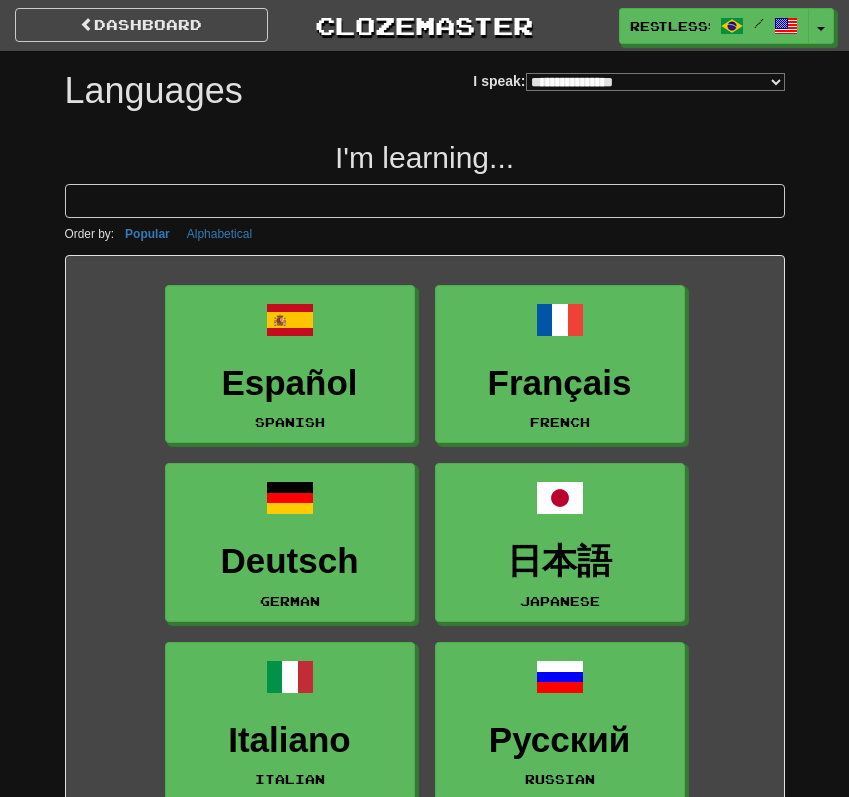 select on "*******" 